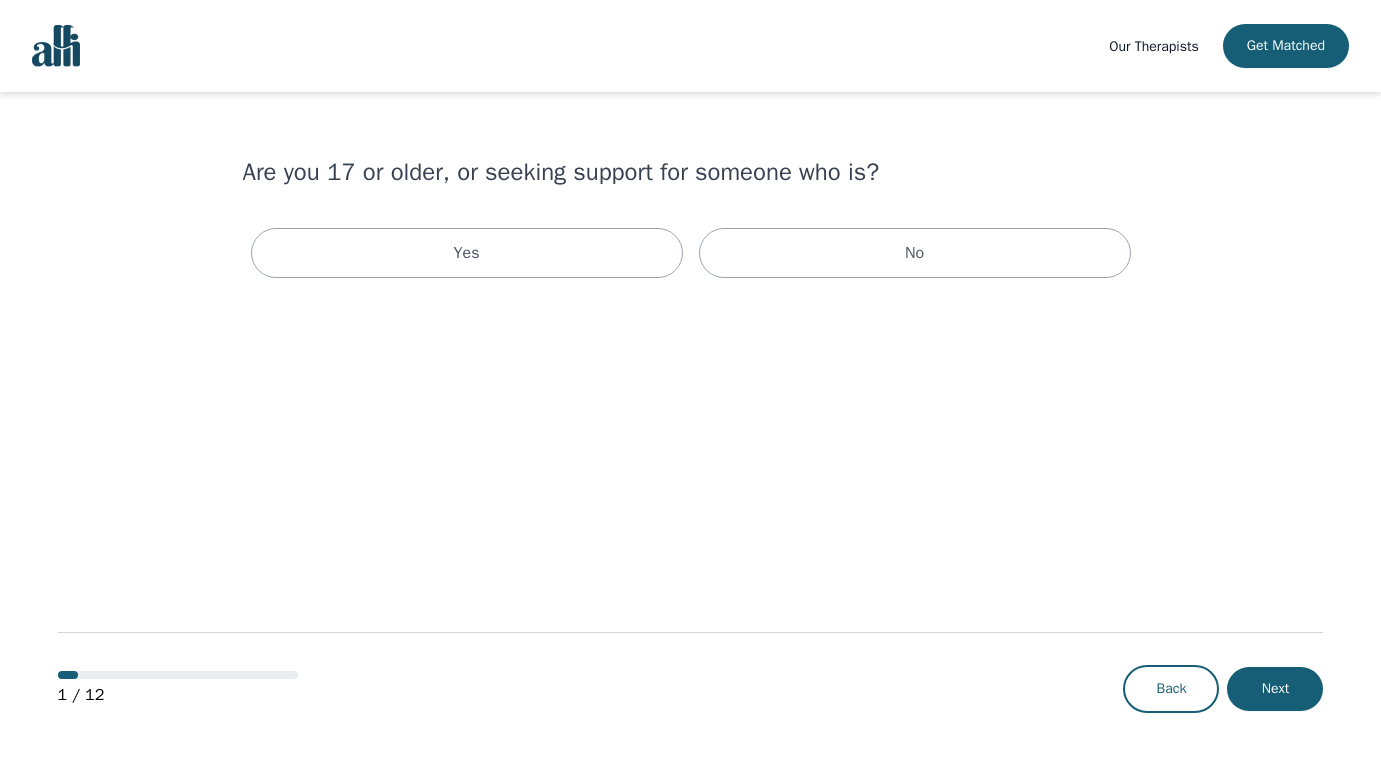 scroll, scrollTop: 0, scrollLeft: 0, axis: both 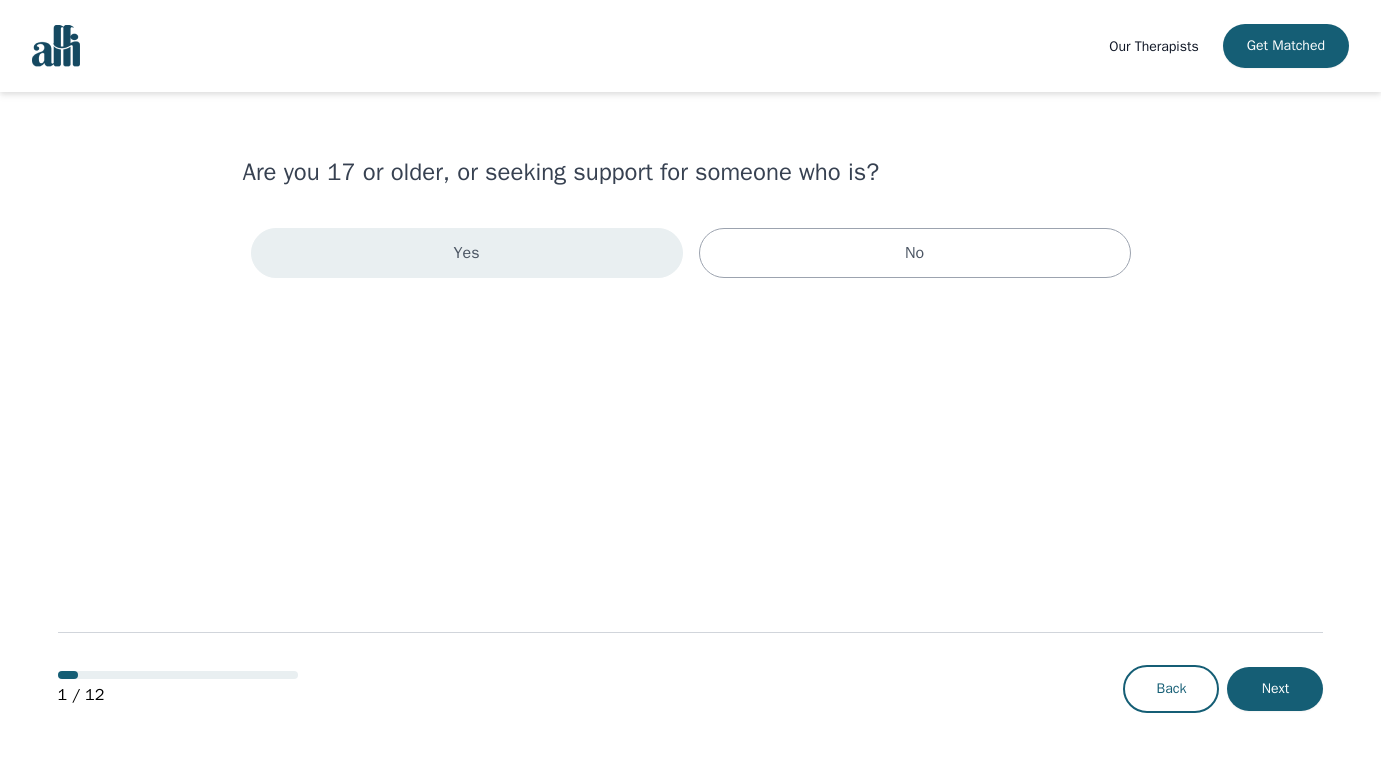 click on "Yes" at bounding box center [467, 253] 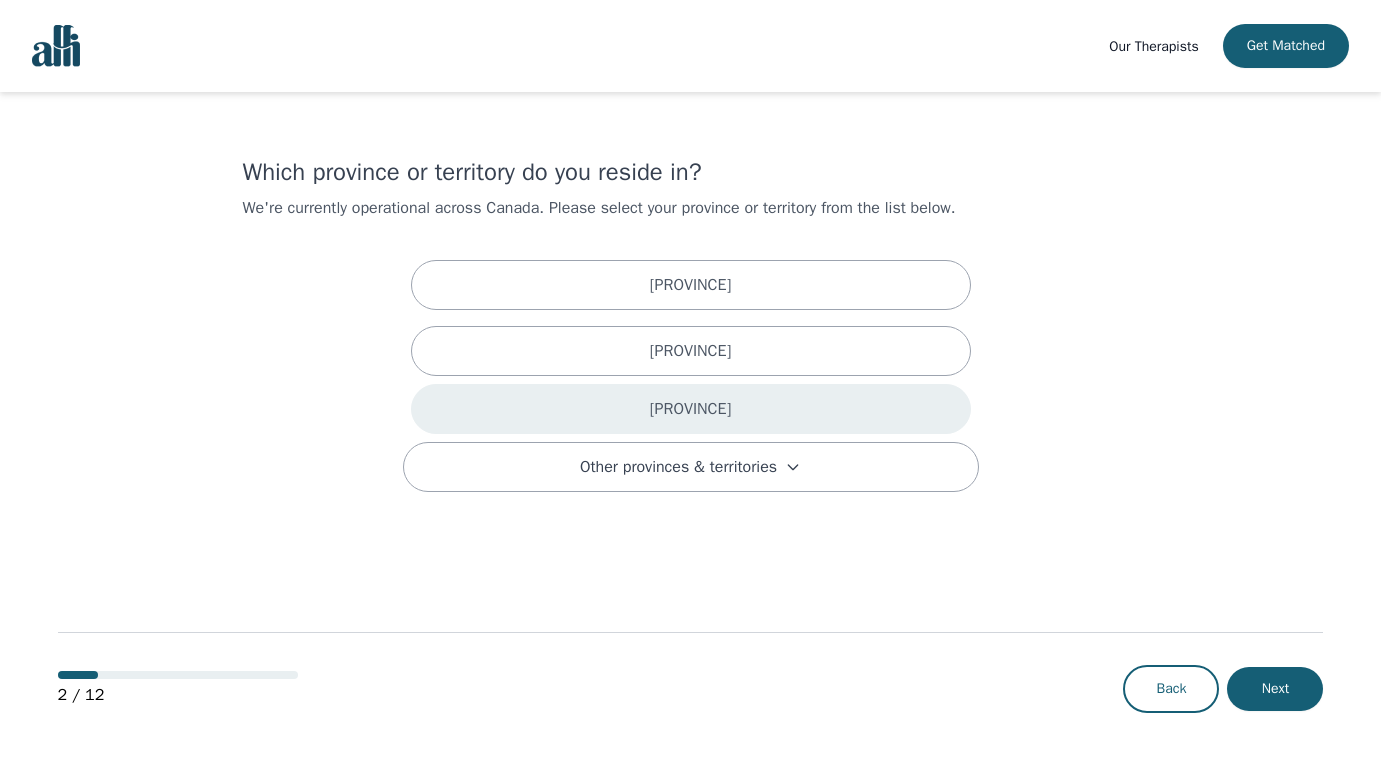 click on "[PROVINCE]" at bounding box center (691, 409) 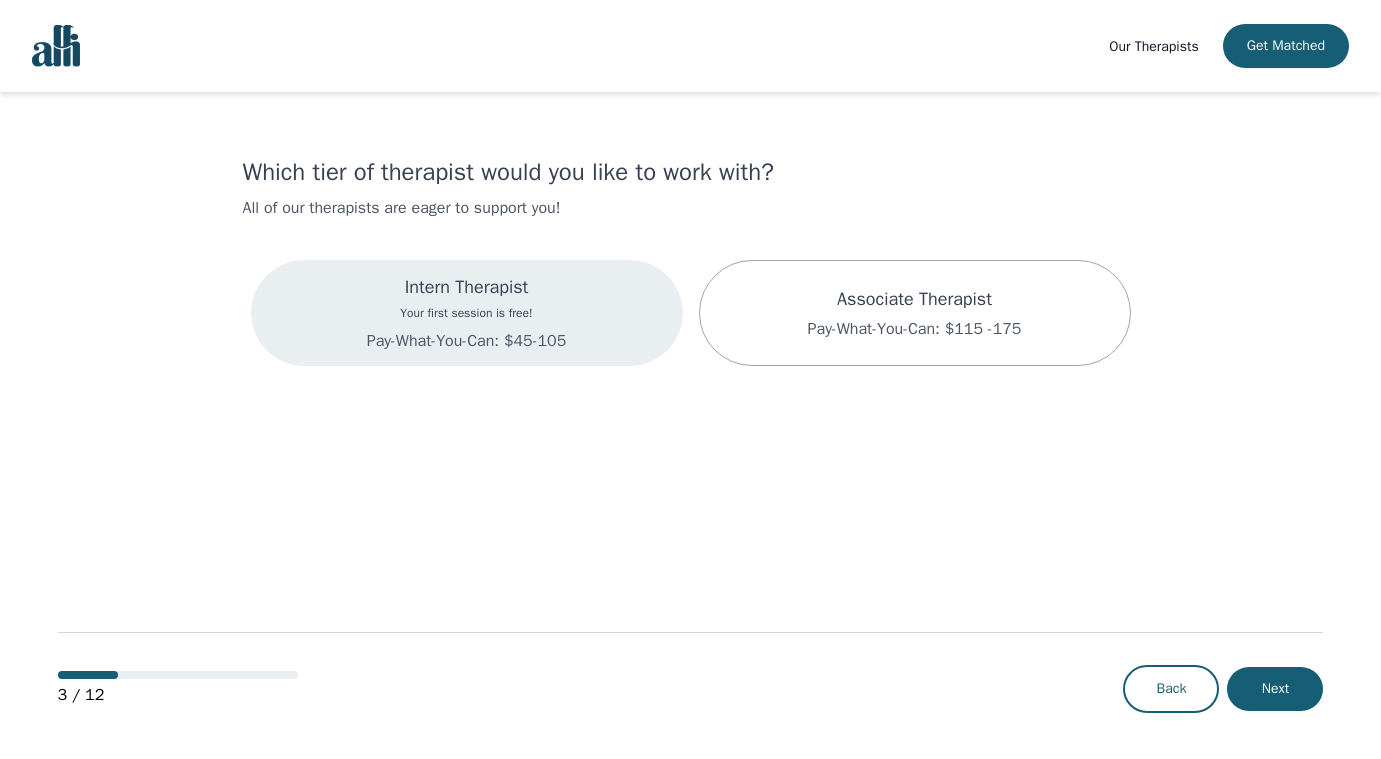click on "Pay-What-You-Can: $45-105" at bounding box center [466, 341] 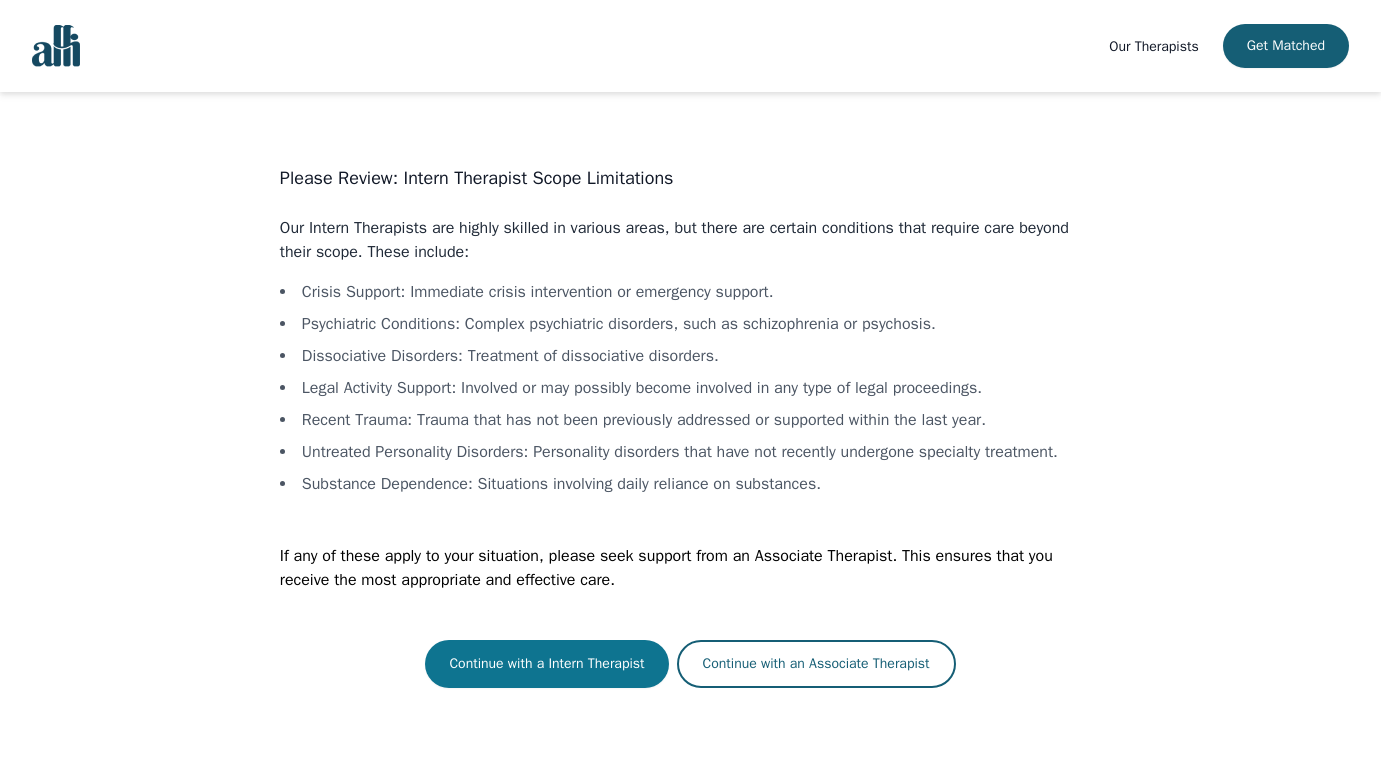 click on "Continue with a Intern Therapist" at bounding box center (546, 664) 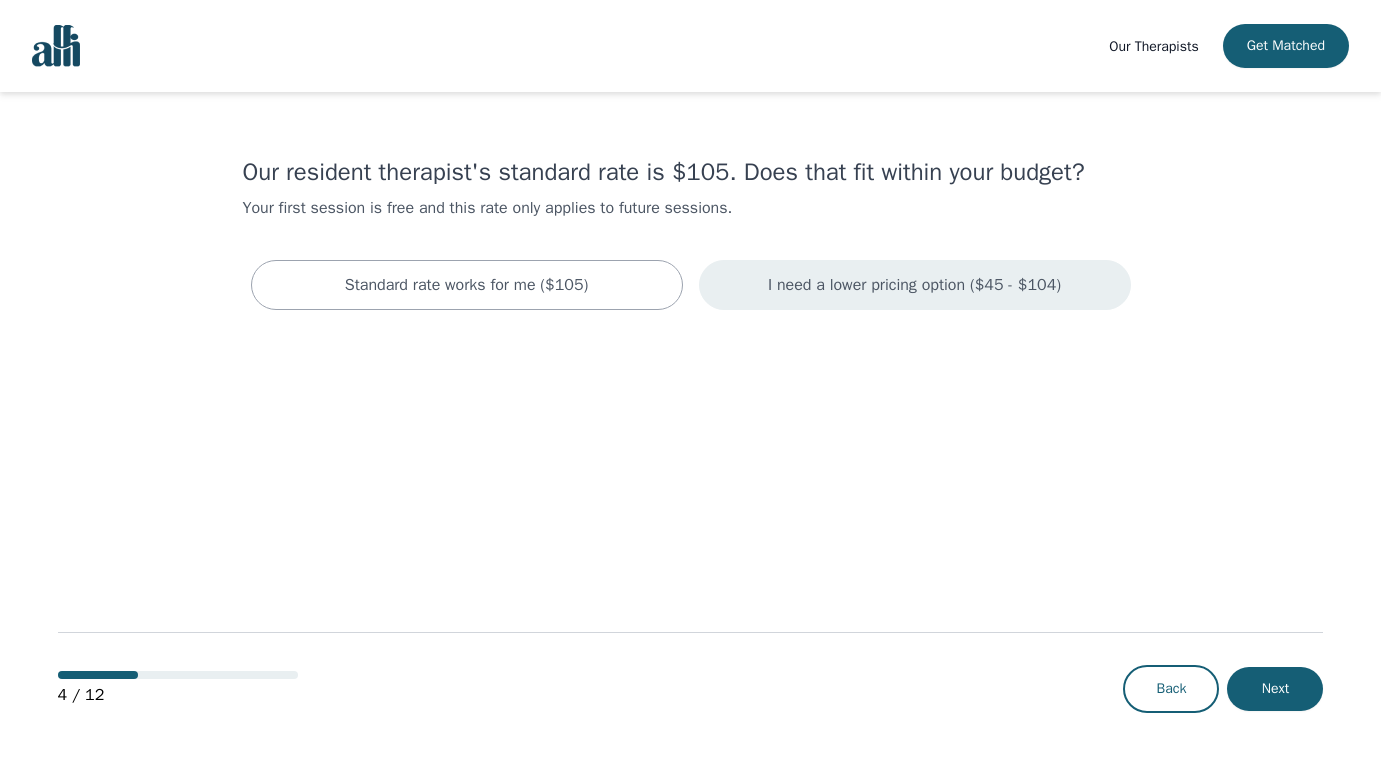click on "I need a lower pricing option ($45 - $104)" at bounding box center (914, 285) 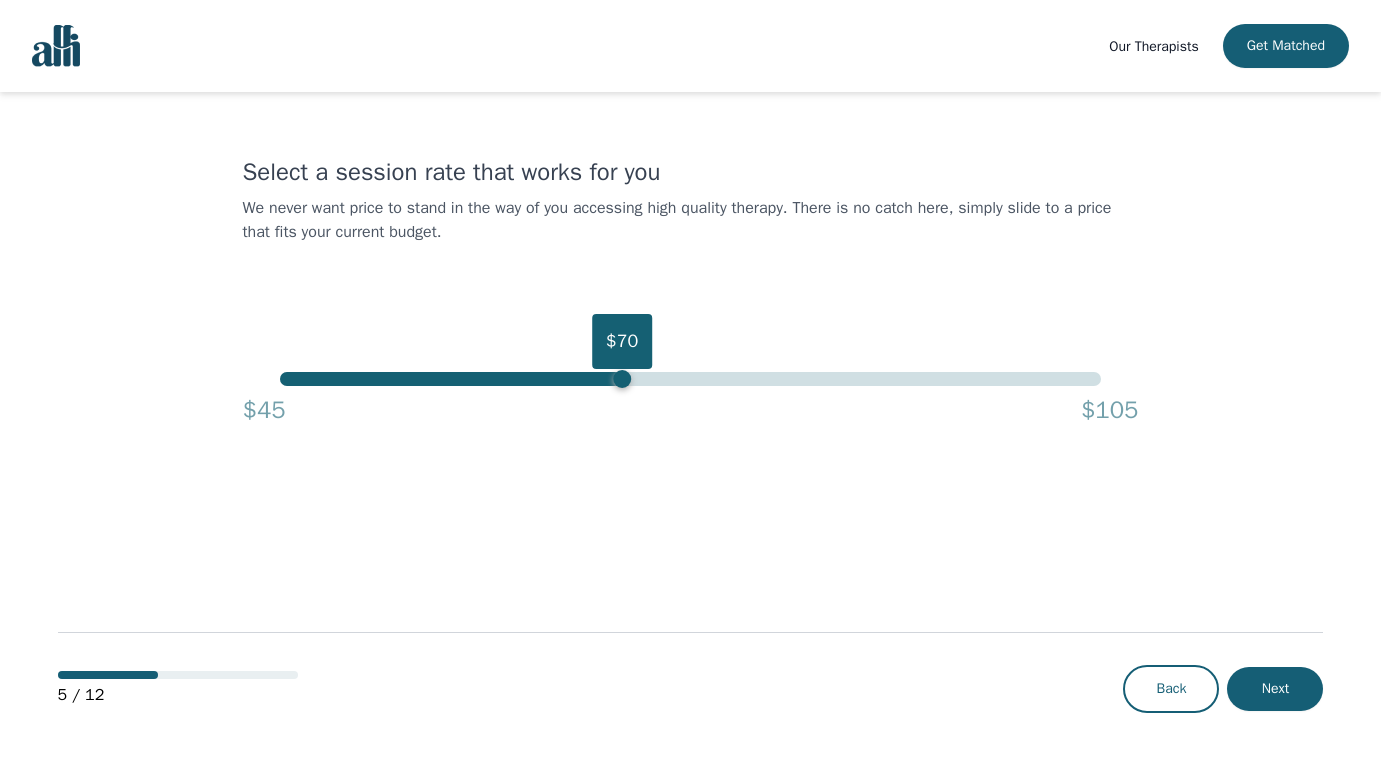drag, startPoint x: 1120, startPoint y: 334, endPoint x: 599, endPoint y: 377, distance: 522.7715 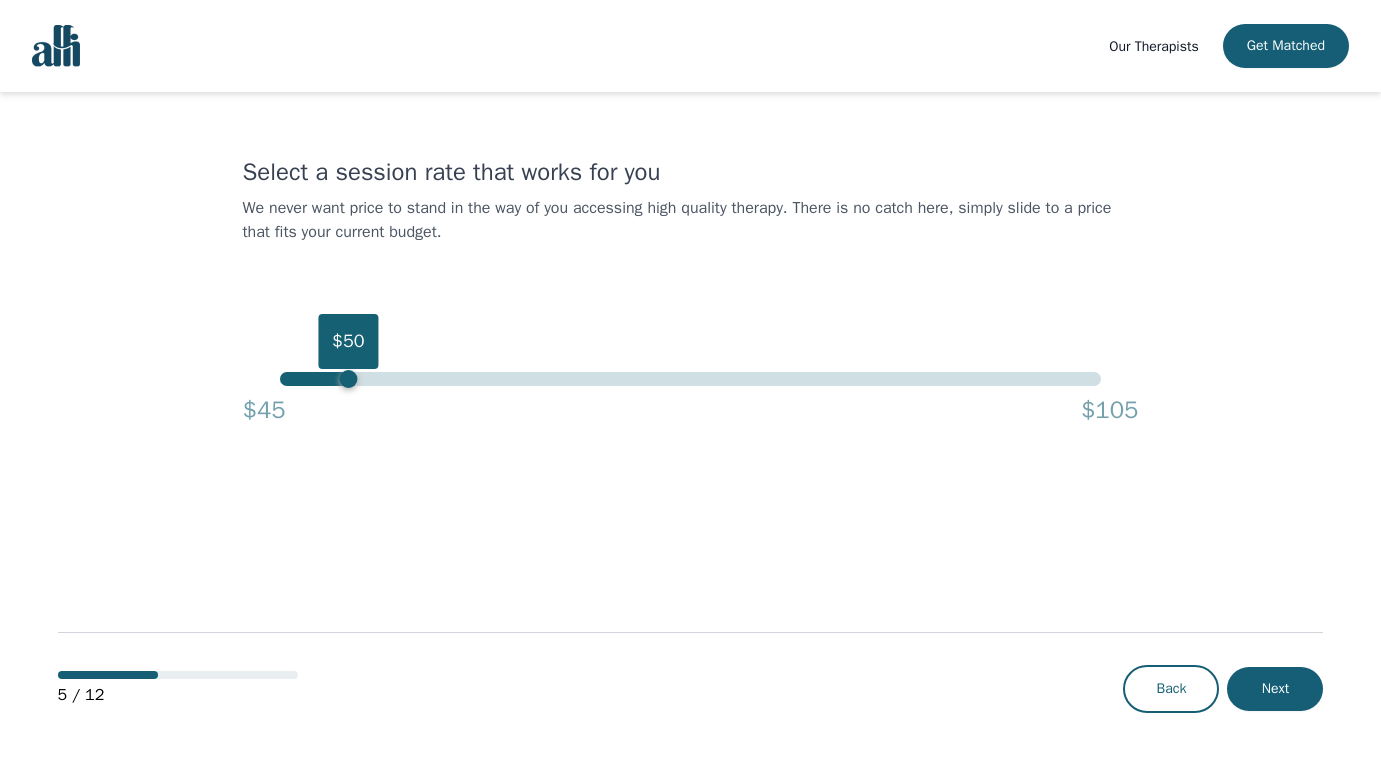 drag, startPoint x: 597, startPoint y: 355, endPoint x: 347, endPoint y: 389, distance: 252.3014 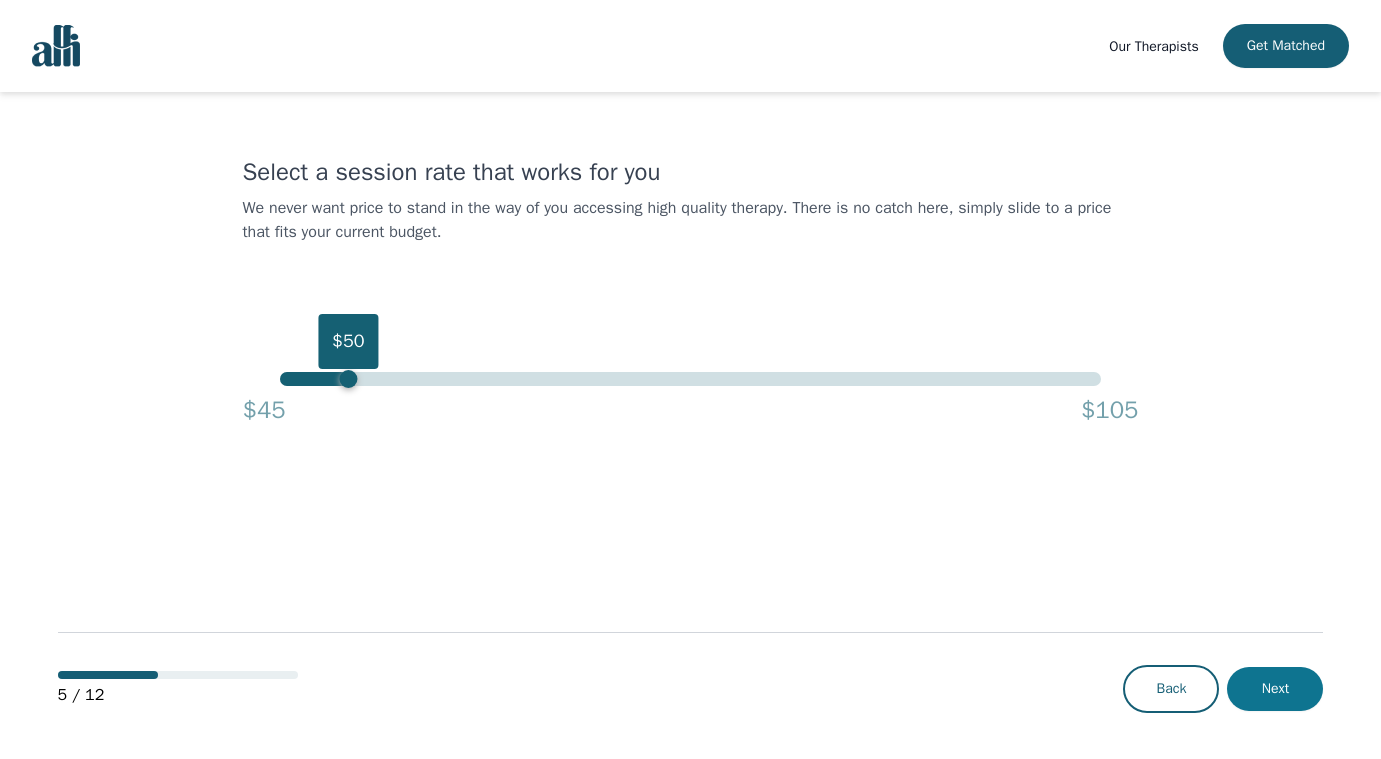click on "Next" at bounding box center (1275, 689) 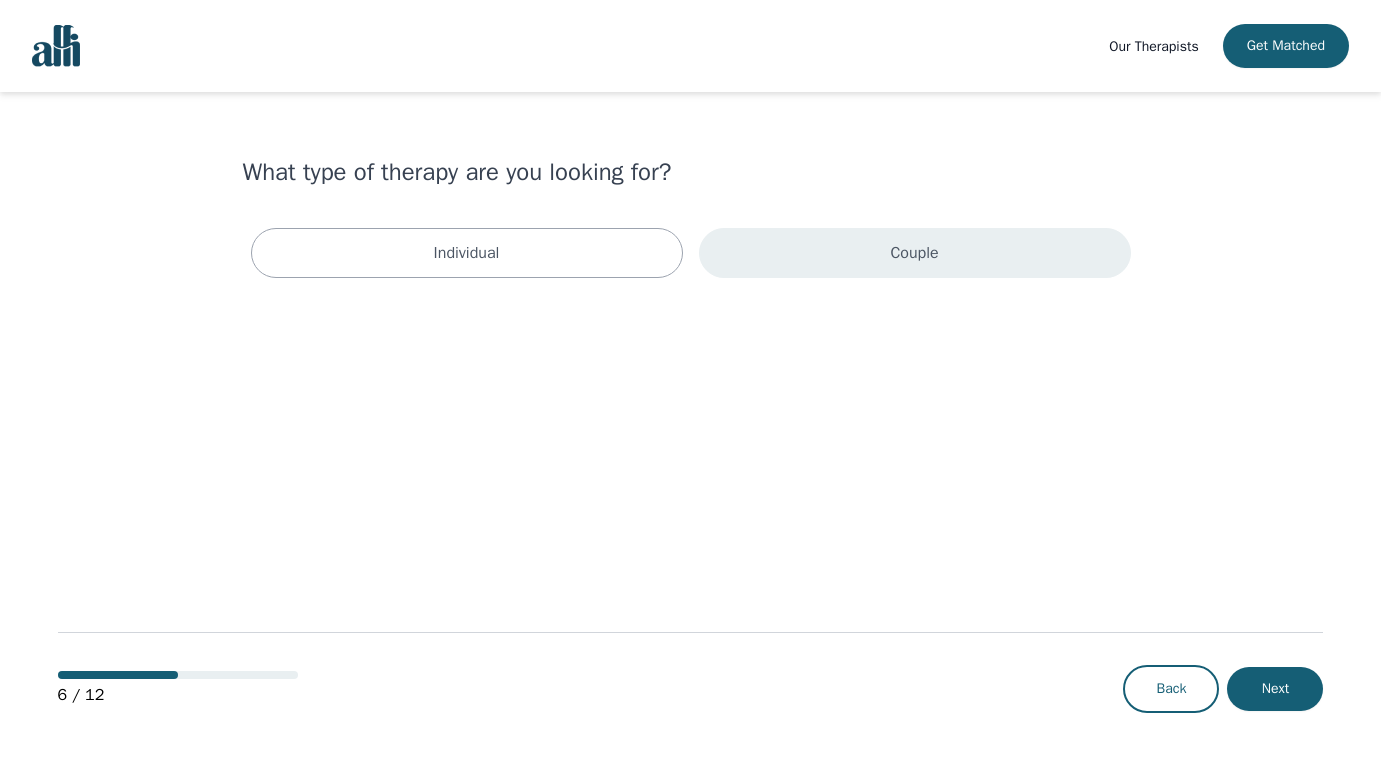 click on "Couple" at bounding box center [915, 253] 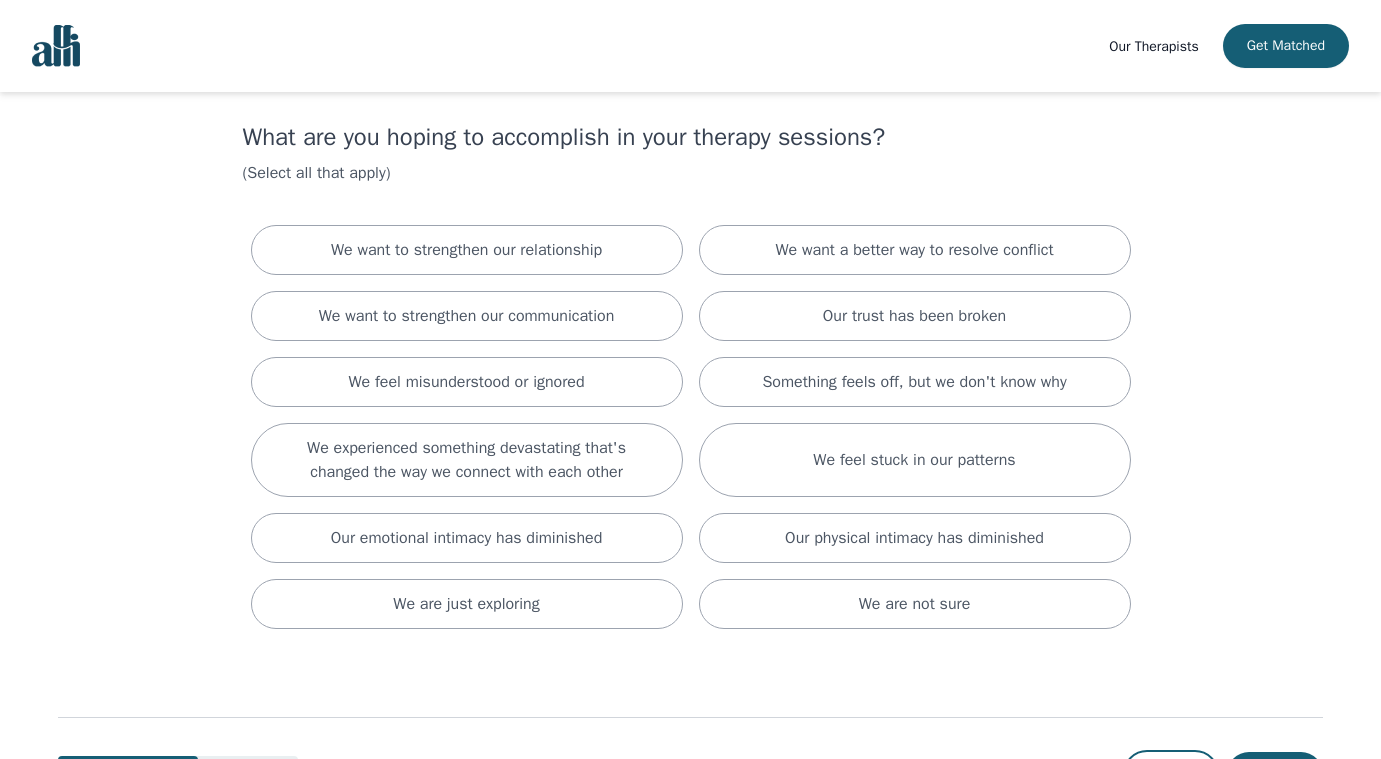 scroll, scrollTop: 122, scrollLeft: 0, axis: vertical 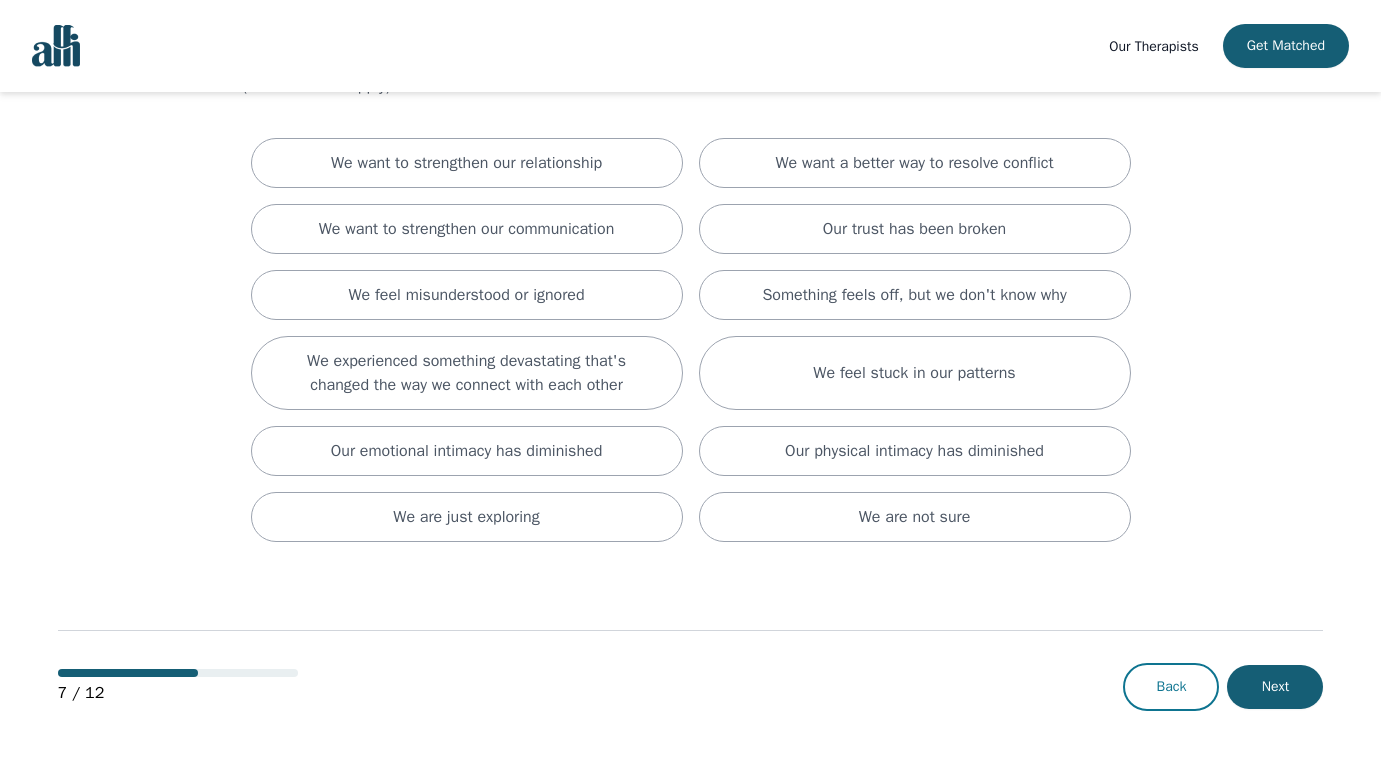 click on "Back" at bounding box center [1171, 687] 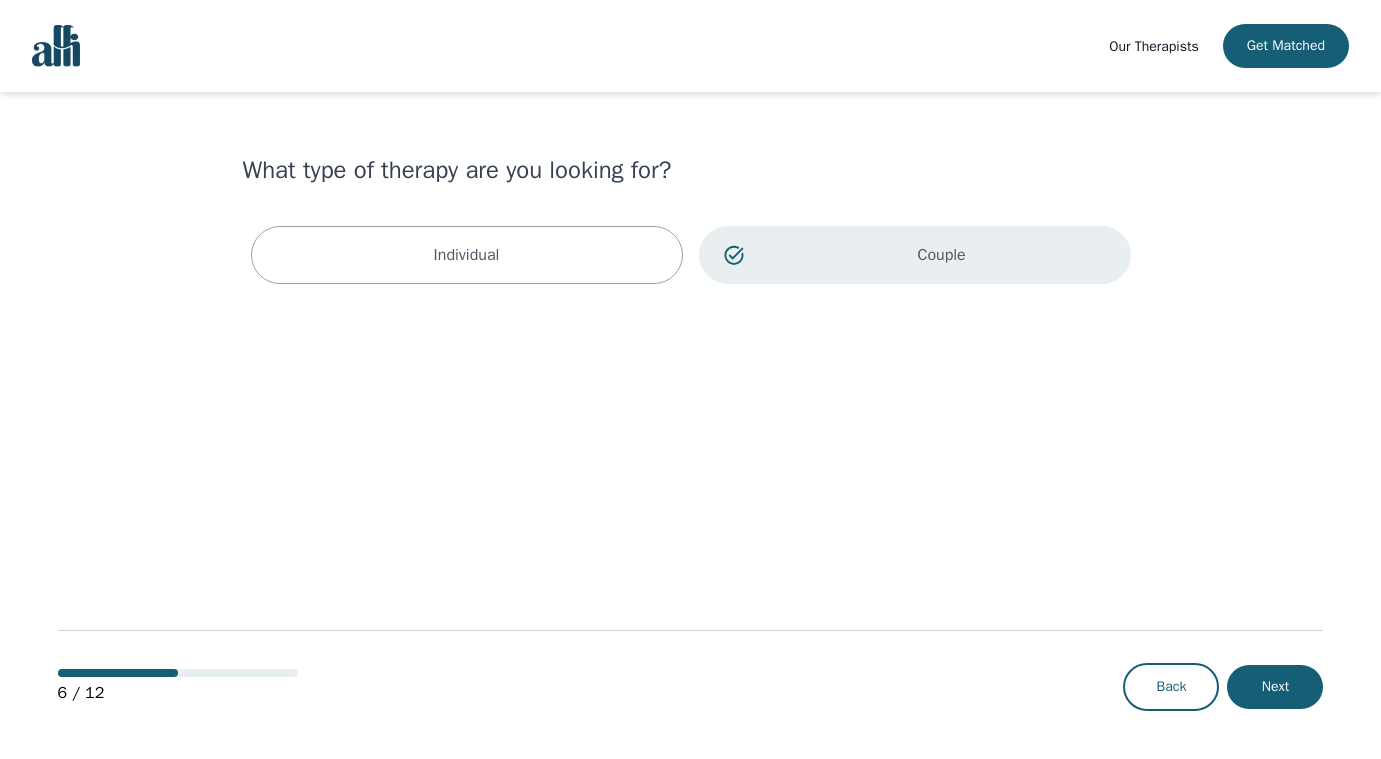 scroll, scrollTop: 0, scrollLeft: 0, axis: both 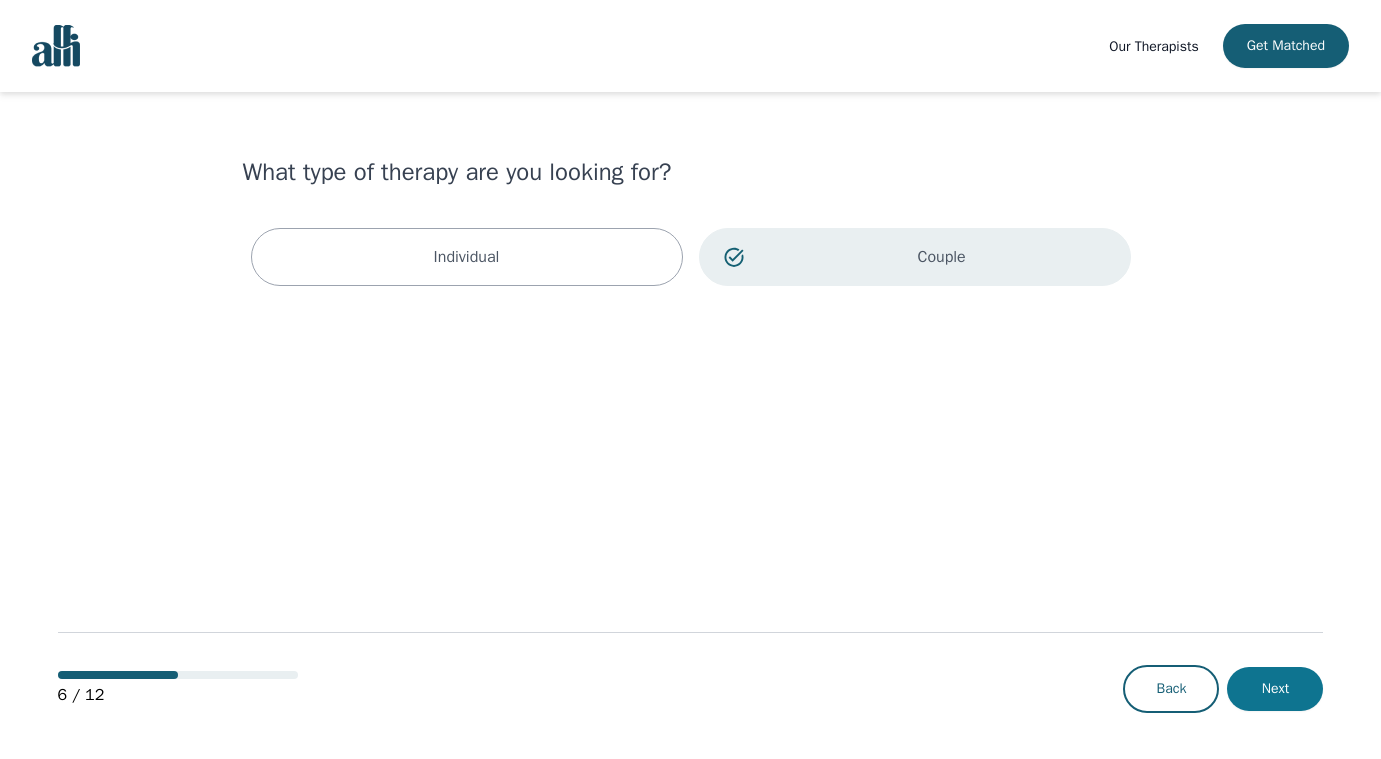 click on "Next" at bounding box center (1275, 689) 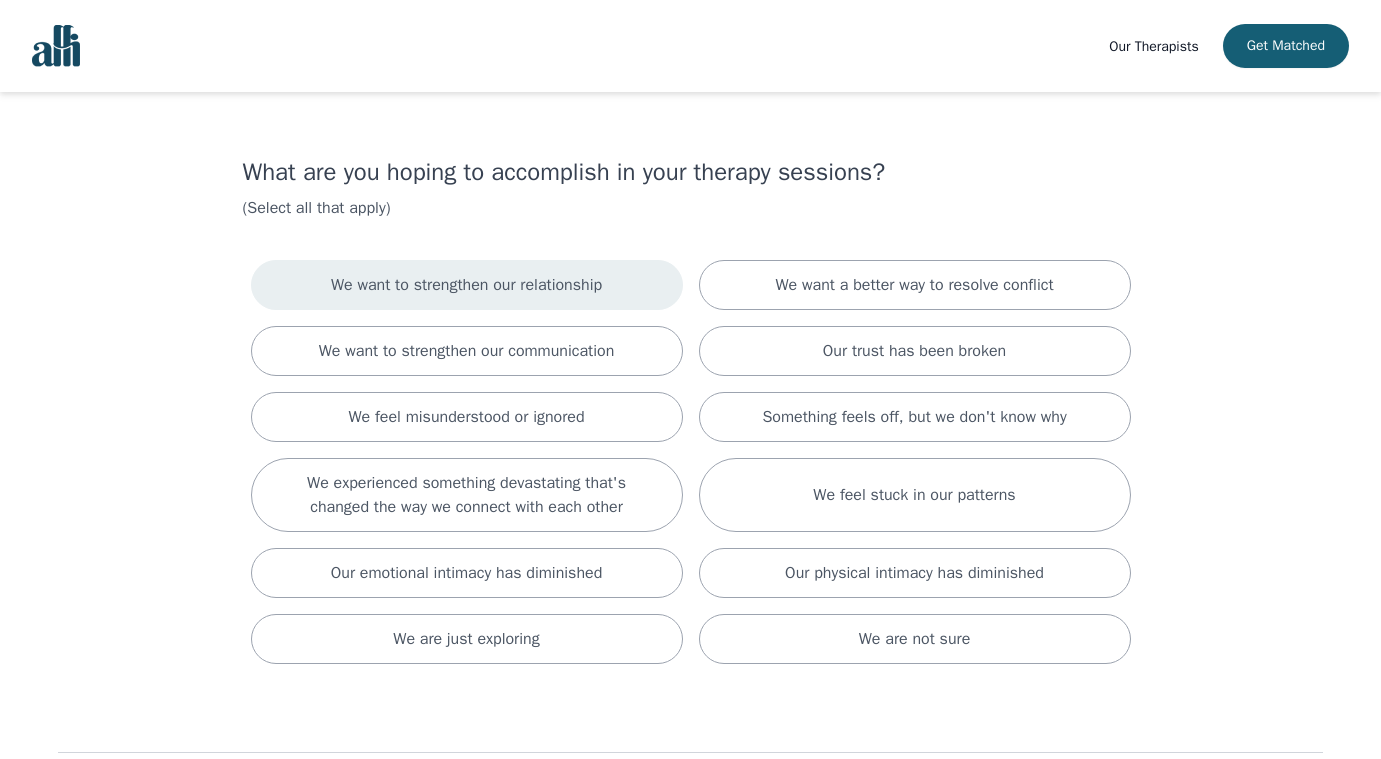 click on "We want to strengthen our relationship" at bounding box center [466, 285] 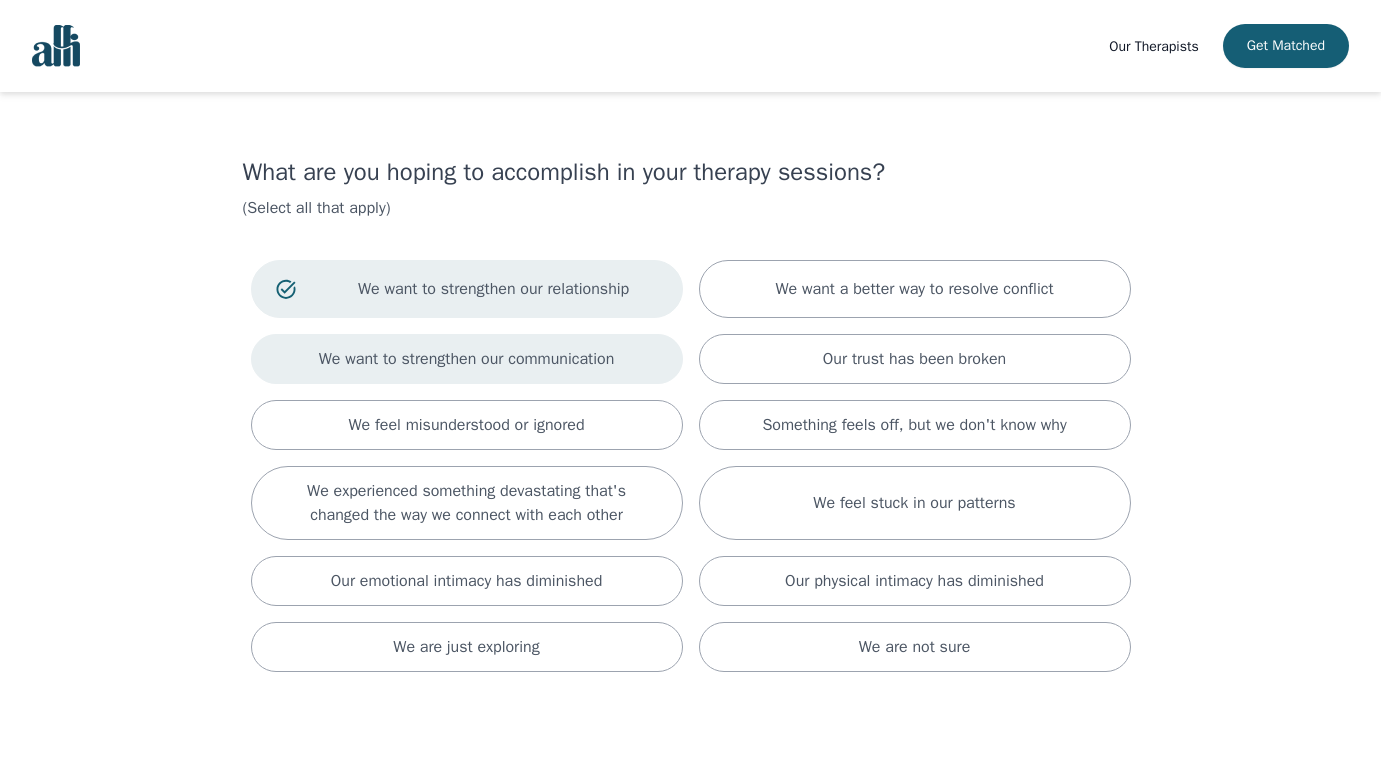 click on "We want to strengthen our communication" at bounding box center (467, 359) 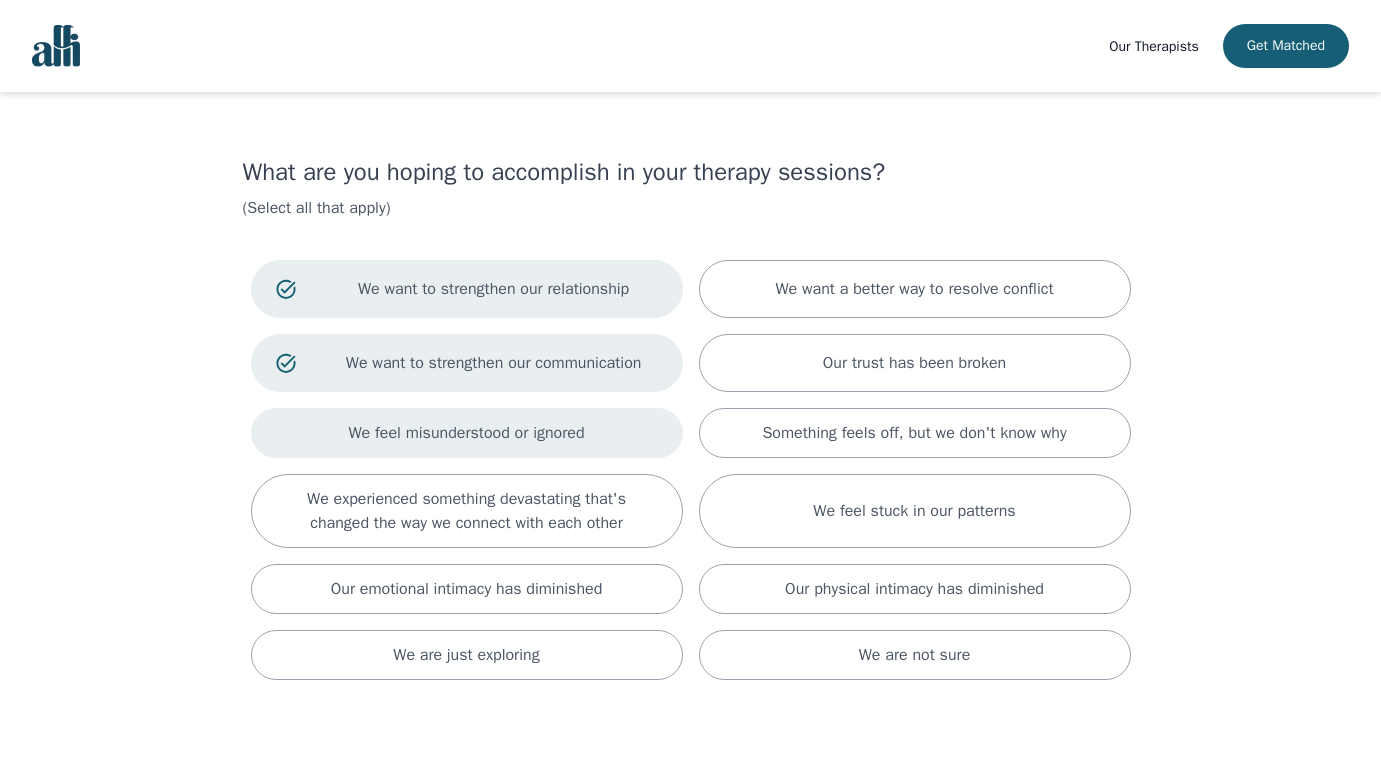 click on "We feel misunderstood or ignored" at bounding box center [466, 433] 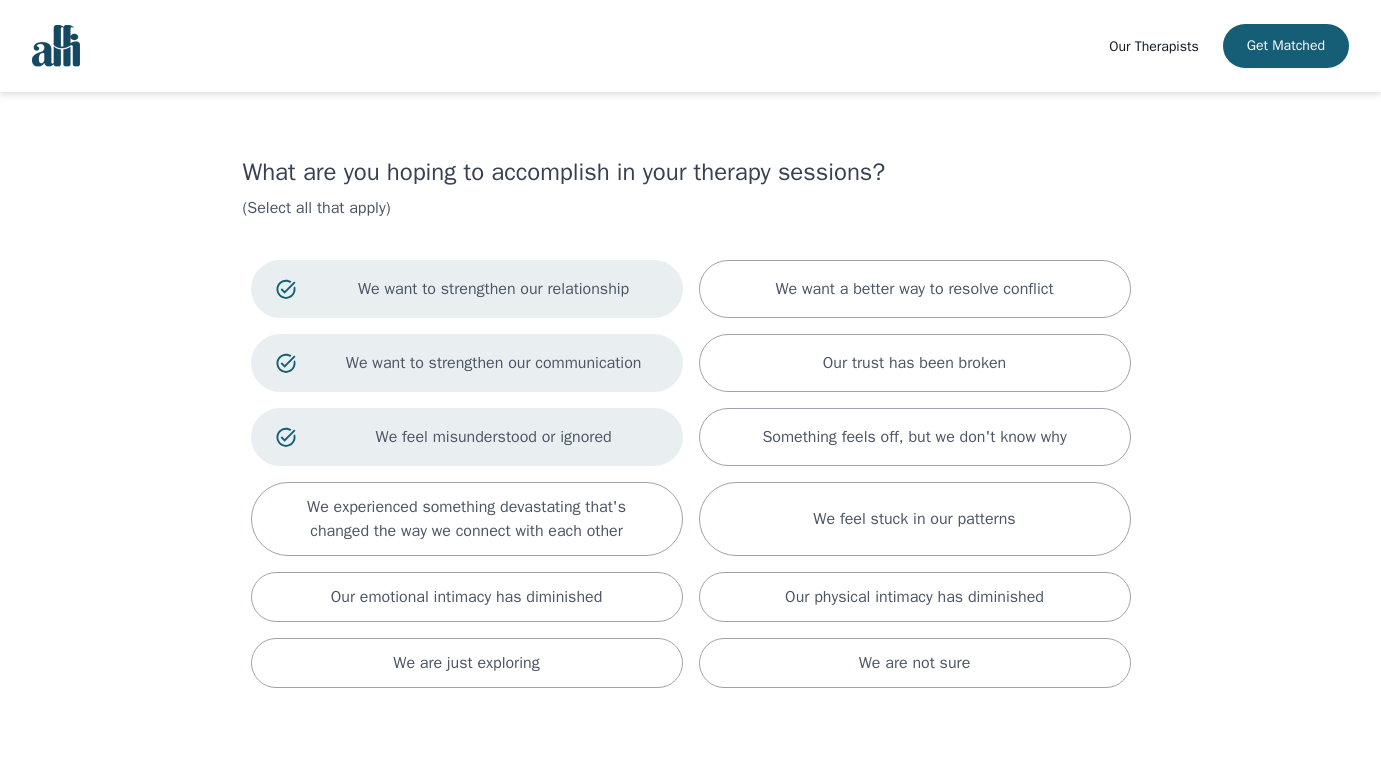 click on "We feel misunderstood or ignored" at bounding box center (494, 437) 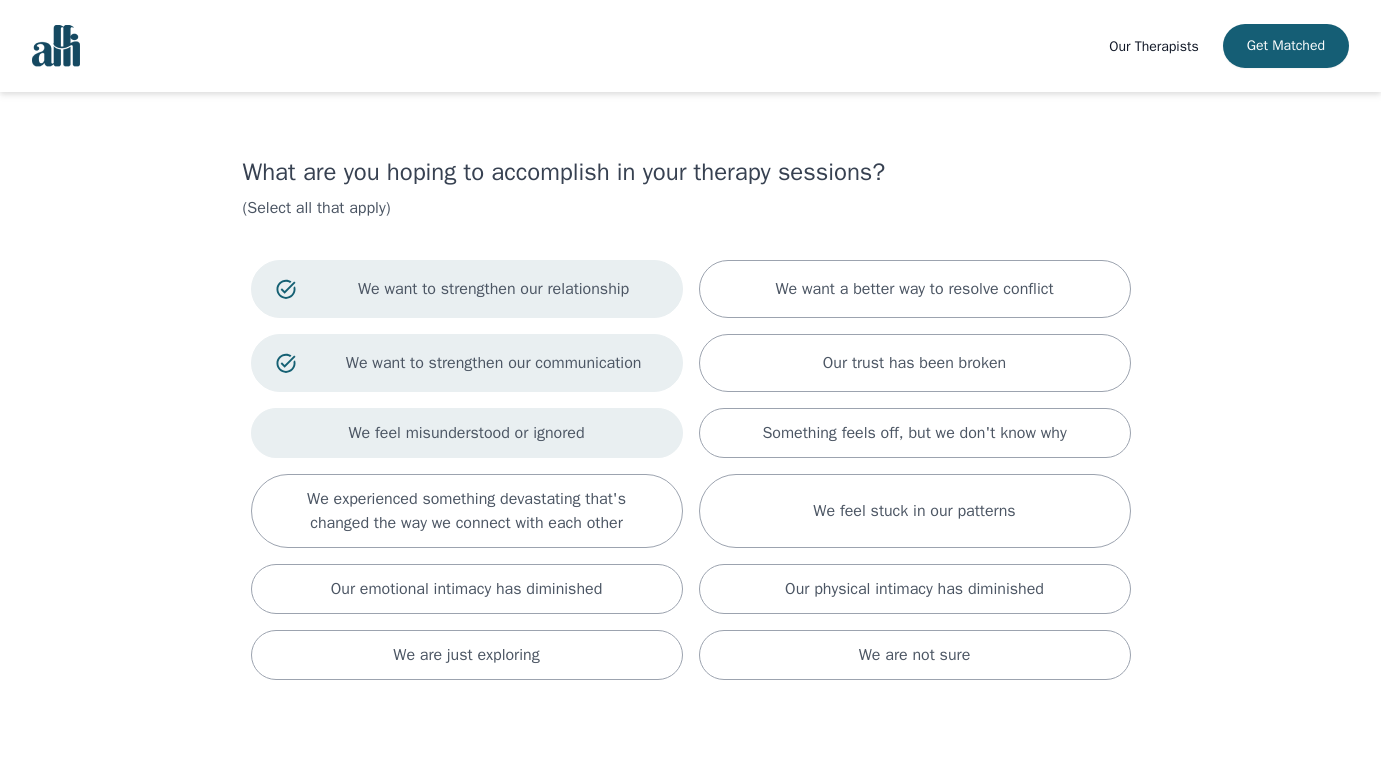 click on "We feel misunderstood or ignored" at bounding box center (466, 433) 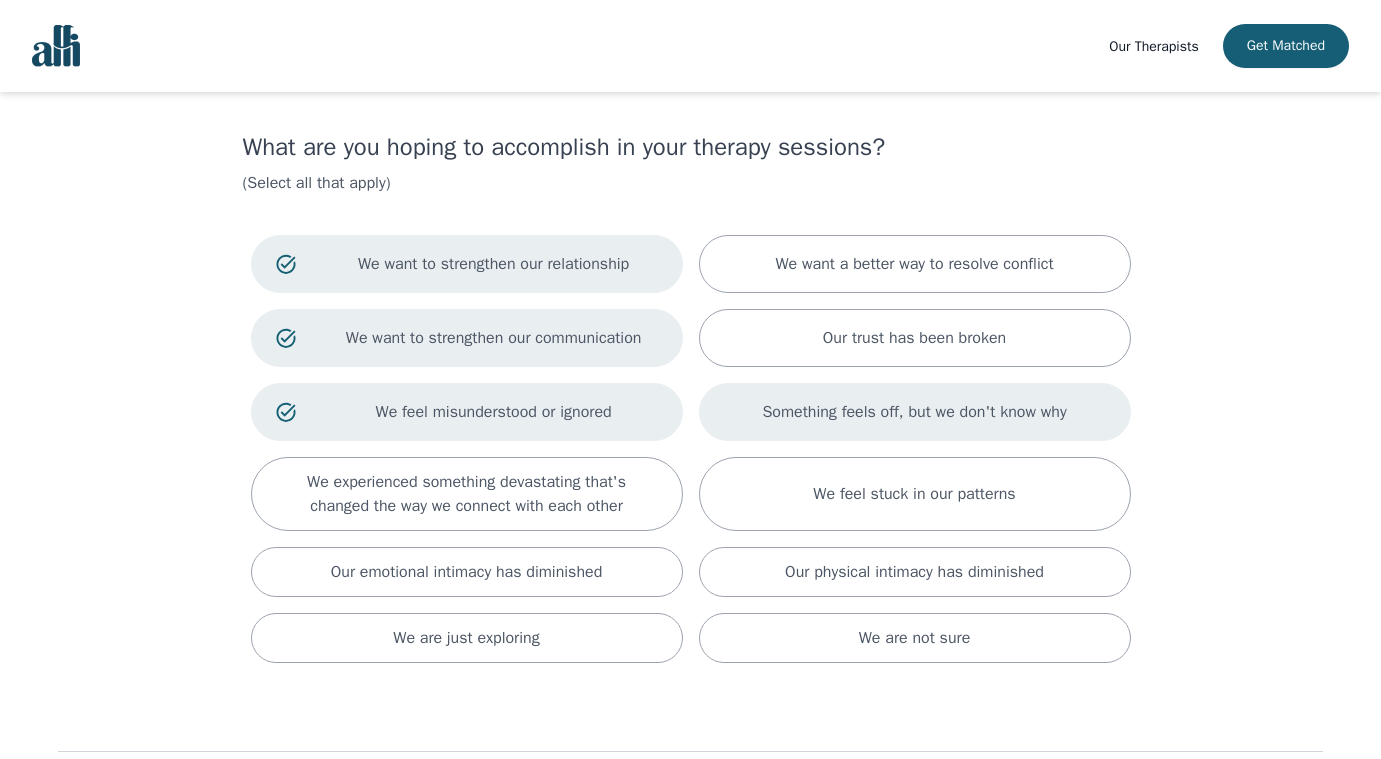 scroll, scrollTop: 26, scrollLeft: 0, axis: vertical 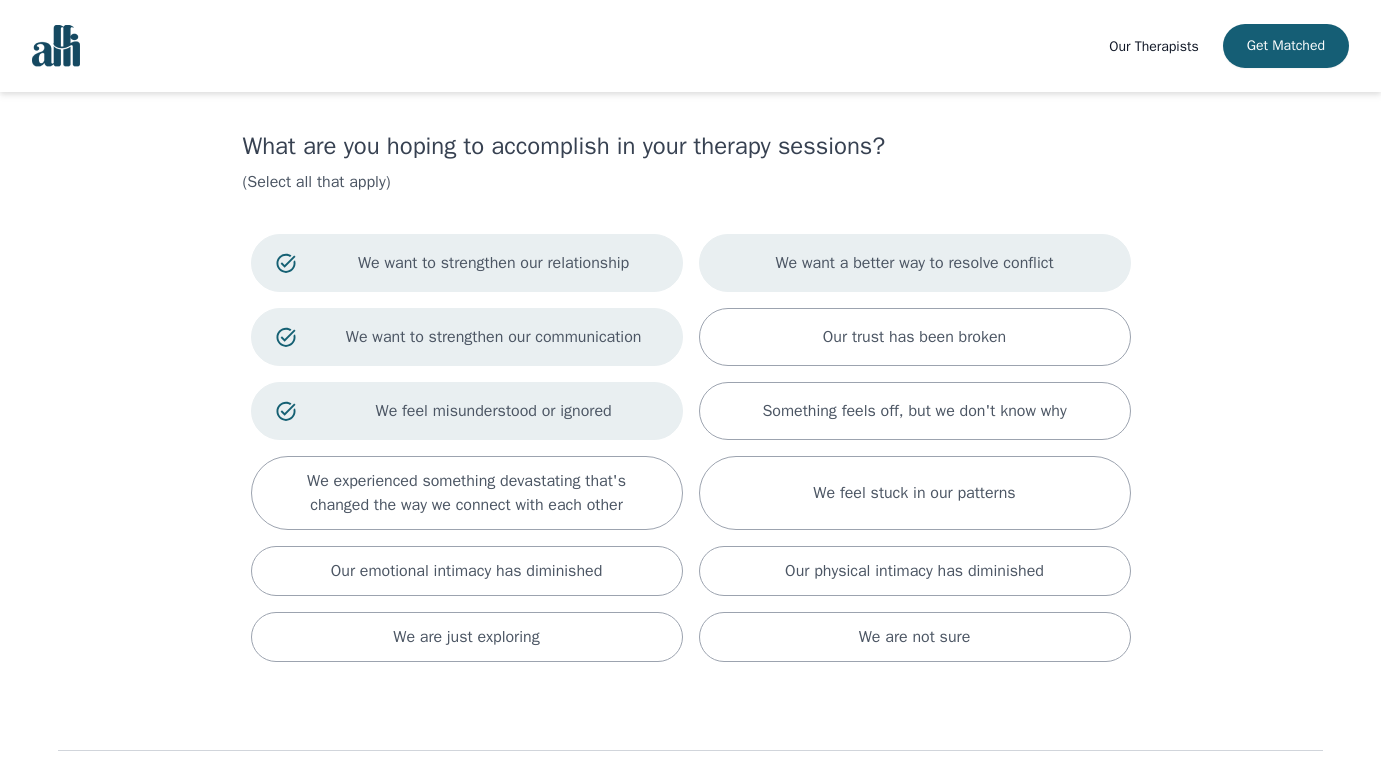 click on "We want a better way to resolve conflict" at bounding box center (915, 263) 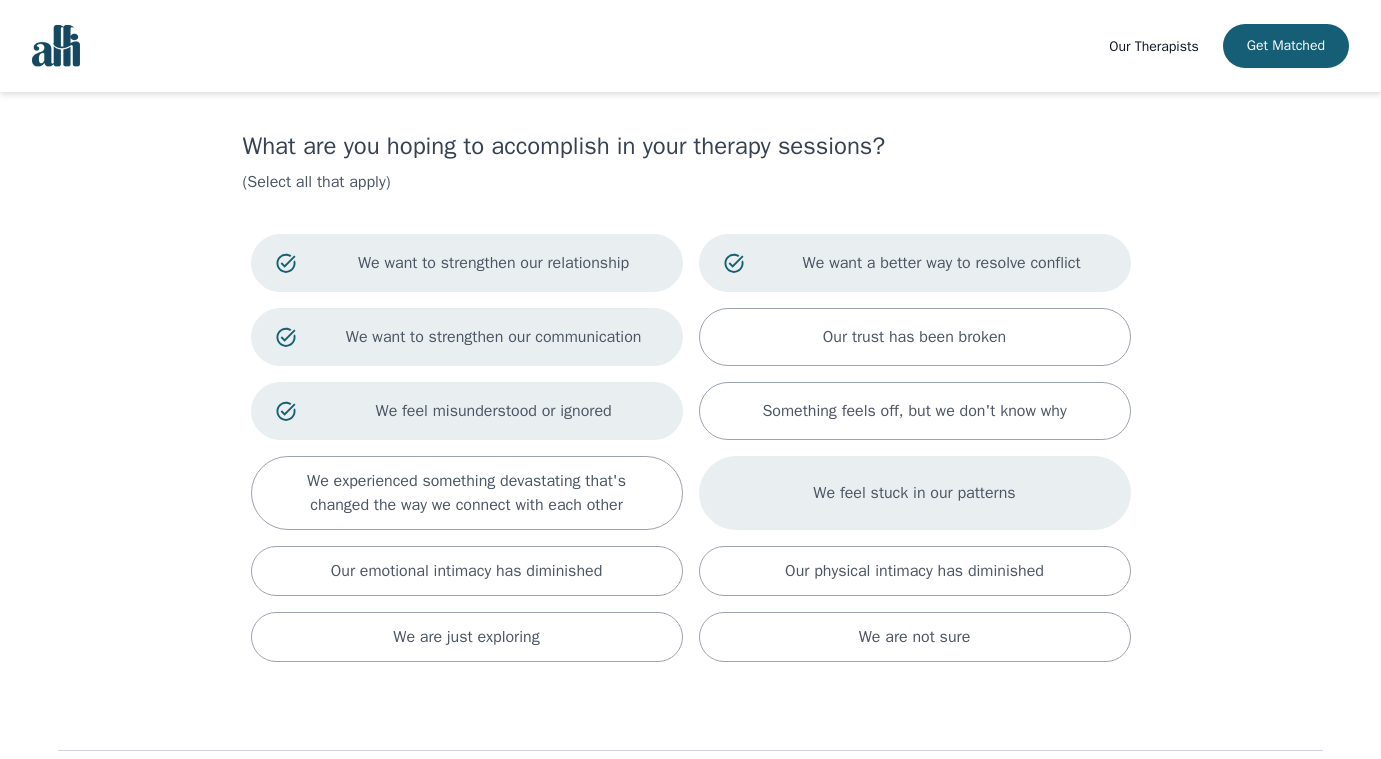 click on "We feel stuck in our patterns" at bounding box center [915, 493] 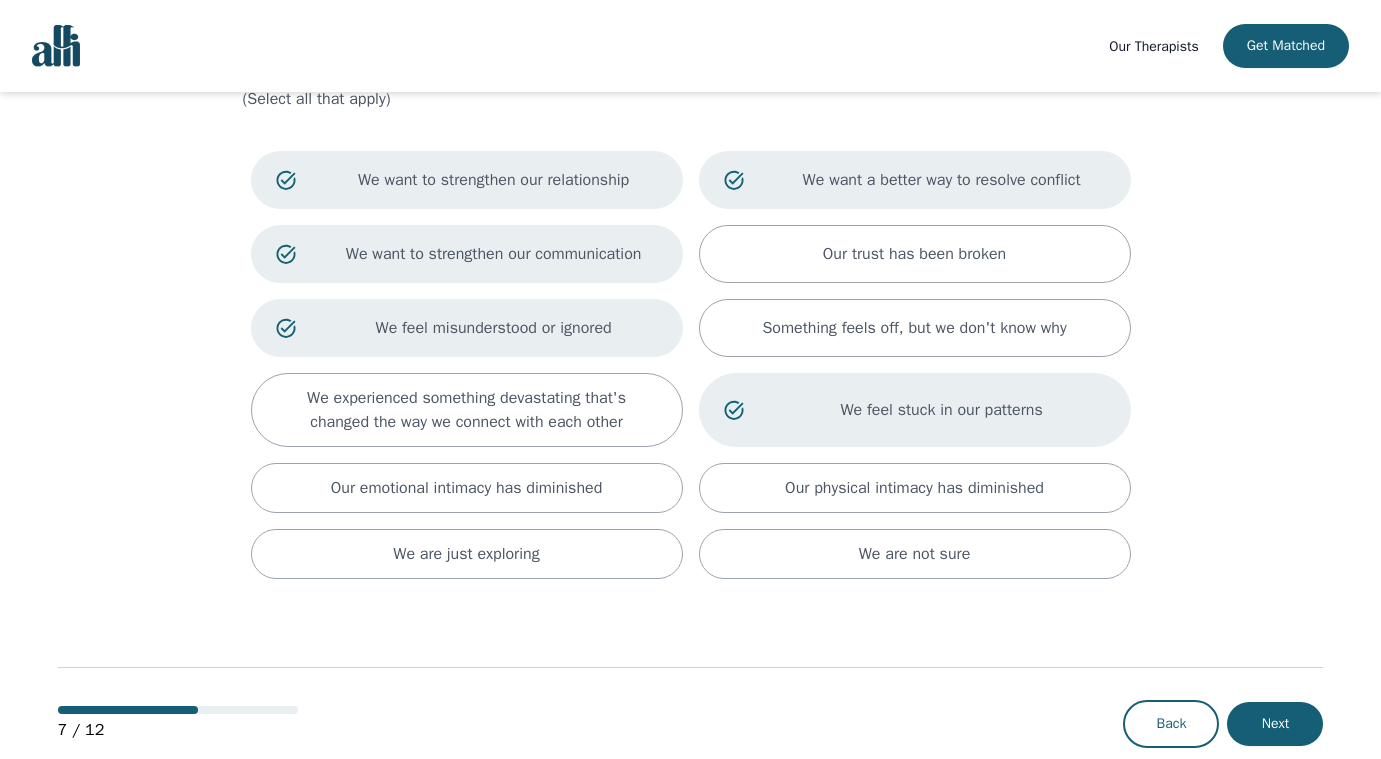 scroll, scrollTop: 110, scrollLeft: 0, axis: vertical 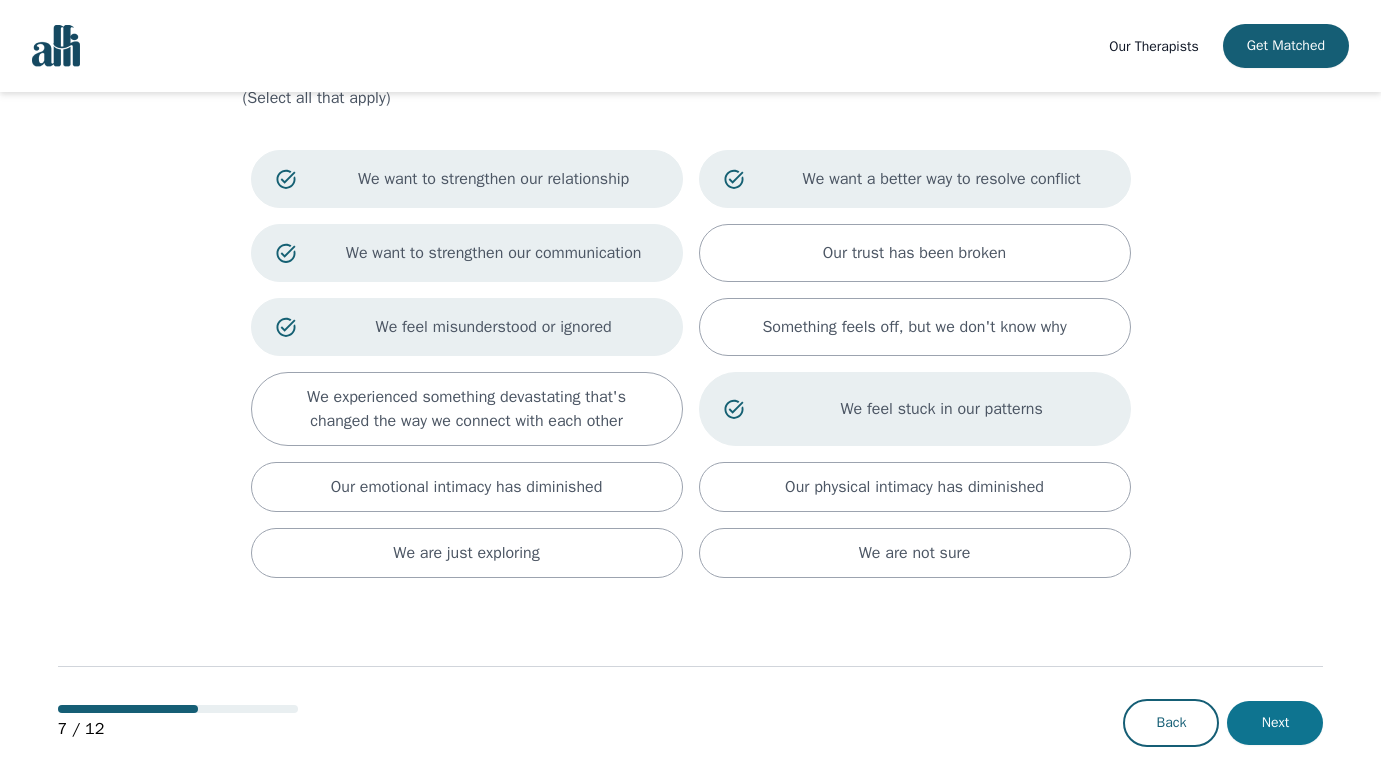 click on "Next" at bounding box center (1275, 723) 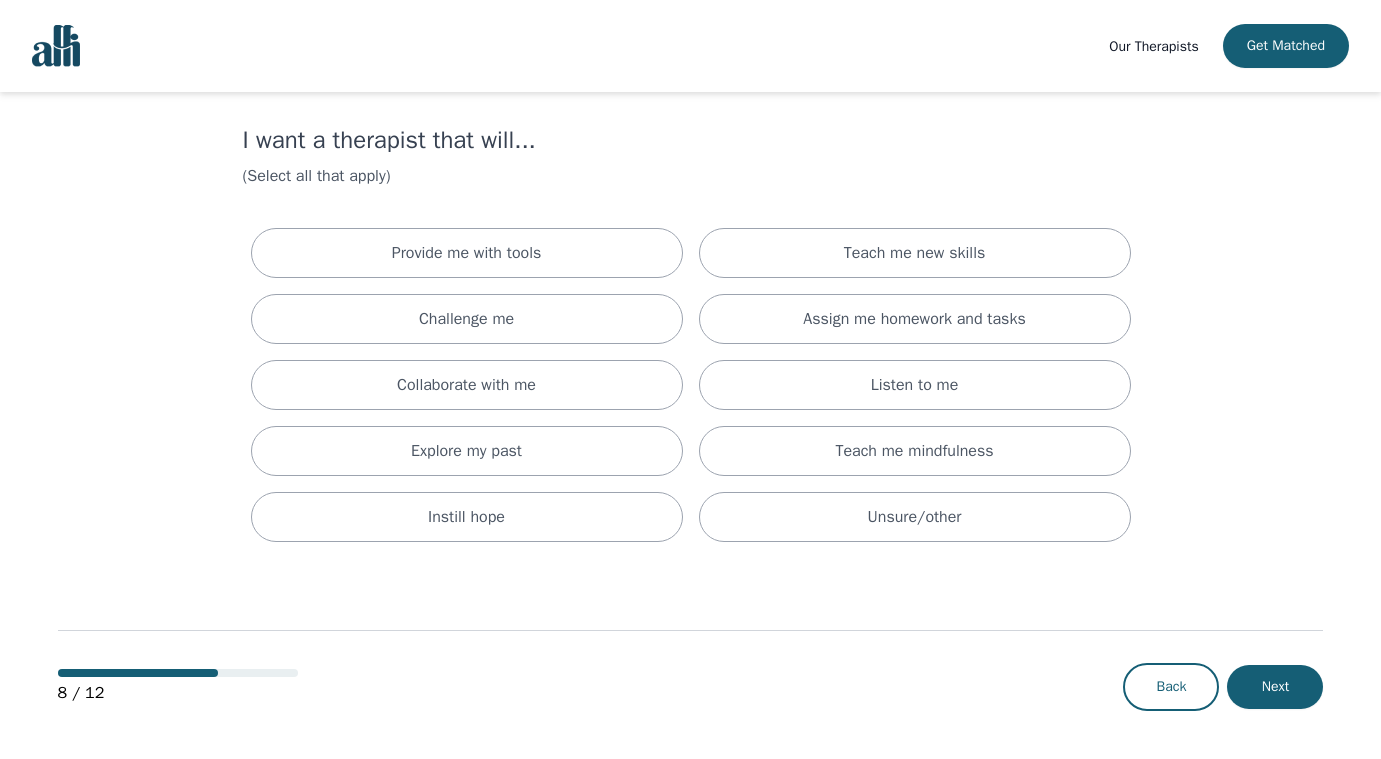 scroll, scrollTop: 0, scrollLeft: 0, axis: both 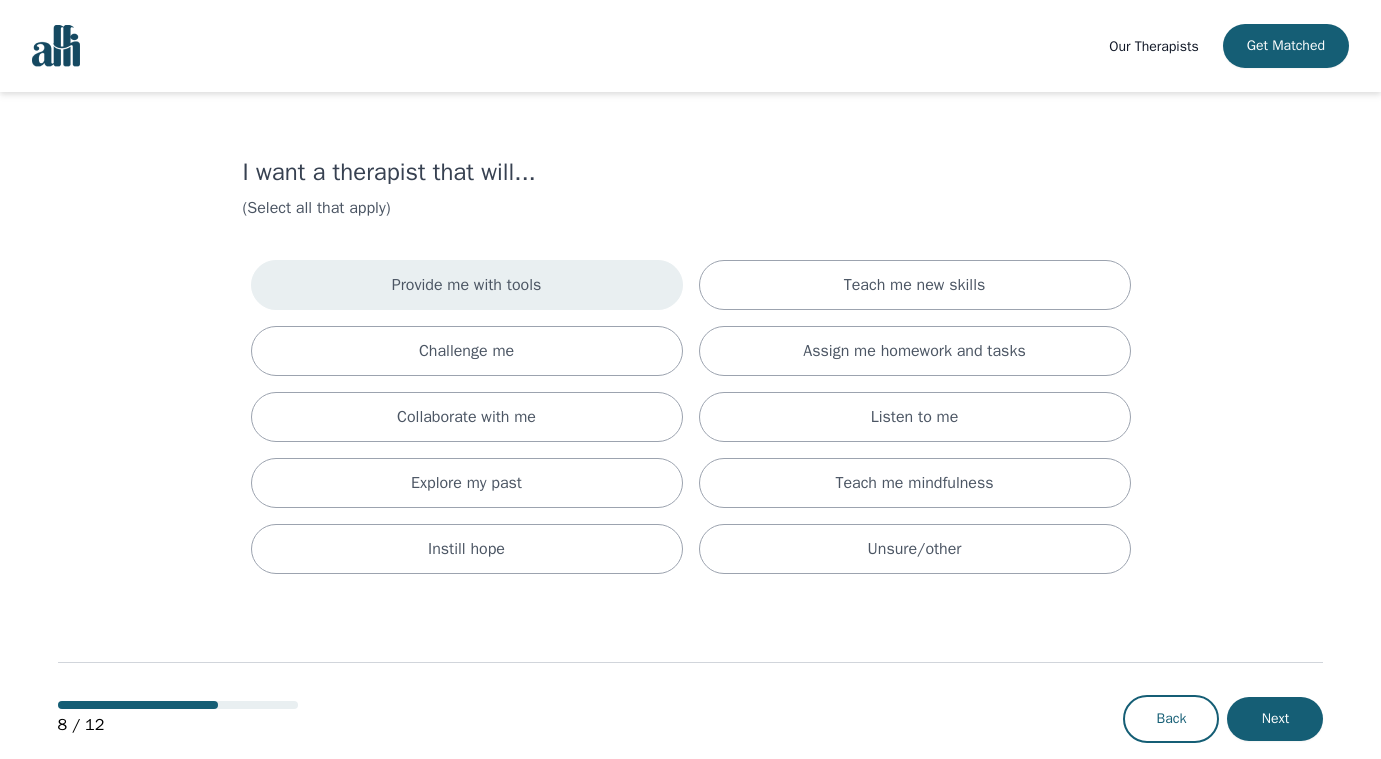 click on "Provide me with tools" at bounding box center (467, 285) 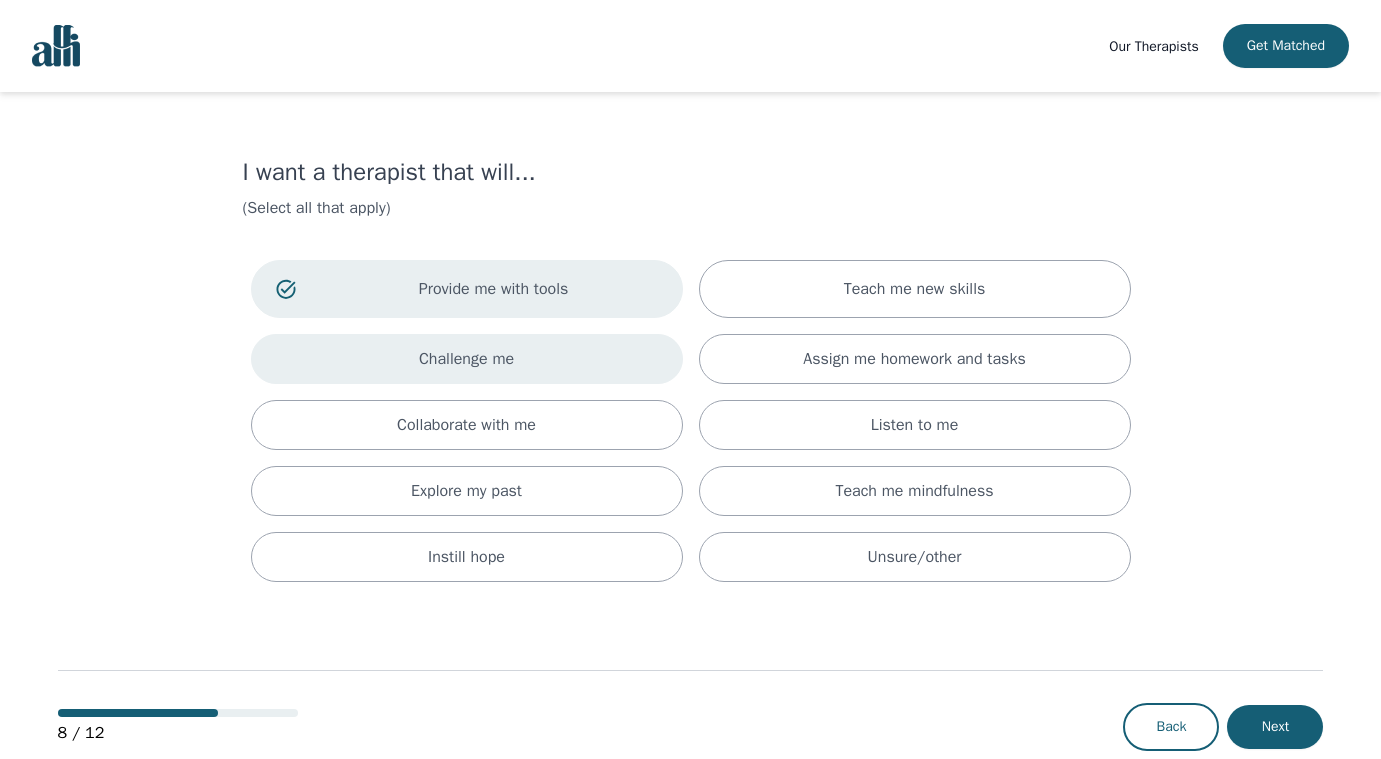 click on "Challenge me" at bounding box center [467, 359] 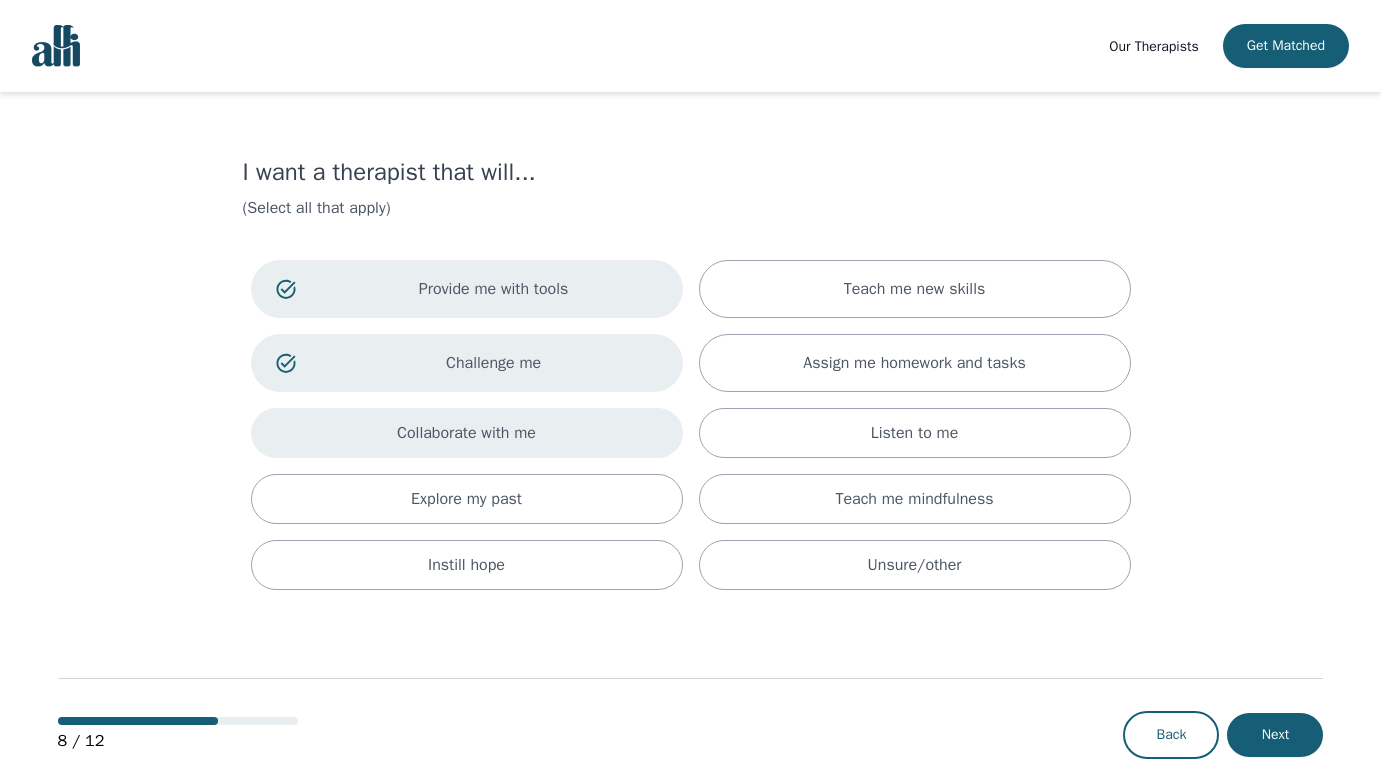 click on "Collaborate with me" at bounding box center (467, 433) 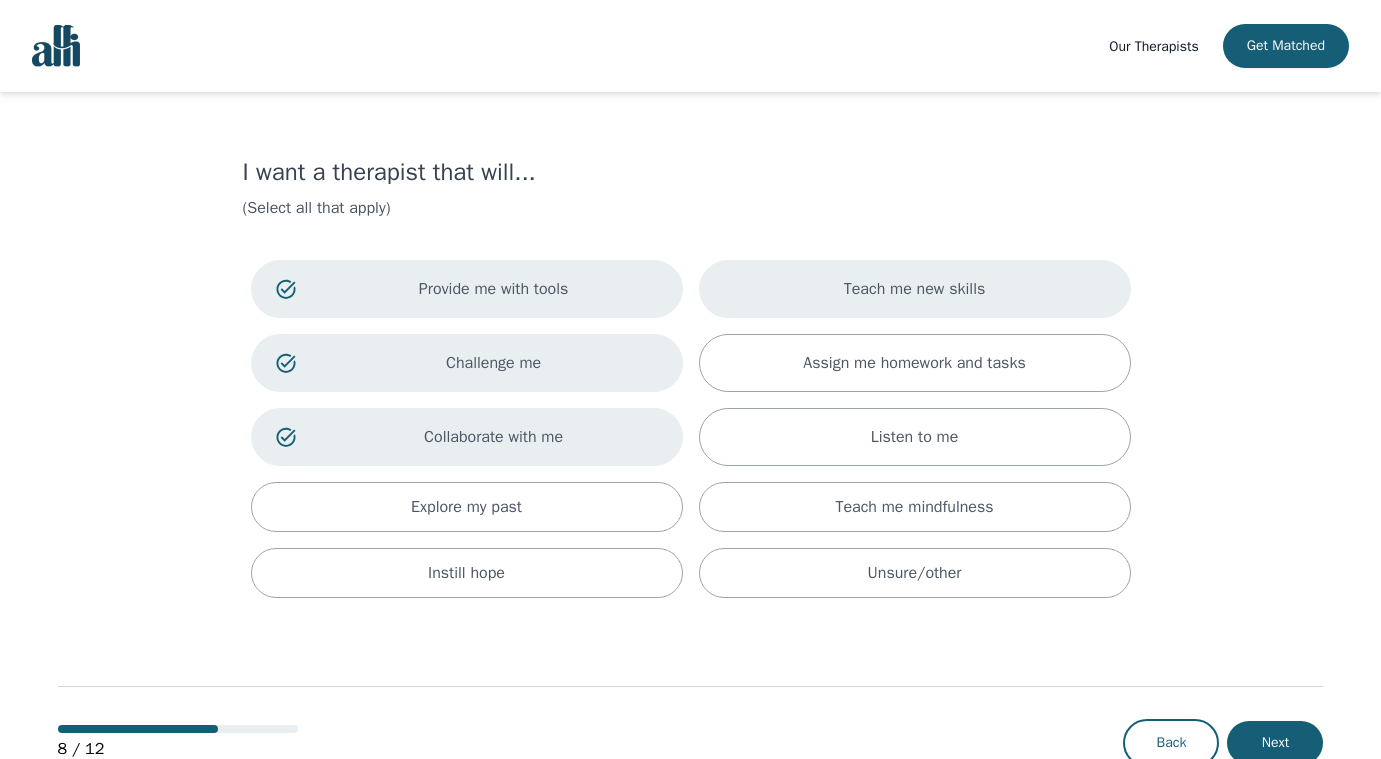click on "Teach me new skills" at bounding box center [915, 289] 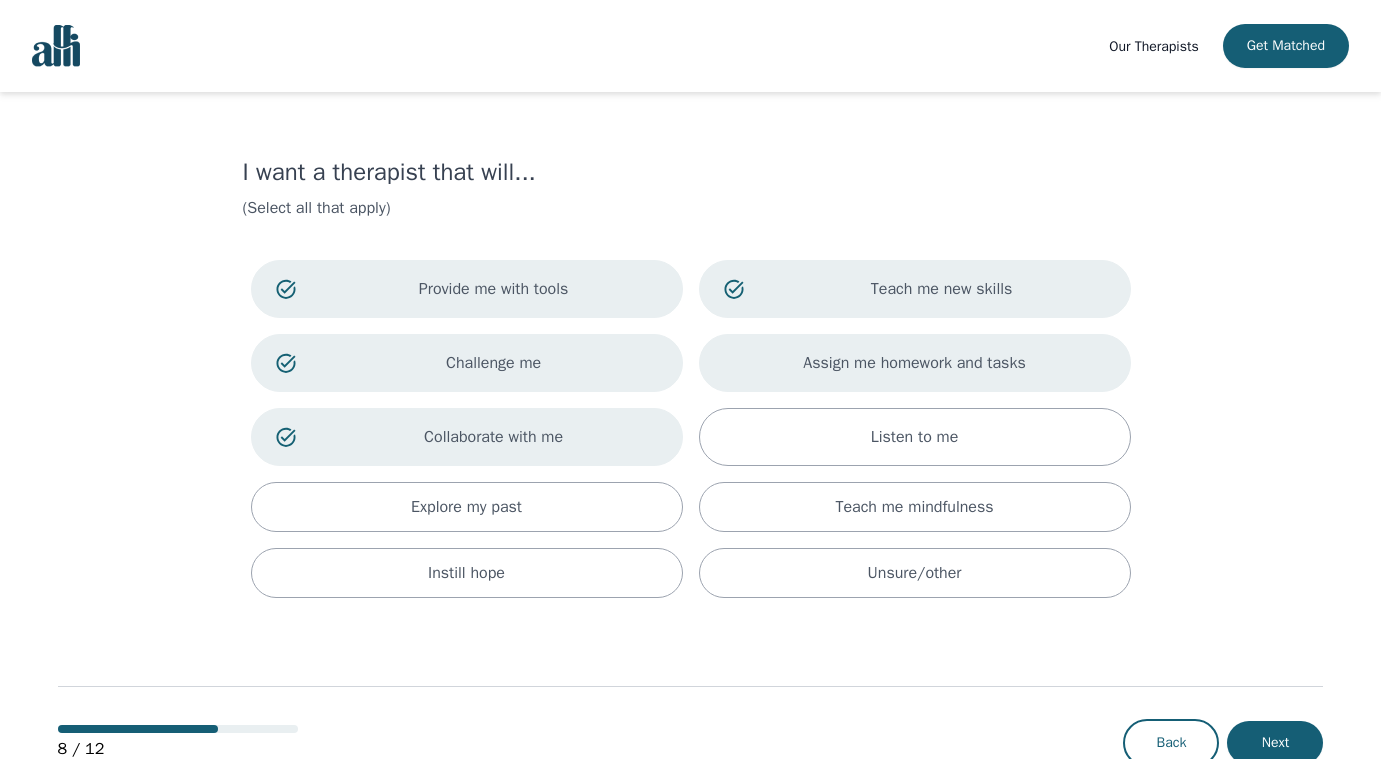 click on "Assign me homework and tasks" at bounding box center (915, 363) 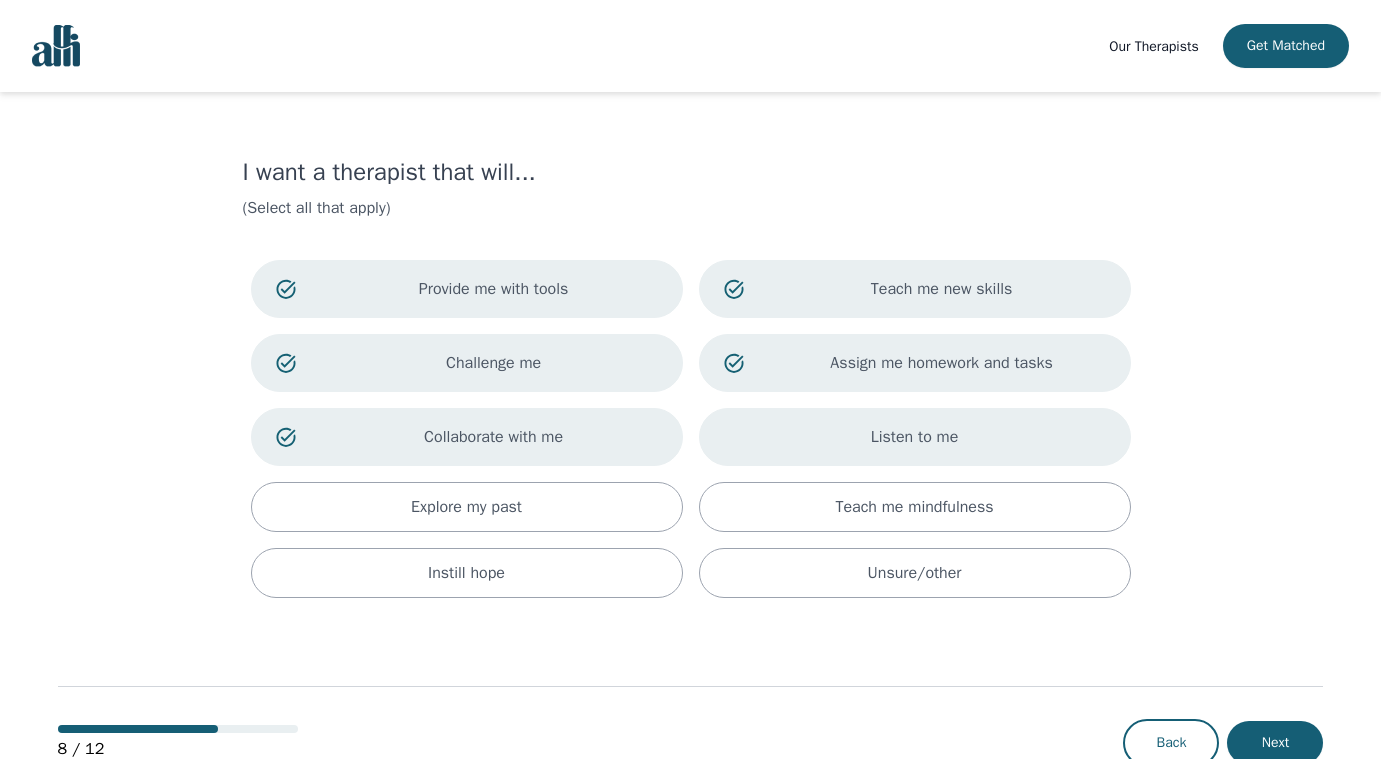 click on "Listen to me" at bounding box center (915, 437) 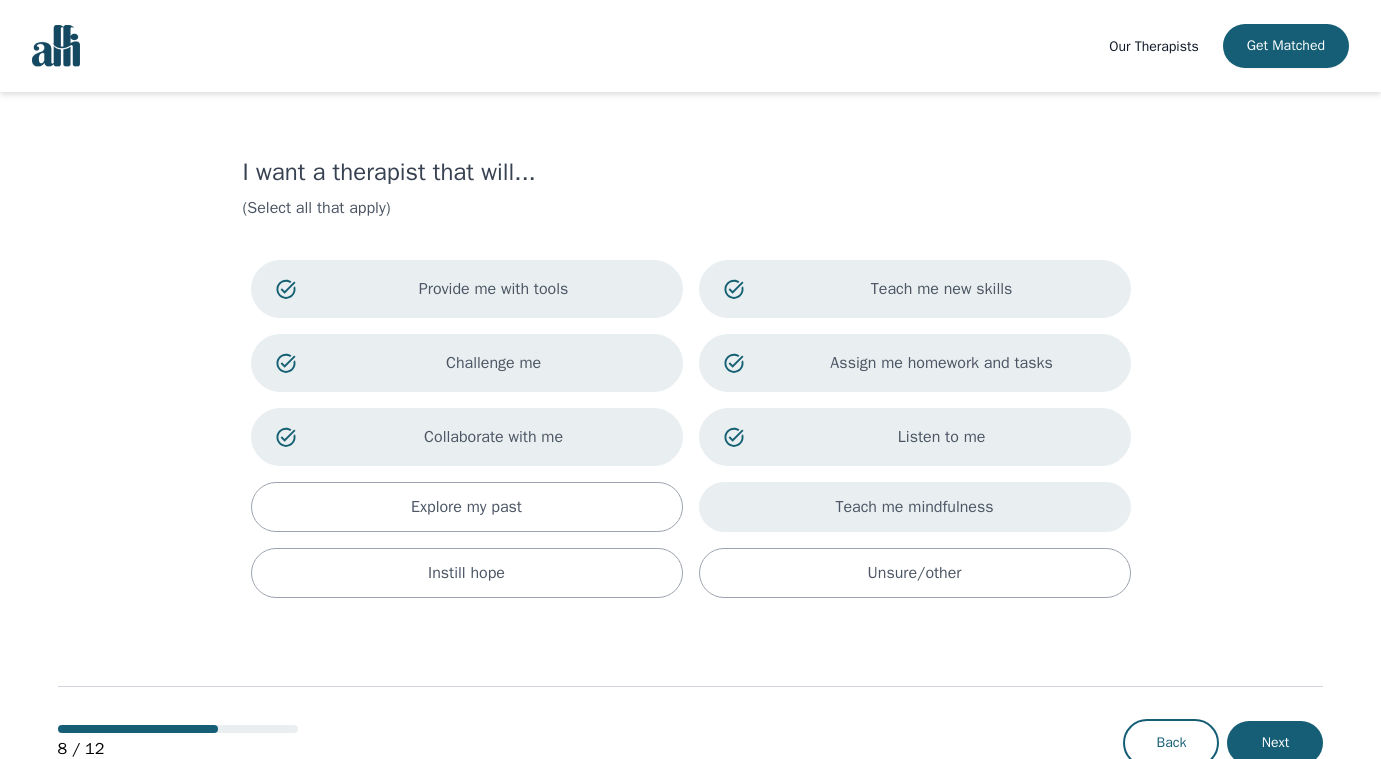click on "Teach me mindfulness" at bounding box center [915, 507] 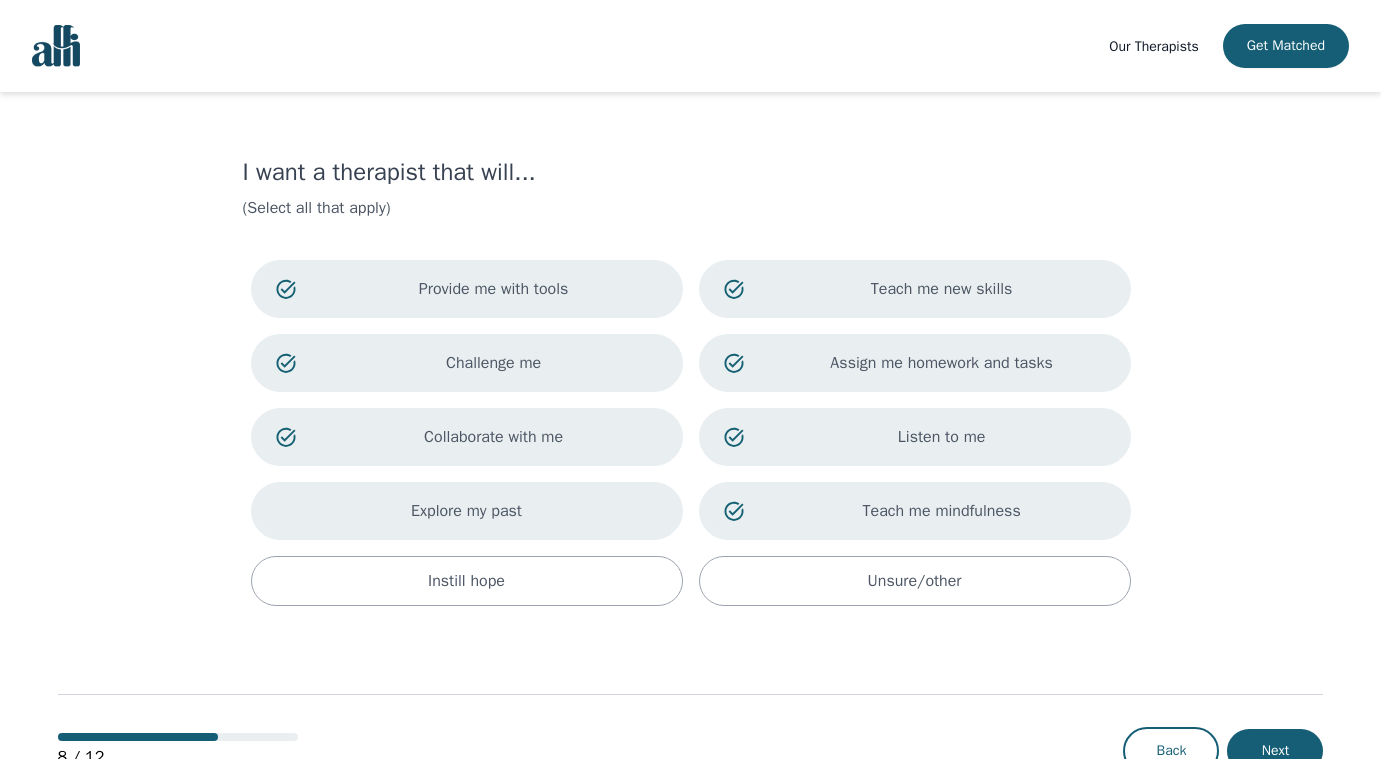 click on "Explore my past" at bounding box center (467, 511) 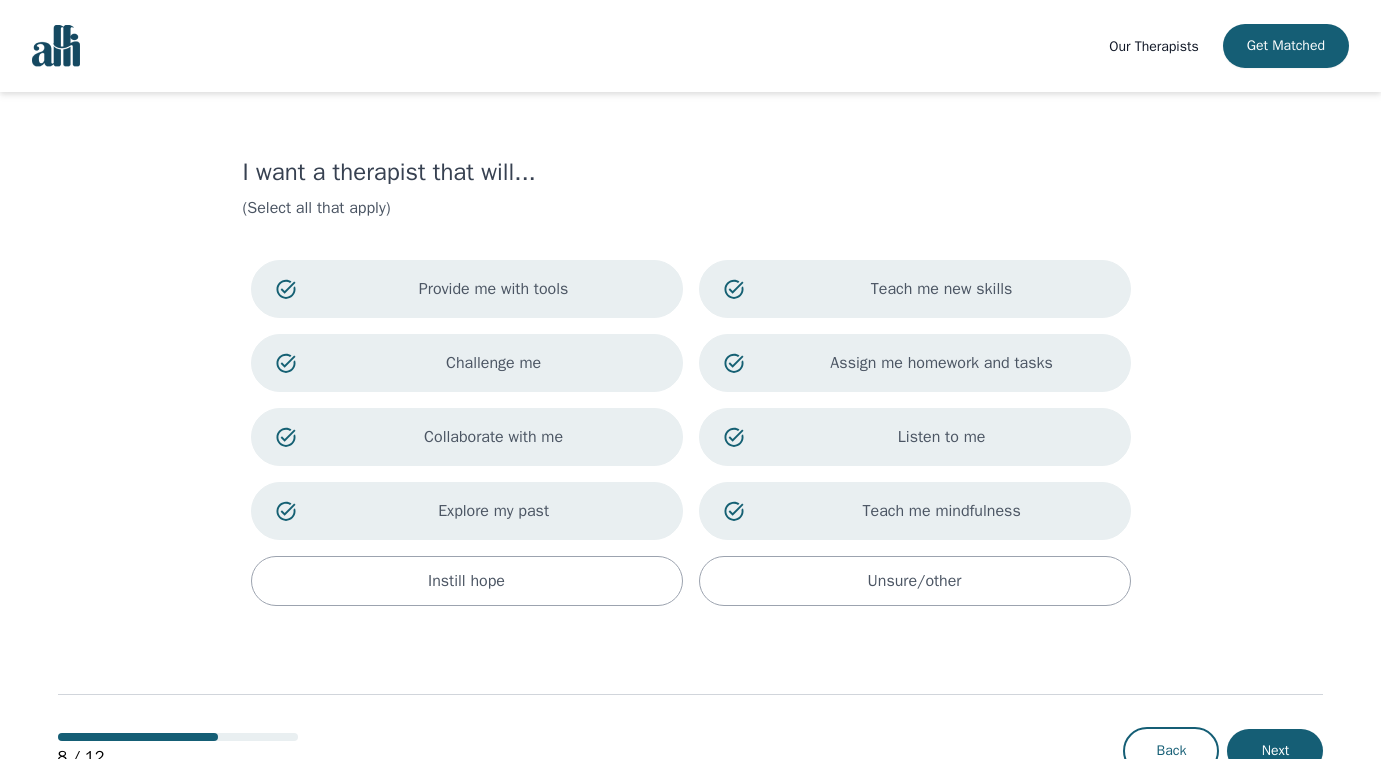 click on "Explore my past" at bounding box center (494, 511) 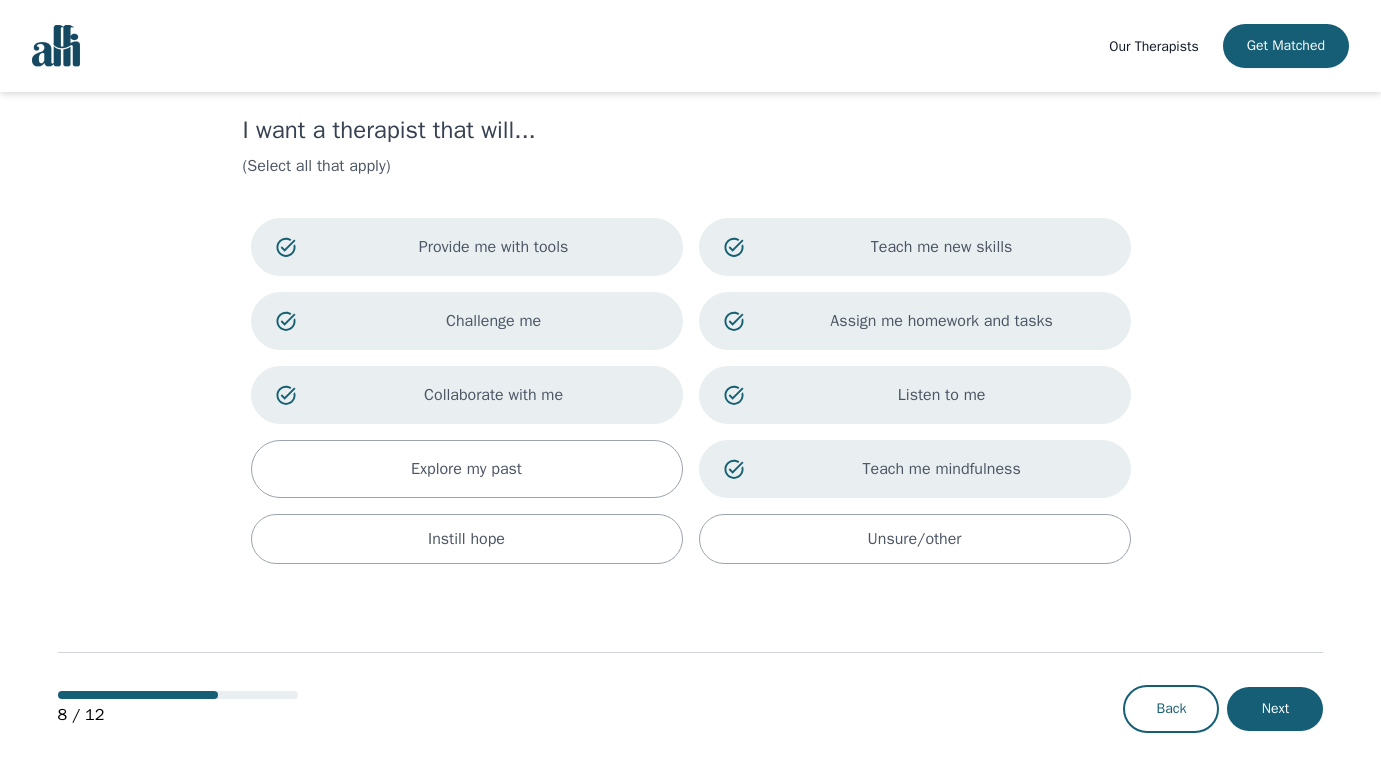scroll, scrollTop: 34, scrollLeft: 0, axis: vertical 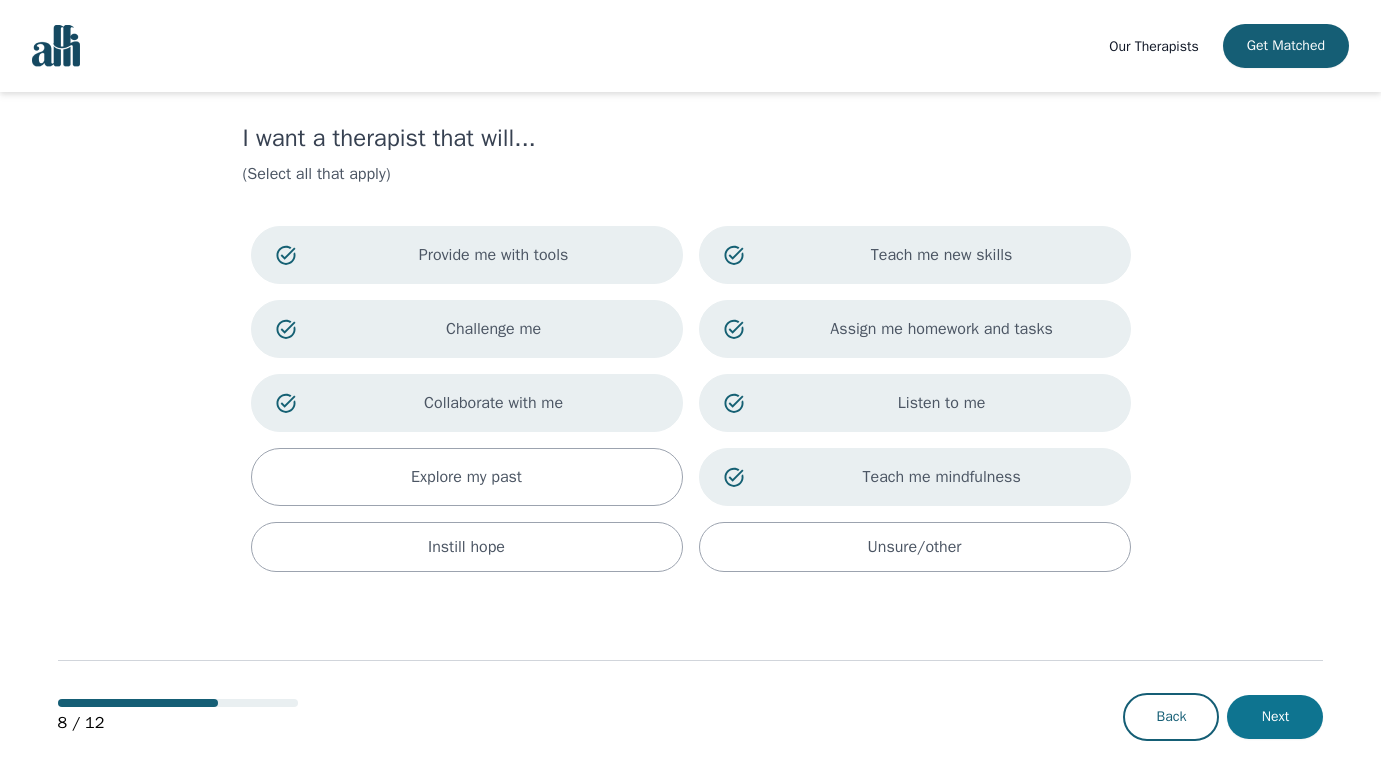 click on "Next" at bounding box center (1275, 717) 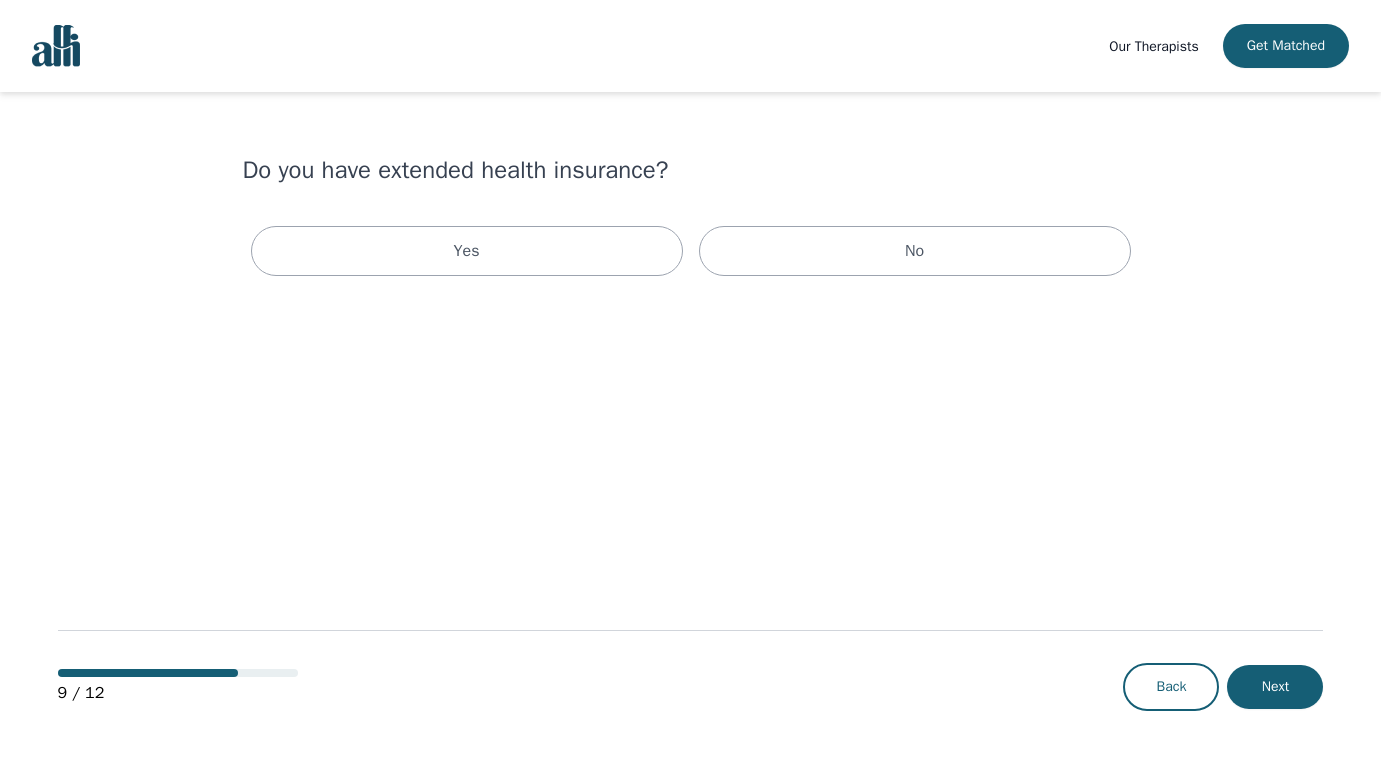 scroll, scrollTop: 0, scrollLeft: 0, axis: both 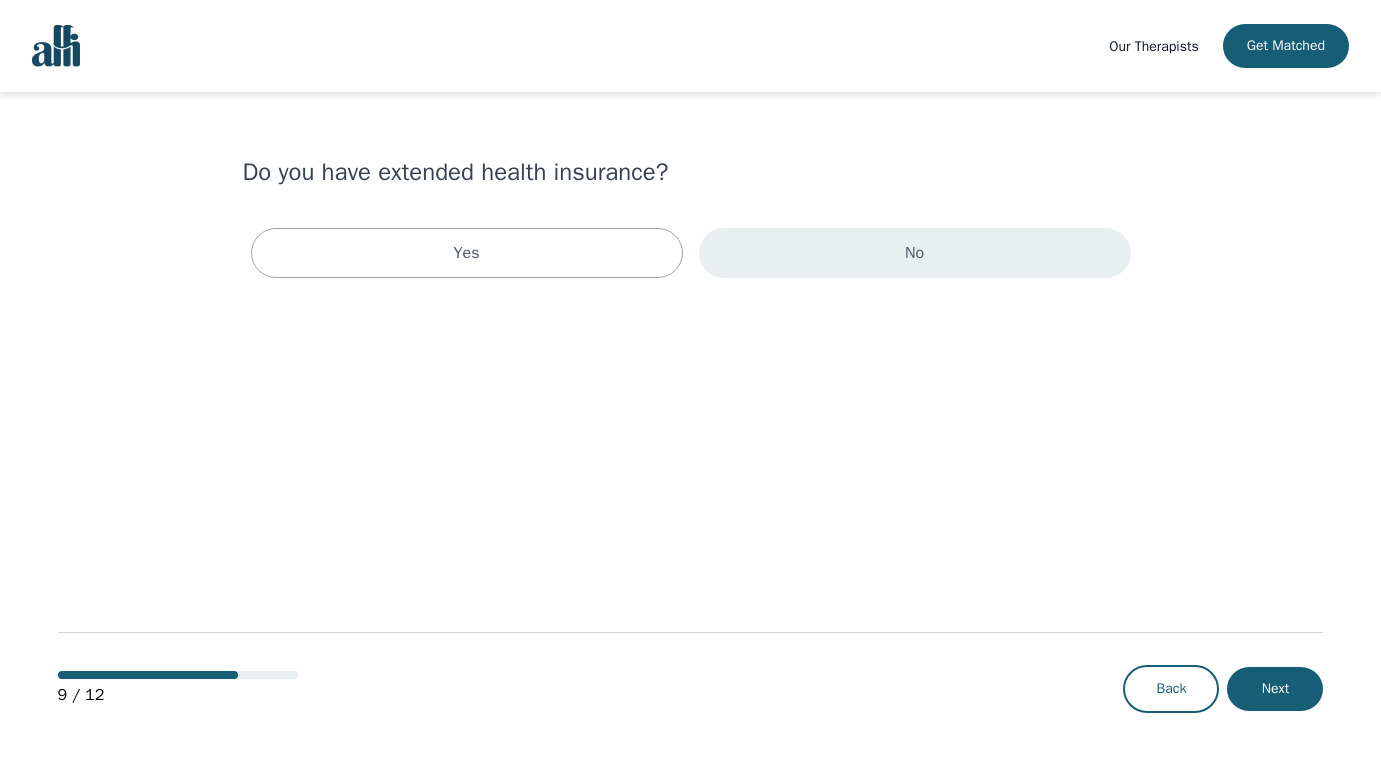 click on "No" at bounding box center (915, 253) 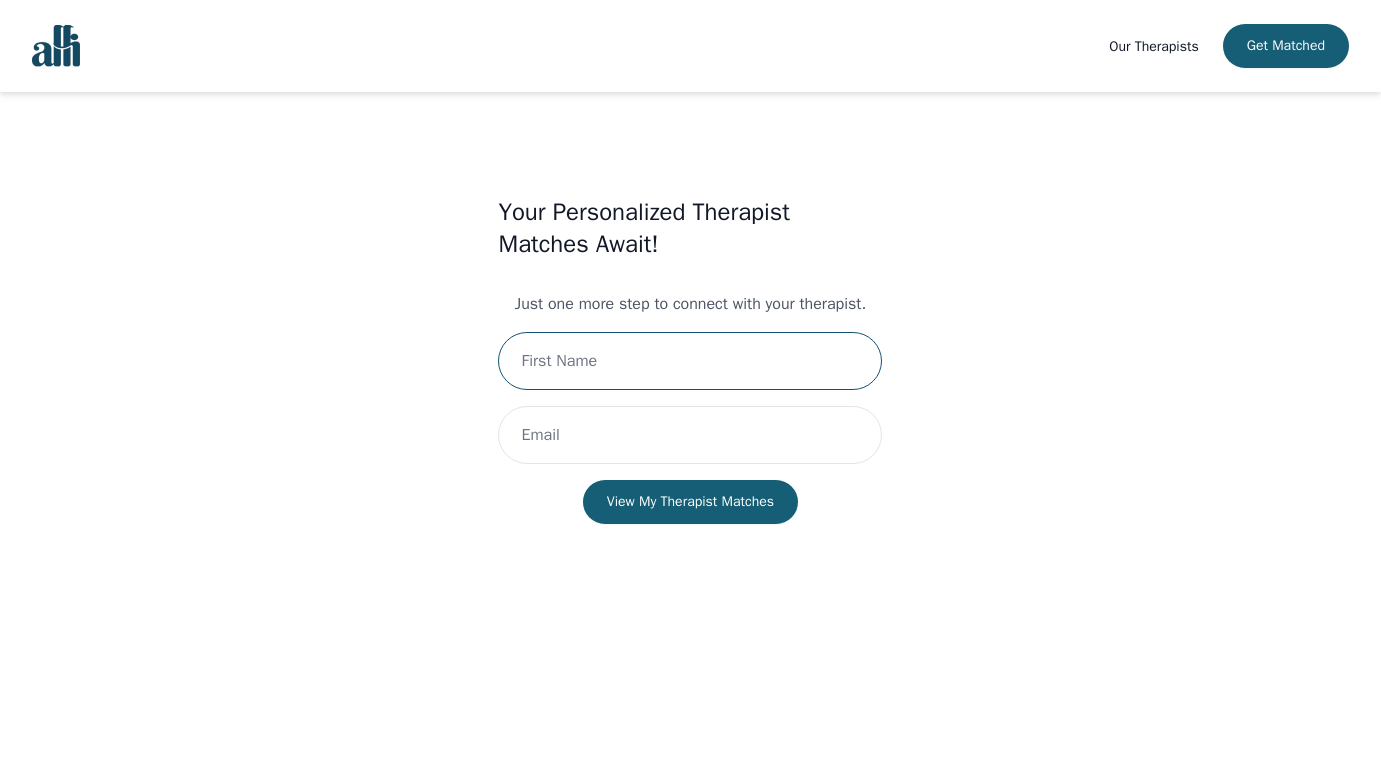 click at bounding box center (690, 361) 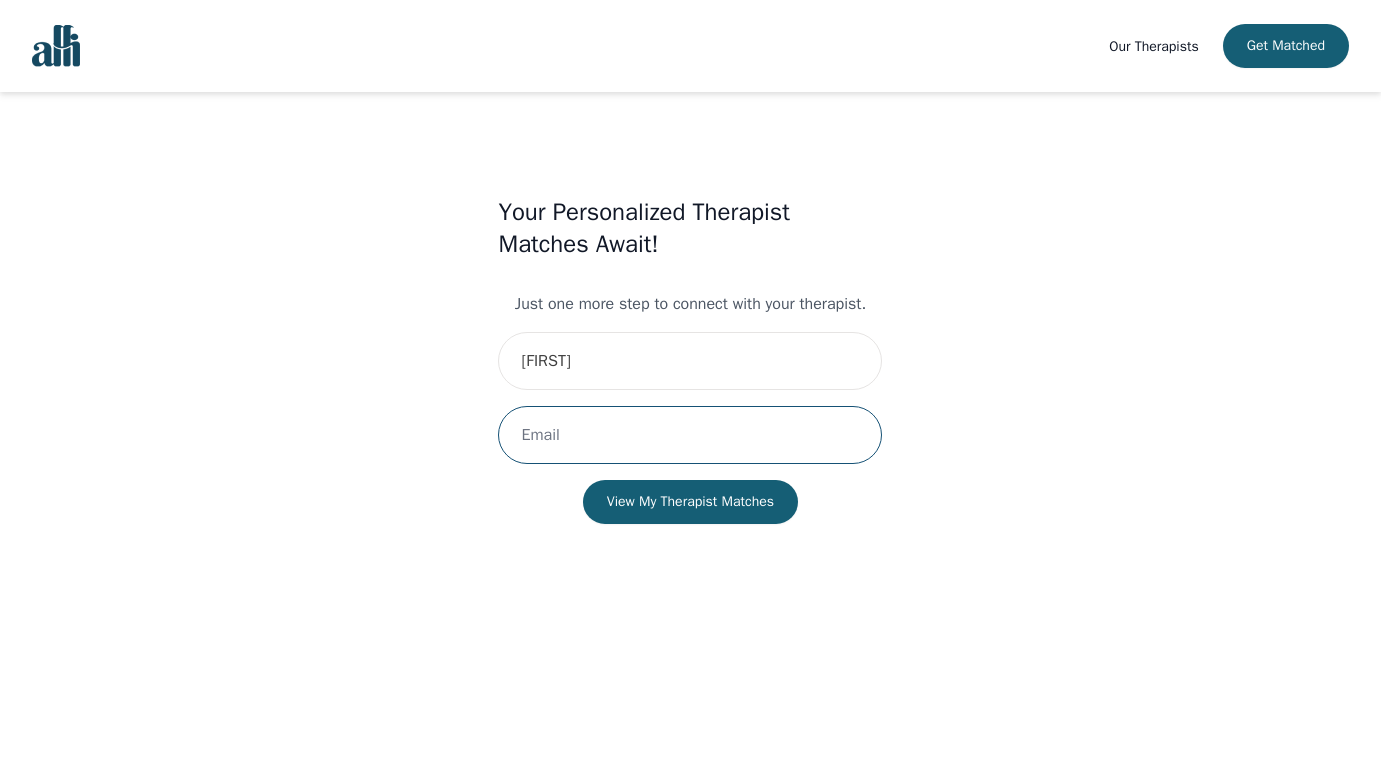 click at bounding box center (690, 435) 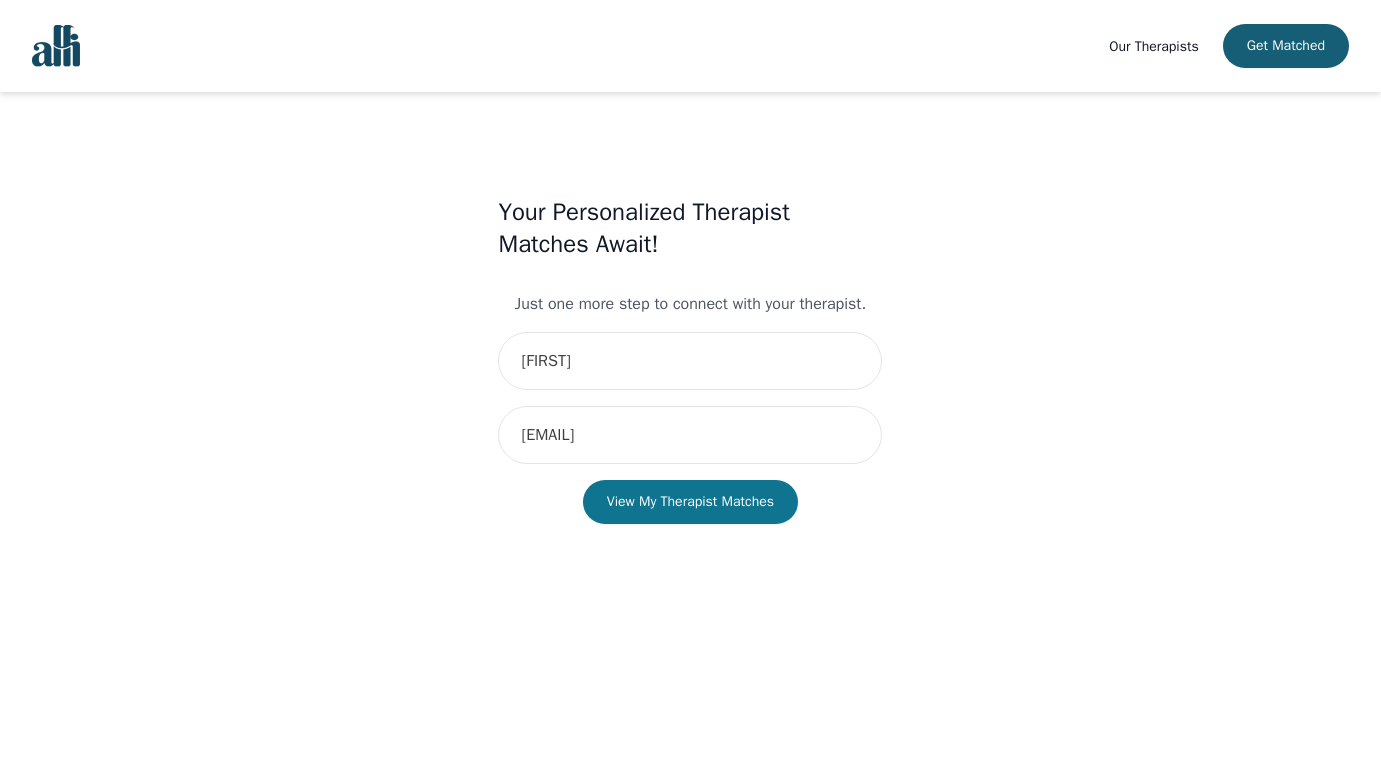 click on "View My Therapist Matches" at bounding box center [690, 502] 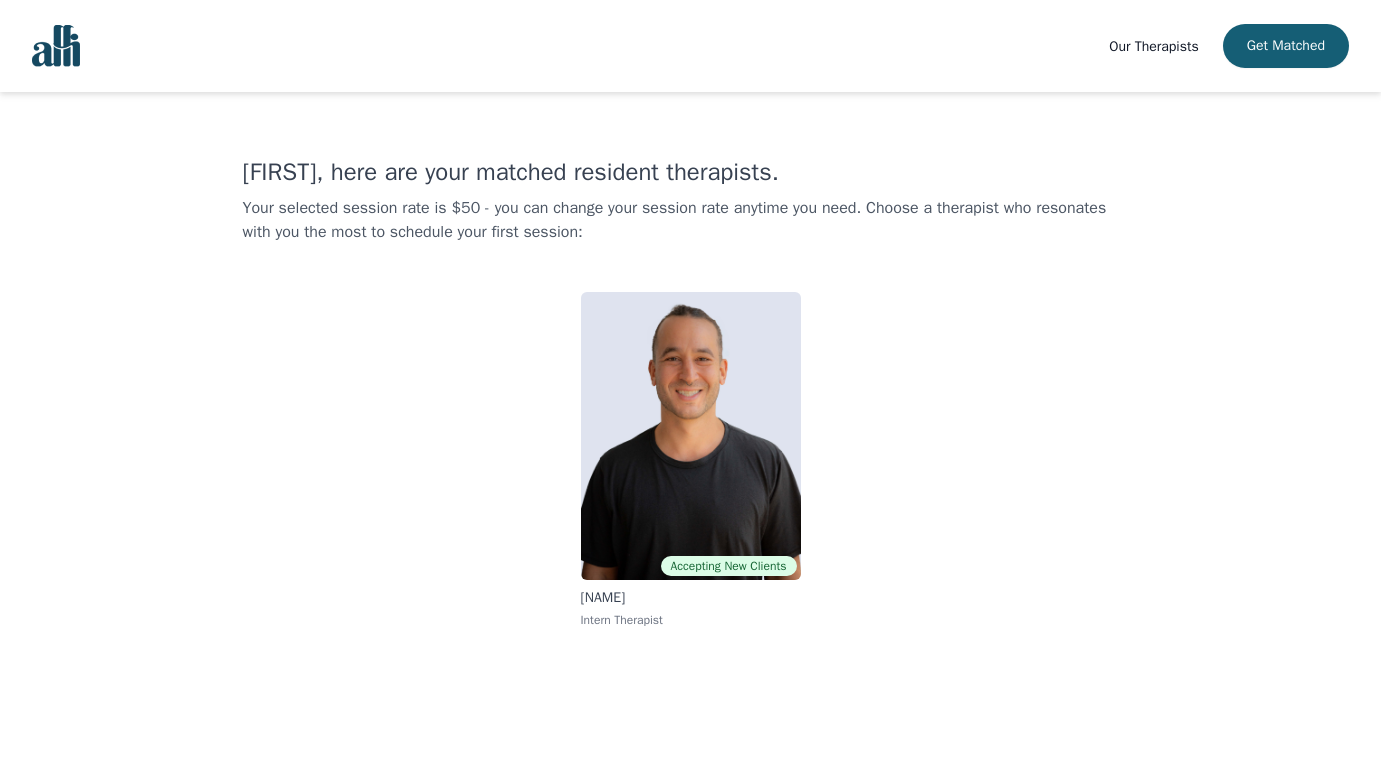 scroll, scrollTop: 2, scrollLeft: 0, axis: vertical 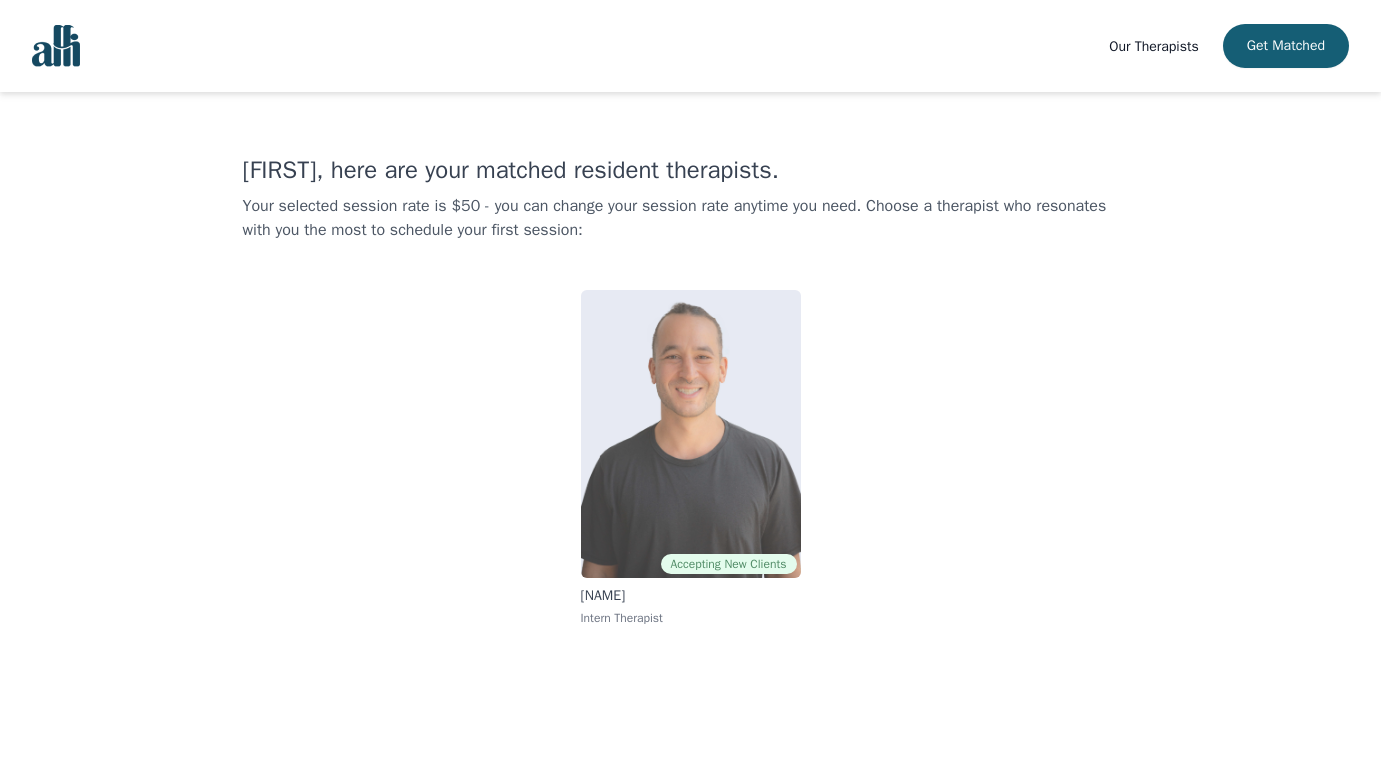 click at bounding box center (691, 434) 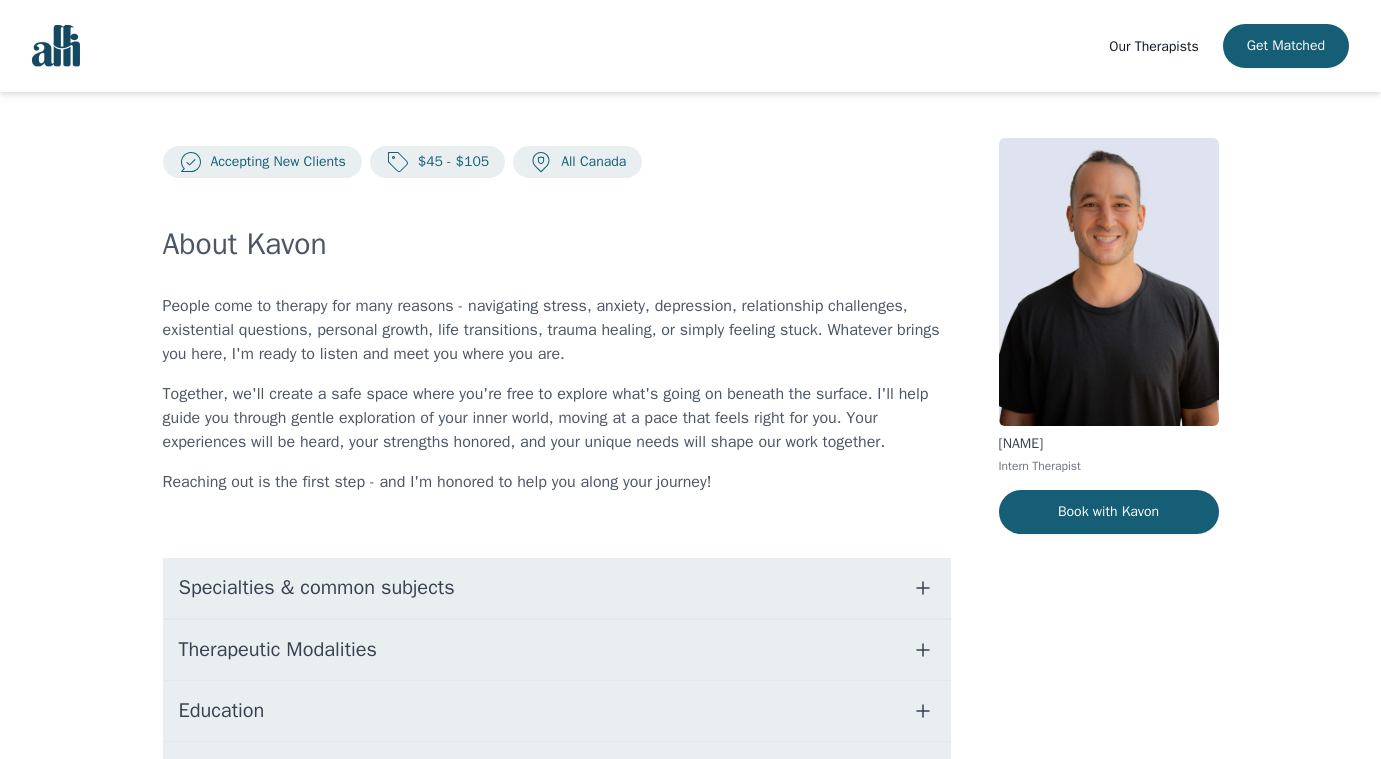 scroll, scrollTop: 0, scrollLeft: 0, axis: both 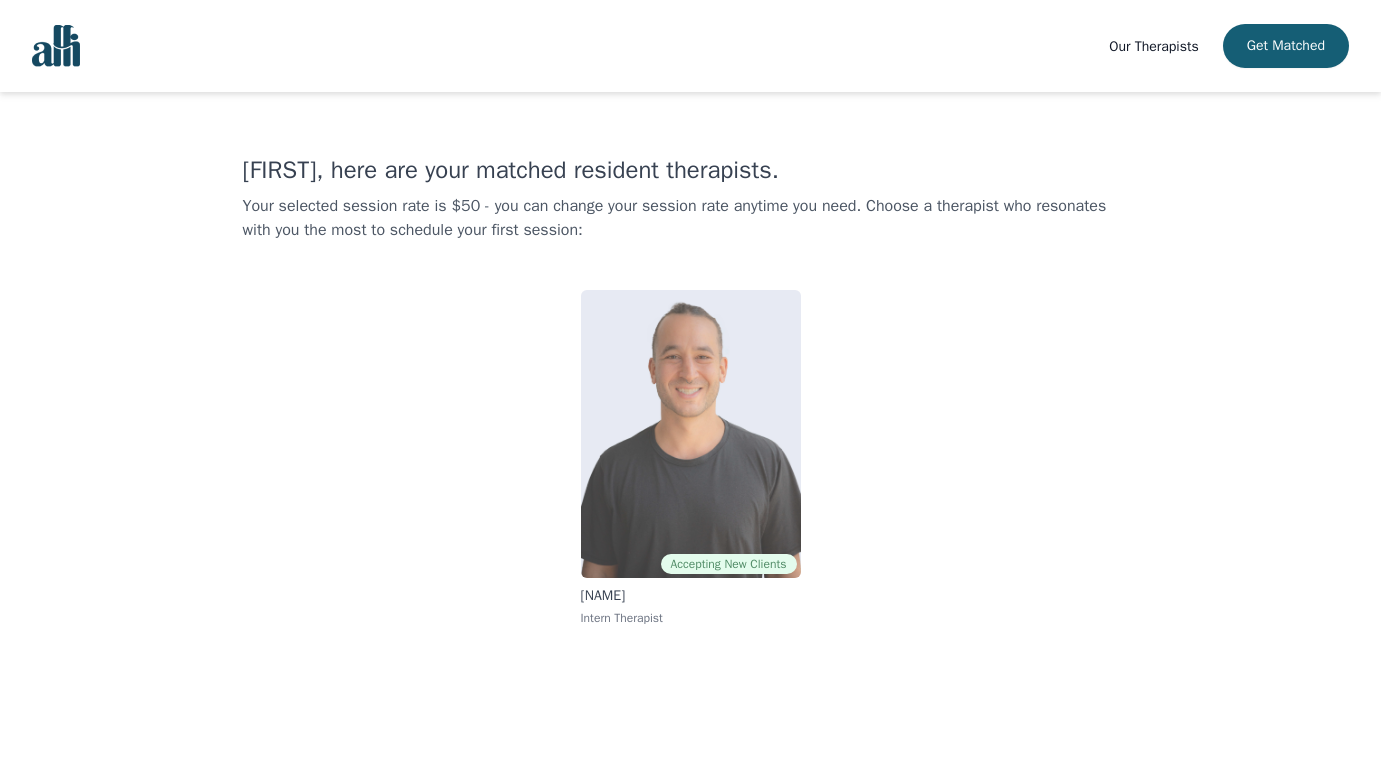click at bounding box center [691, 434] 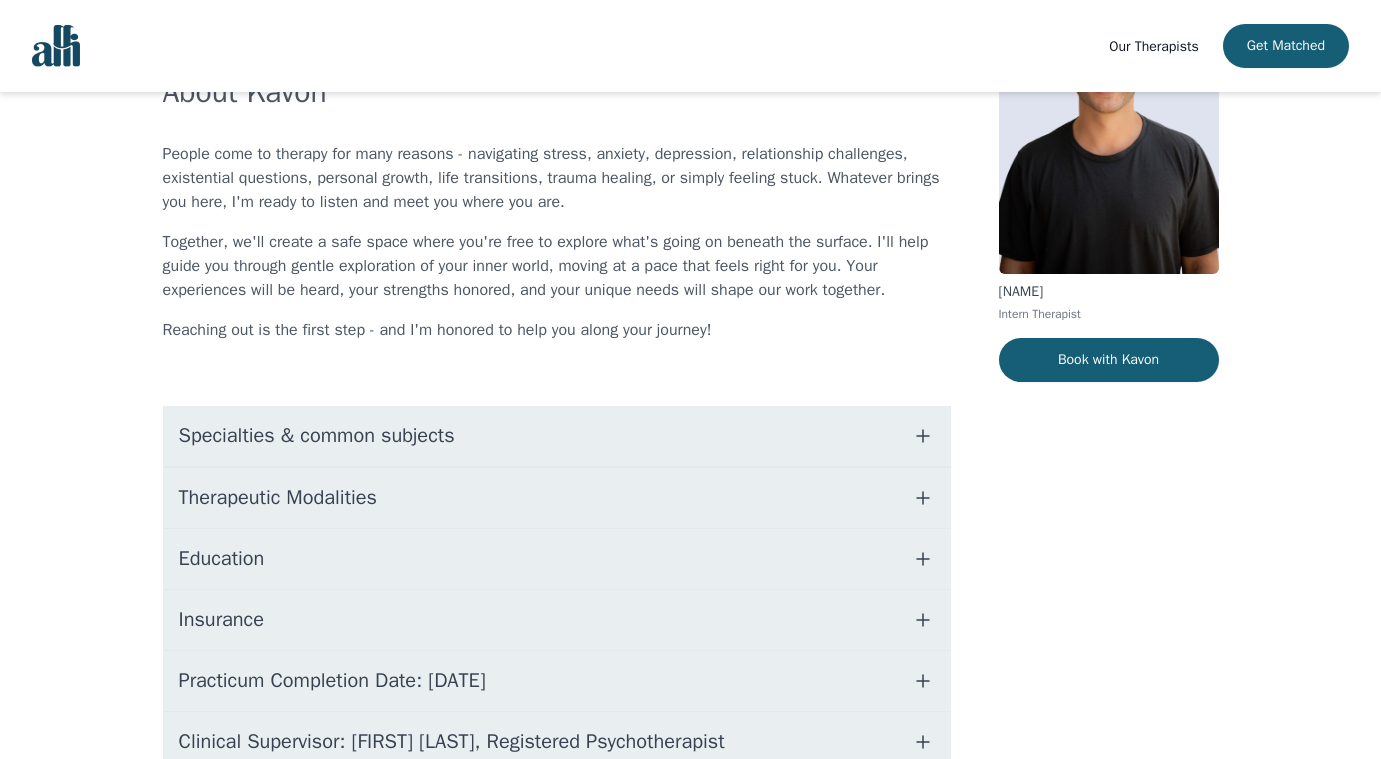 scroll, scrollTop: 165, scrollLeft: 0, axis: vertical 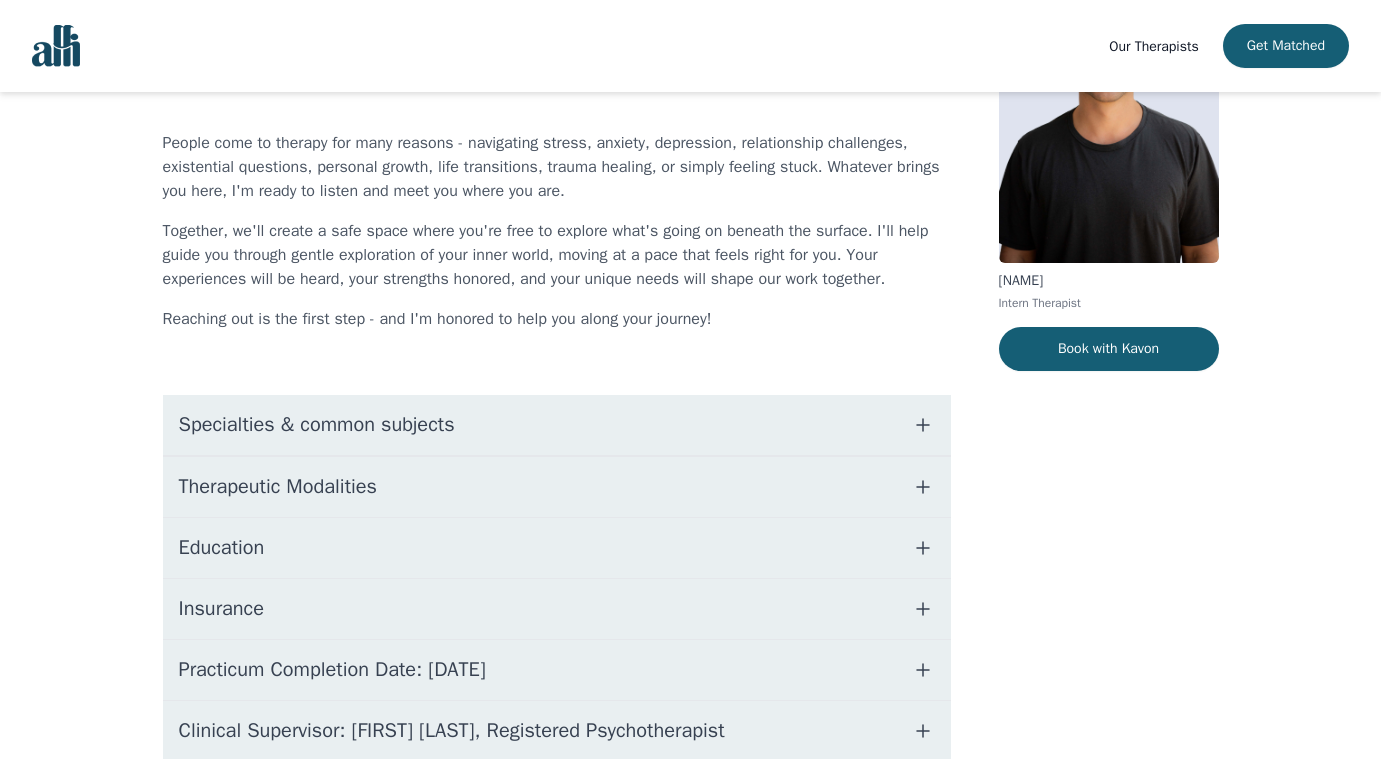 click on "Specialties & common subjects" at bounding box center (557, 425) 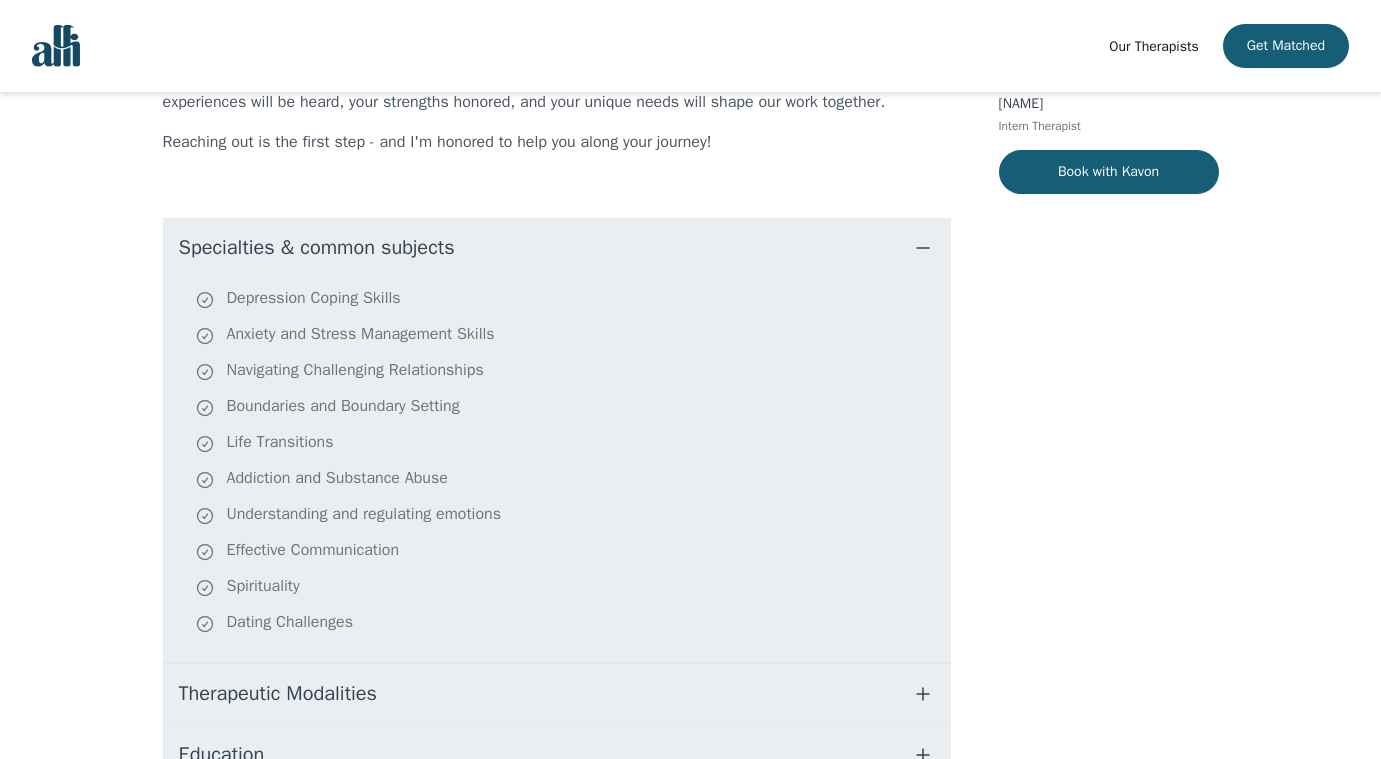 scroll, scrollTop: 540, scrollLeft: 0, axis: vertical 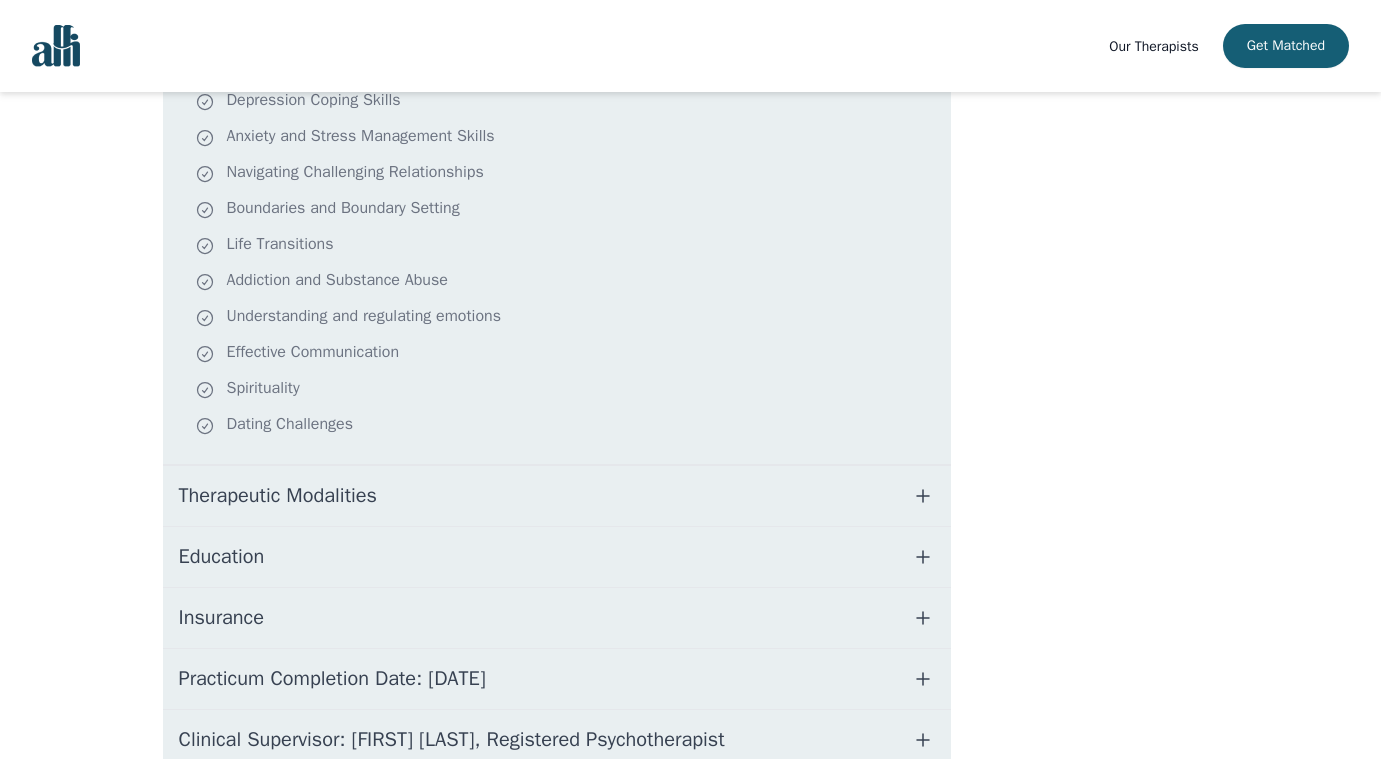 click on "Therapeutic Modalities" at bounding box center (557, 496) 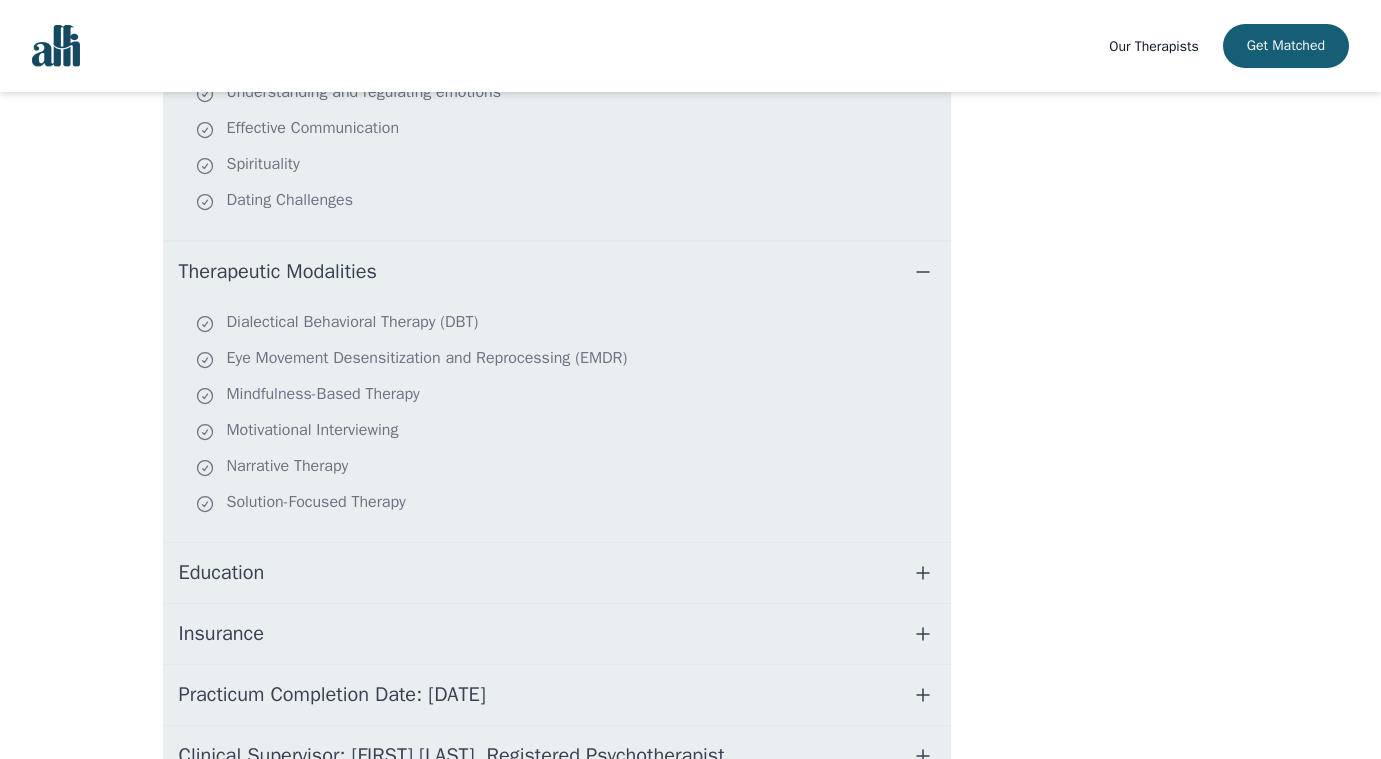 scroll, scrollTop: 774, scrollLeft: 0, axis: vertical 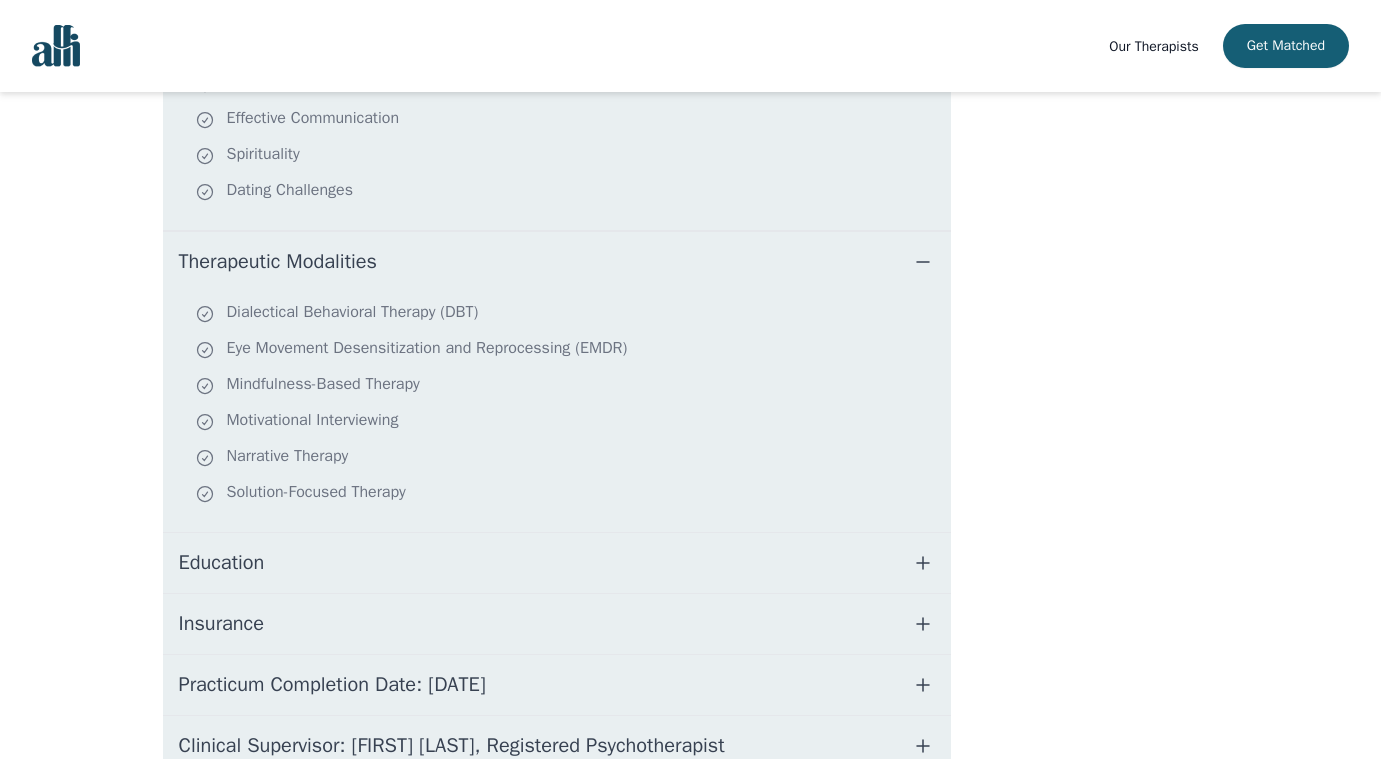 click on "Education" at bounding box center (557, 563) 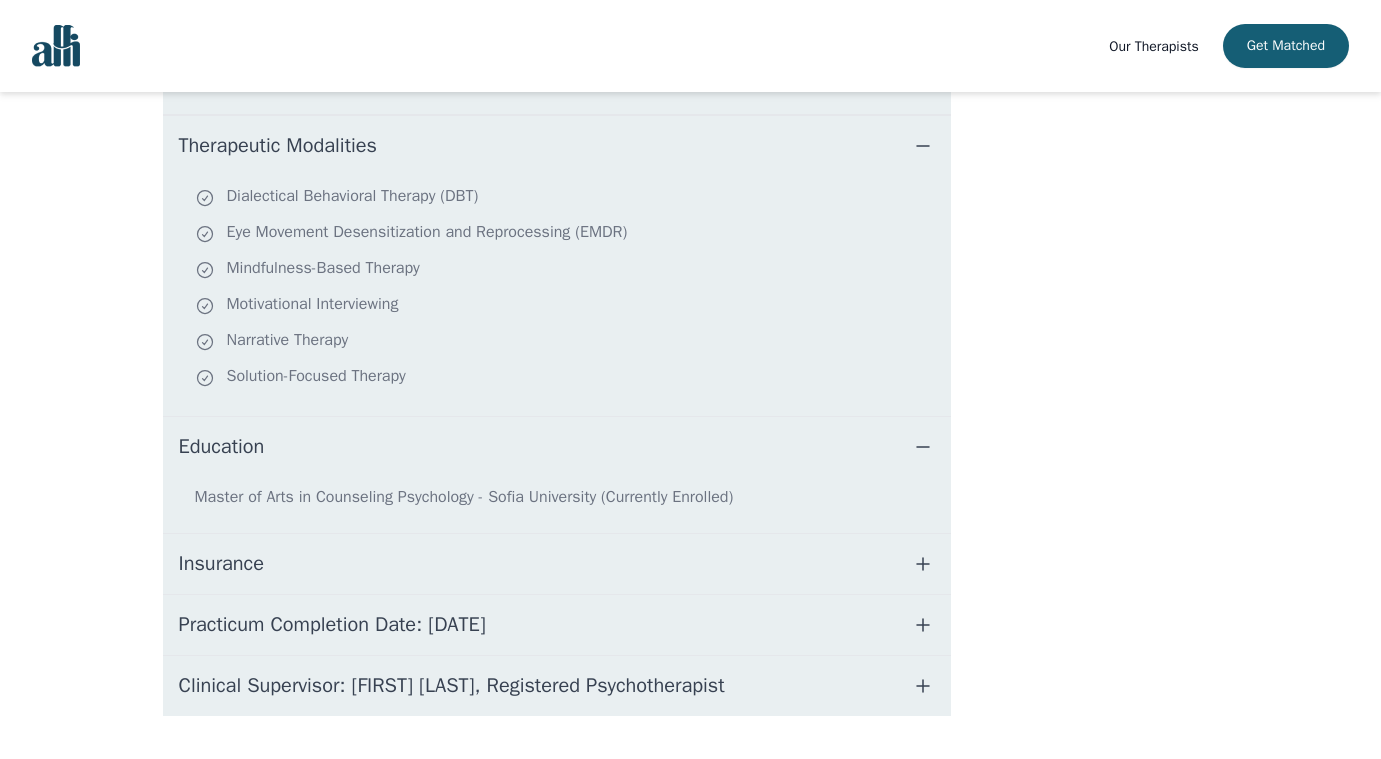 scroll, scrollTop: 911, scrollLeft: 0, axis: vertical 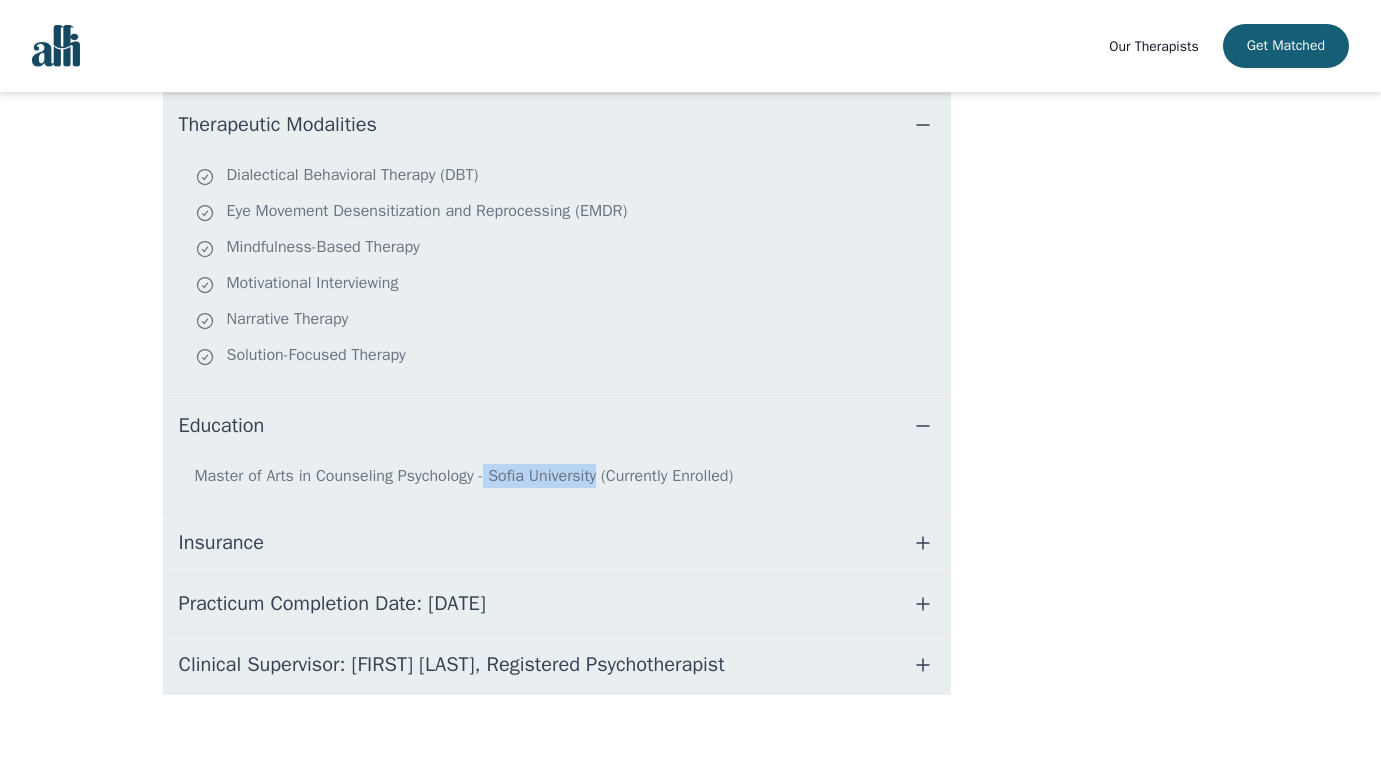 drag, startPoint x: 488, startPoint y: 474, endPoint x: 605, endPoint y: 484, distance: 117.426575 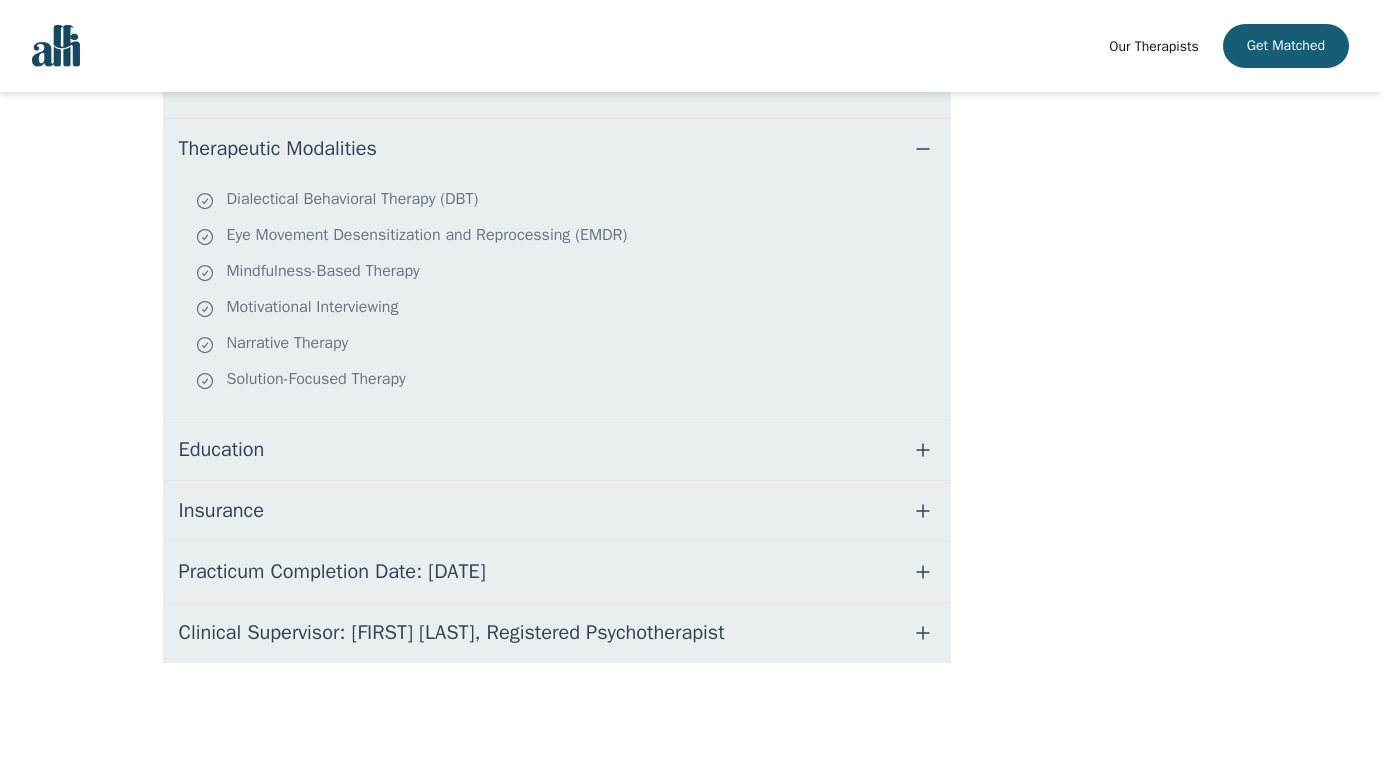 click on "Education" at bounding box center [557, 450] 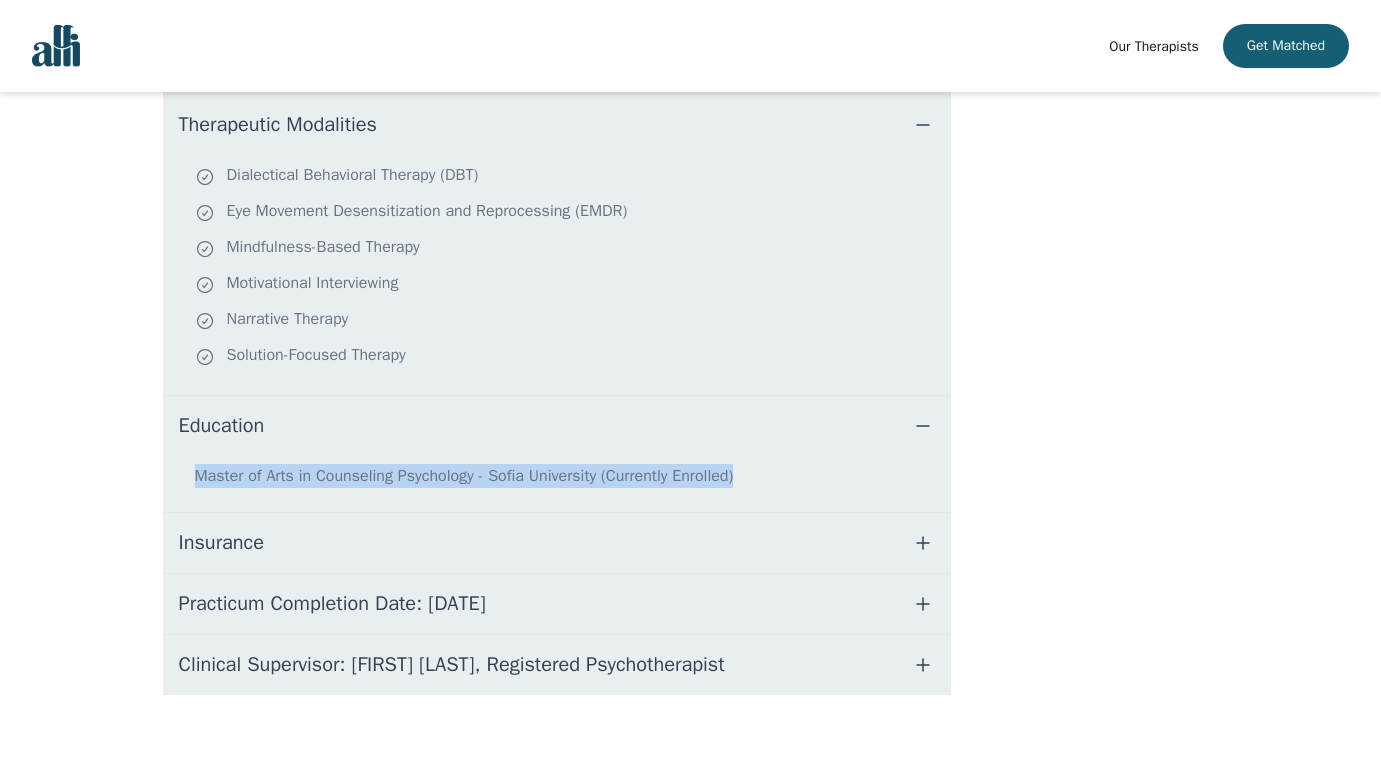 drag, startPoint x: 203, startPoint y: 476, endPoint x: 816, endPoint y: 486, distance: 613.08154 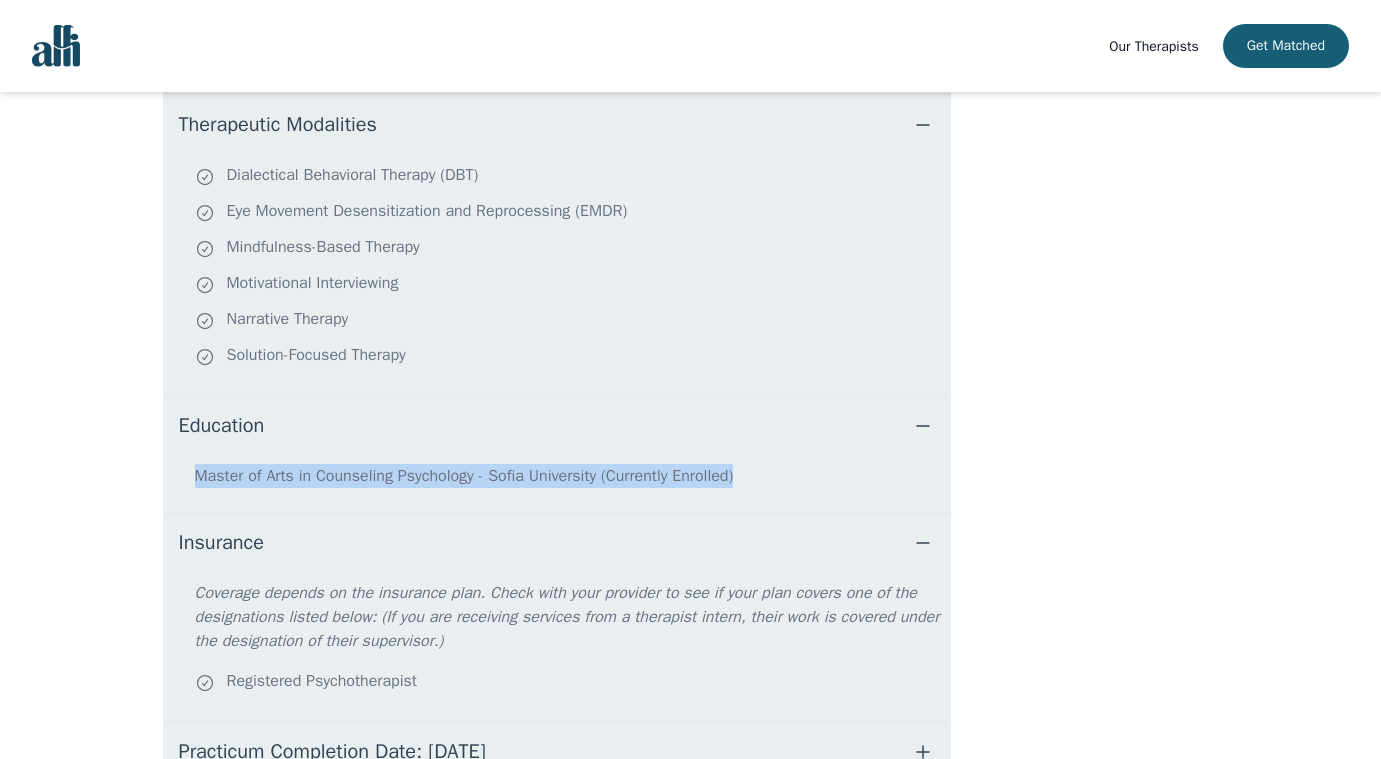 scroll, scrollTop: 1091, scrollLeft: 0, axis: vertical 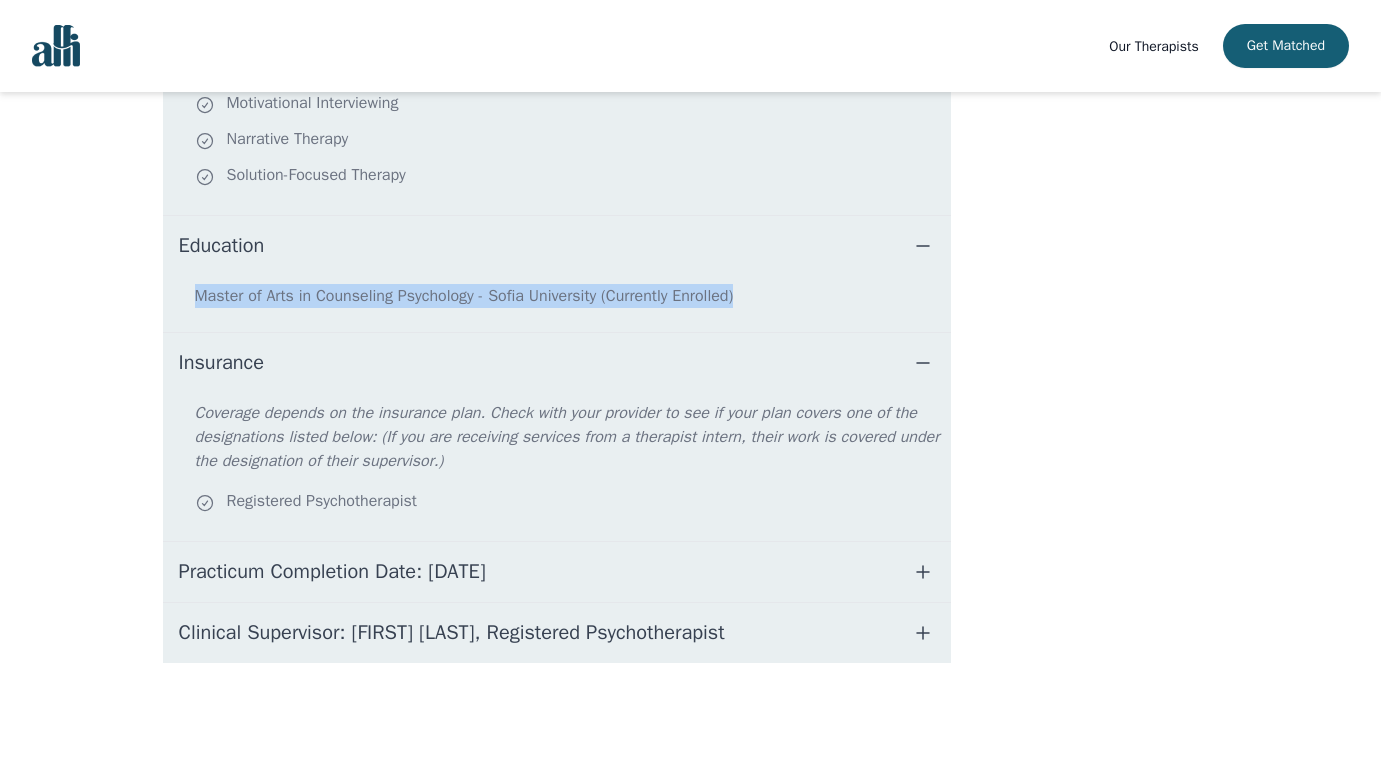 click on "Practicum Completion Date: [DATE]" at bounding box center [332, 572] 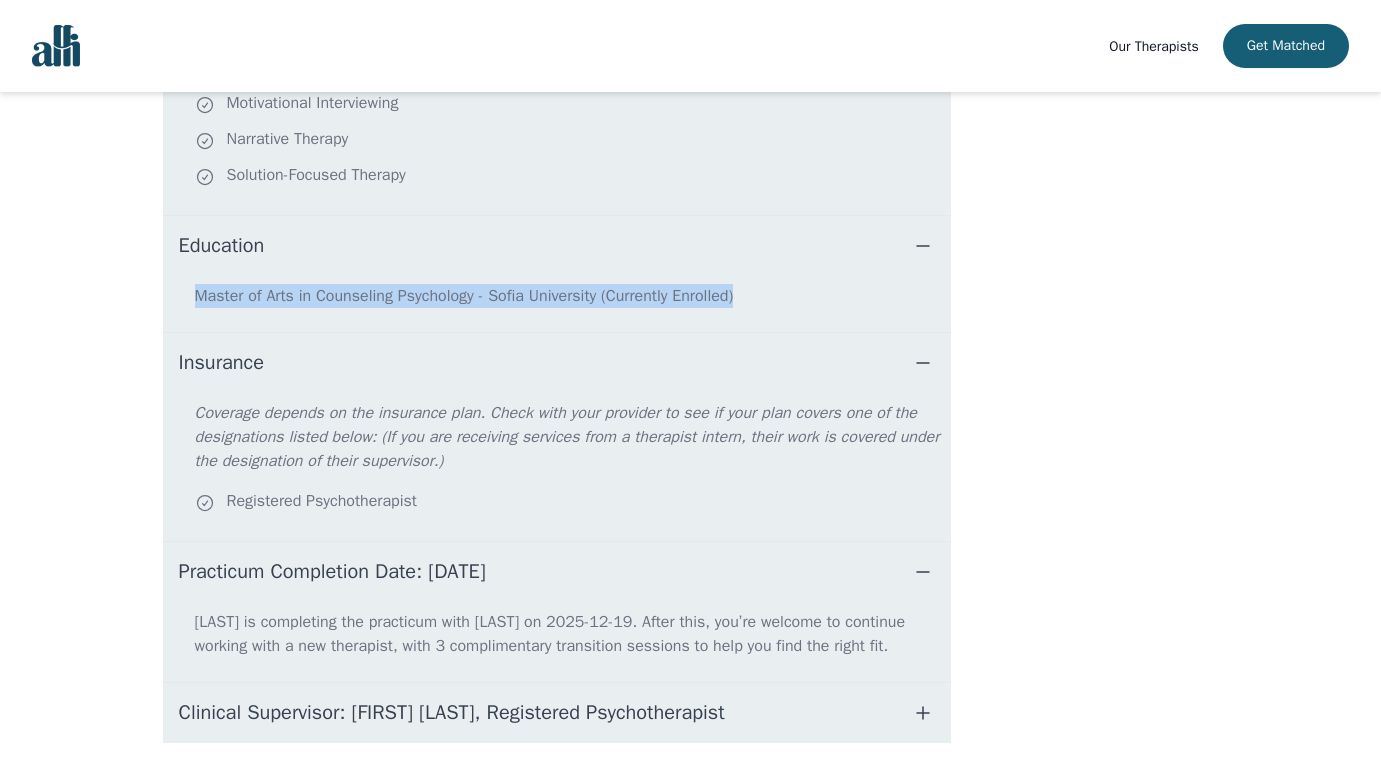 click on "Clinical Supervisor: [FIRST] [LAST], Registered Psychotherapist" at bounding box center [452, 713] 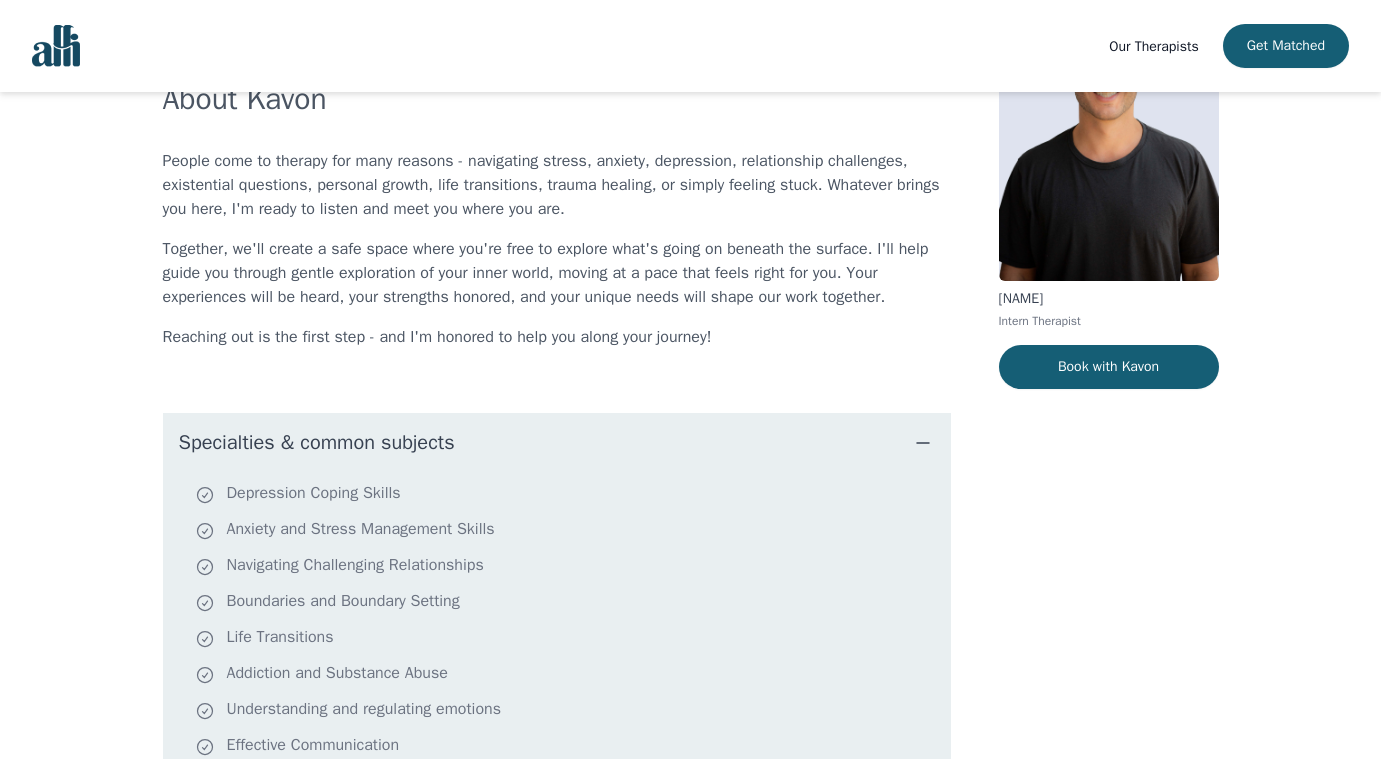 scroll, scrollTop: 0, scrollLeft: 0, axis: both 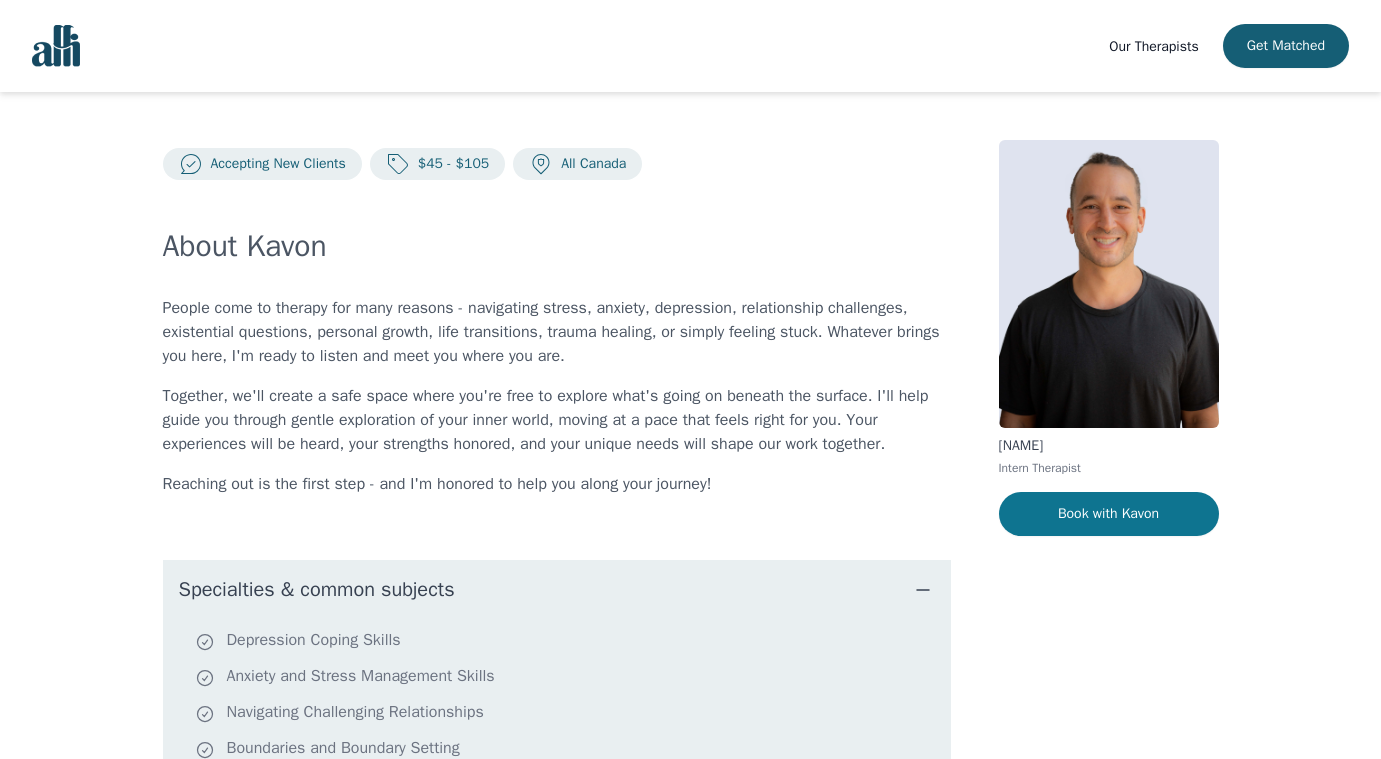click on "Book with Kavon" at bounding box center [1109, 514] 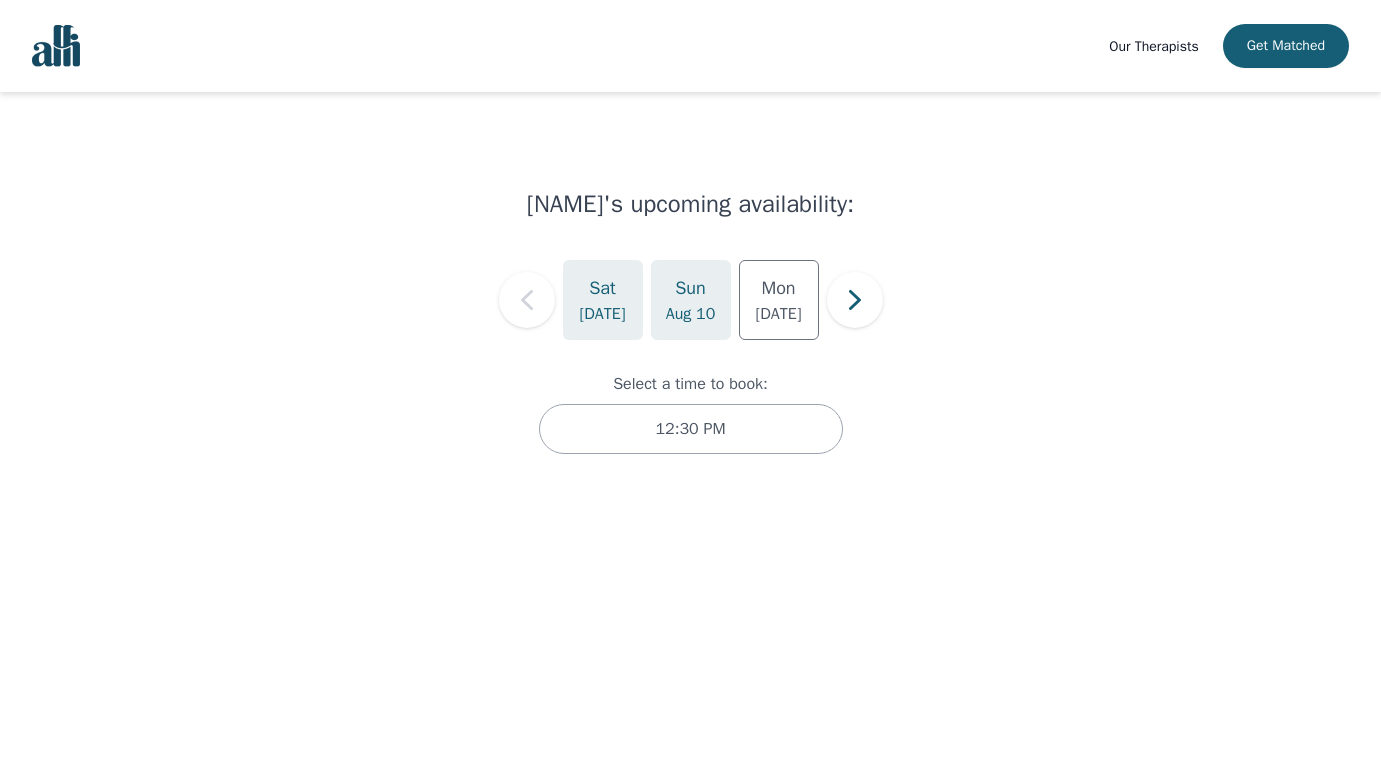 click on "Aug 10" at bounding box center [691, 314] 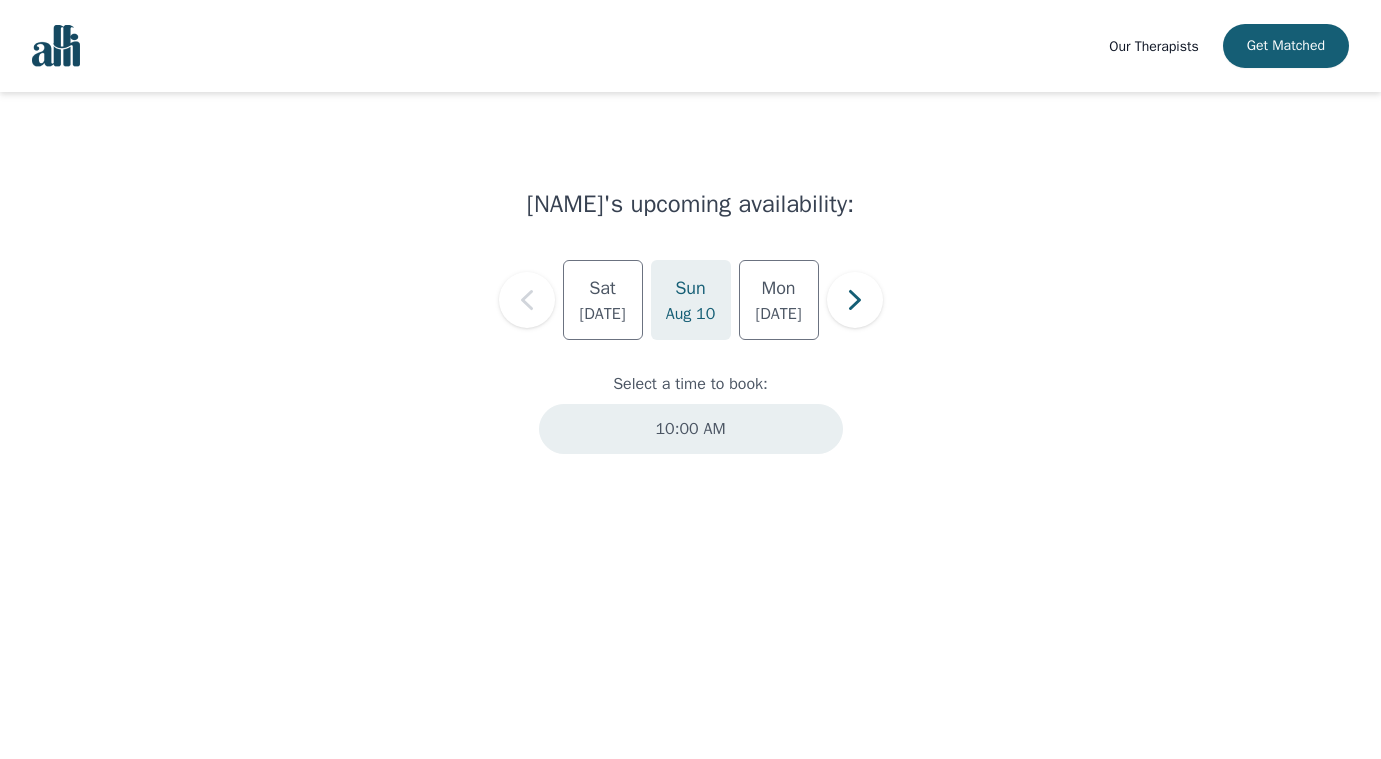 click on "10:00 AM" at bounding box center (690, 429) 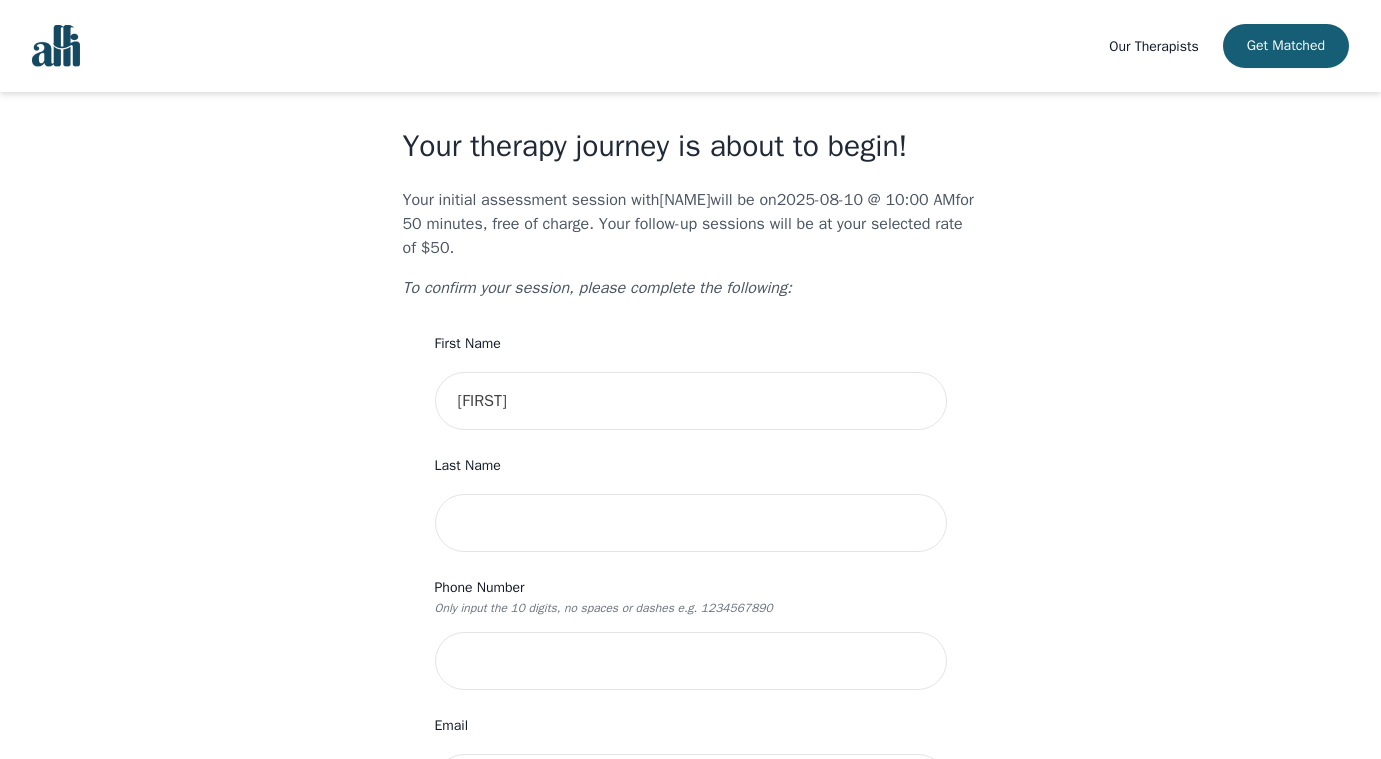 scroll, scrollTop: 29, scrollLeft: 0, axis: vertical 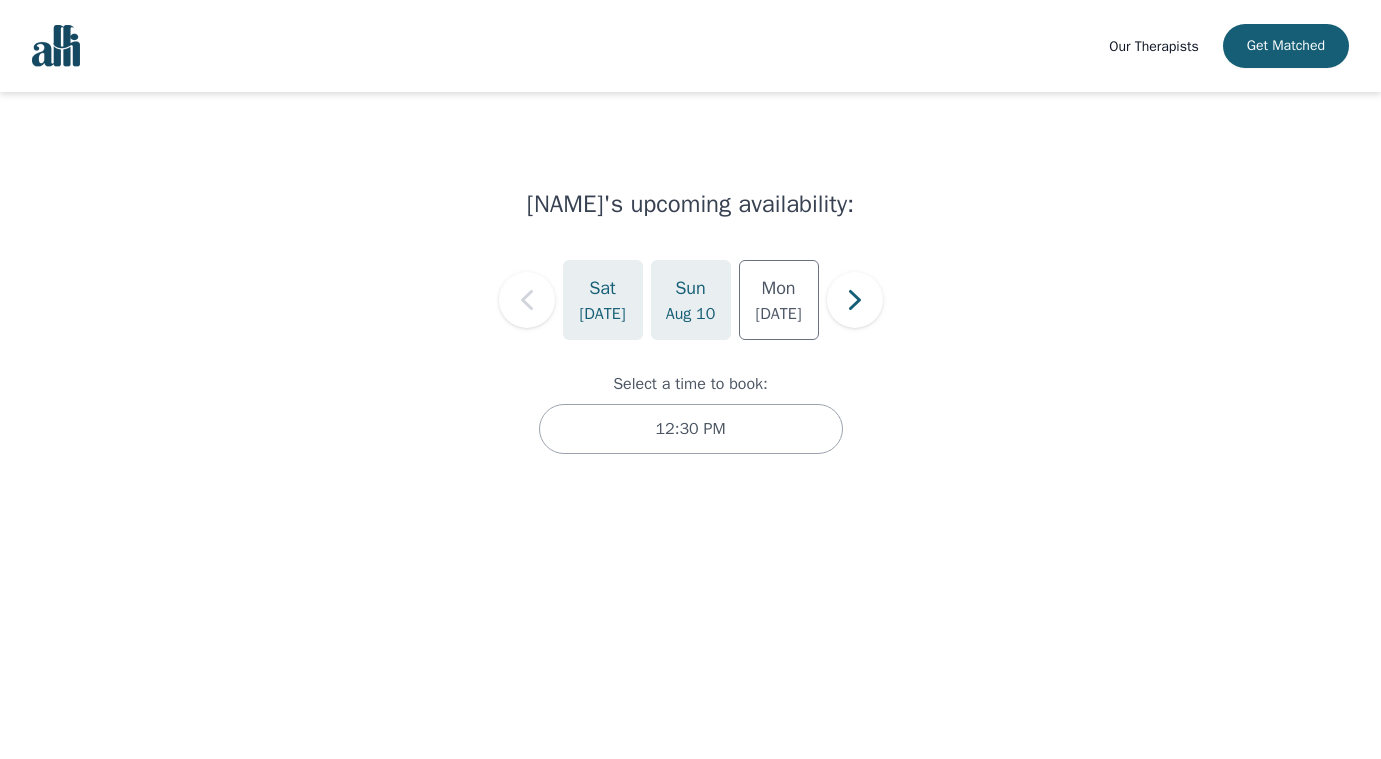 click on "Aug 10" at bounding box center [691, 314] 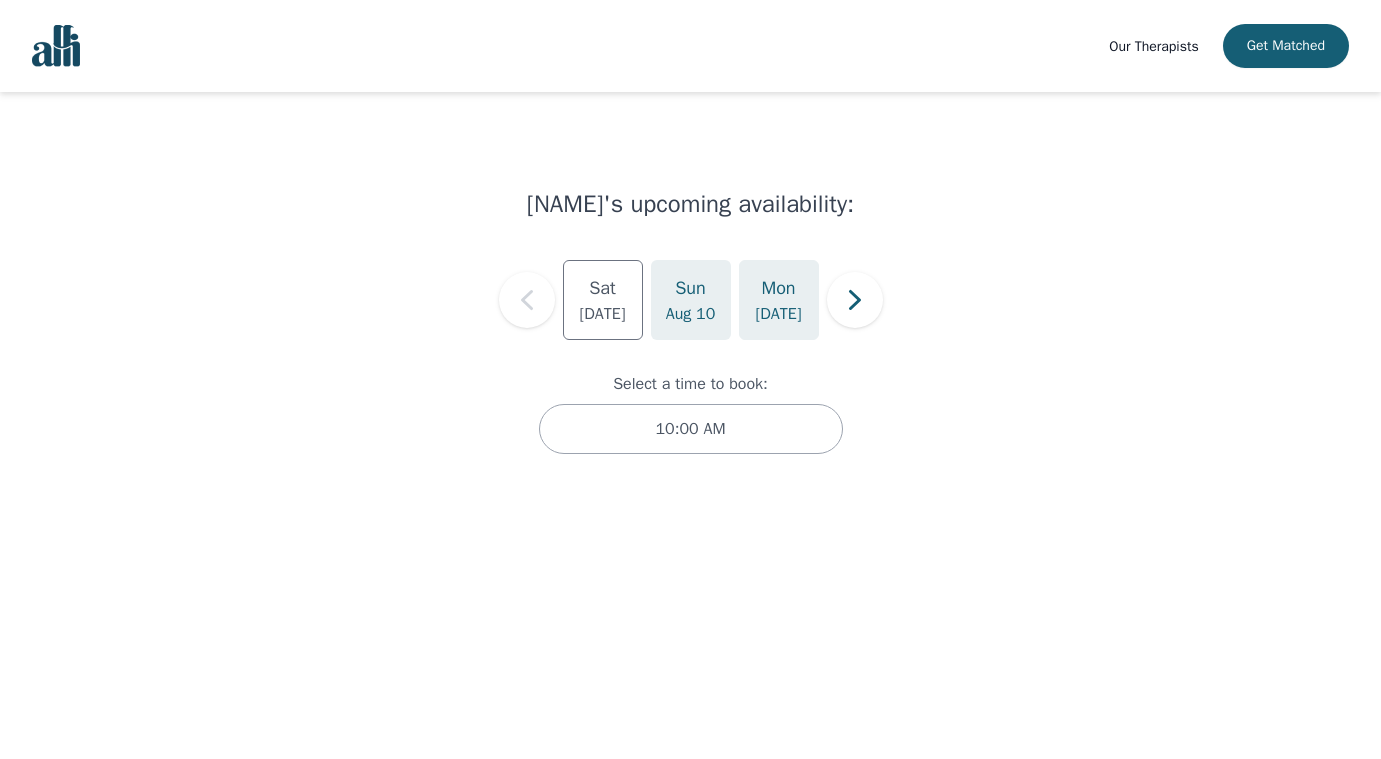 click on "[DATE]" at bounding box center [778, 314] 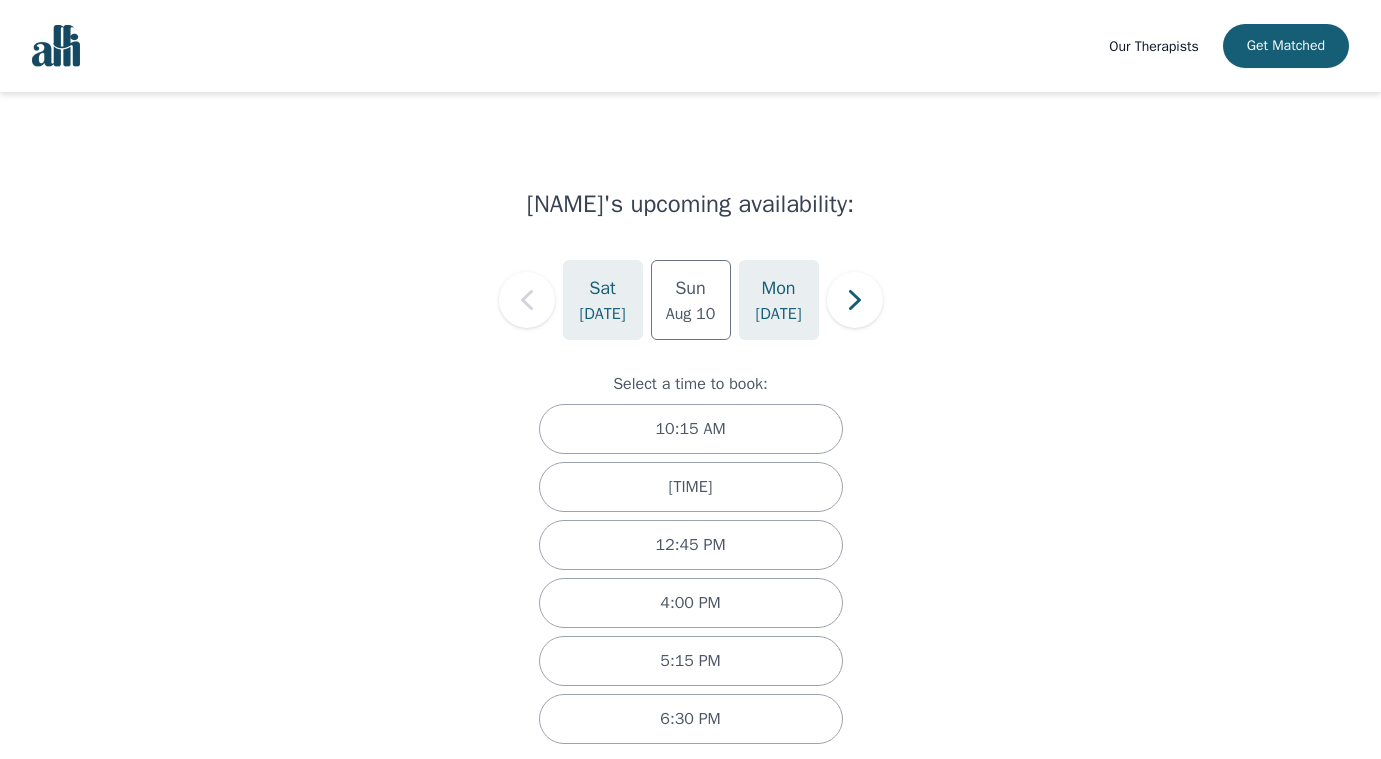 click on "Sat" at bounding box center (602, 288) 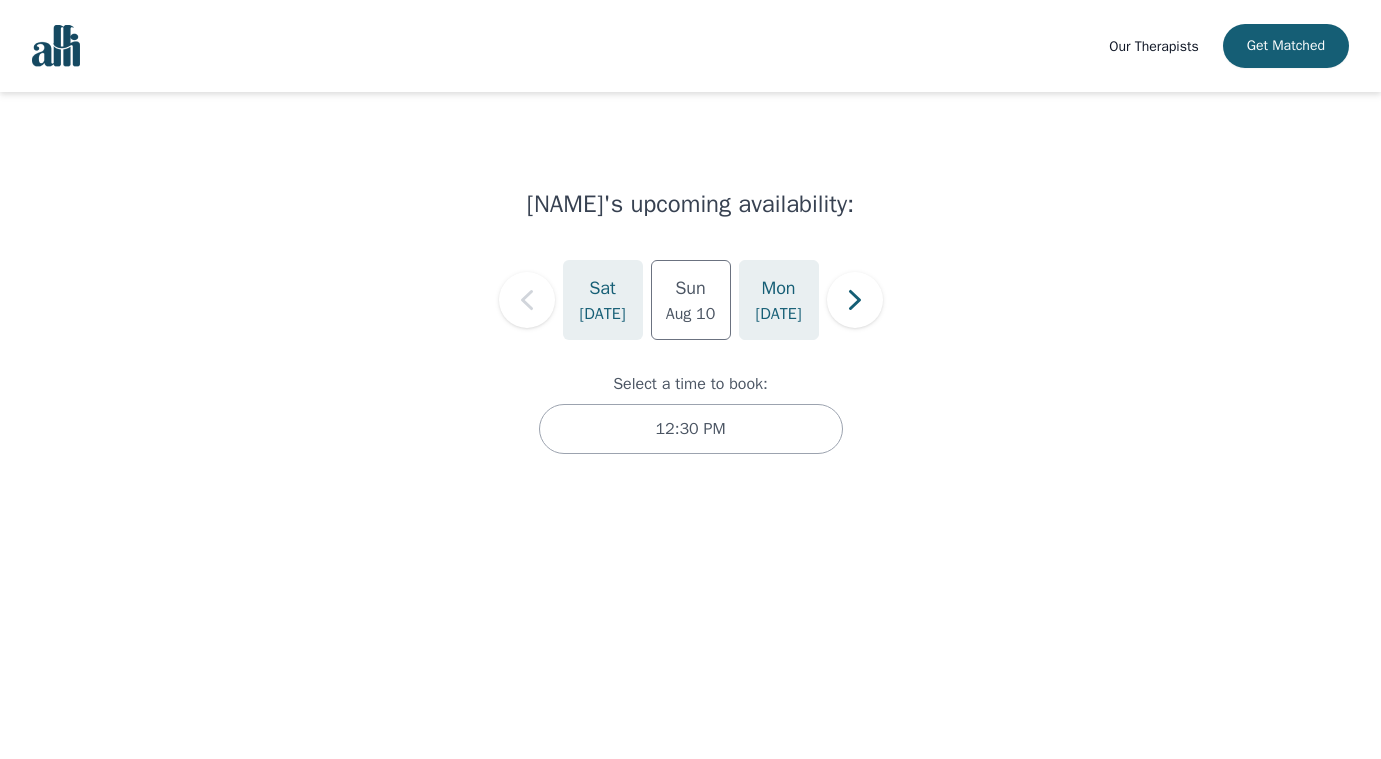 click on "Mon" at bounding box center (778, 288) 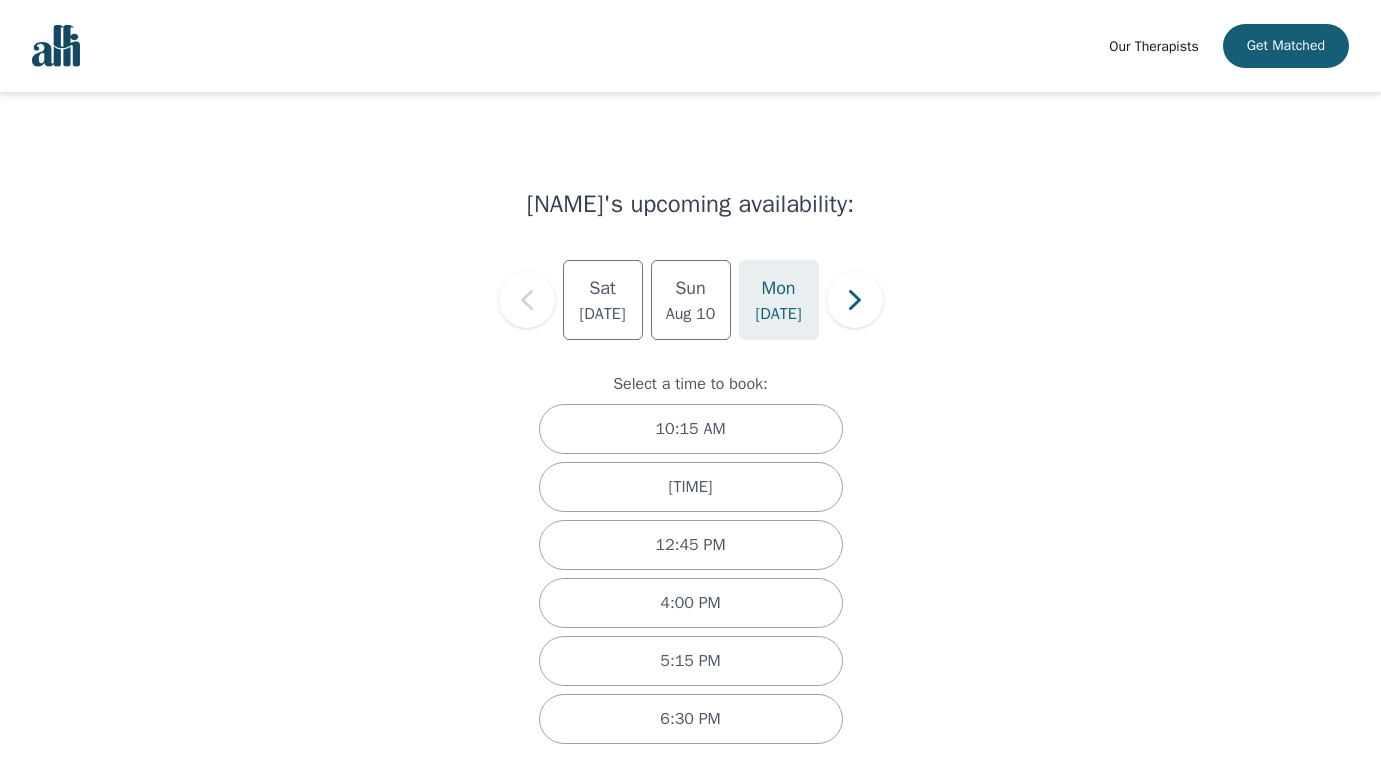 scroll, scrollTop: 25, scrollLeft: 0, axis: vertical 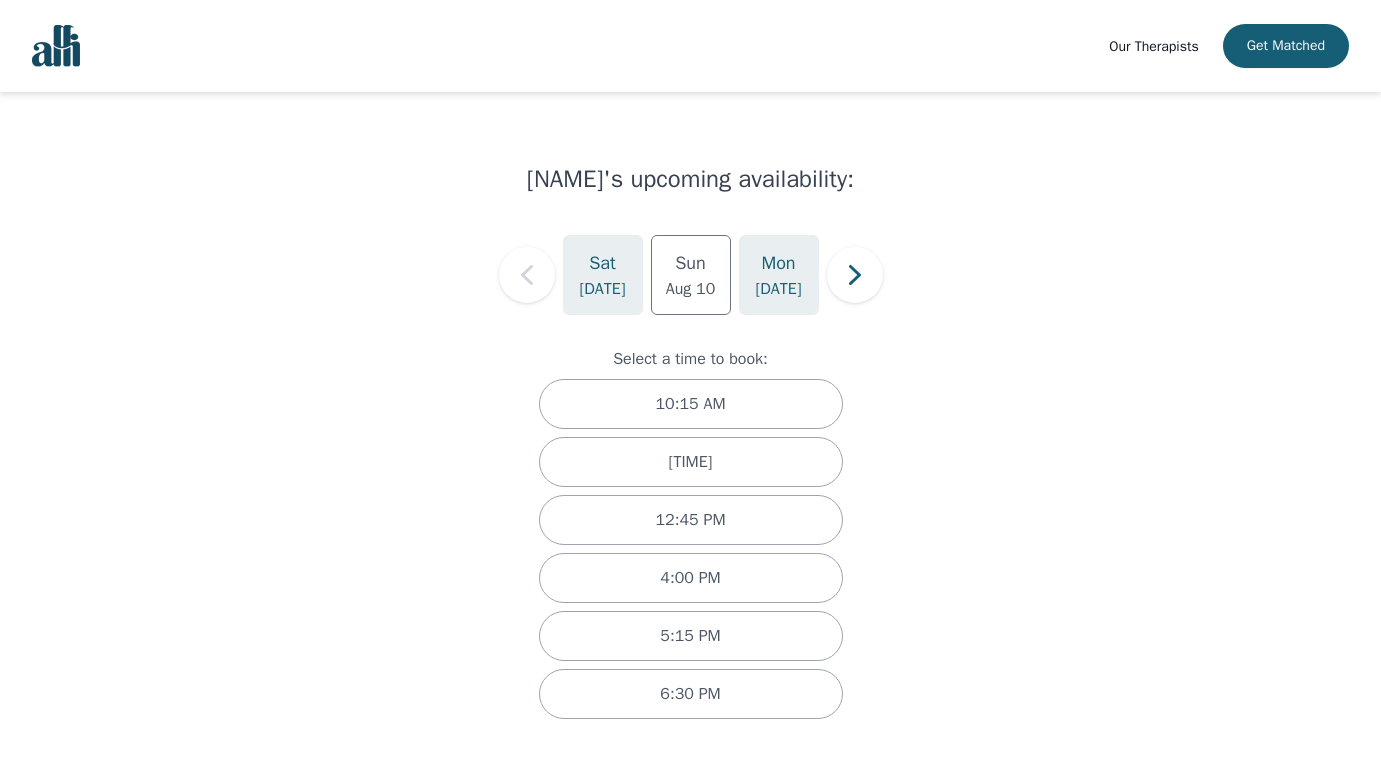 click on "Sat Aug 9" at bounding box center [603, 275] 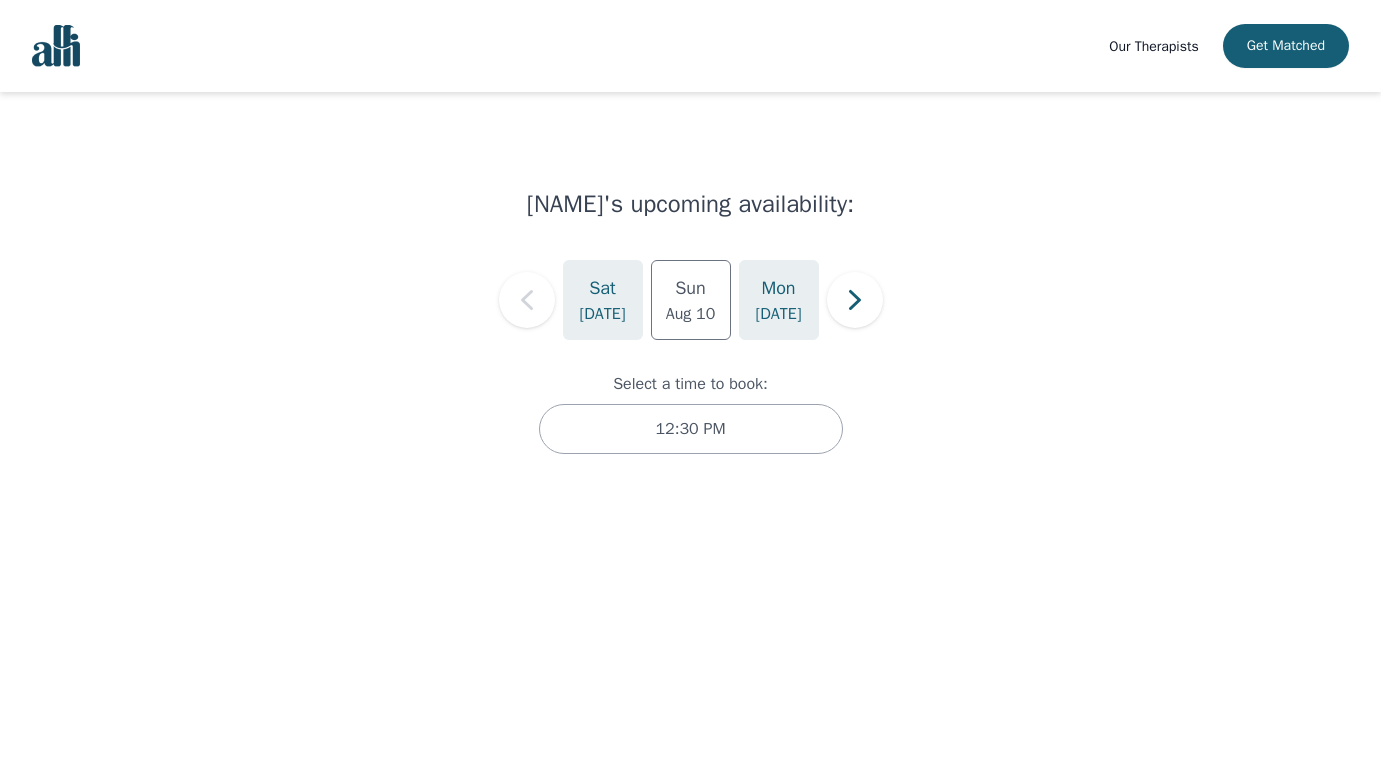 click on "Mon Aug 11" at bounding box center [779, 300] 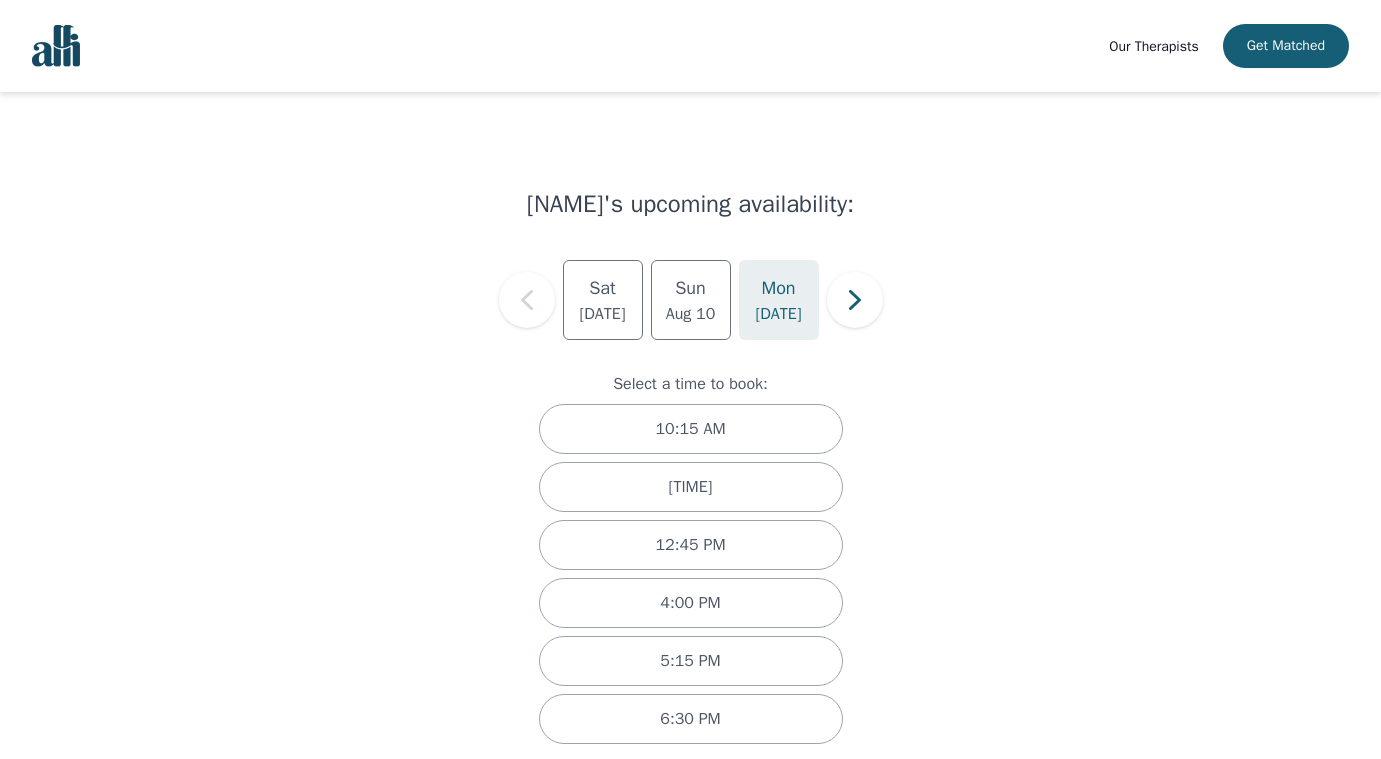 scroll, scrollTop: 25, scrollLeft: 0, axis: vertical 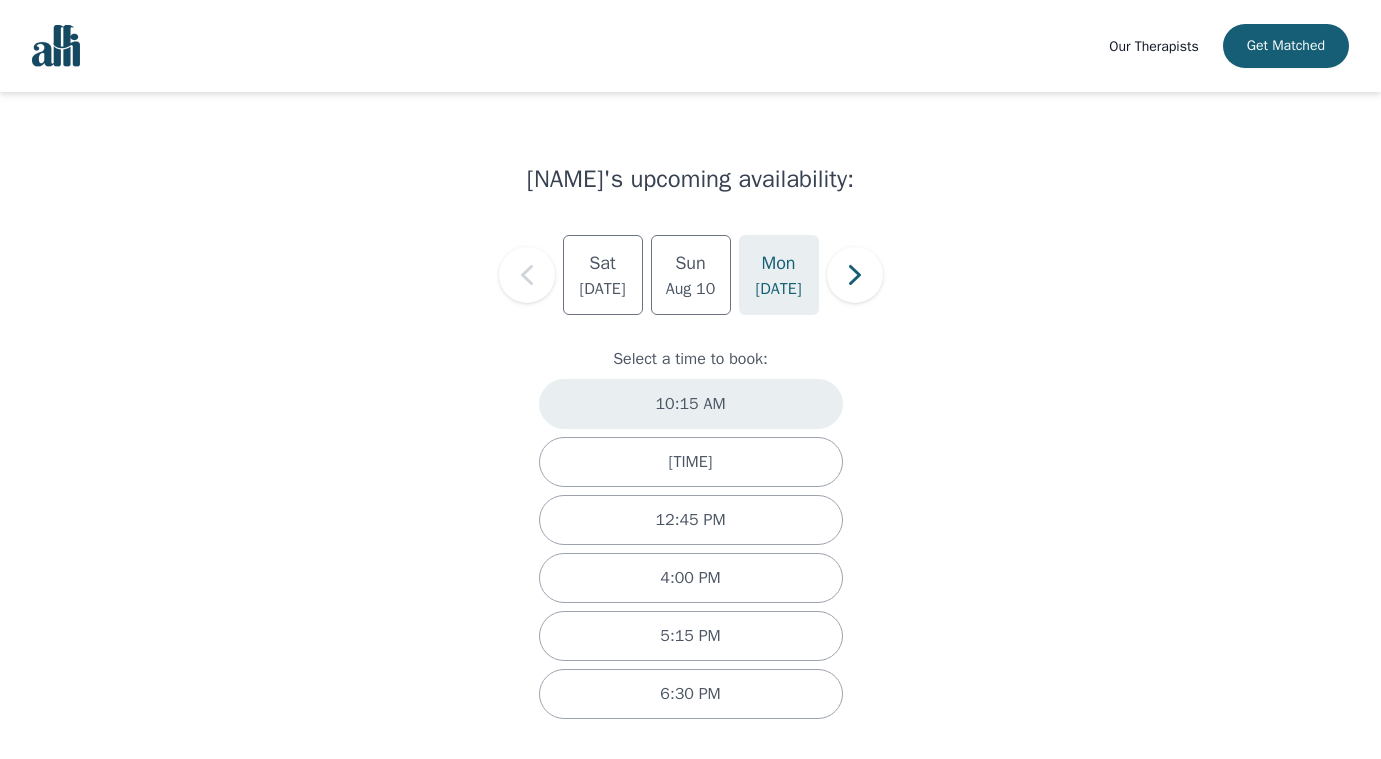 click on "10:15 AM" at bounding box center (690, 404) 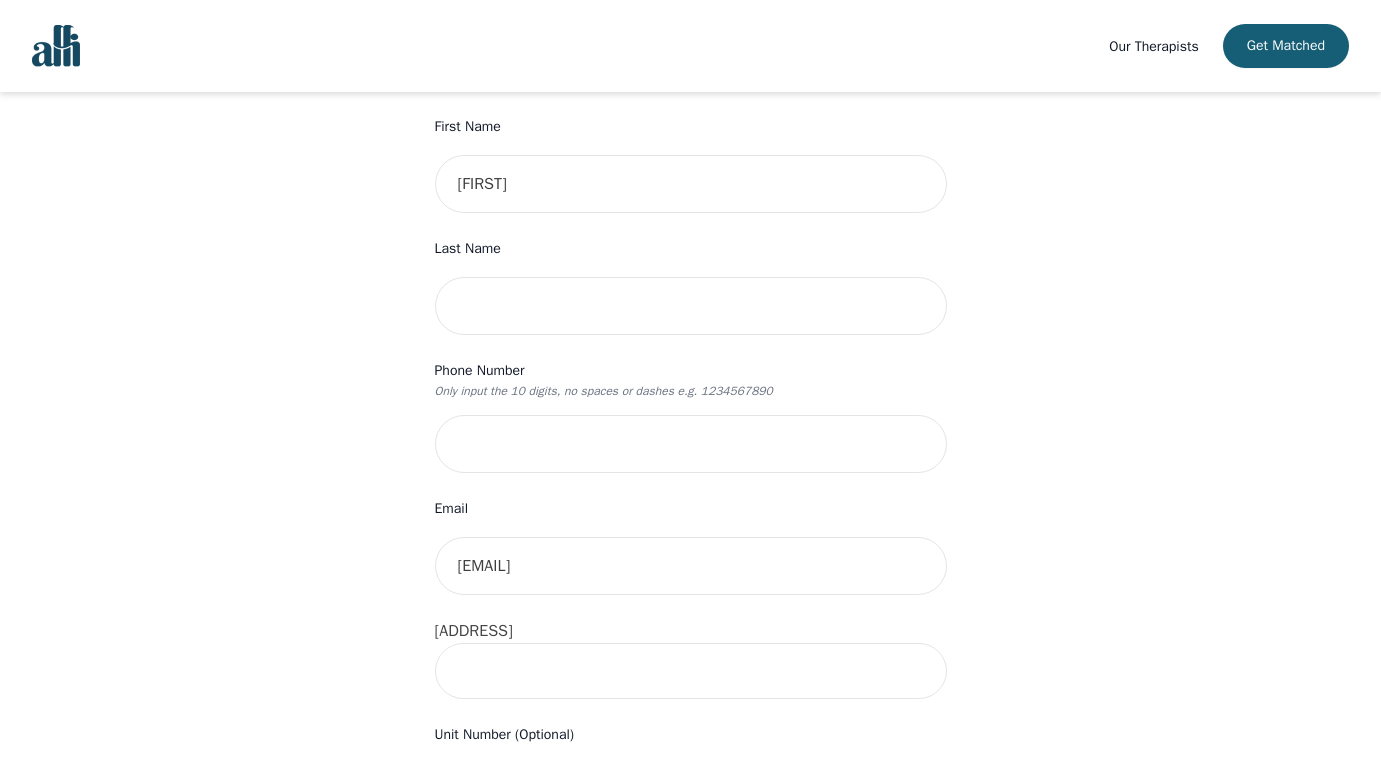 scroll, scrollTop: 0, scrollLeft: 0, axis: both 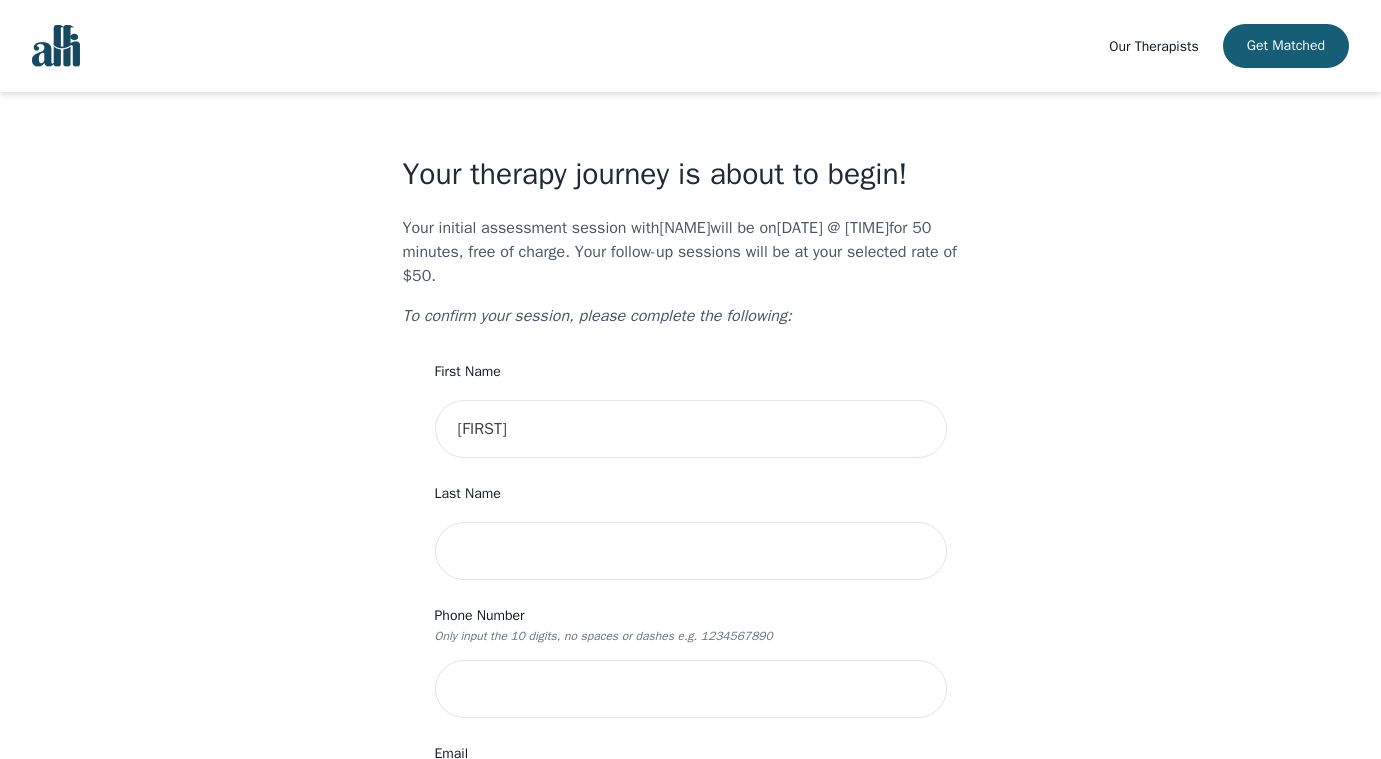 drag, startPoint x: 655, startPoint y: 233, endPoint x: 709, endPoint y: 233, distance: 54 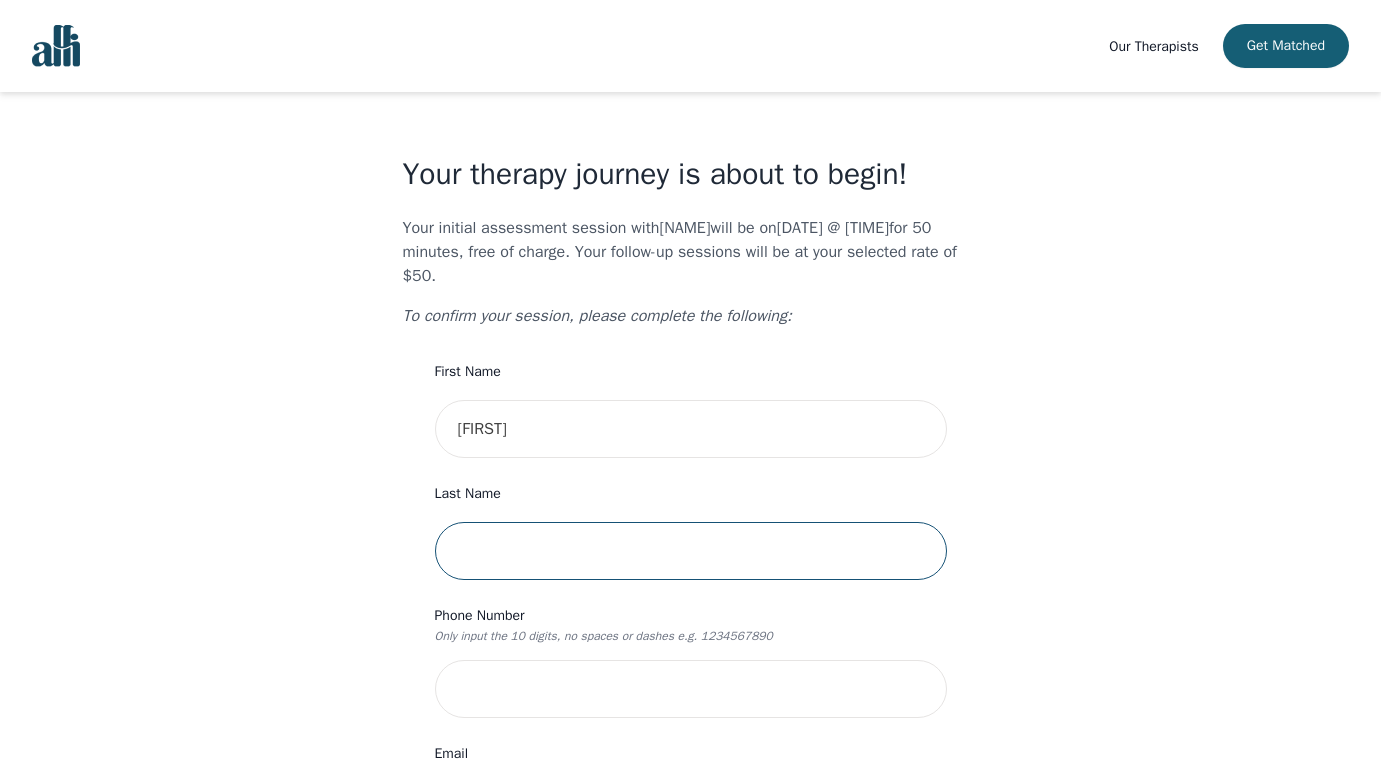 click at bounding box center (691, 551) 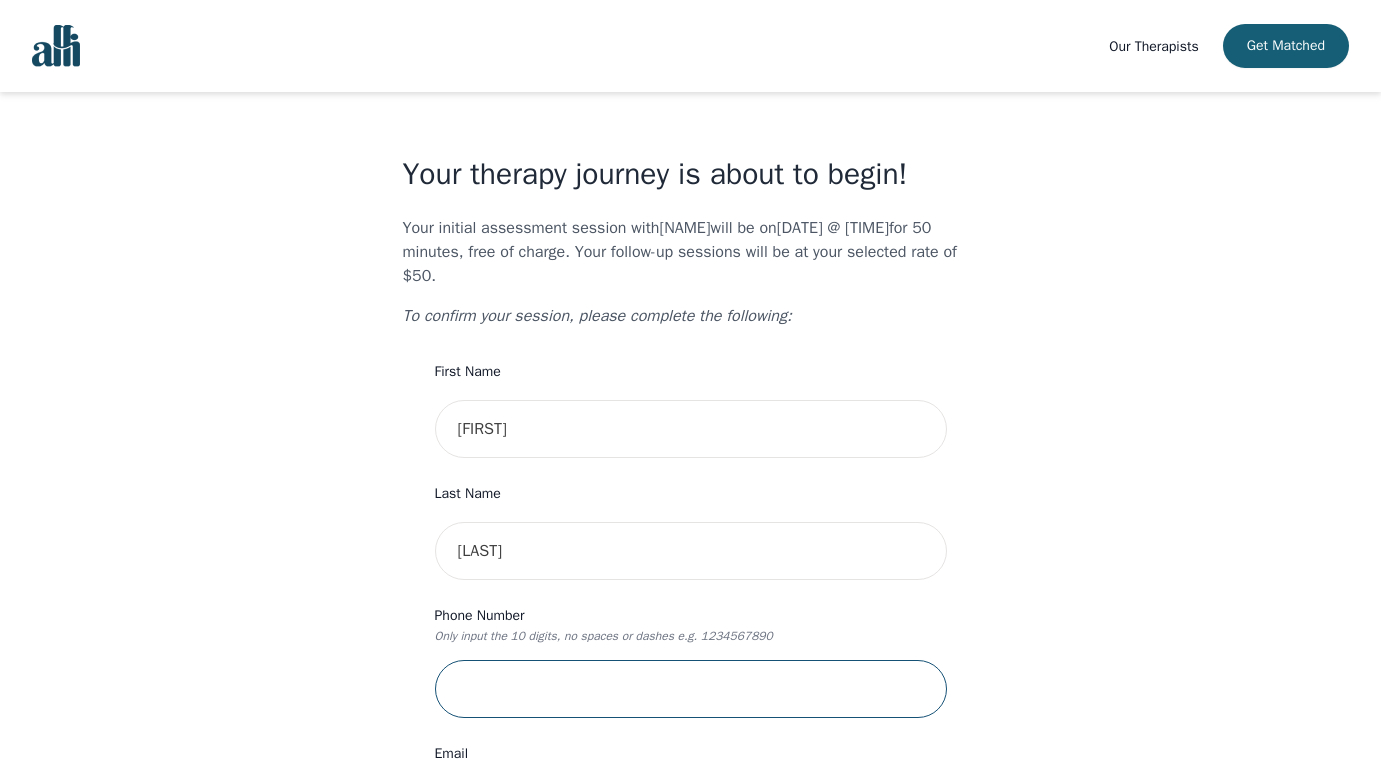 type on "[PHONE]" 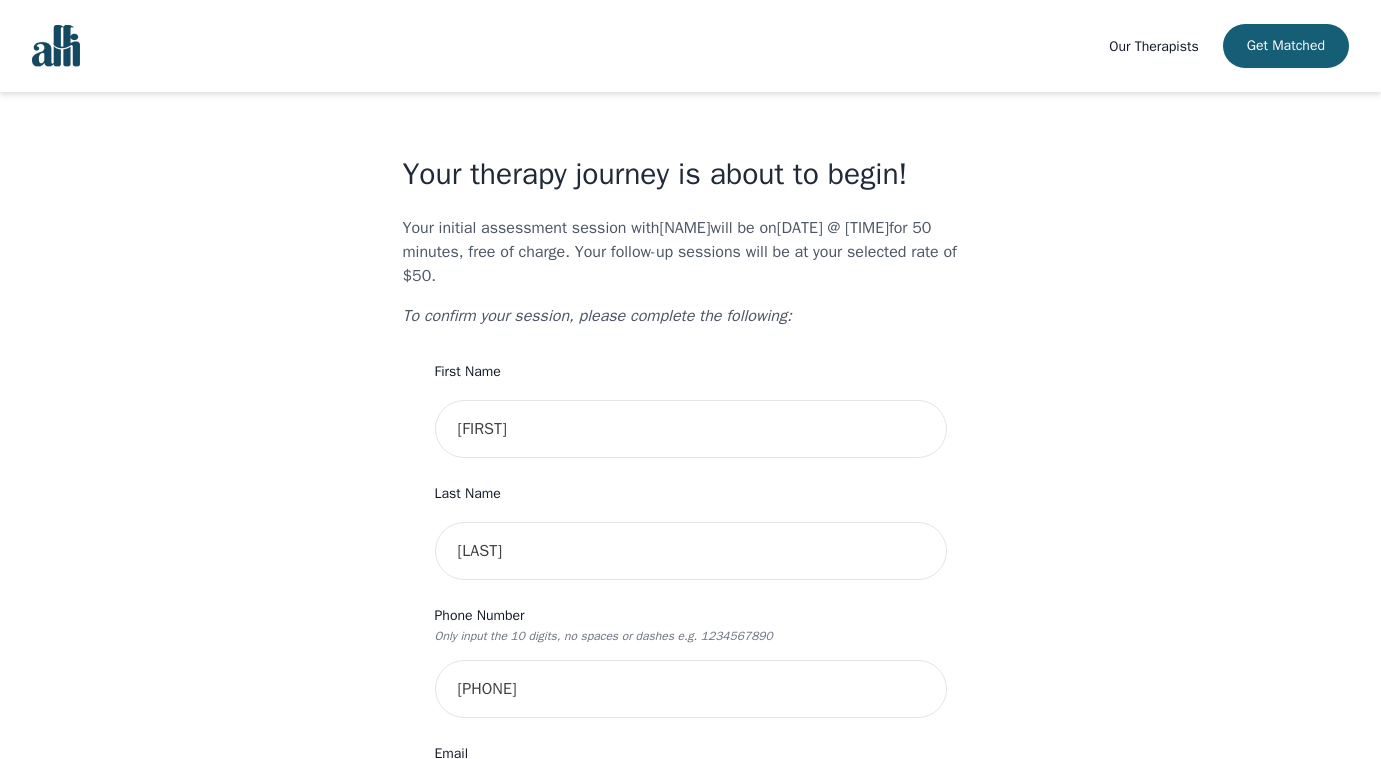 type on "[NUMBER] [STREET_NAME] [STREET_NAME]" 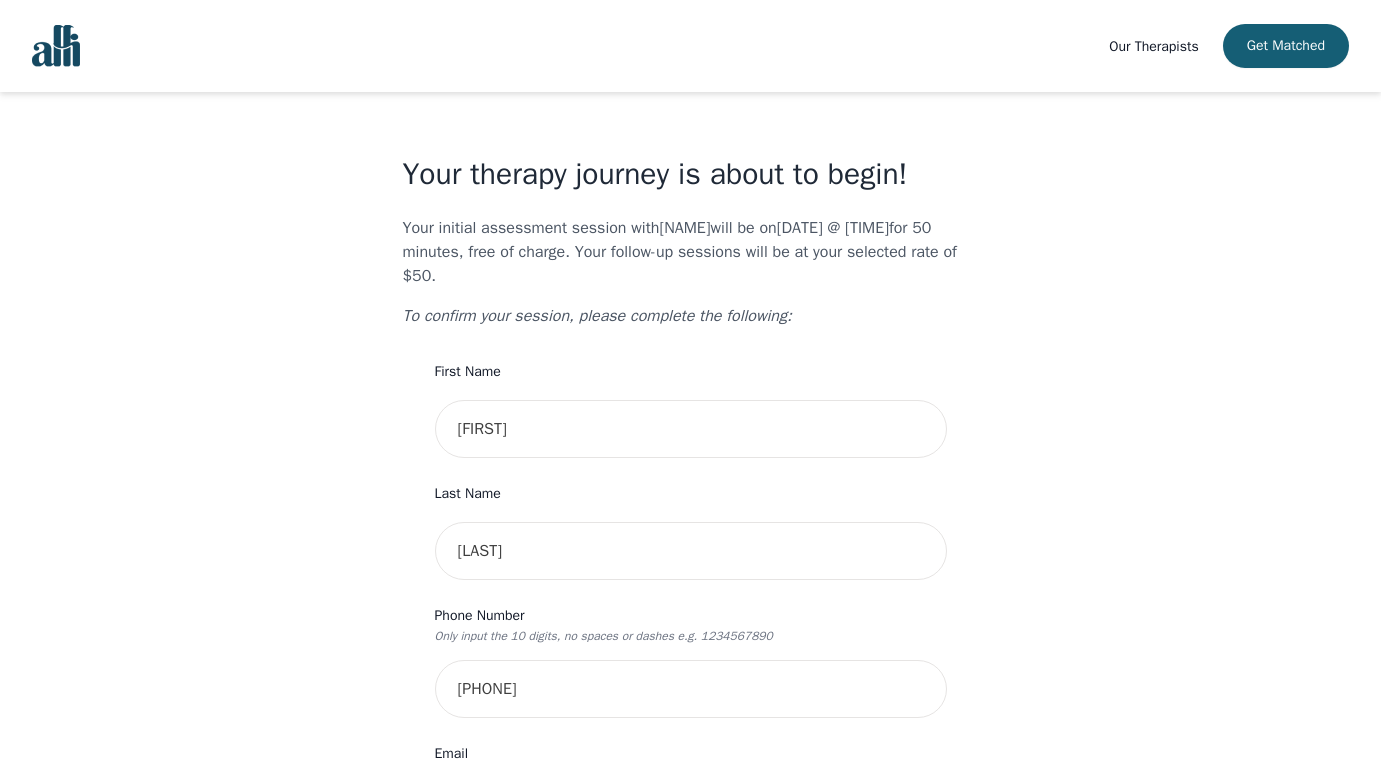 type on "302" 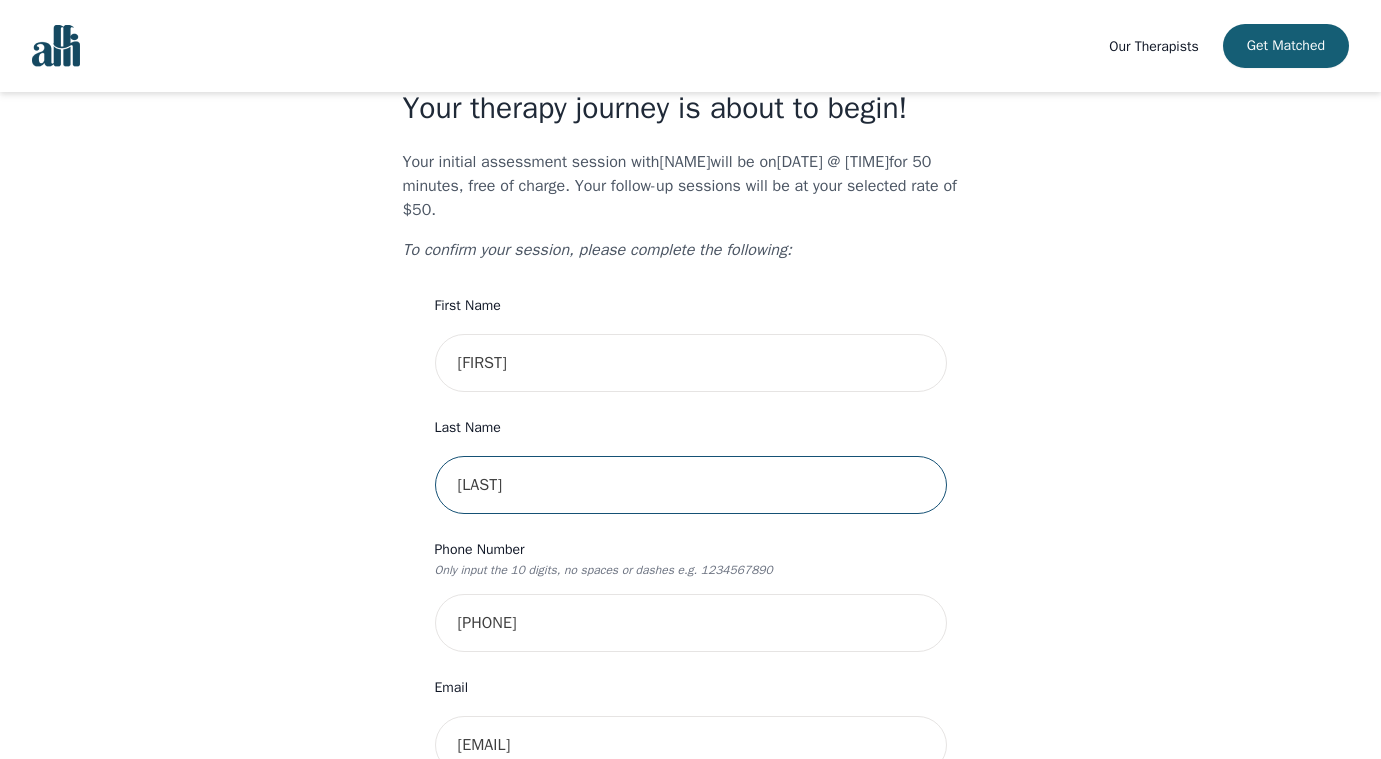 scroll, scrollTop: 67, scrollLeft: 0, axis: vertical 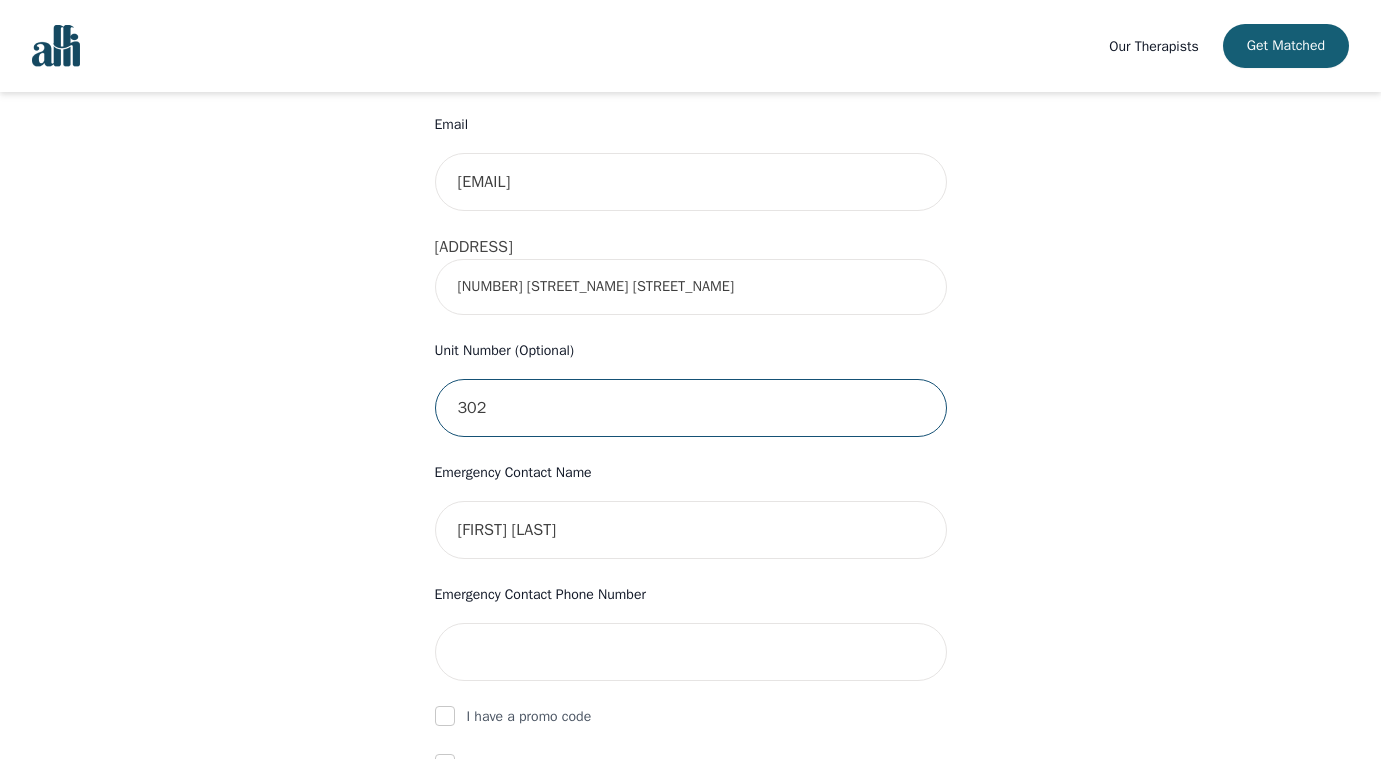 click on "302" at bounding box center (691, 408) 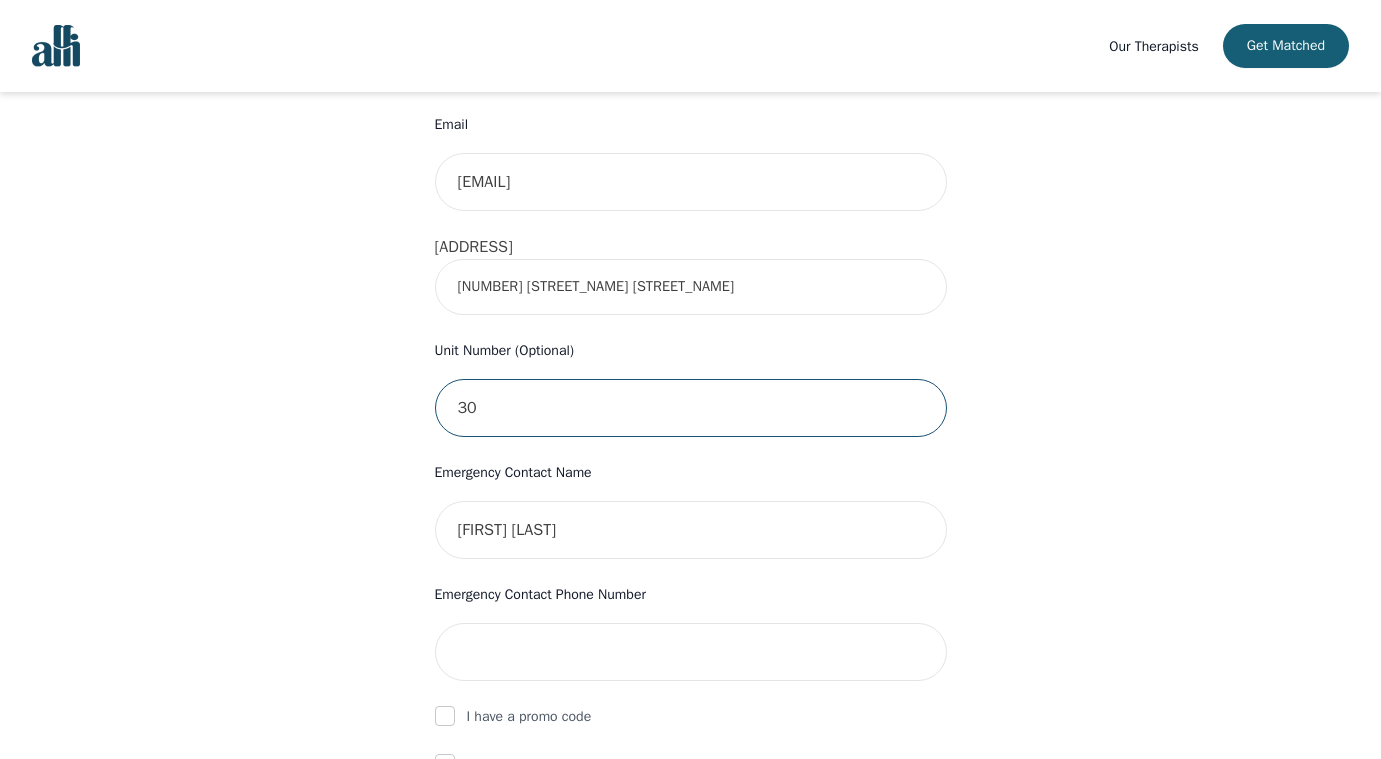 type on "[NUMBER]" 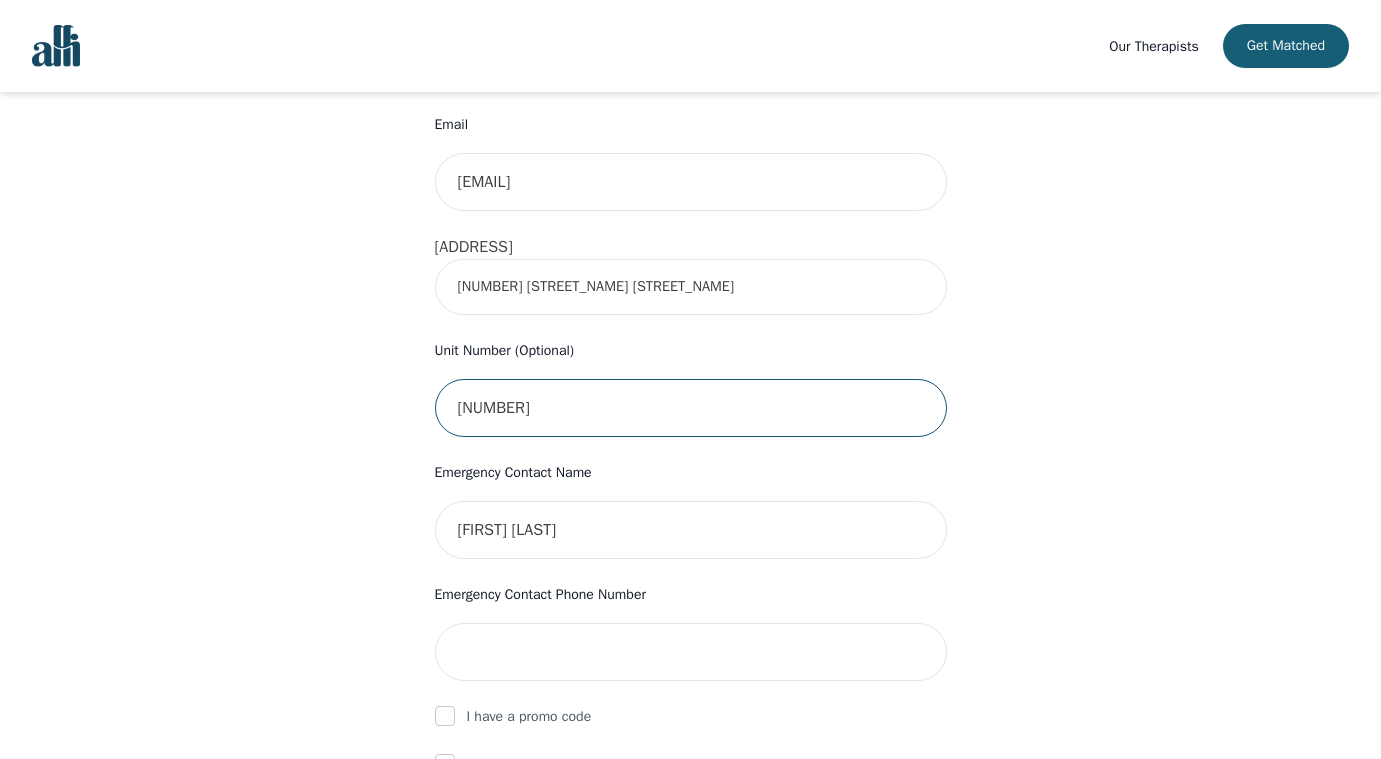 type 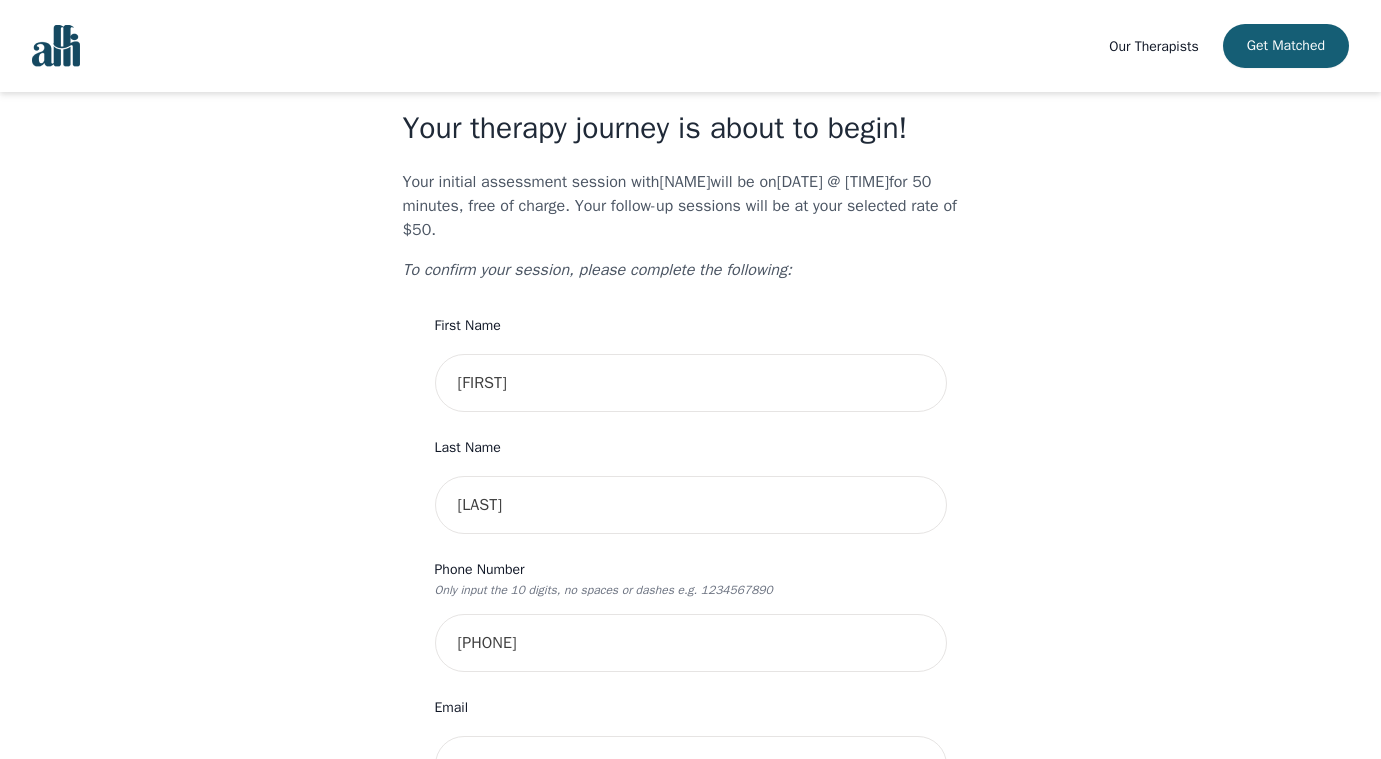 scroll, scrollTop: 0, scrollLeft: 0, axis: both 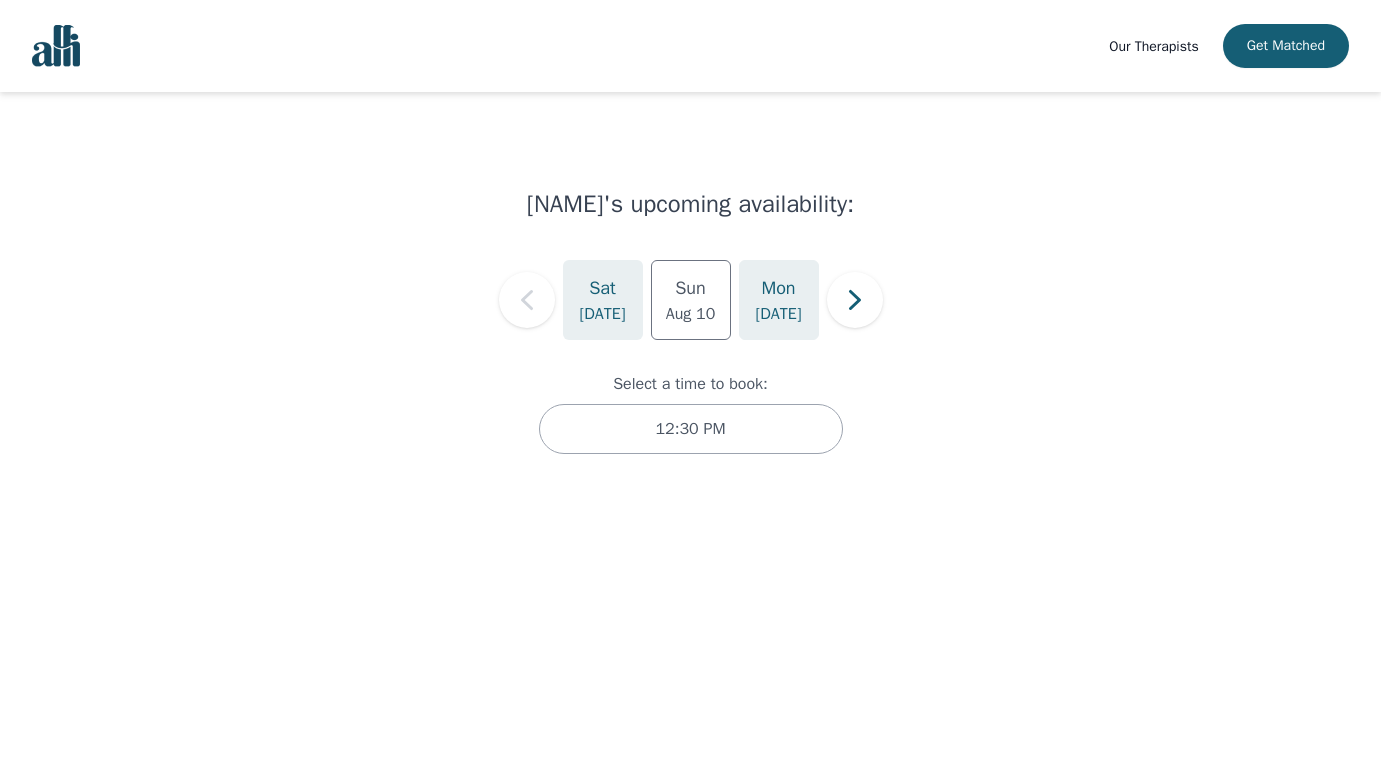 click on "[DATE]" at bounding box center [778, 314] 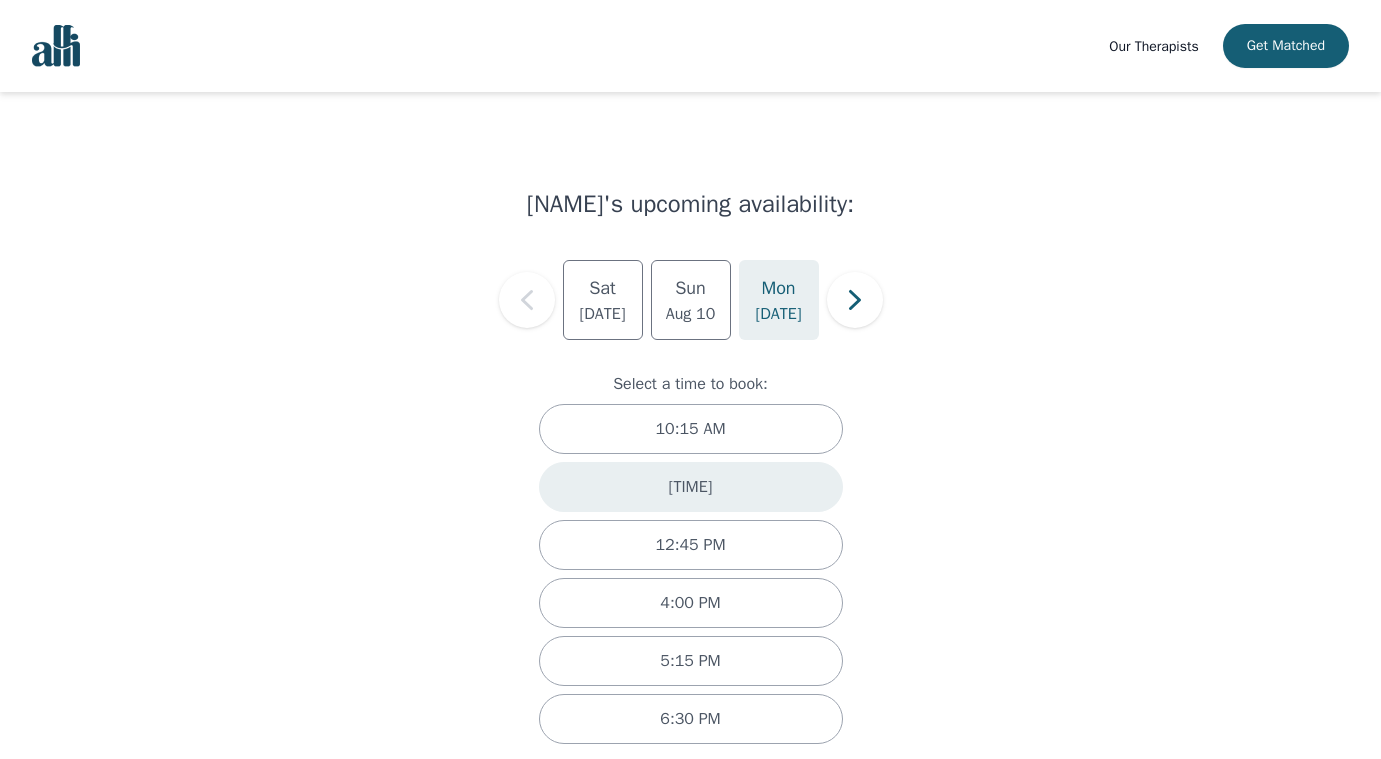scroll, scrollTop: 25, scrollLeft: 0, axis: vertical 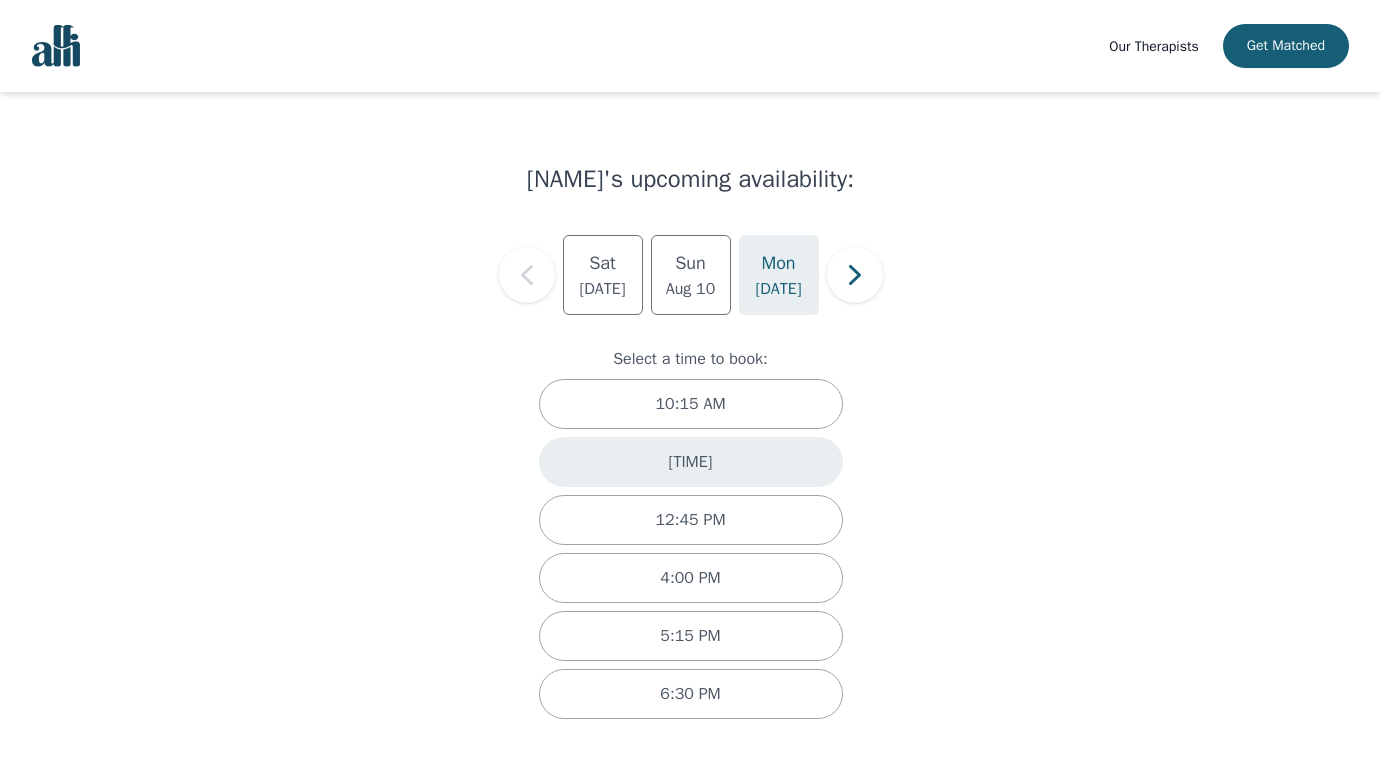 click on "[TIME]" at bounding box center (691, 462) 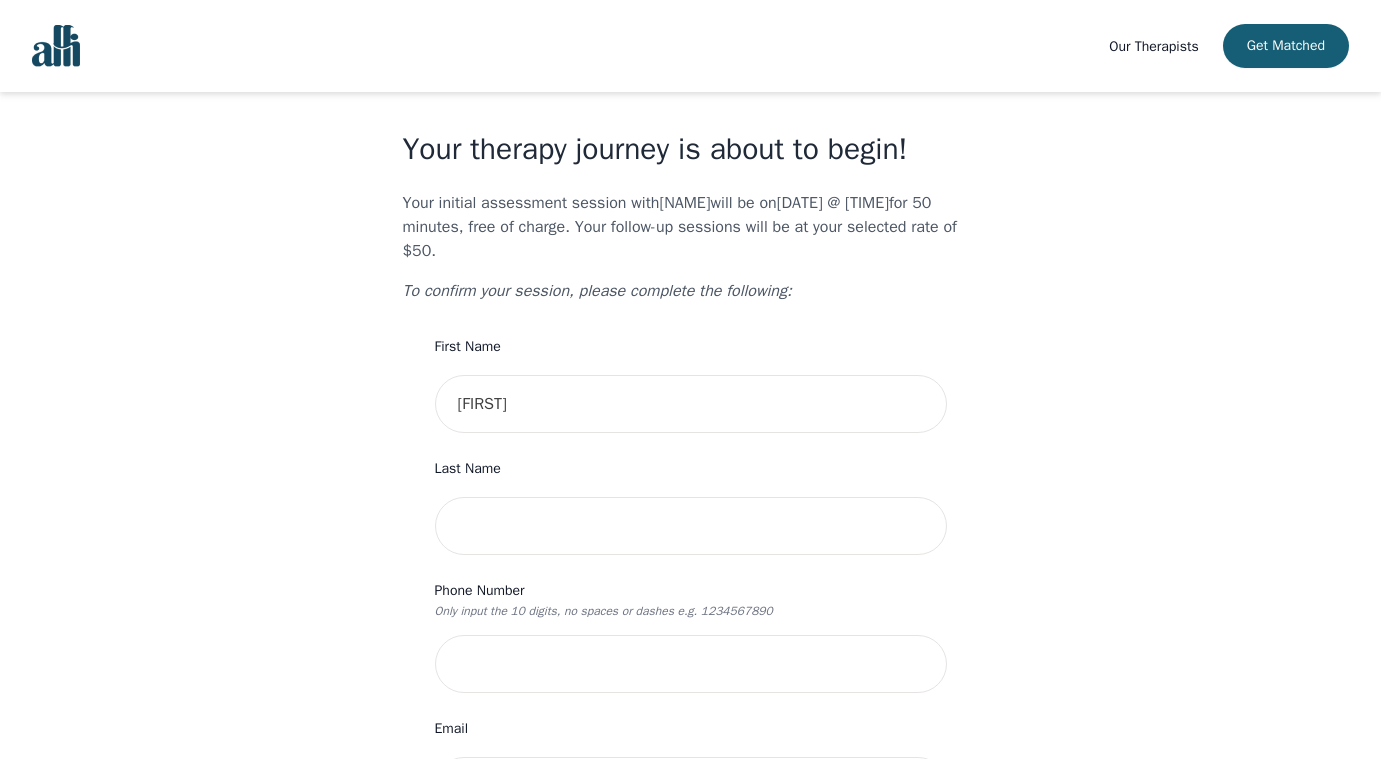scroll, scrollTop: 0, scrollLeft: 0, axis: both 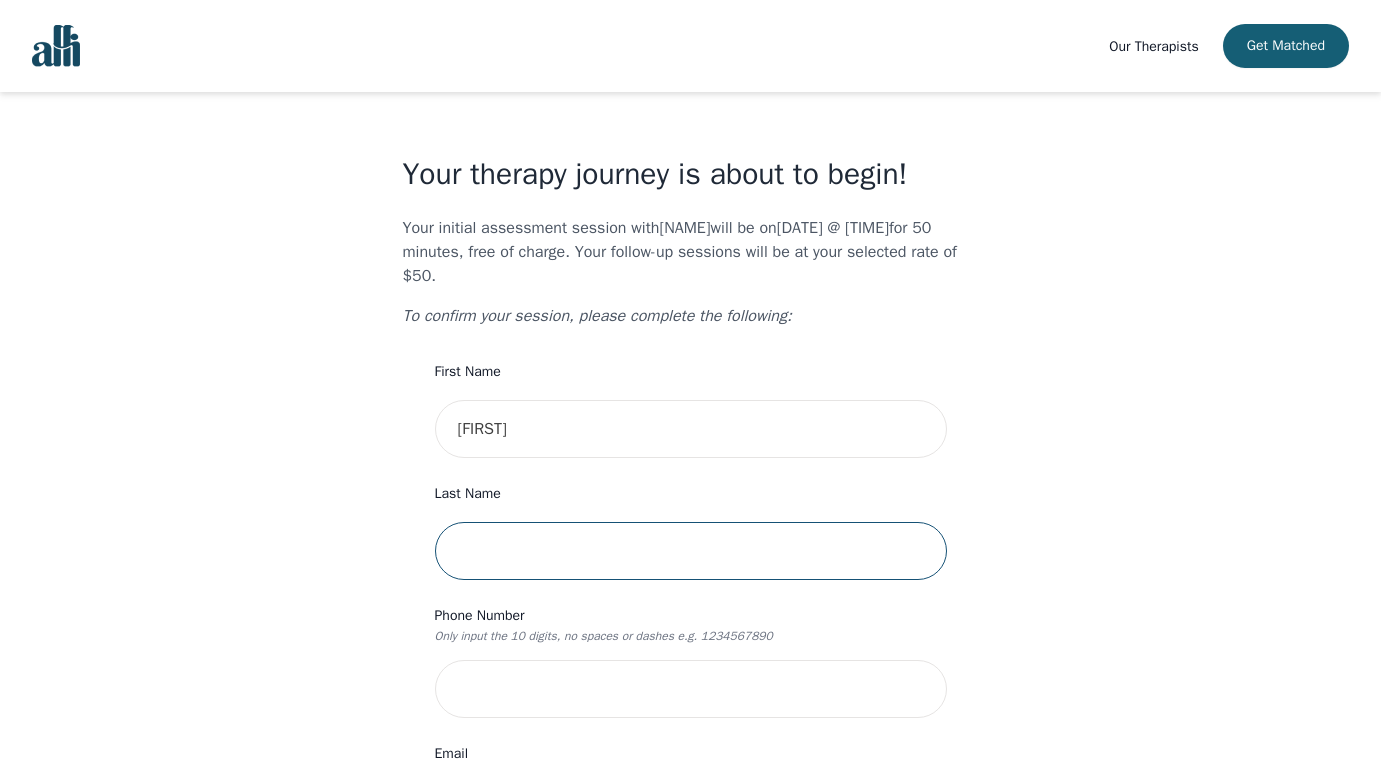 click at bounding box center (691, 551) 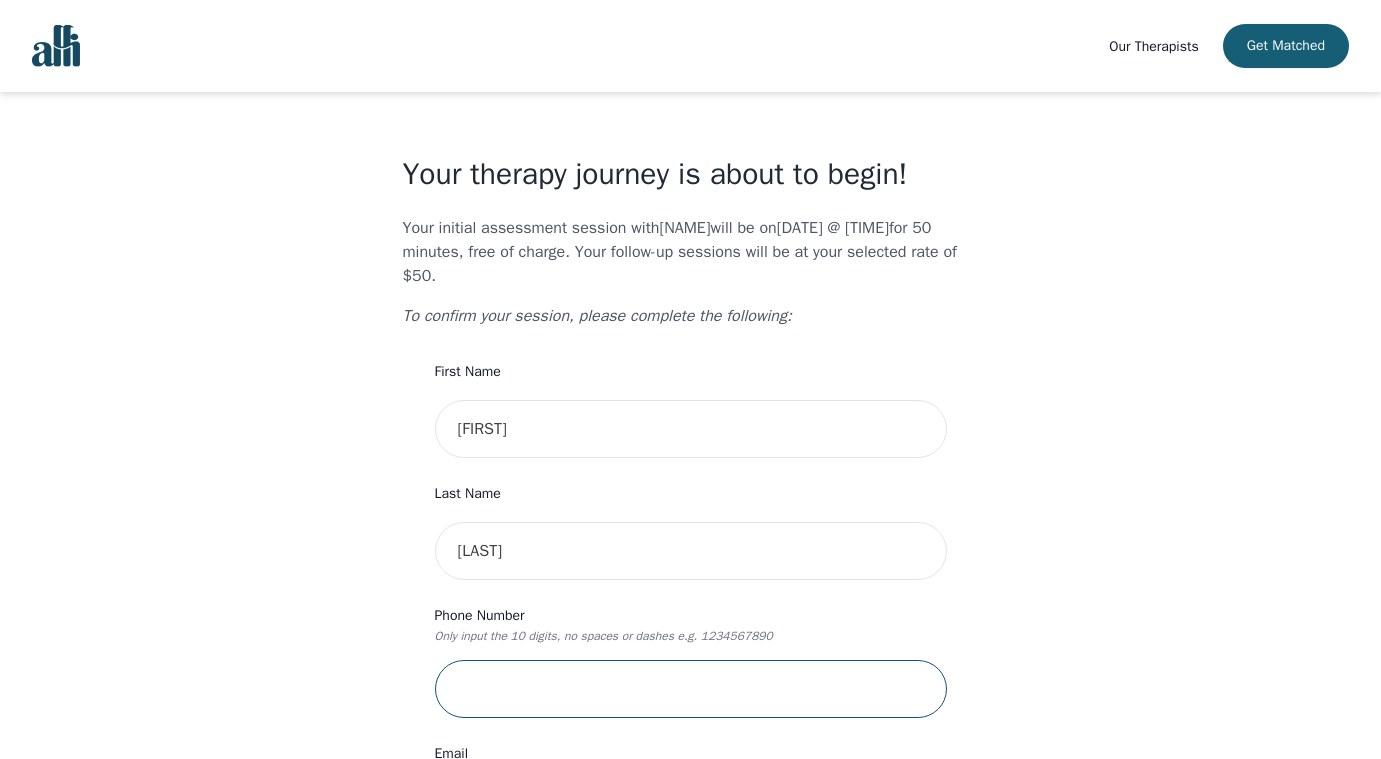 type on "[PHONE]" 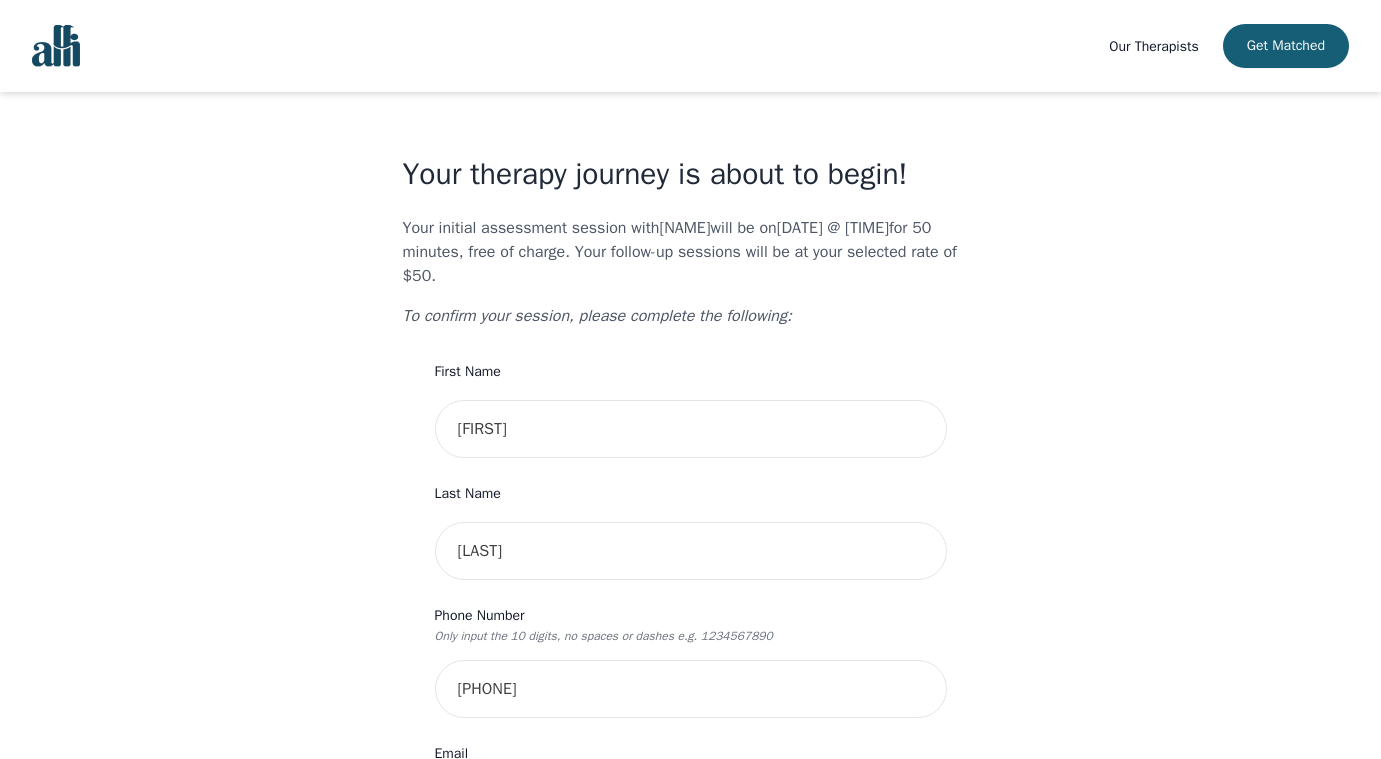 type on "[NUMBER] [STREET_NAME] [STREET_NAME]" 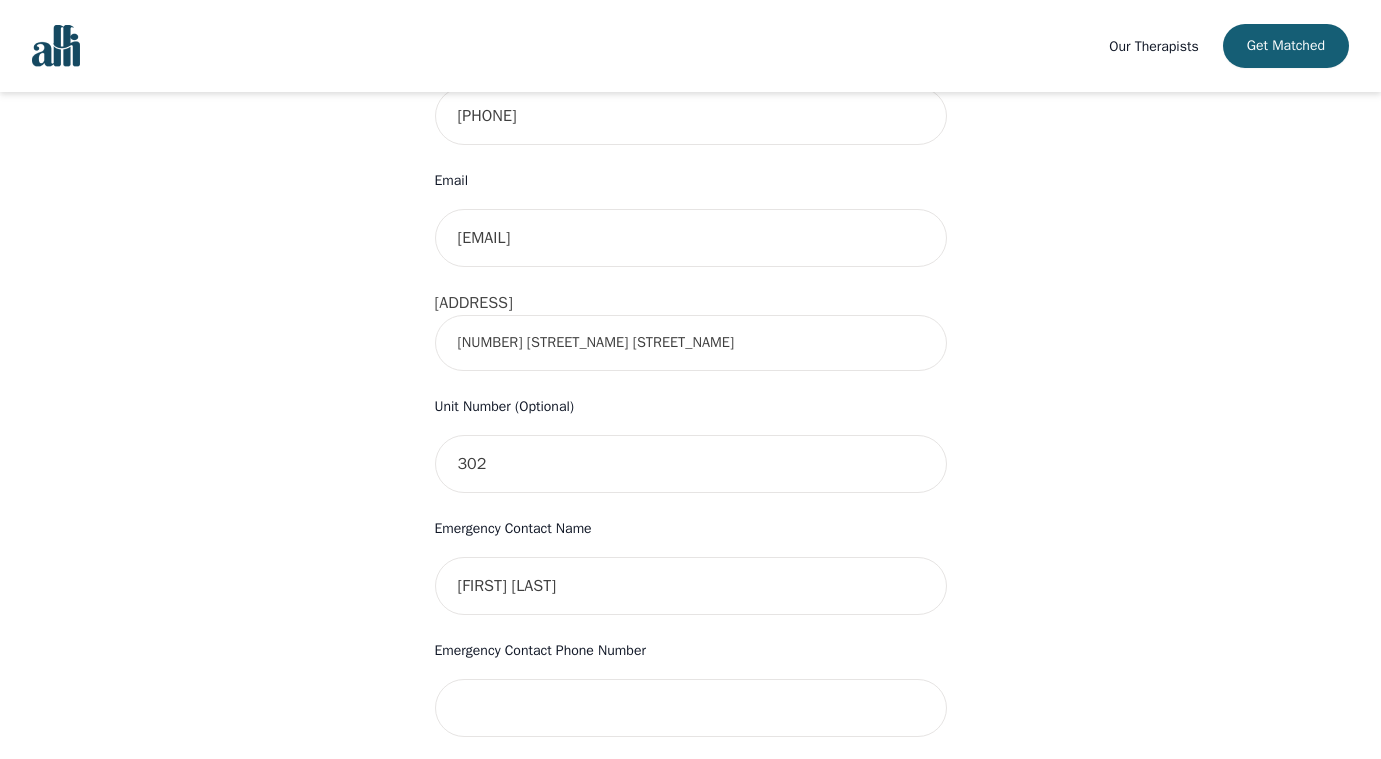 scroll, scrollTop: 877, scrollLeft: 0, axis: vertical 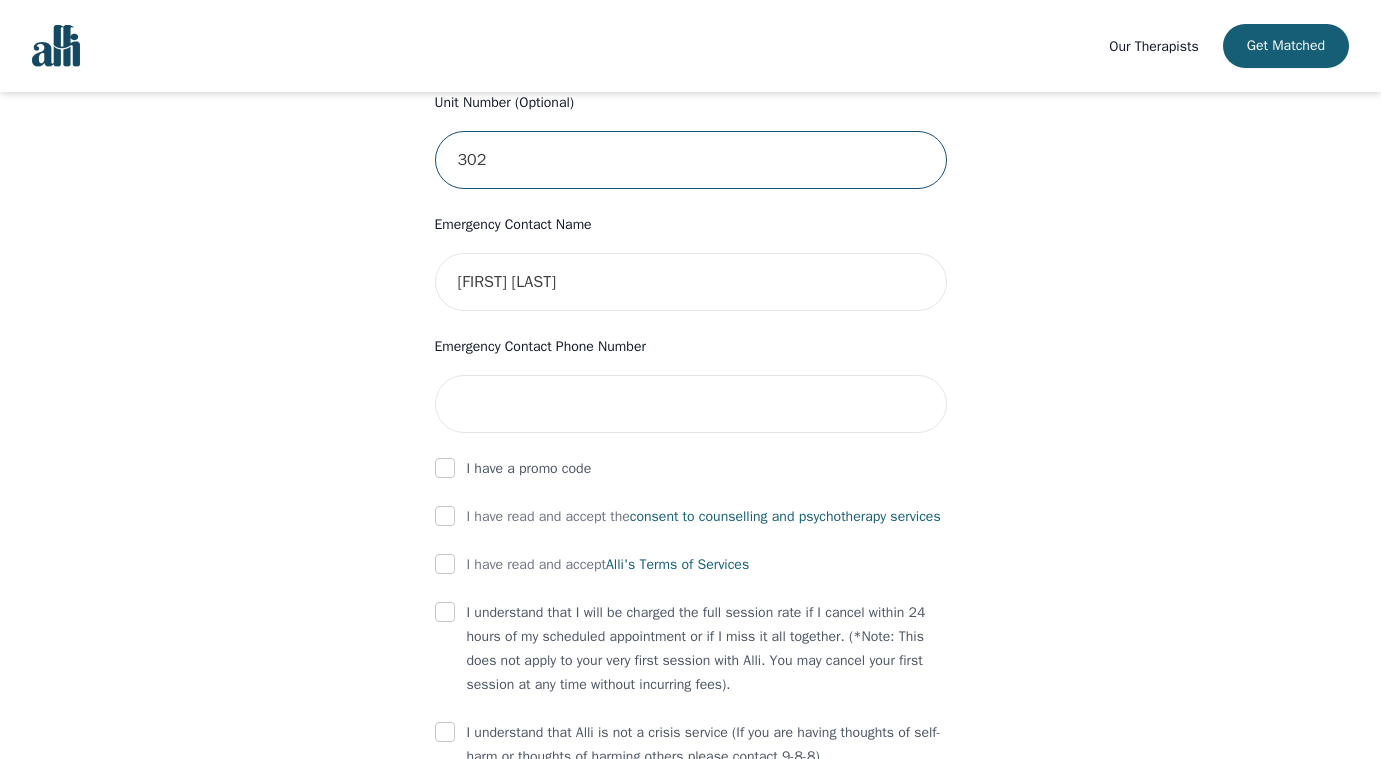 click on "302" at bounding box center [691, 160] 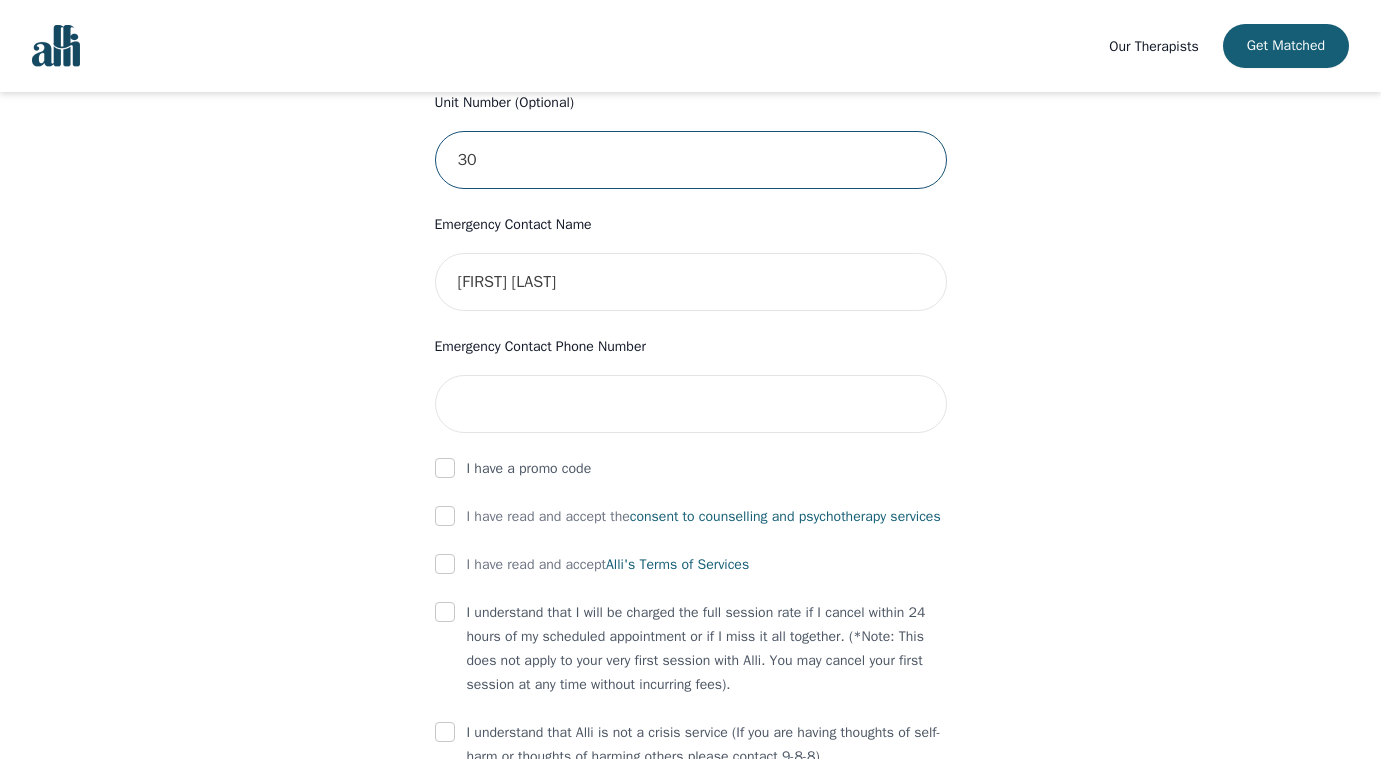 type on "[NUMBER]" 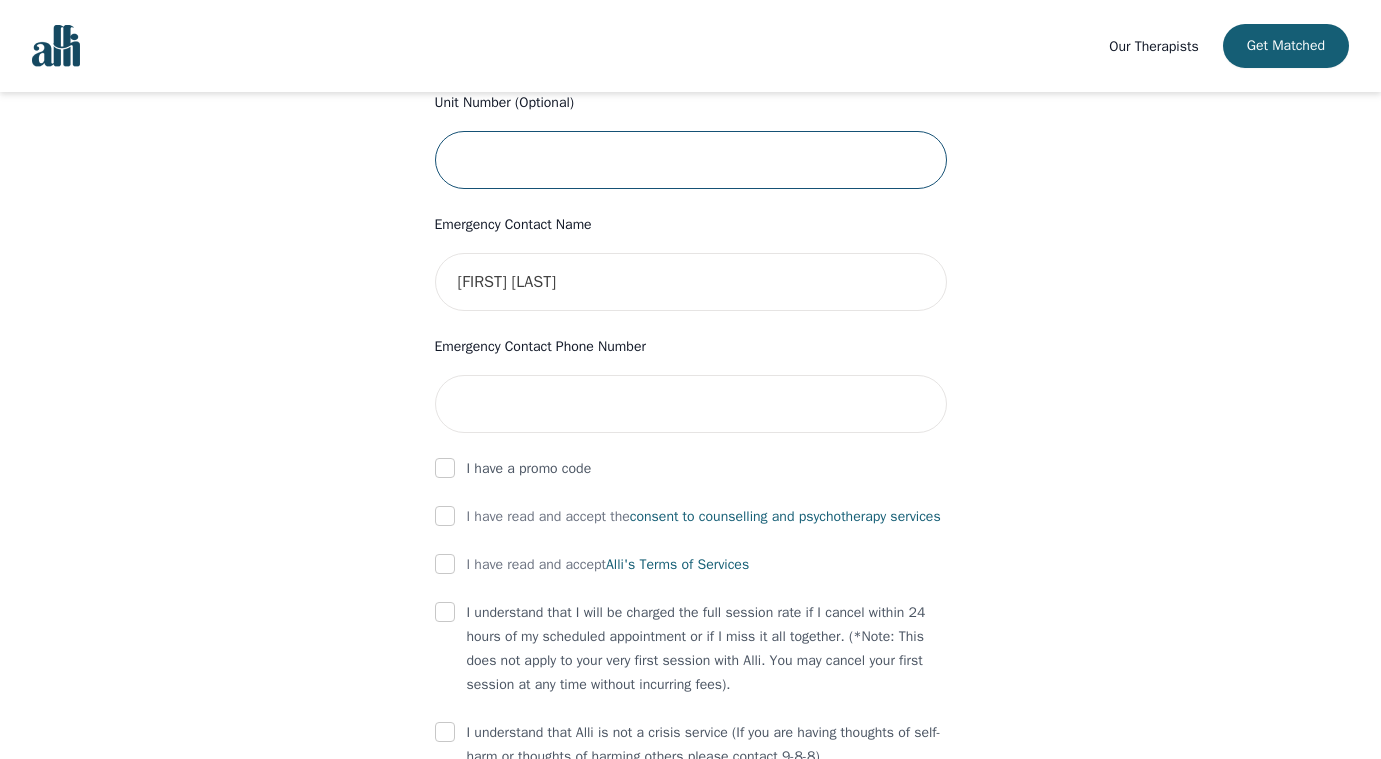 type 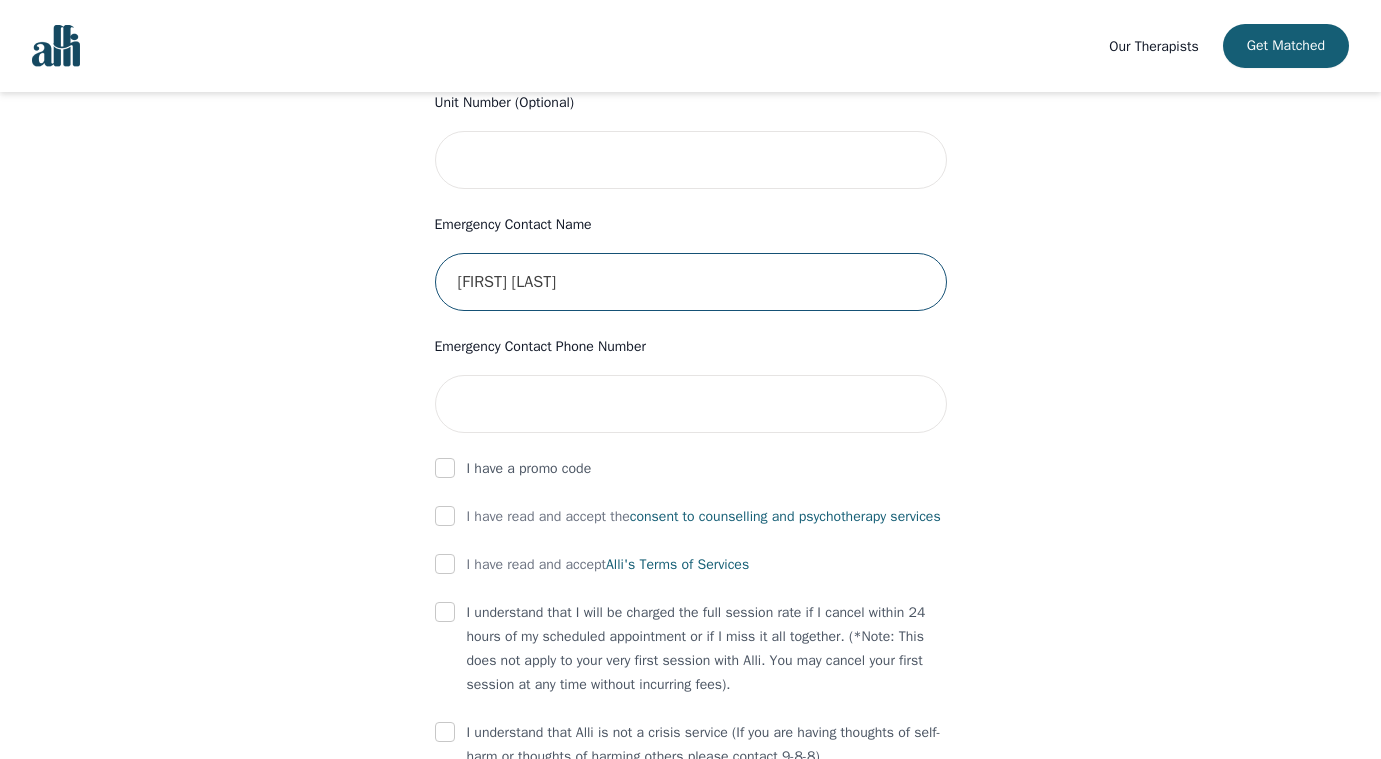 drag, startPoint x: 686, startPoint y: 290, endPoint x: 367, endPoint y: 286, distance: 319.0251 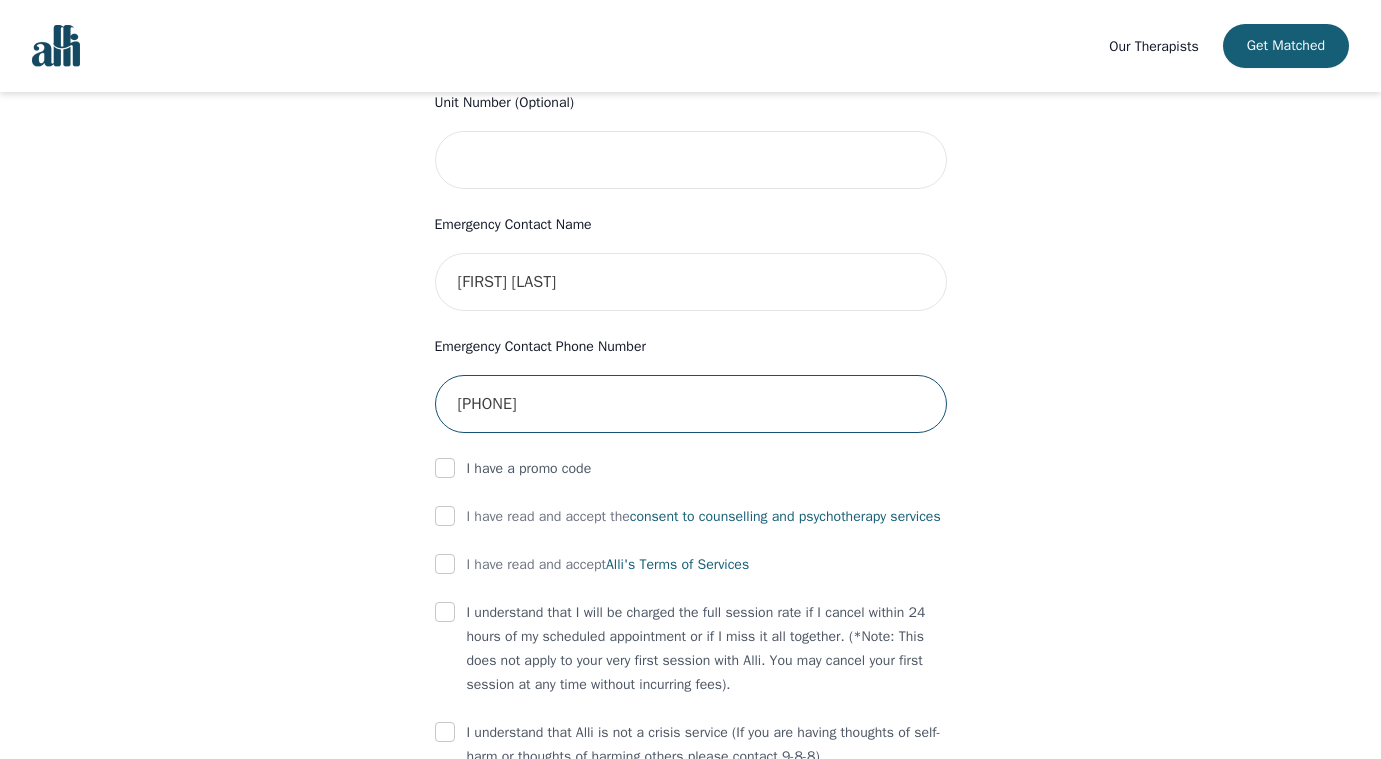 scroll, scrollTop: 939, scrollLeft: 0, axis: vertical 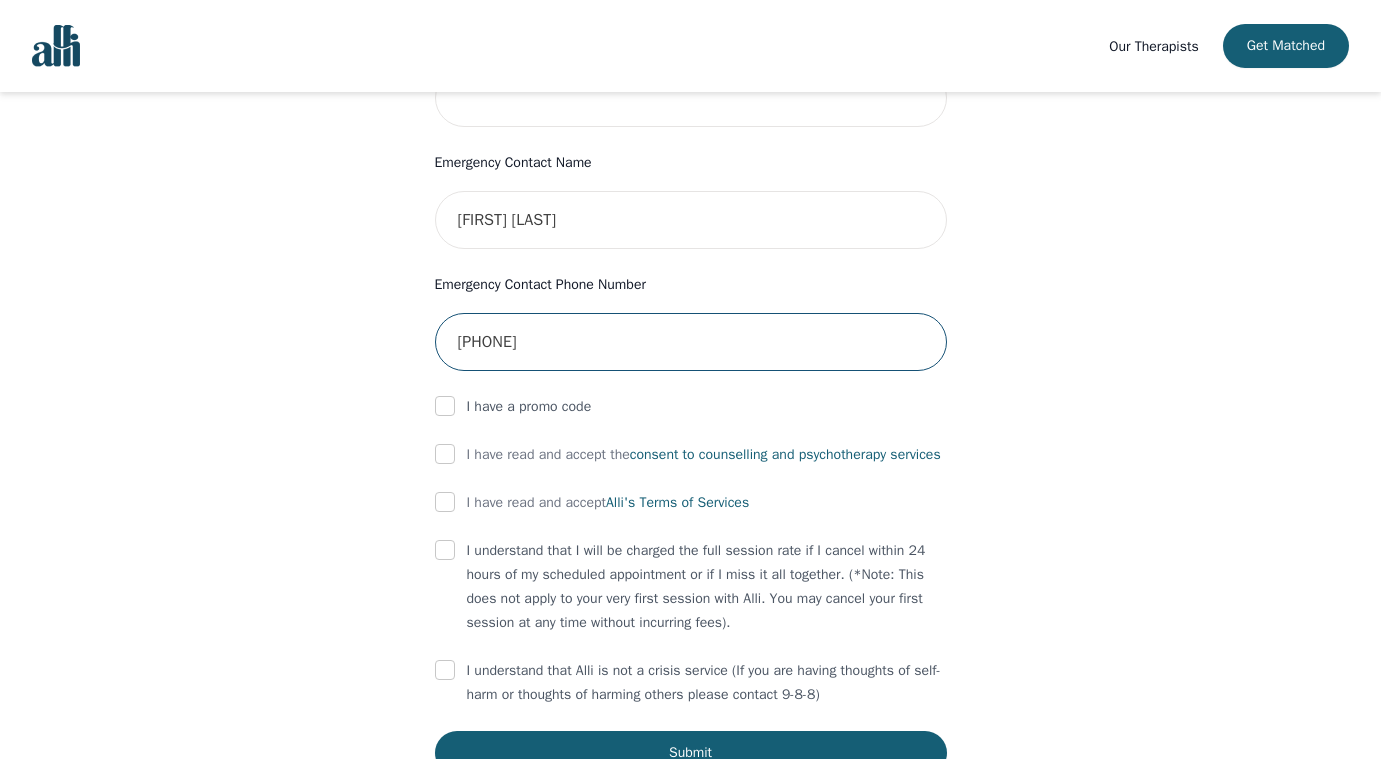 type on "[PHONE]" 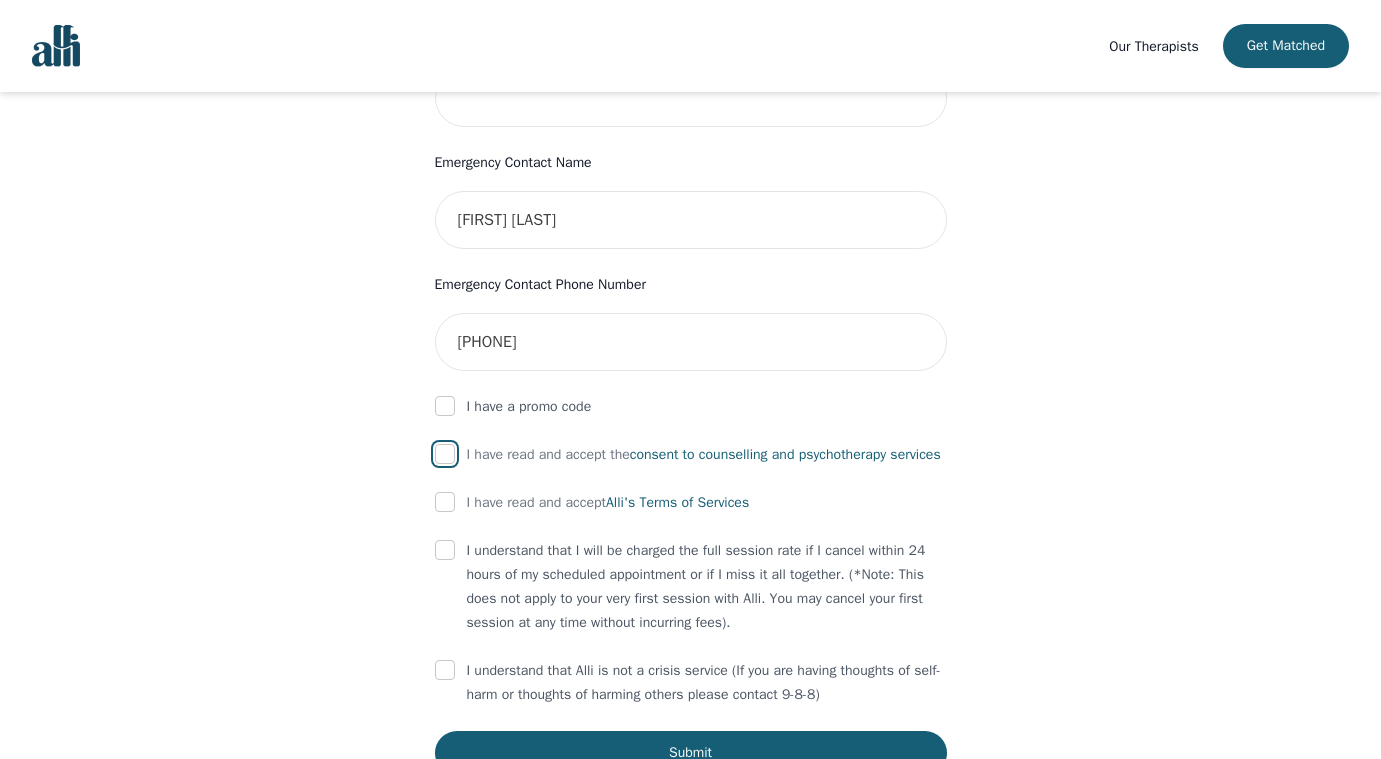 click at bounding box center (445, 454) 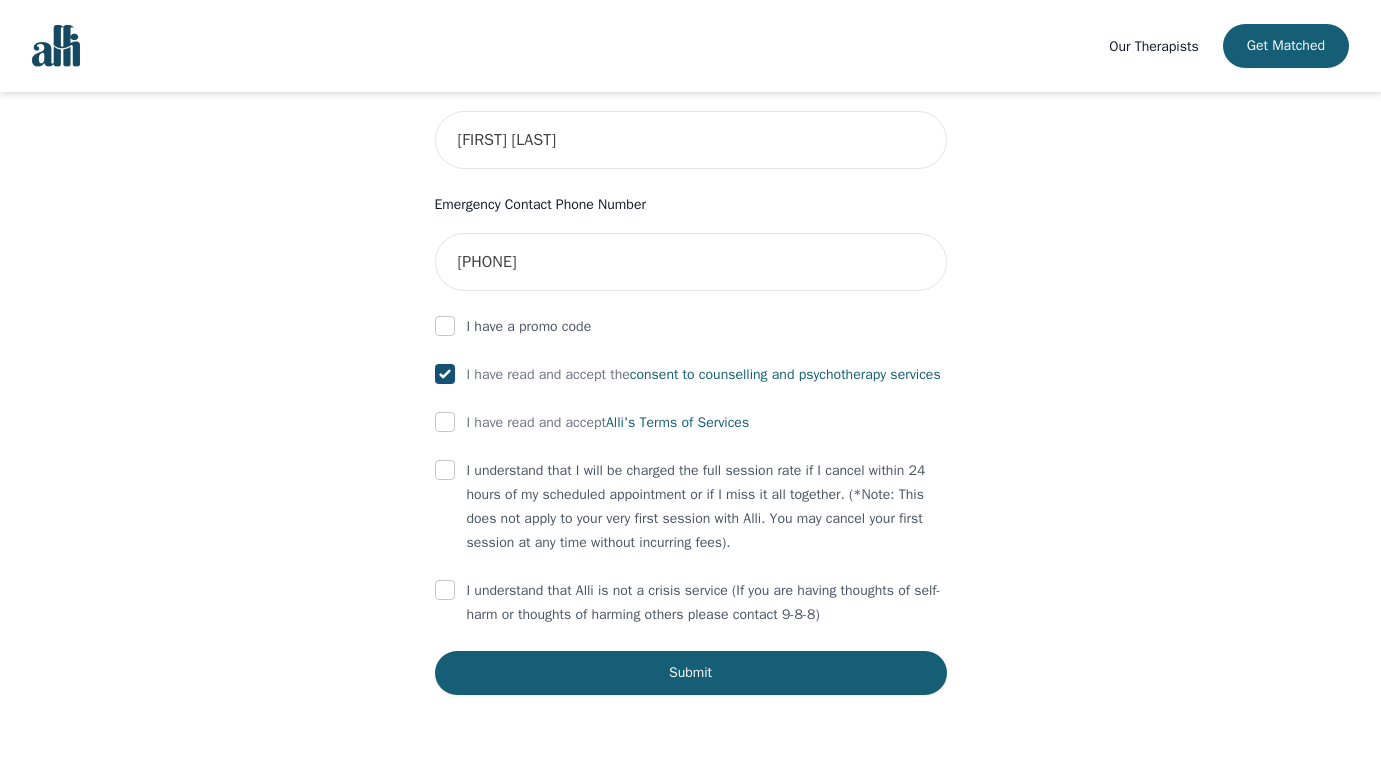 scroll, scrollTop: 1030, scrollLeft: 0, axis: vertical 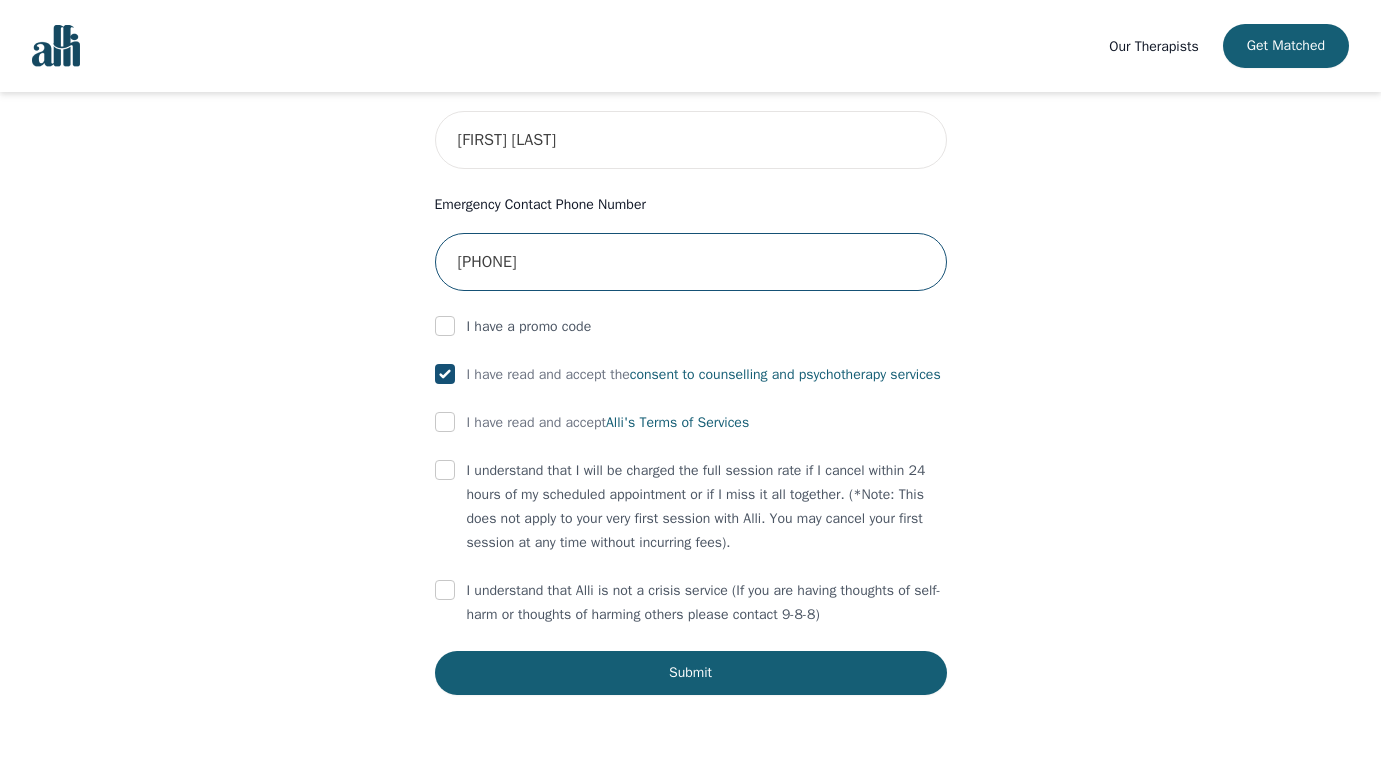 click on "[PHONE]" at bounding box center [691, 262] 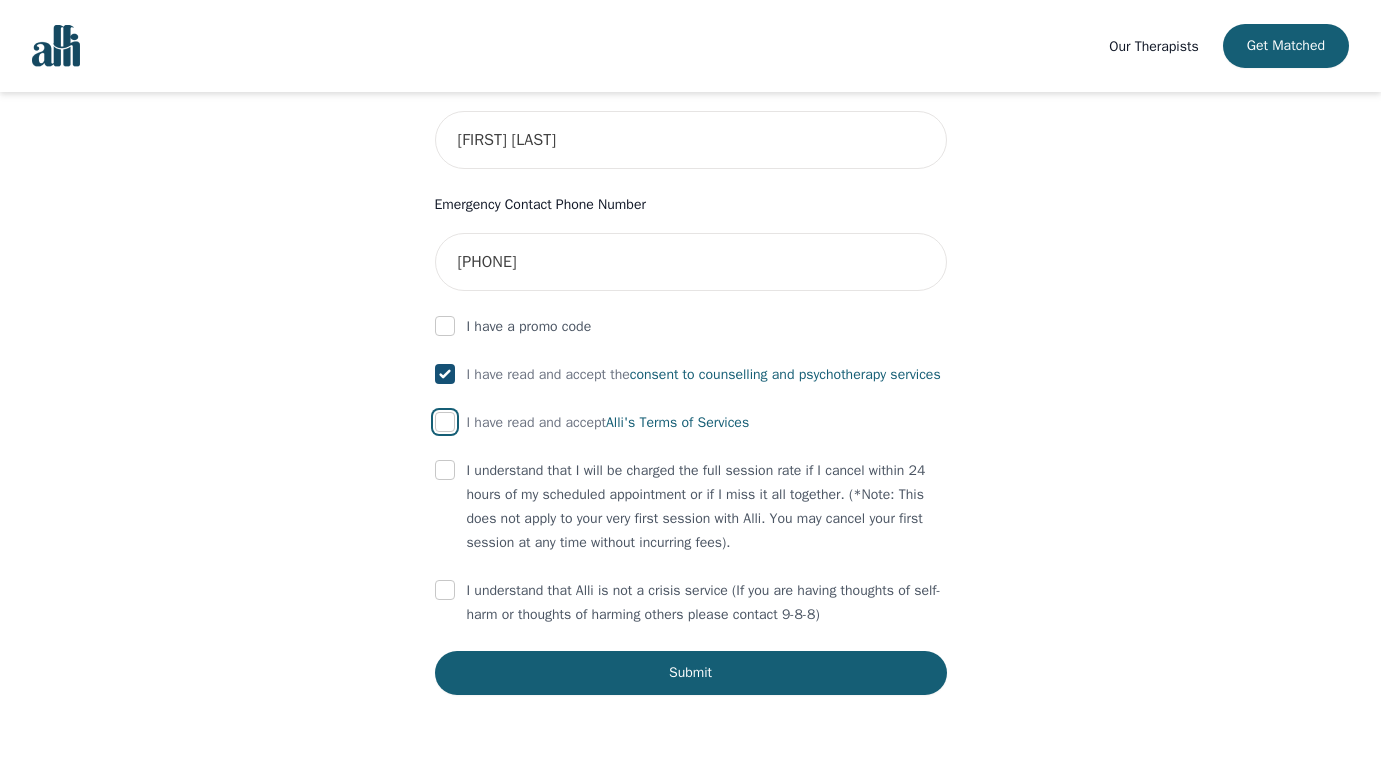 click at bounding box center [445, 422] 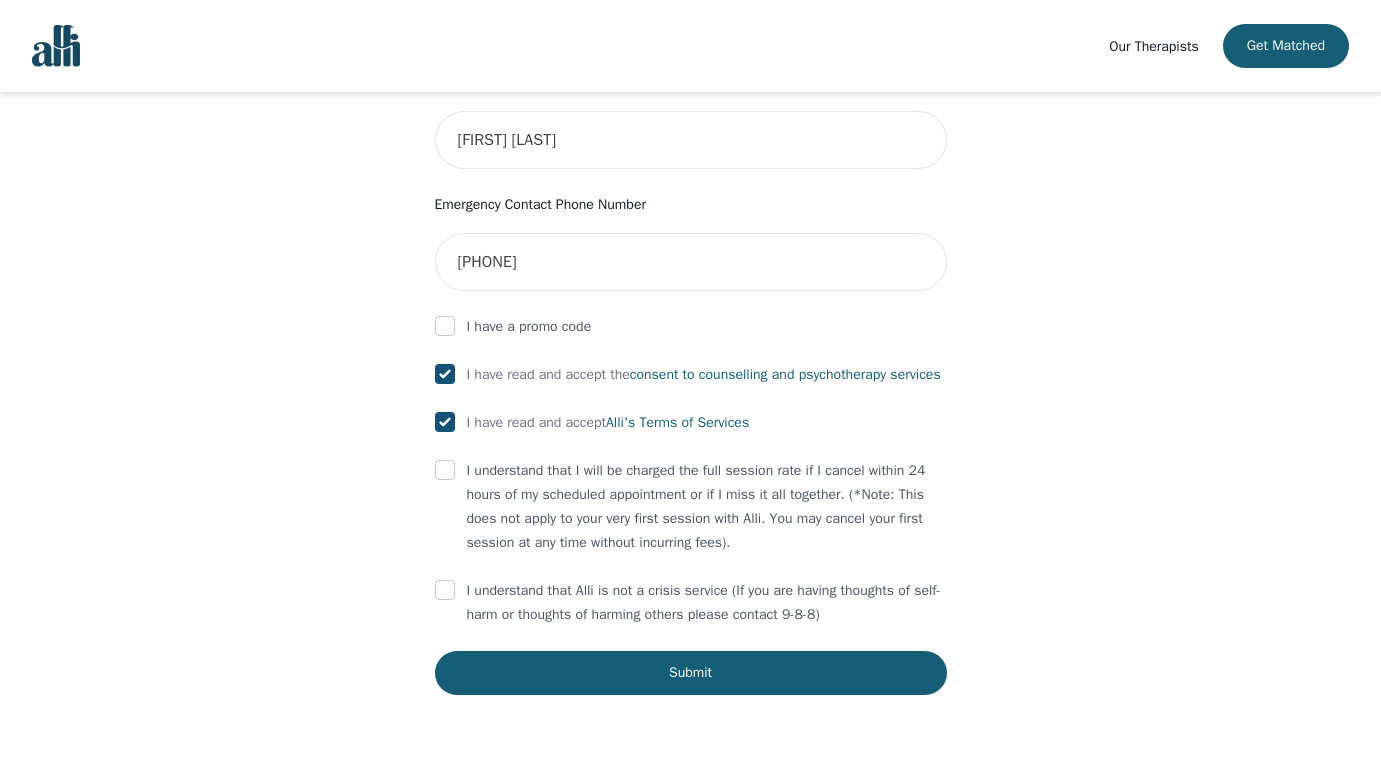scroll, scrollTop: 1042, scrollLeft: 0, axis: vertical 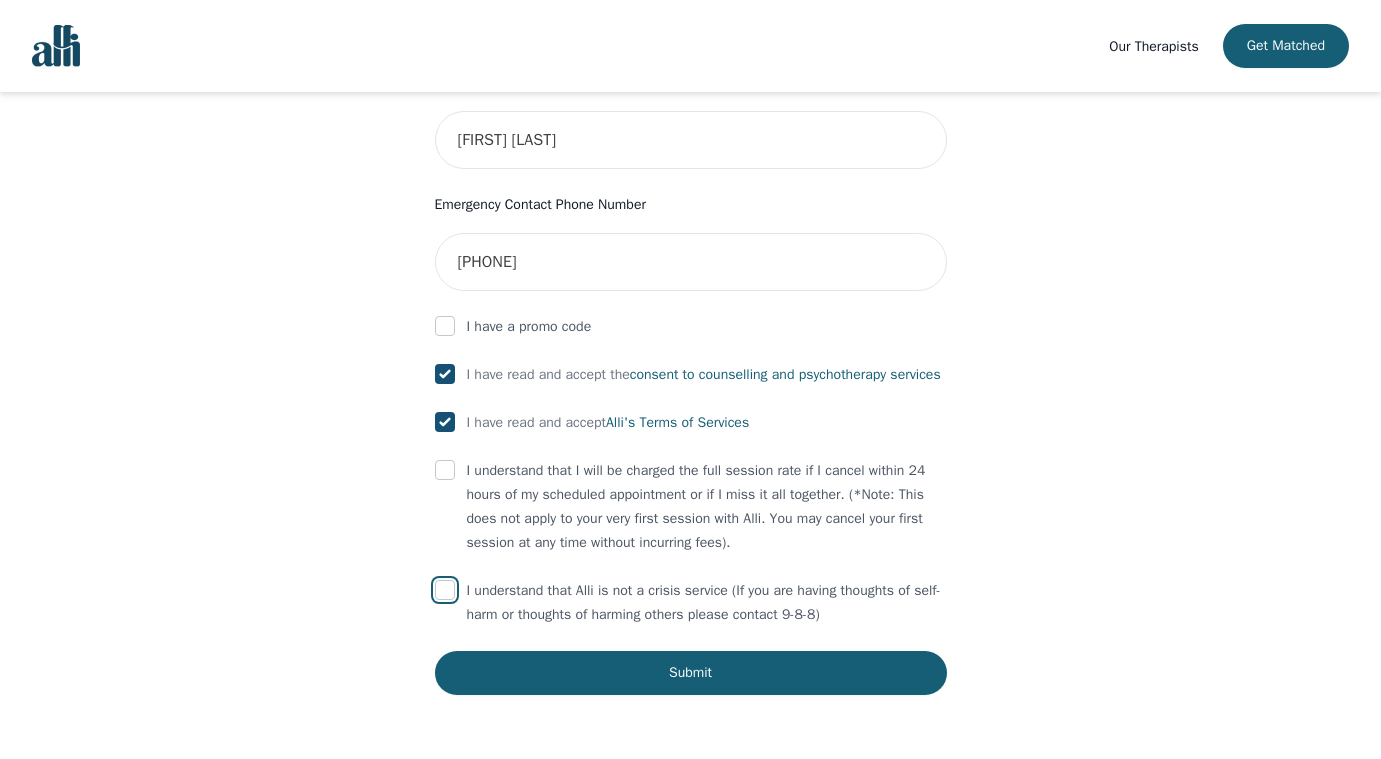 click at bounding box center (445, 590) 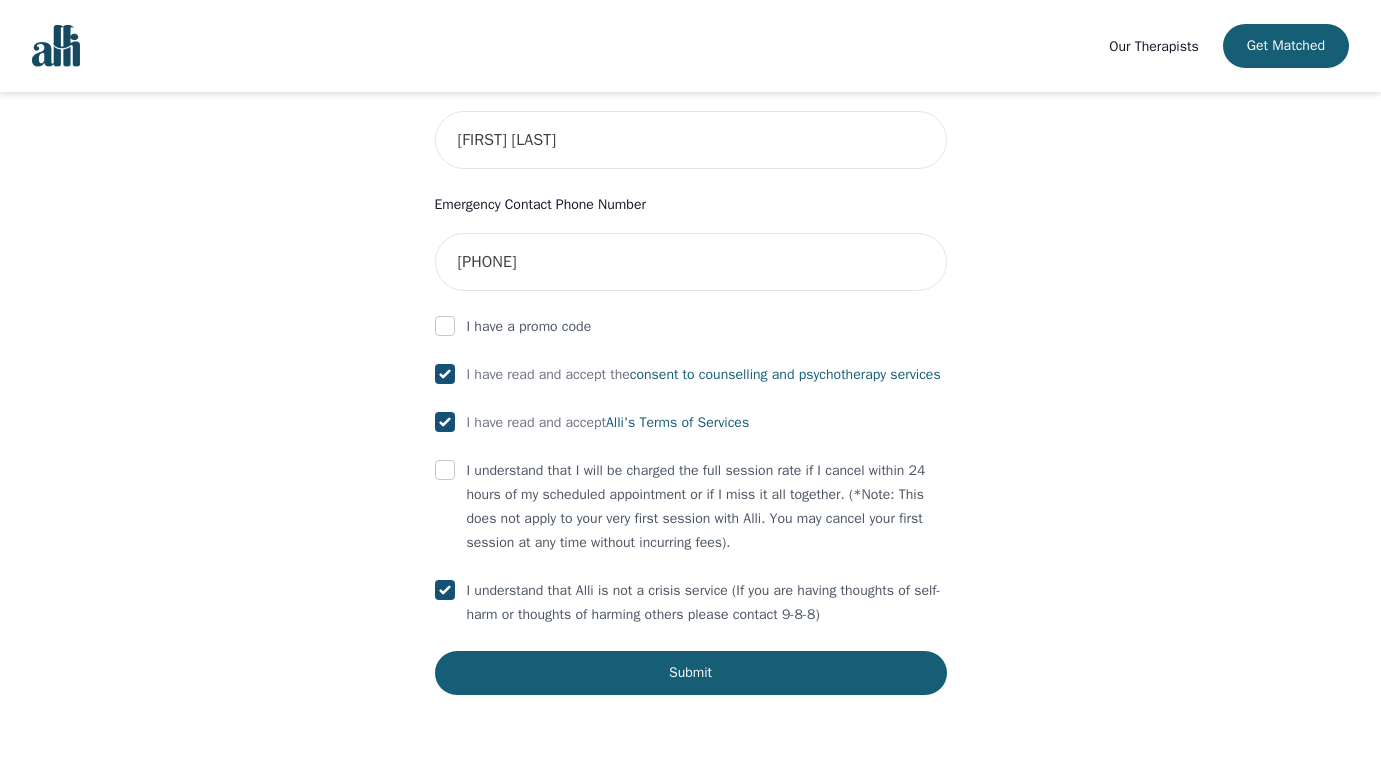 checkbox on "true" 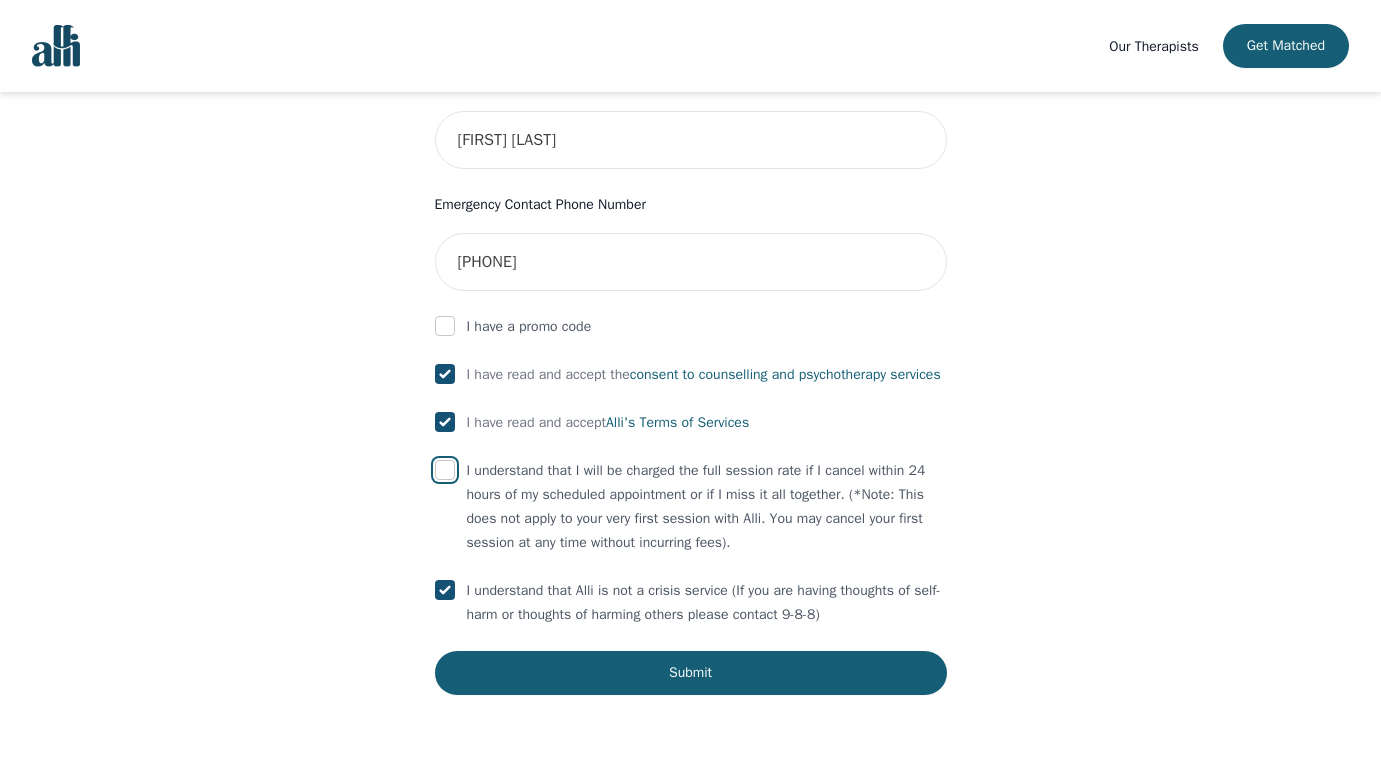 click at bounding box center (445, 470) 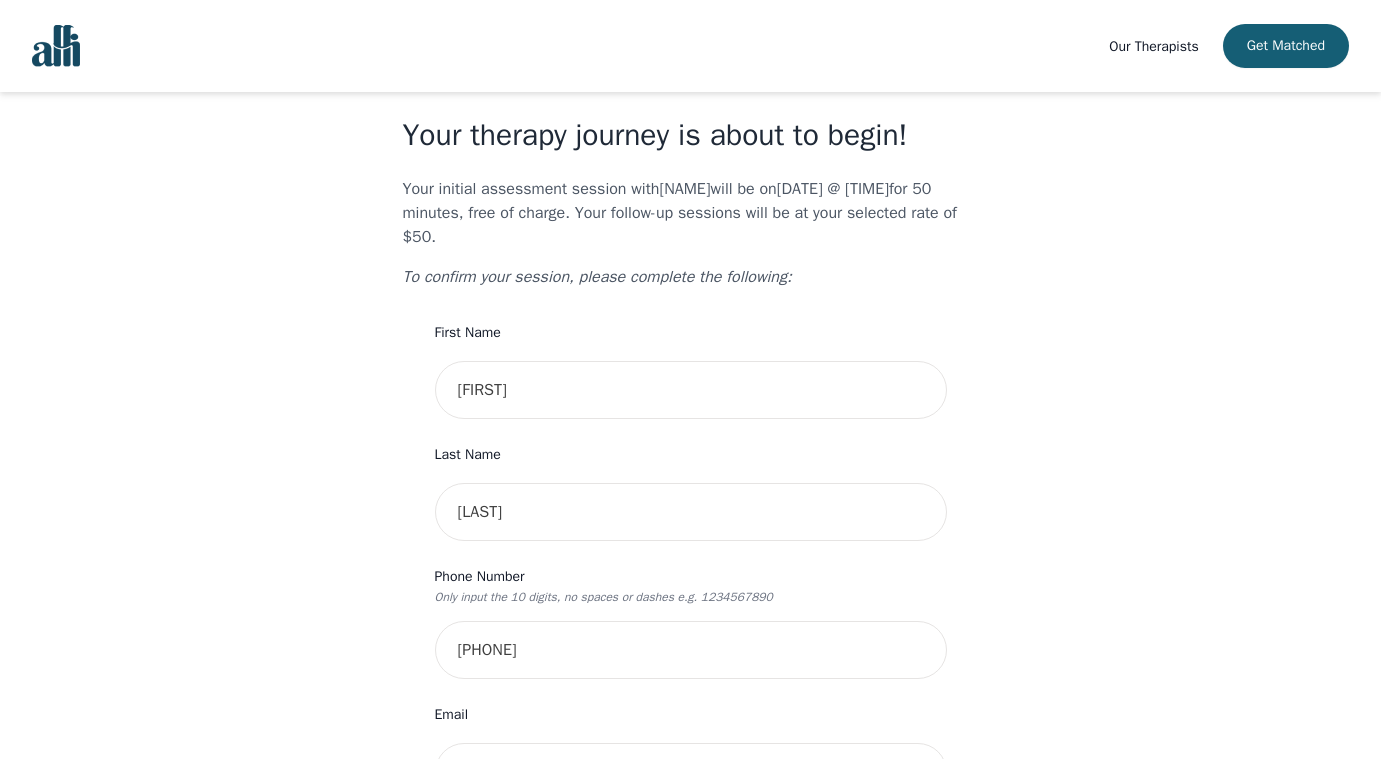 scroll, scrollTop: 0, scrollLeft: 0, axis: both 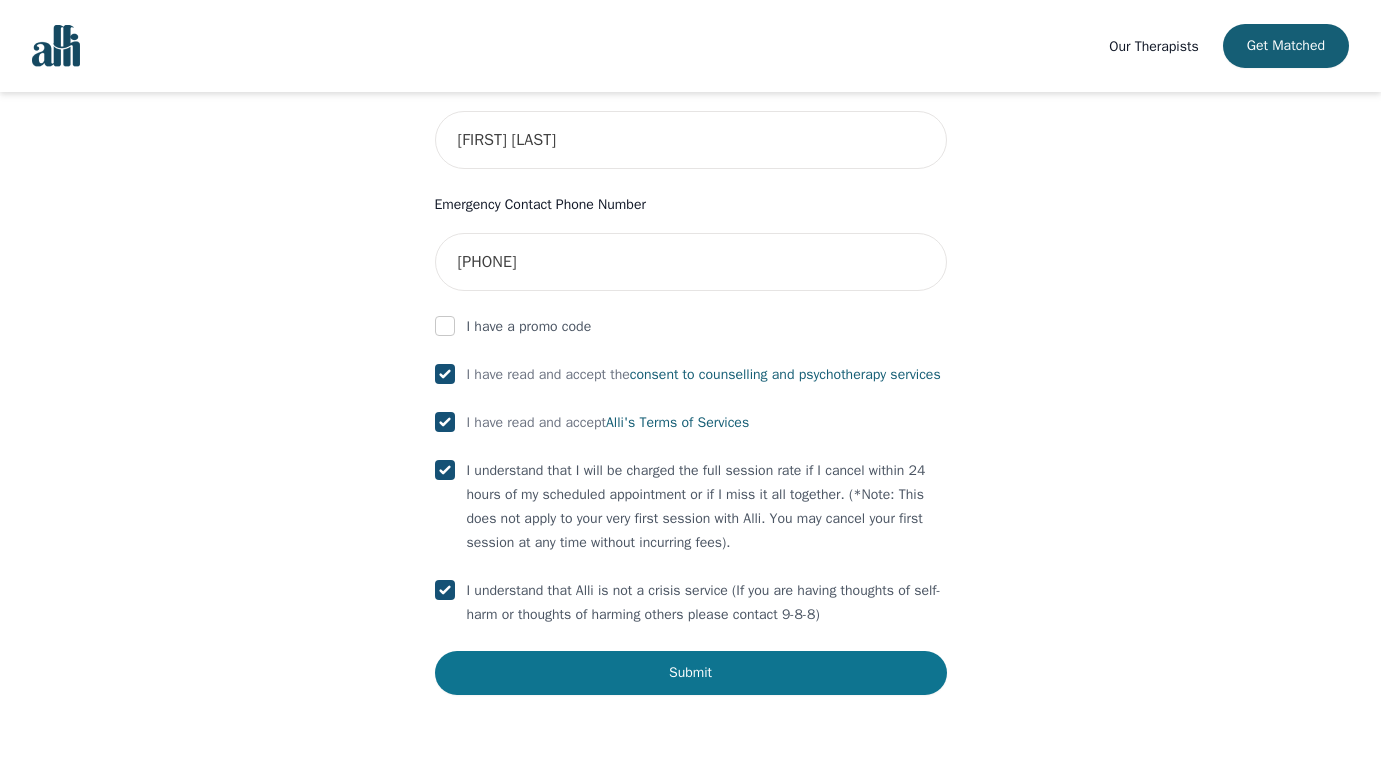 click on "Submit" at bounding box center [691, 673] 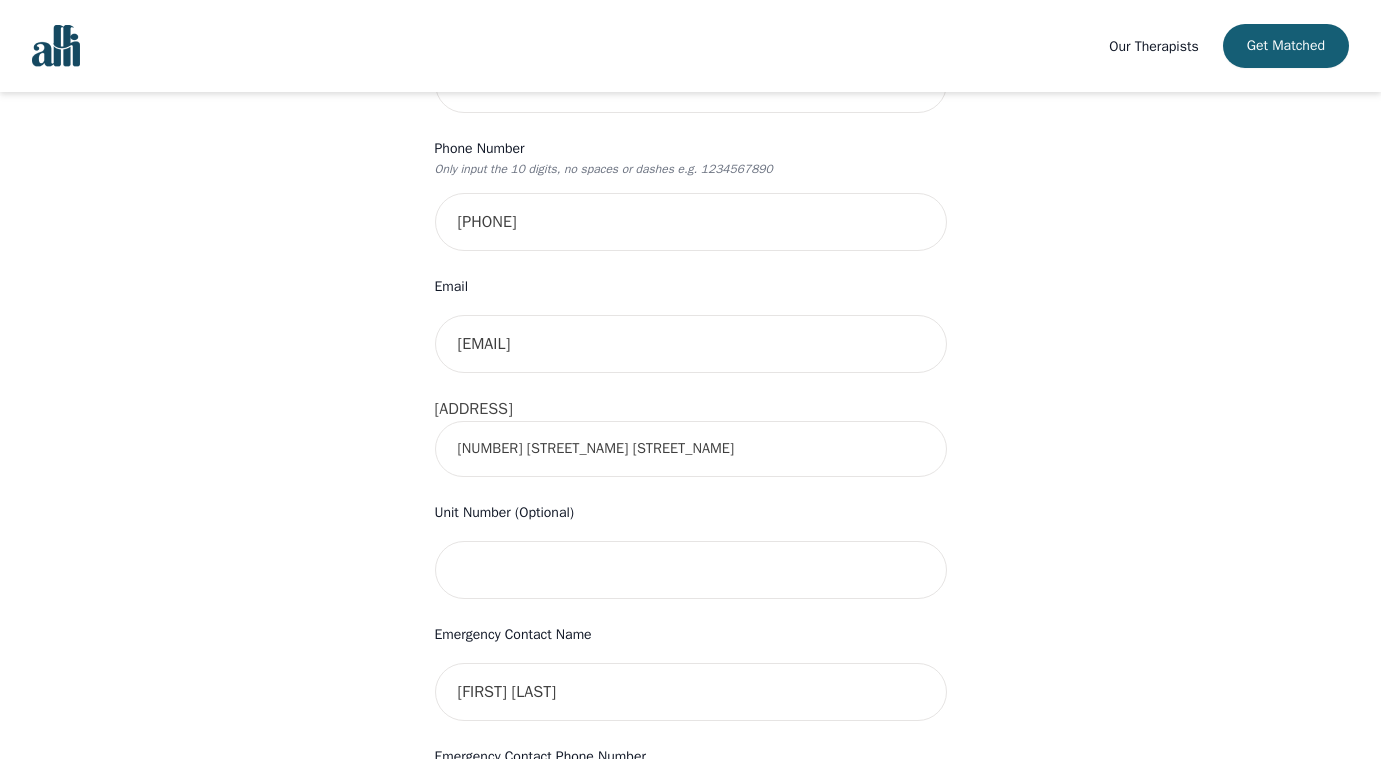 scroll, scrollTop: 411, scrollLeft: 0, axis: vertical 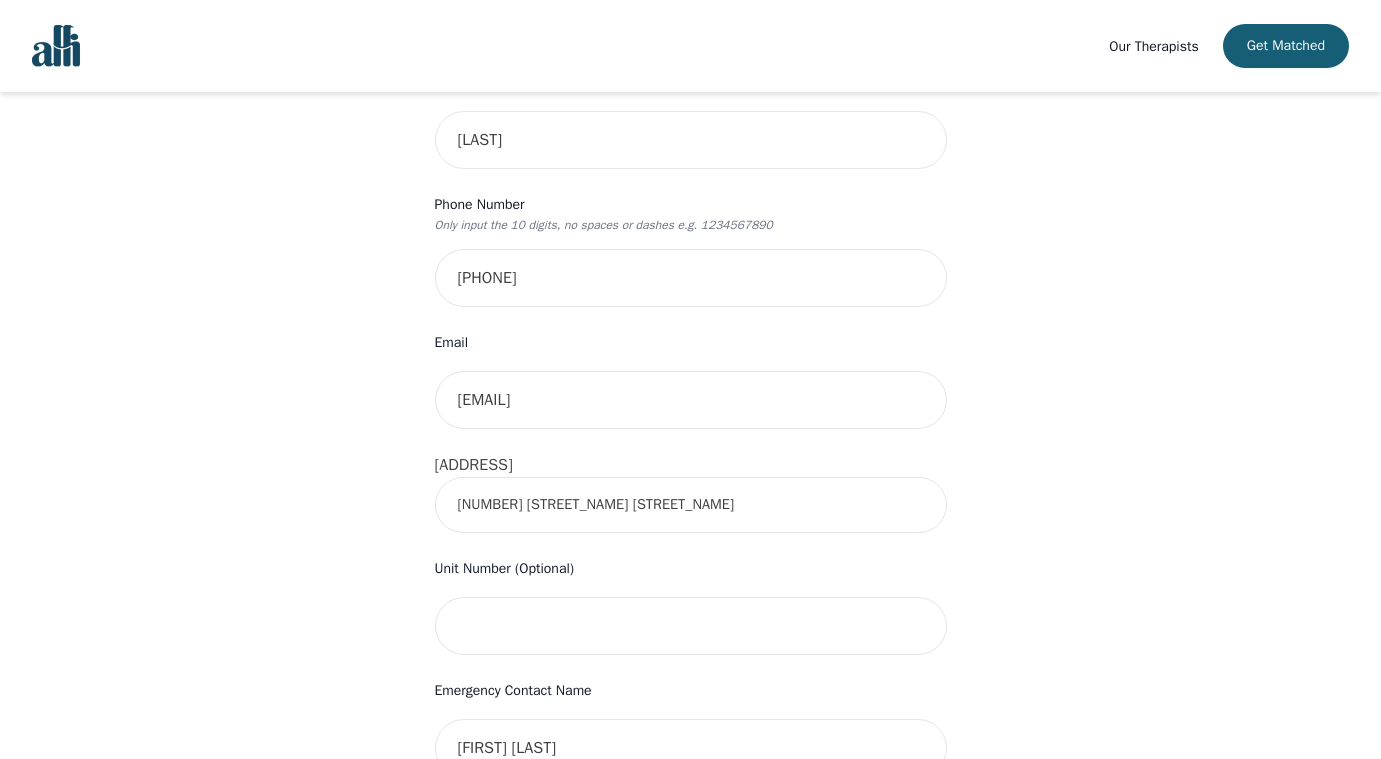 click on "[NUMBER] [STREET_NAME] [STREET_NAME]" at bounding box center [691, 505] 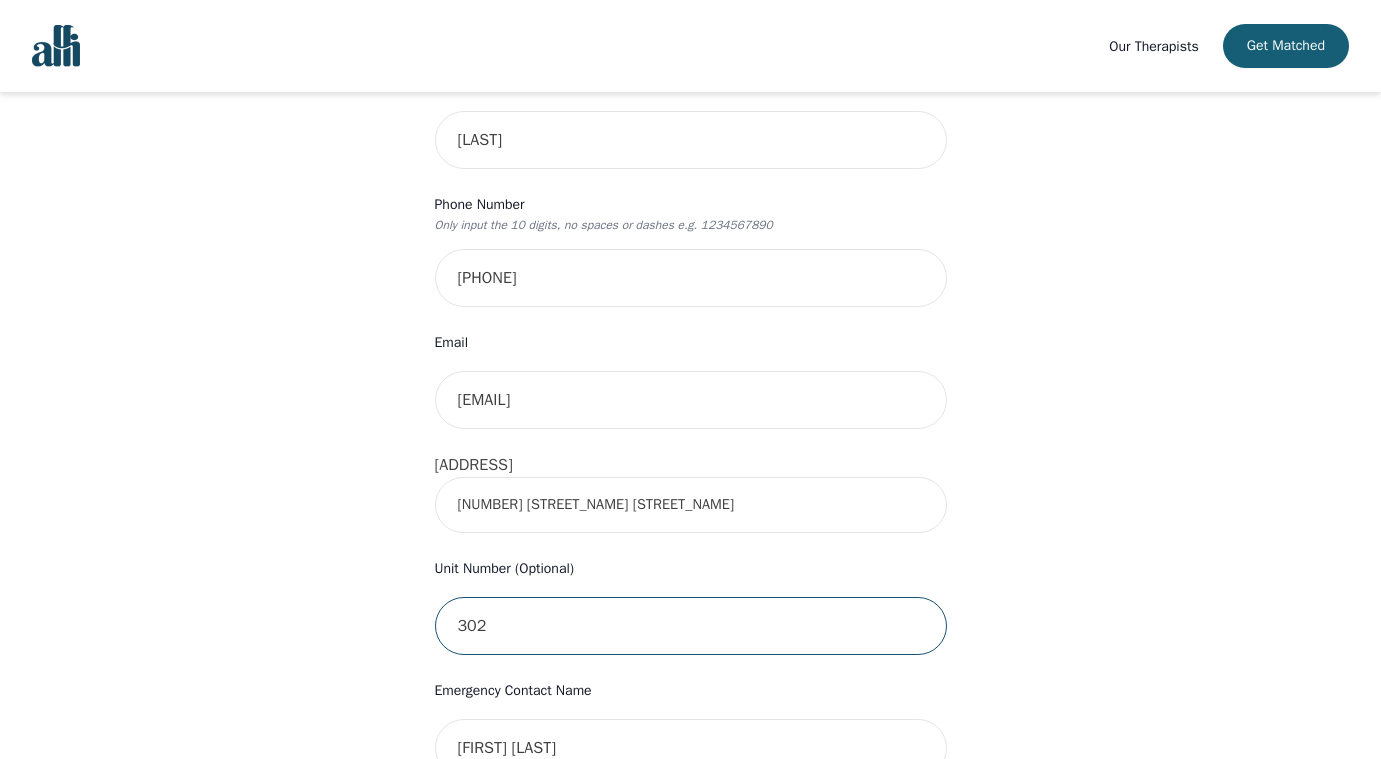 click on "302" at bounding box center [691, 626] 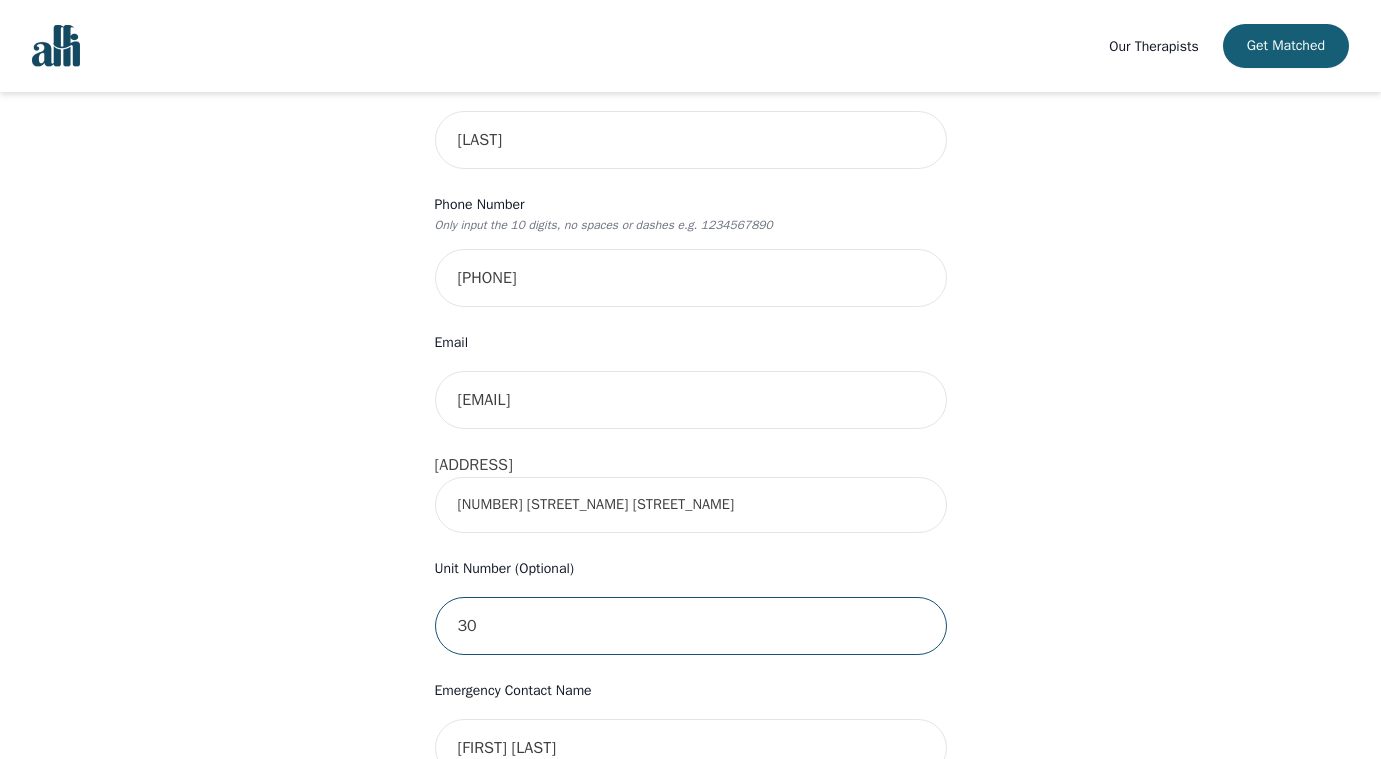 type on "[NUMBER]" 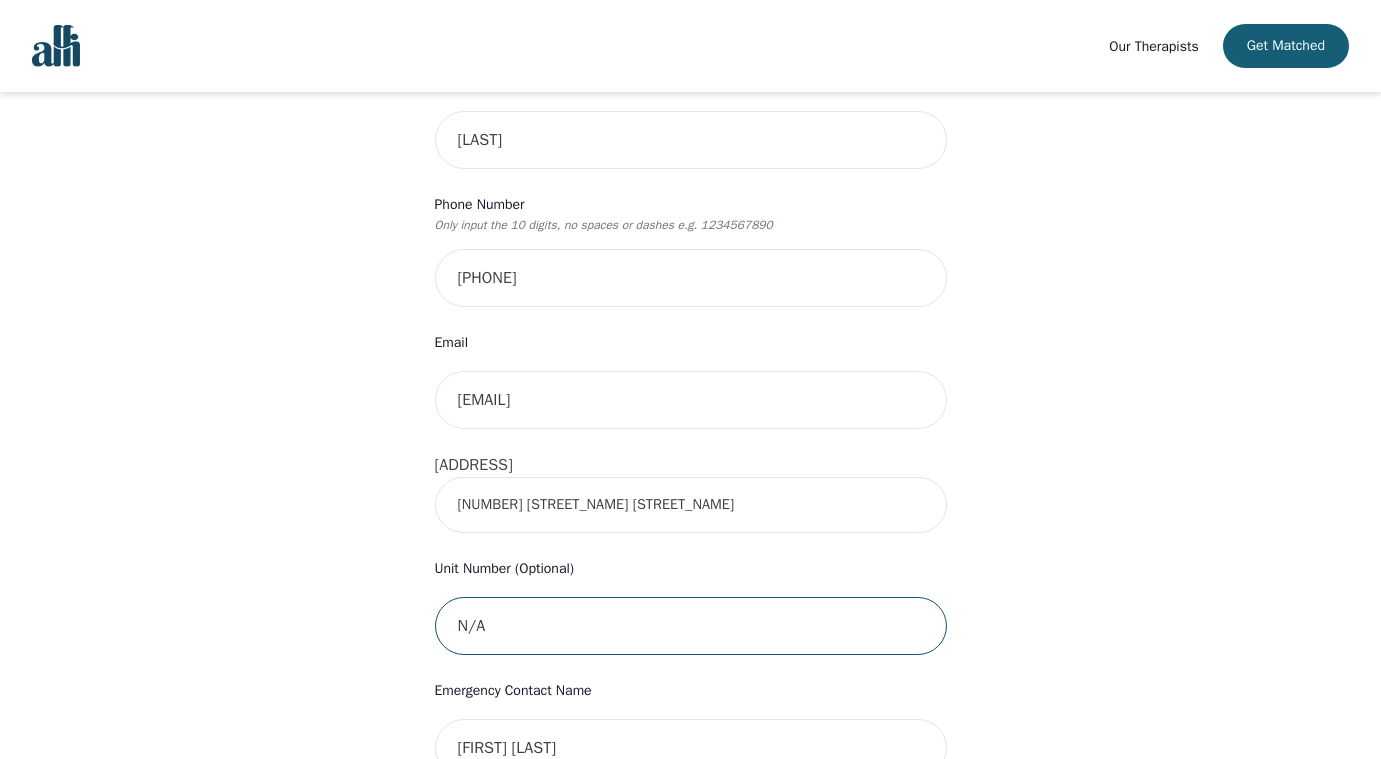 type on "N/A" 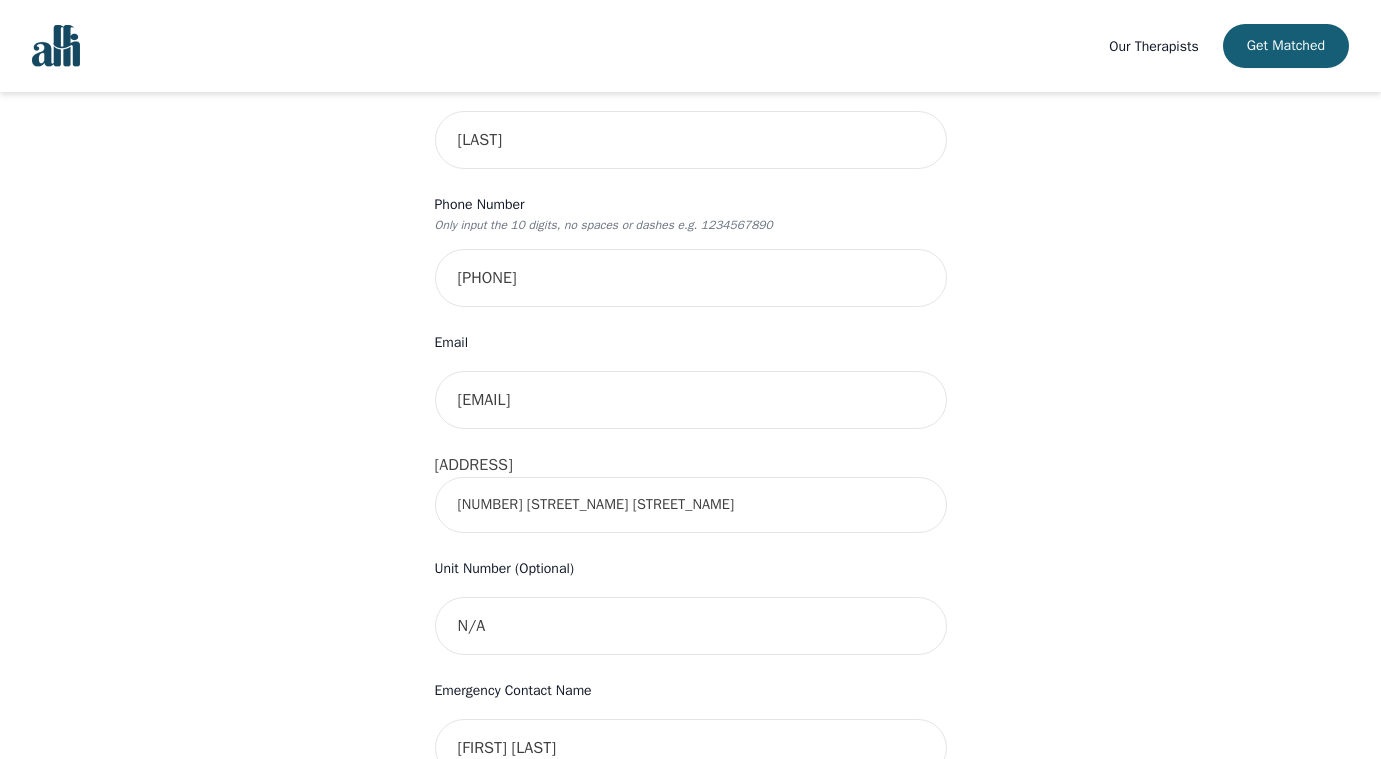 click on "Your therapy journey is about to begin! Your initial assessment session with Kavon Banejad will be on 2025-08-11 @ 11:30 AM for 50 minutes , free of charge. Your follow-up sessions will be at your selected rate of $50. To confirm your session, please complete the following: First Name [FIRST] Last Name [LAST] Phone Number Only input the 10 digits, no spaces or dashes e.g. 1234567890 [PHONE] Email [EMAIL] Address [NUMBER] [STREET] [UNIT] (Optional) N/A Emergency Contact Name [FIRST] [LAST] Emergency Contact Phone Number [PHONE] I have a promo code I have read and accept the consent to counselling and psychotherapy services I have read and accept Alli's Terms of Services I understand that I will be charged the full session rate if I cancel within 24 hours of my scheduled appointment or if I miss it all together. (*Note: This does not apply to your very first session with Alli. You may cancel your first session at any time without incurring fees). Info Oops -" at bounding box center [690, 562] 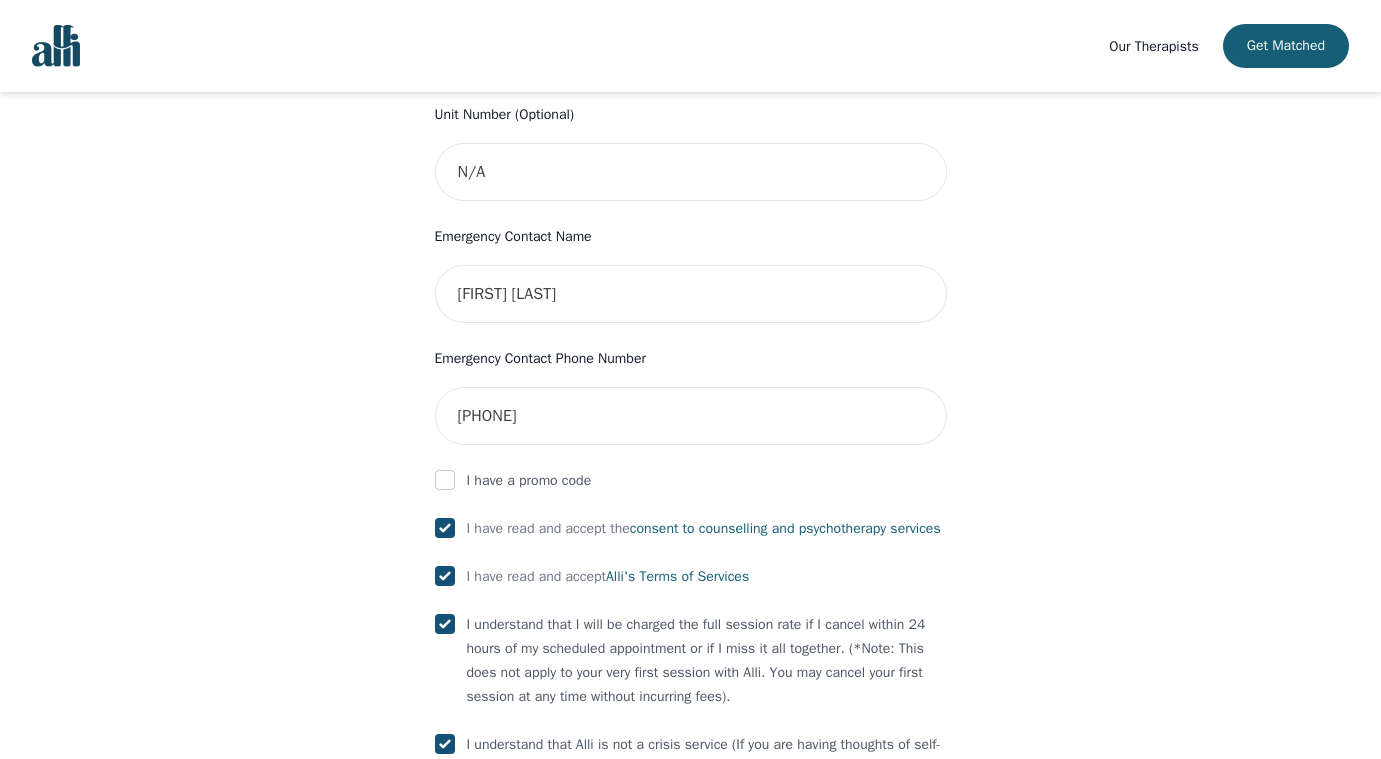 scroll, scrollTop: 1047, scrollLeft: 0, axis: vertical 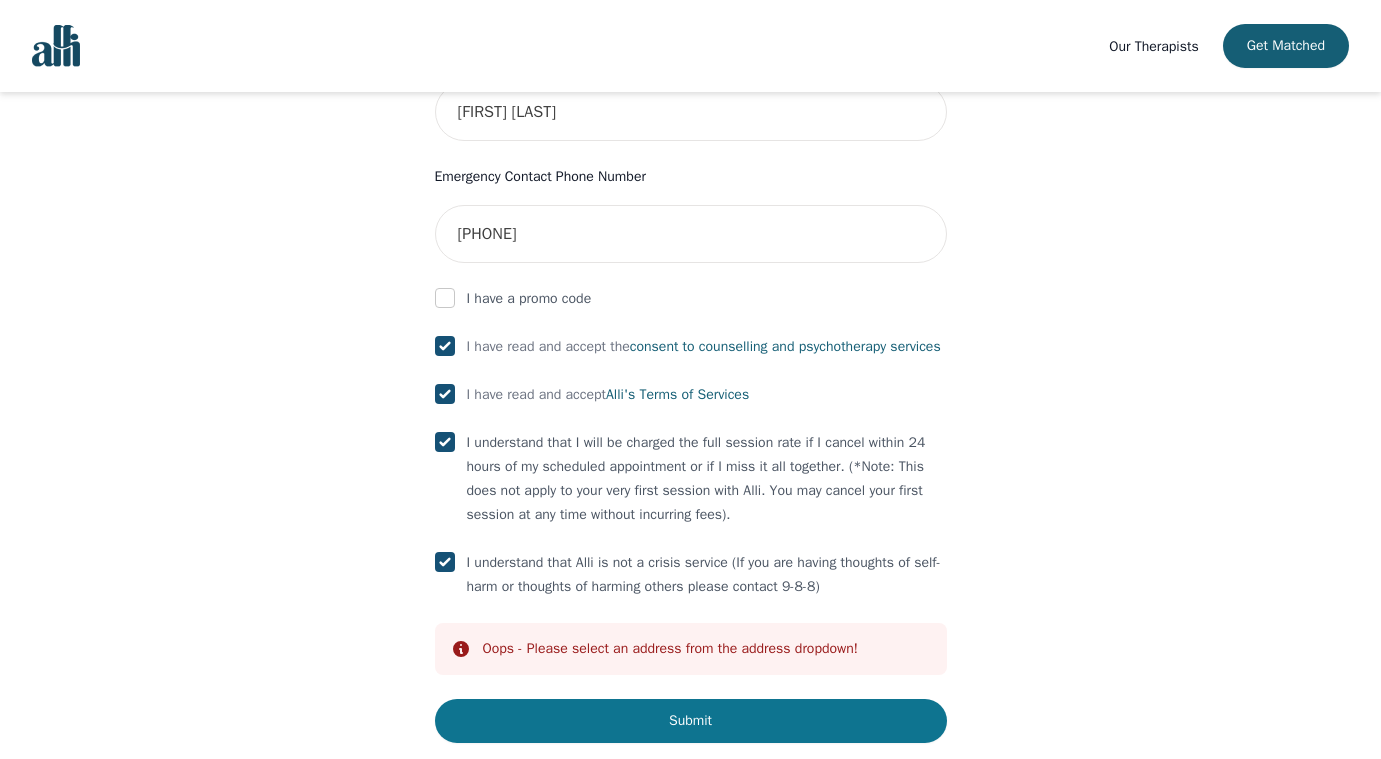 click on "Submit" at bounding box center [691, 721] 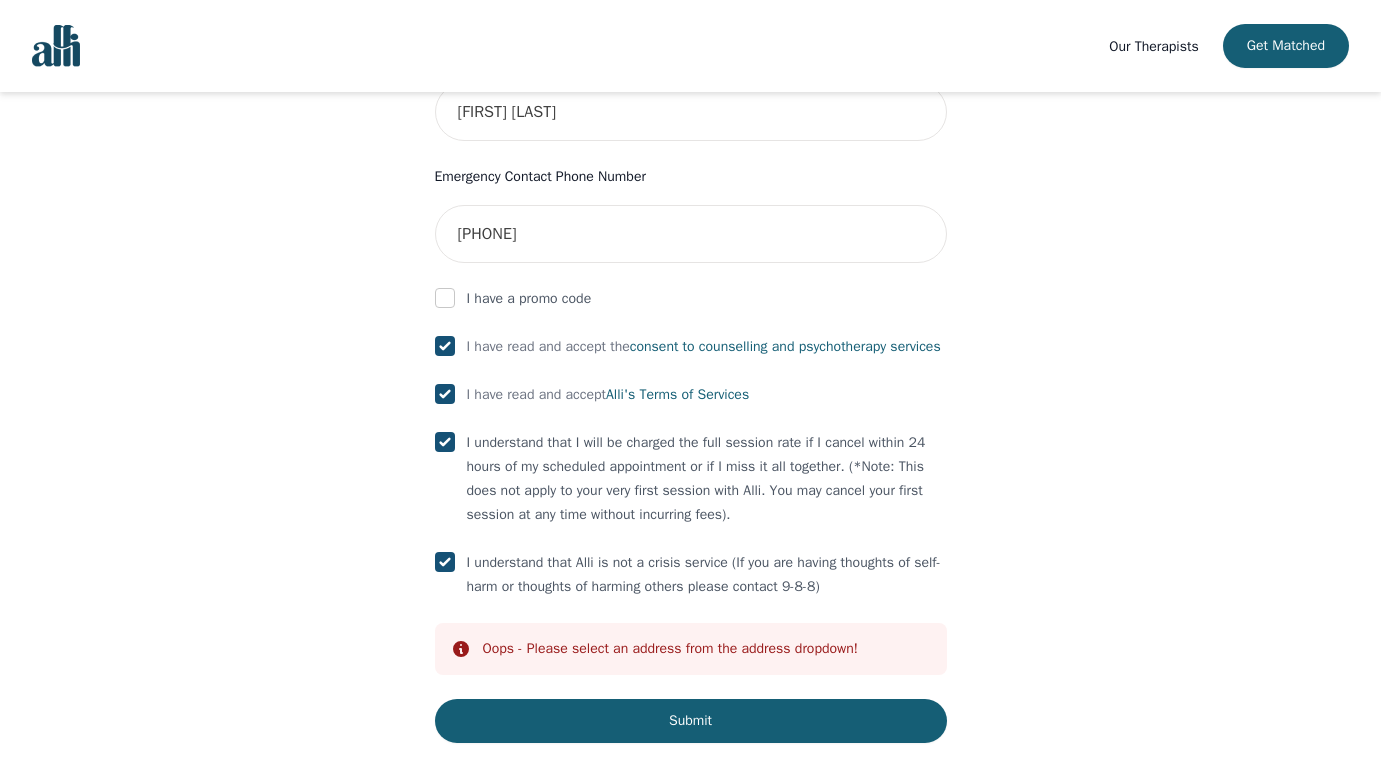 click on "Oops -    Please select an address from the address dropdown!" at bounding box center [671, 649] 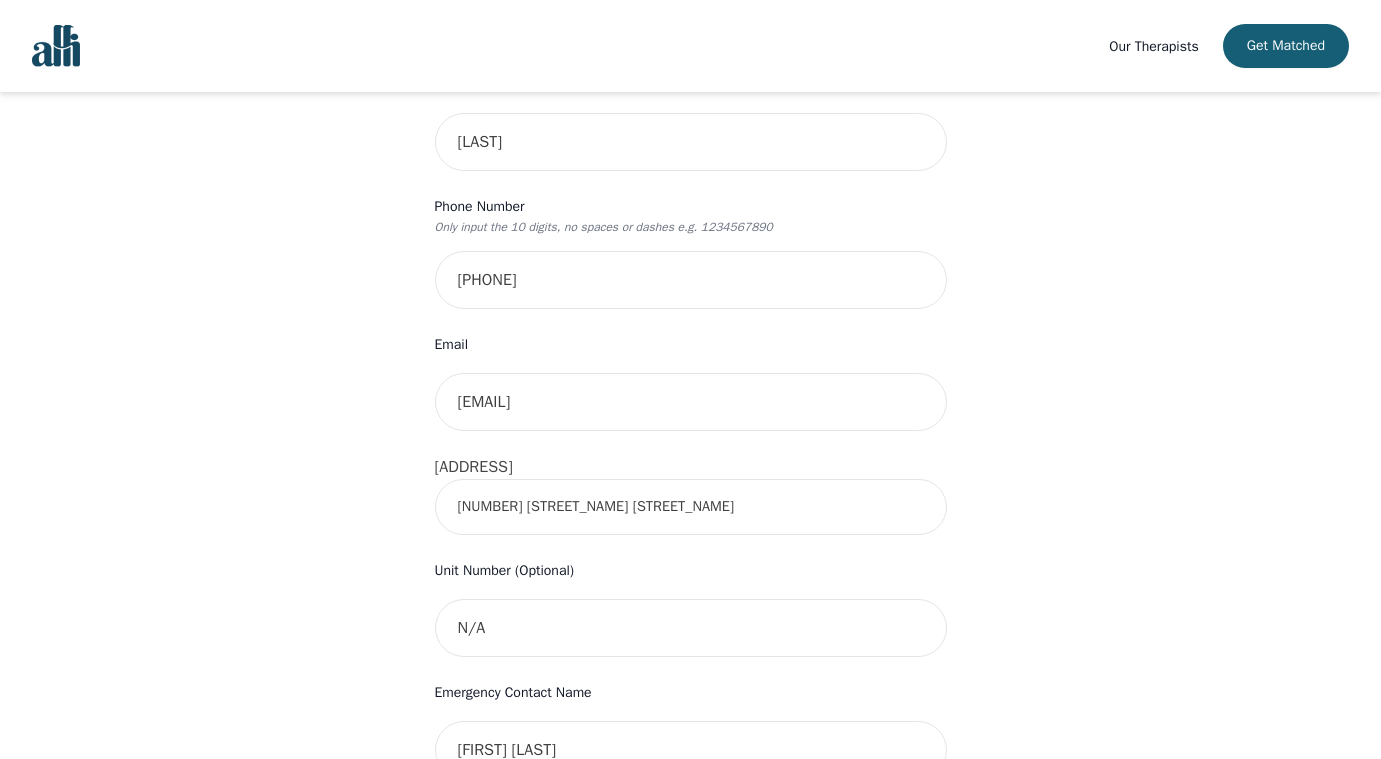 scroll, scrollTop: 384, scrollLeft: 0, axis: vertical 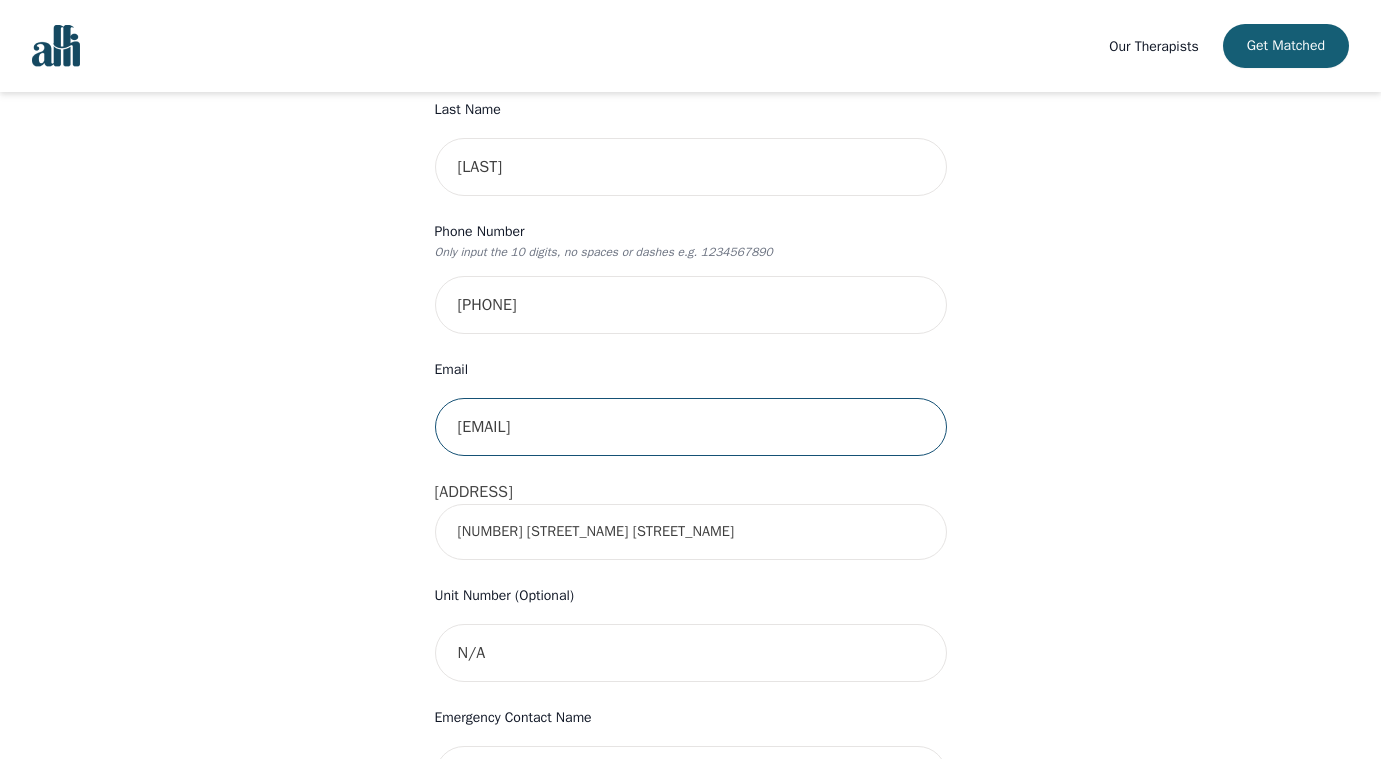 click on "[EMAIL]" at bounding box center [691, 427] 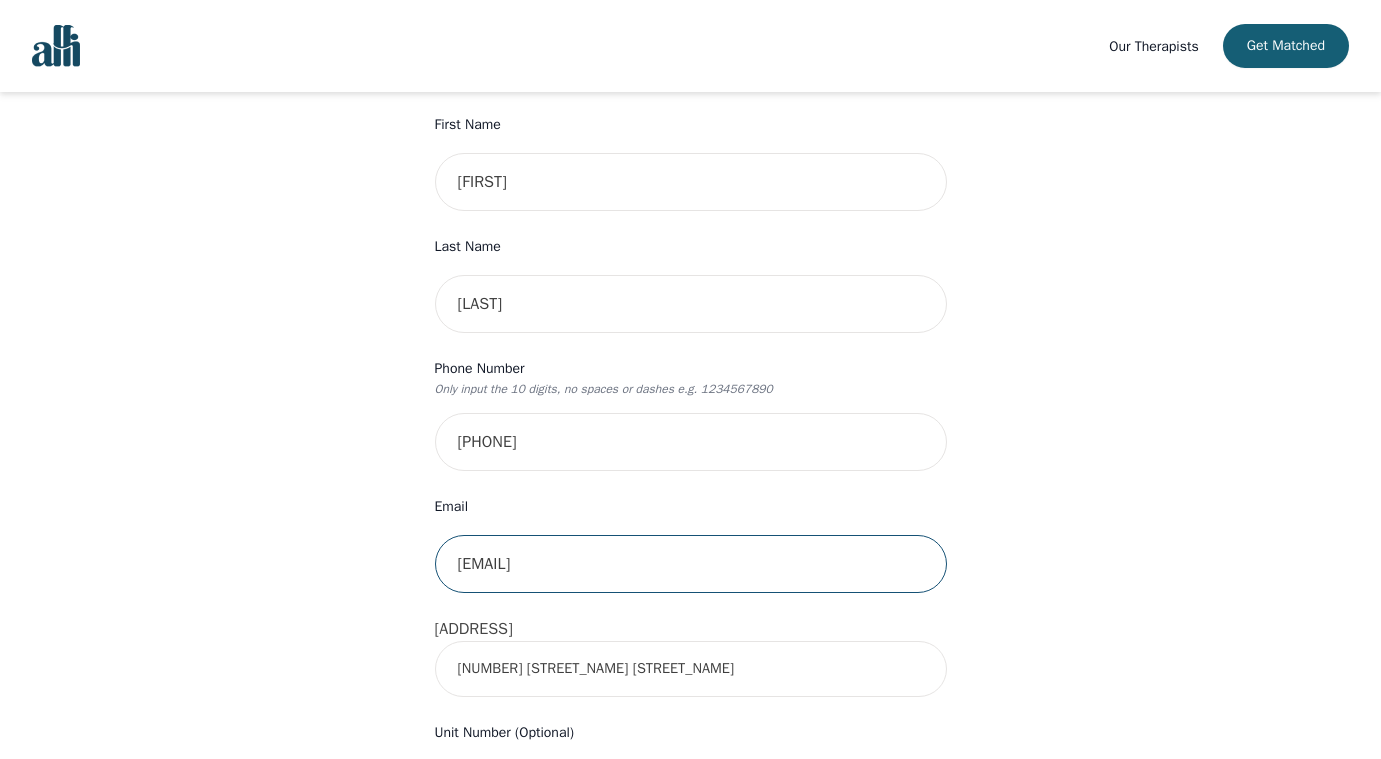 scroll, scrollTop: 260, scrollLeft: 0, axis: vertical 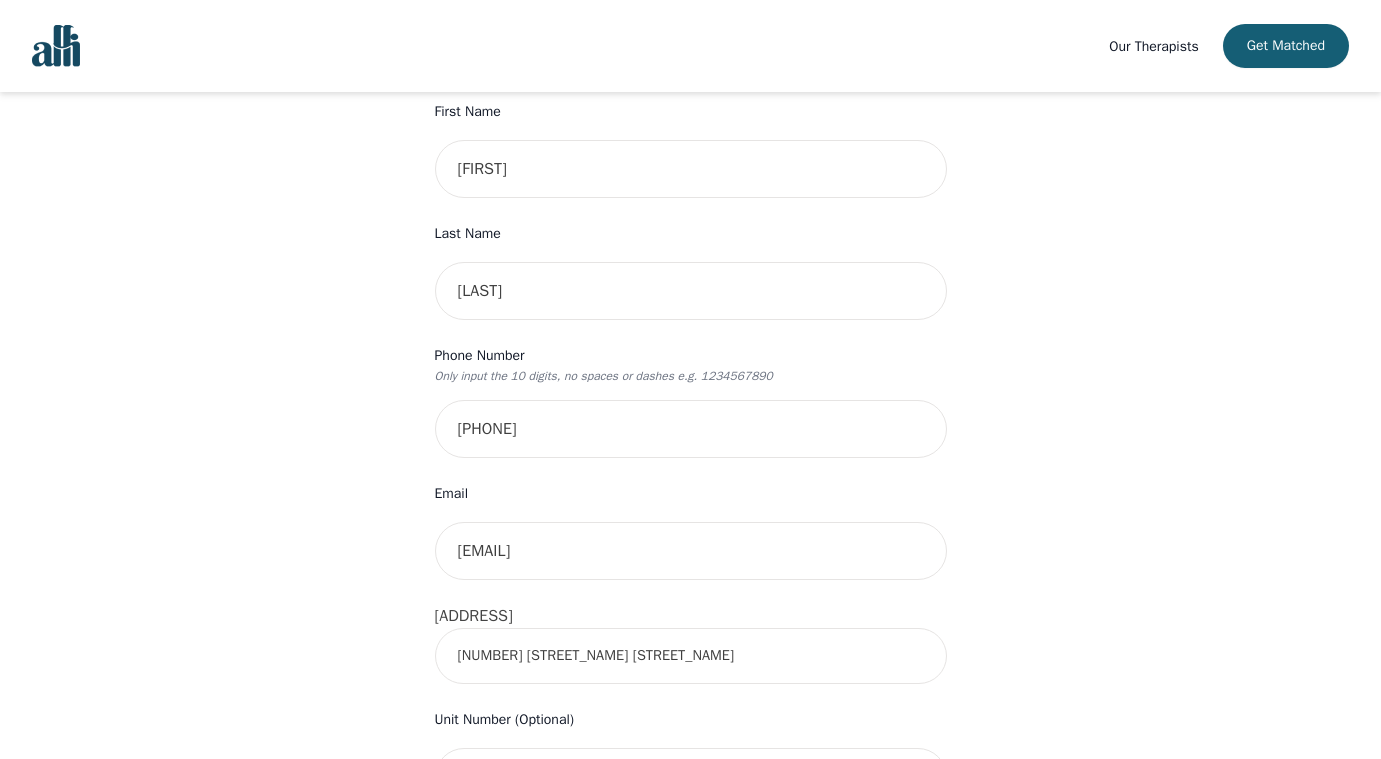click on "[NUMBER] [STREET_NAME] [STREET_NAME]" at bounding box center (691, 656) 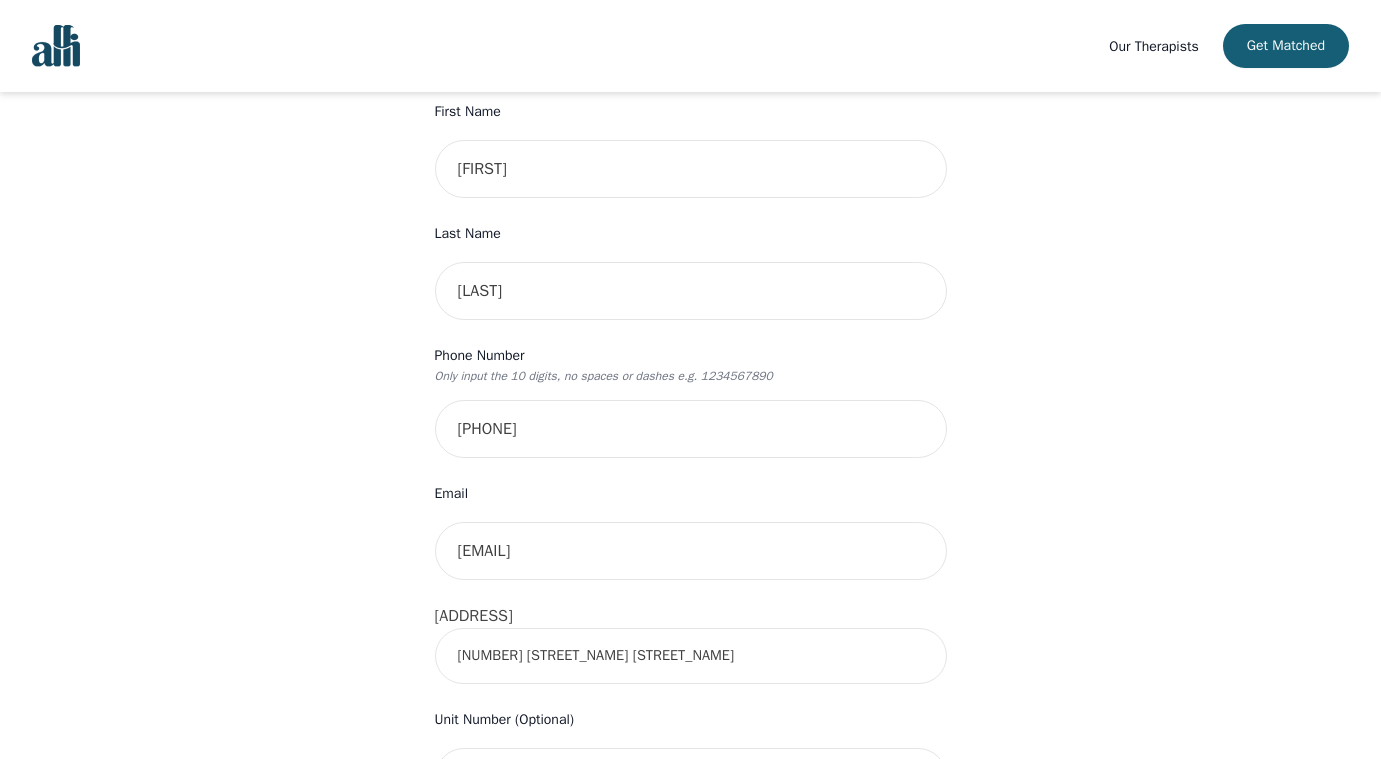 type 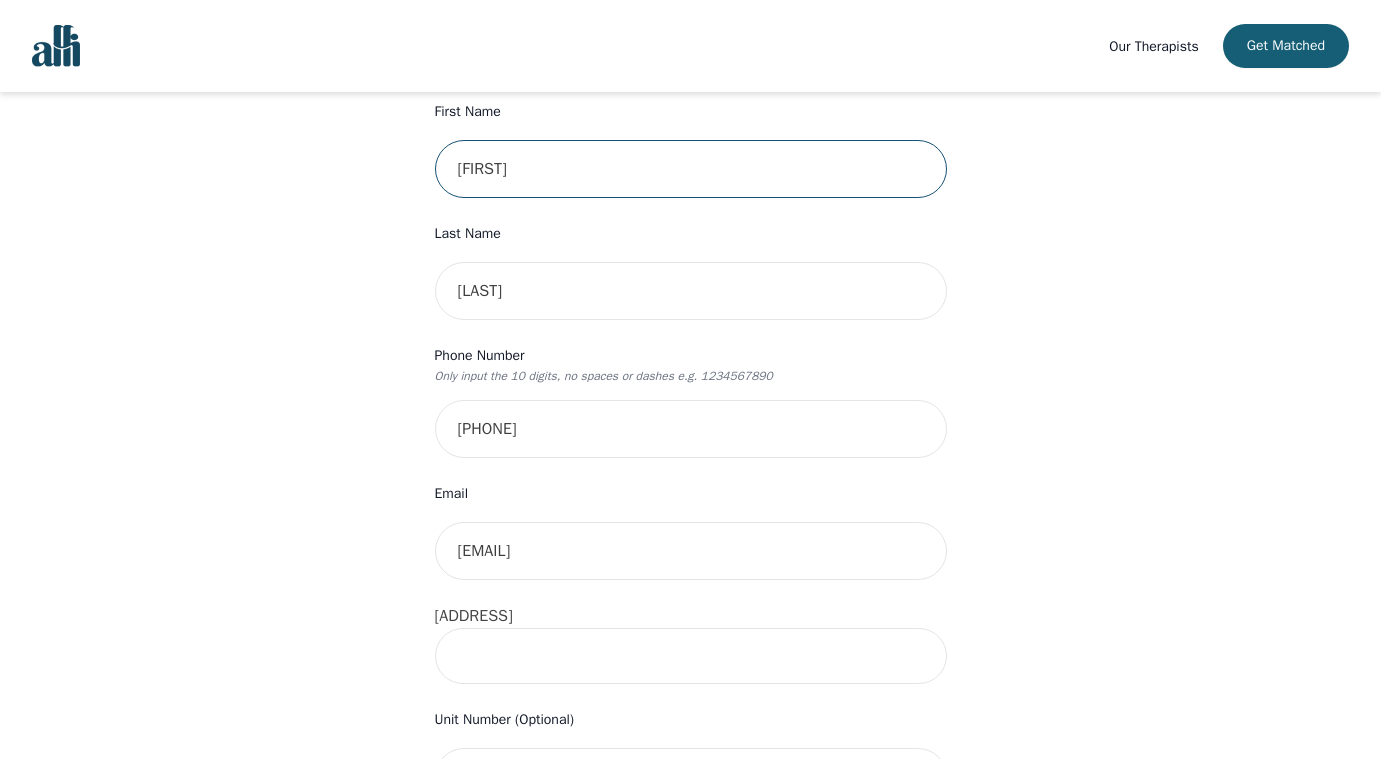 type 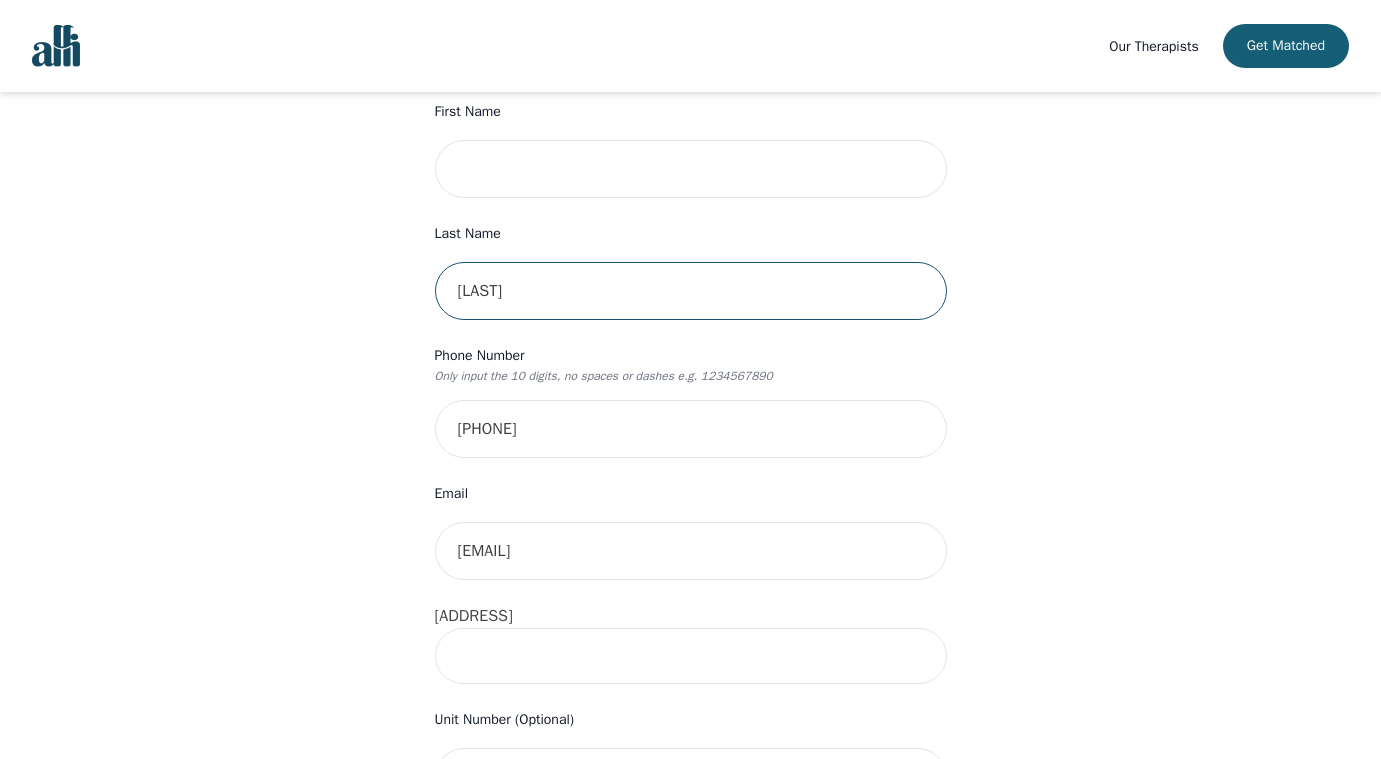 type 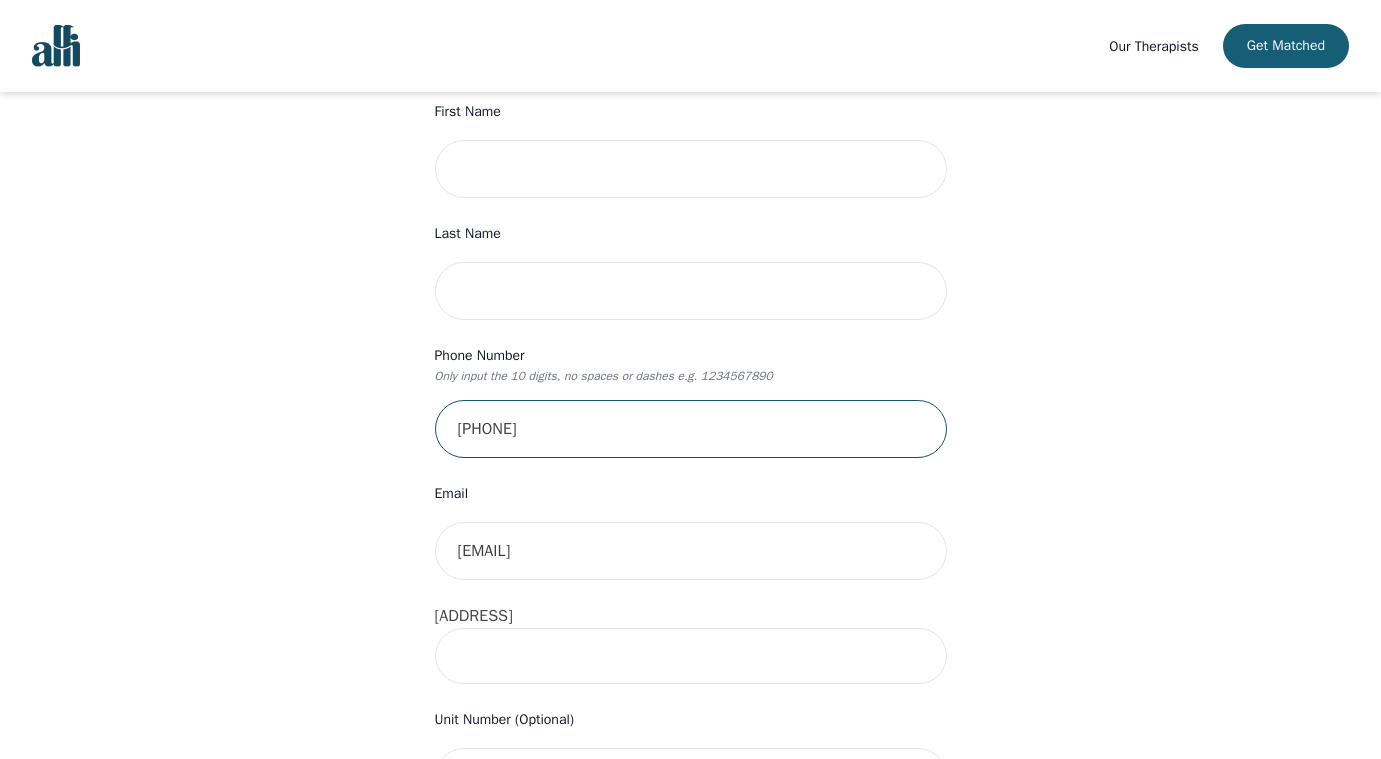 type 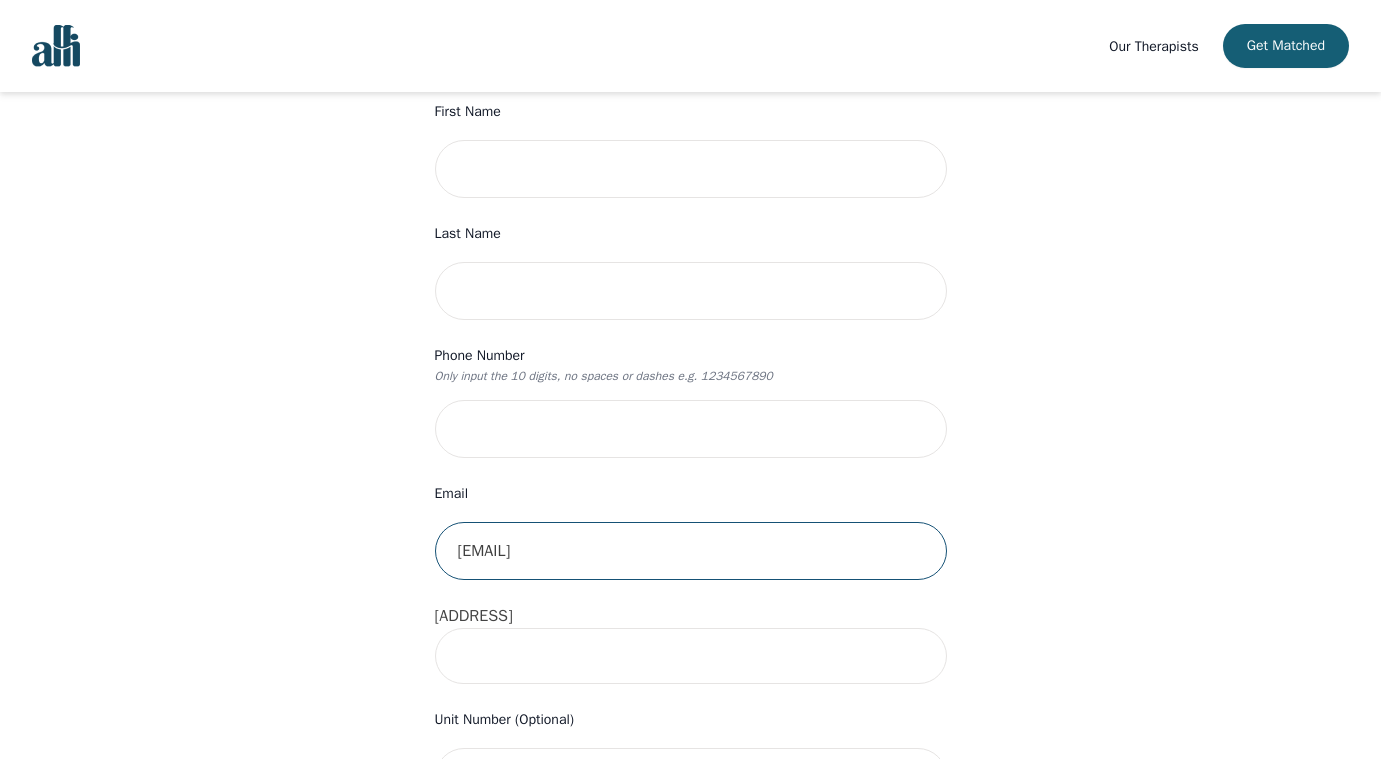 type 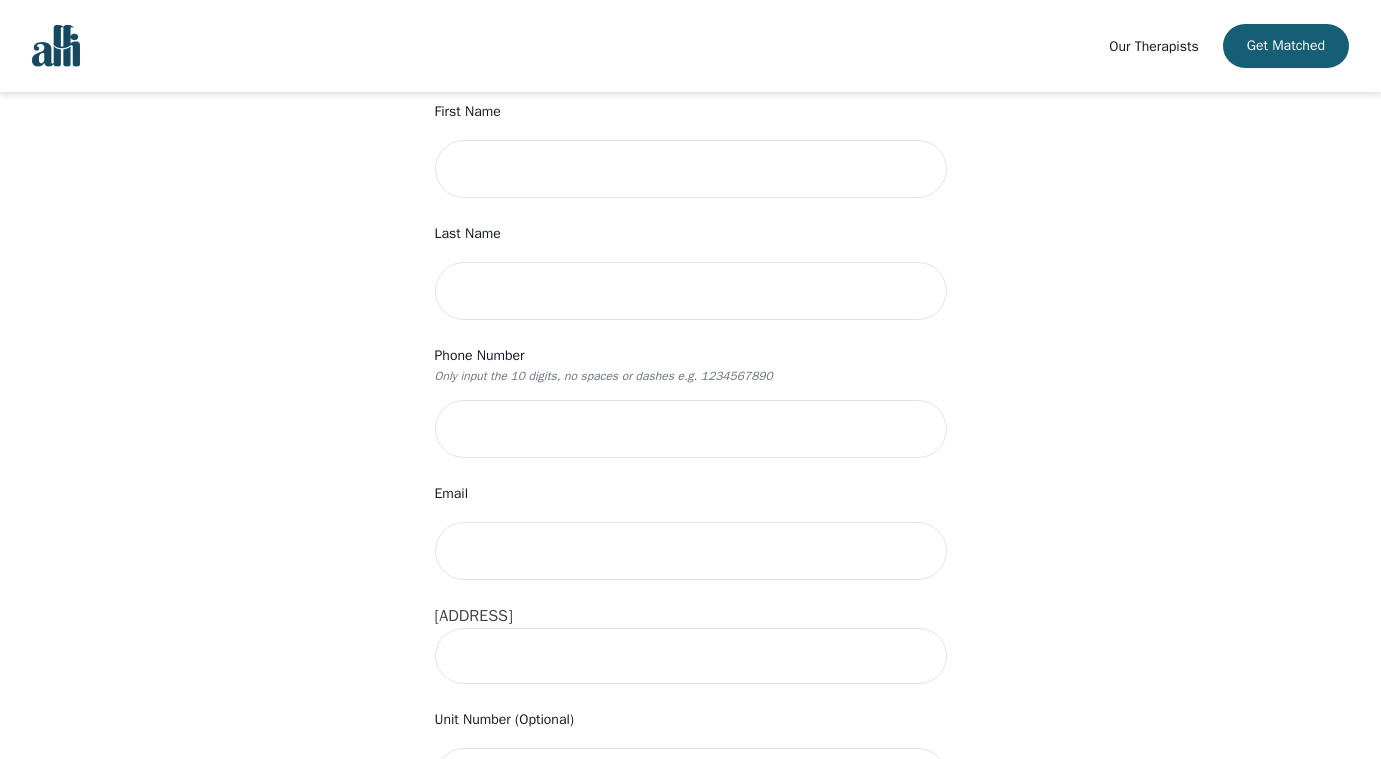 scroll, scrollTop: 66, scrollLeft: 0, axis: vertical 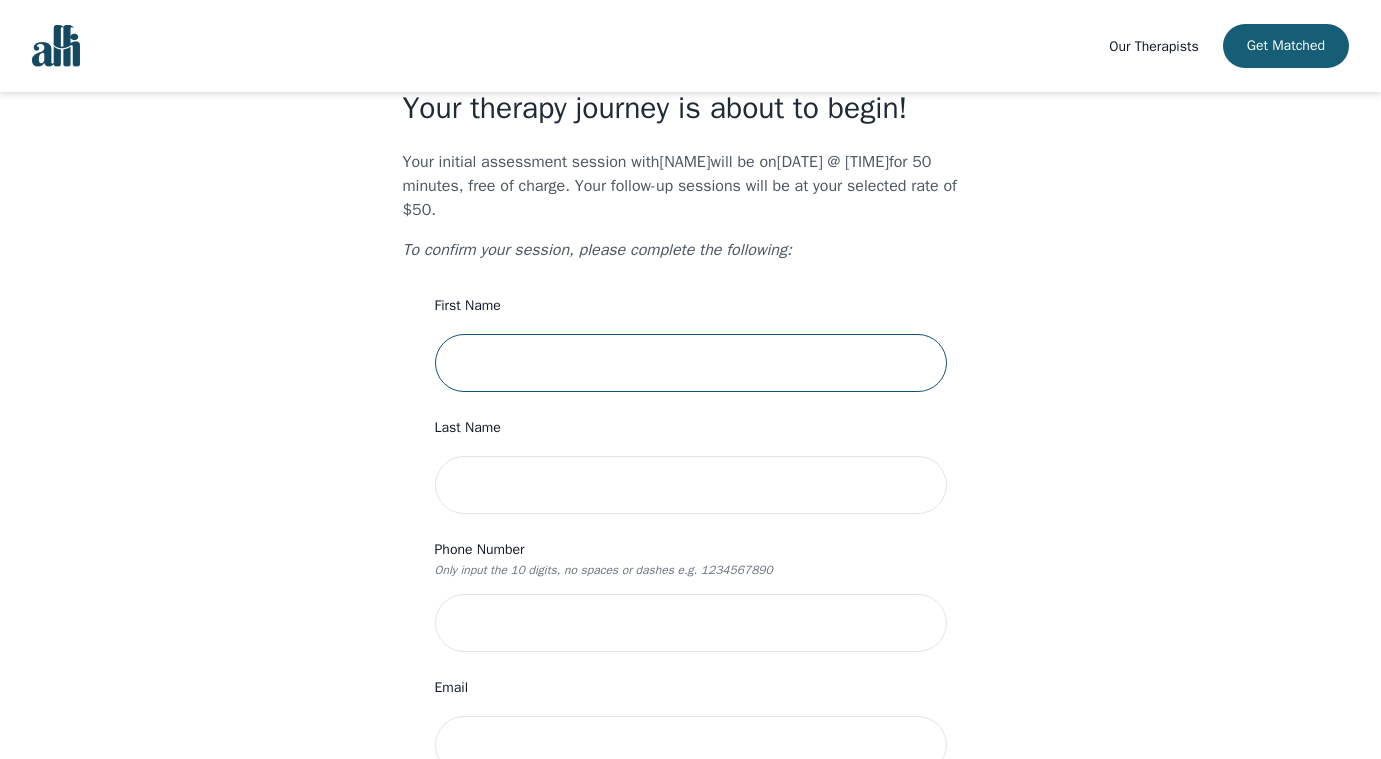 click at bounding box center (691, 363) 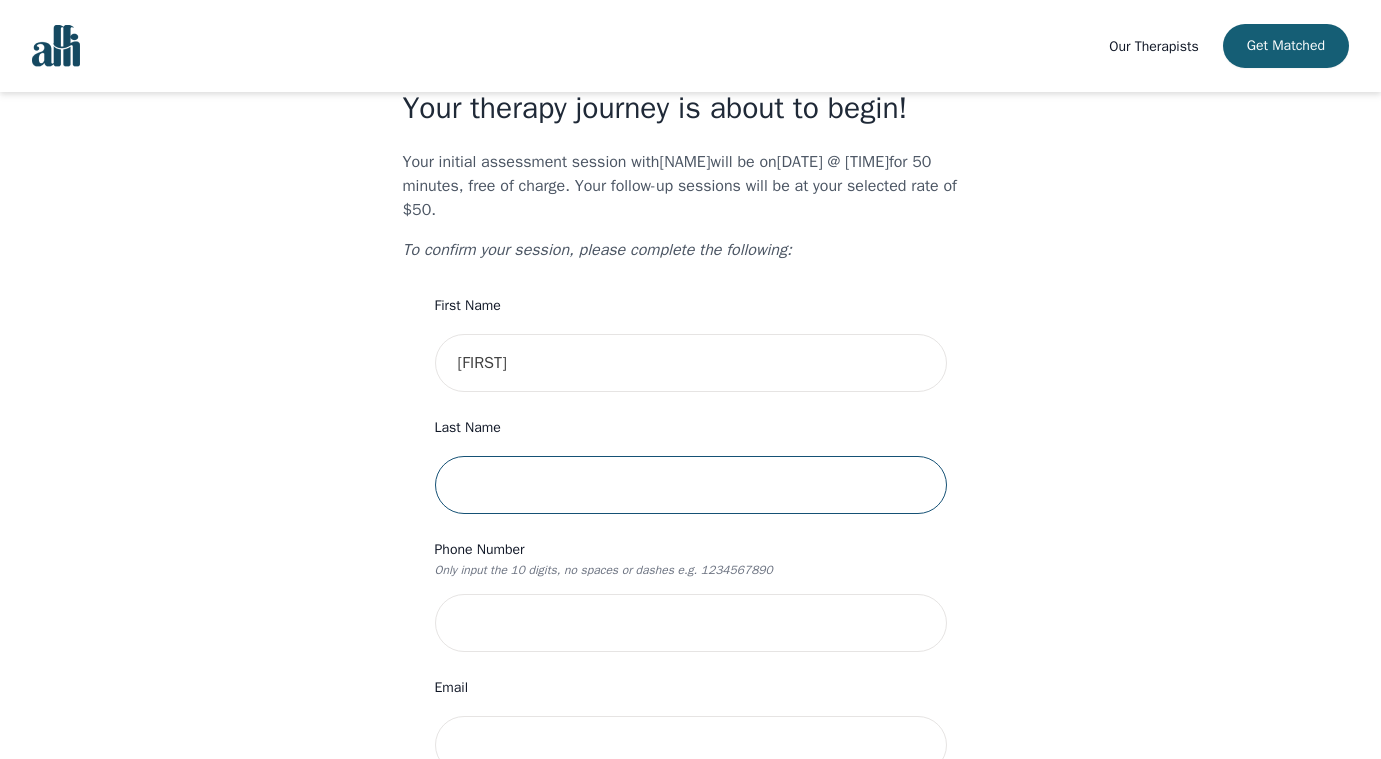 type on "[LAST]" 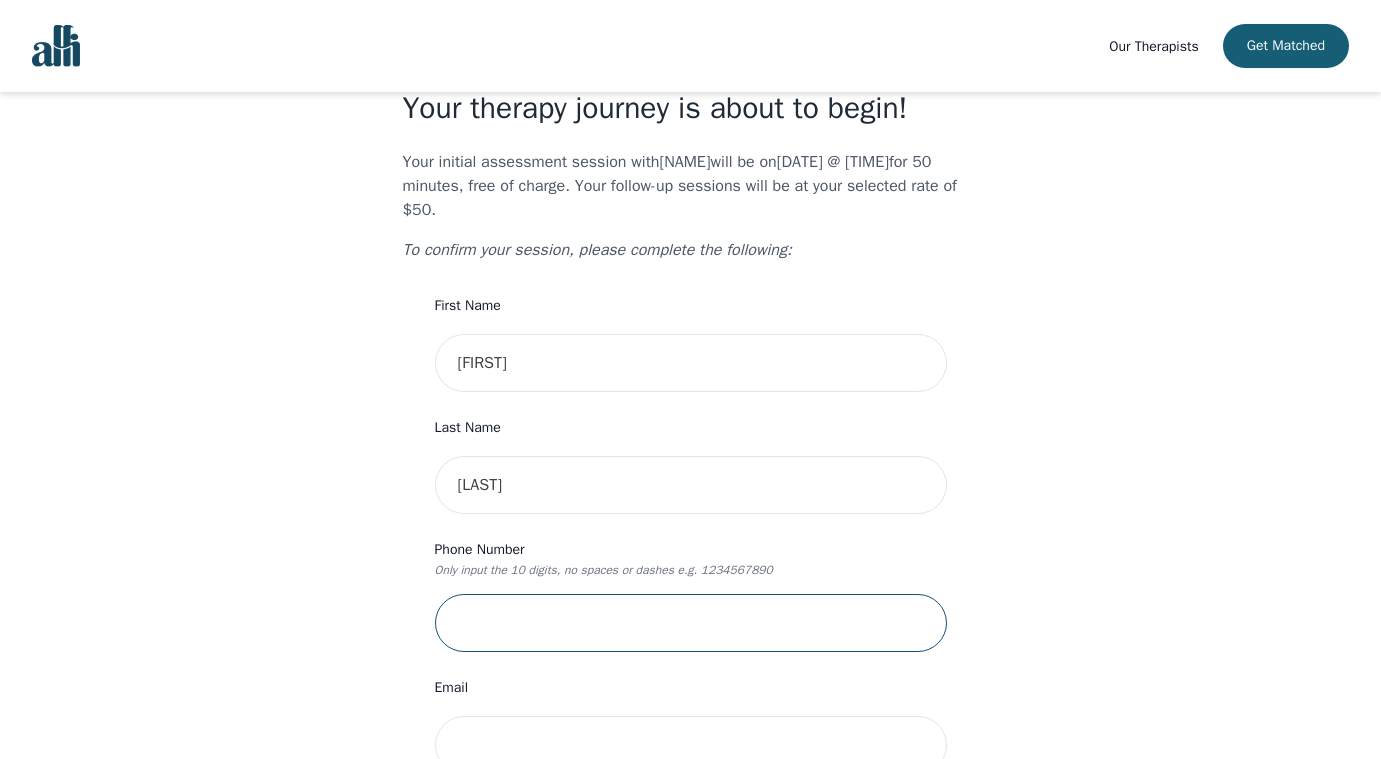 type on "[PHONE]" 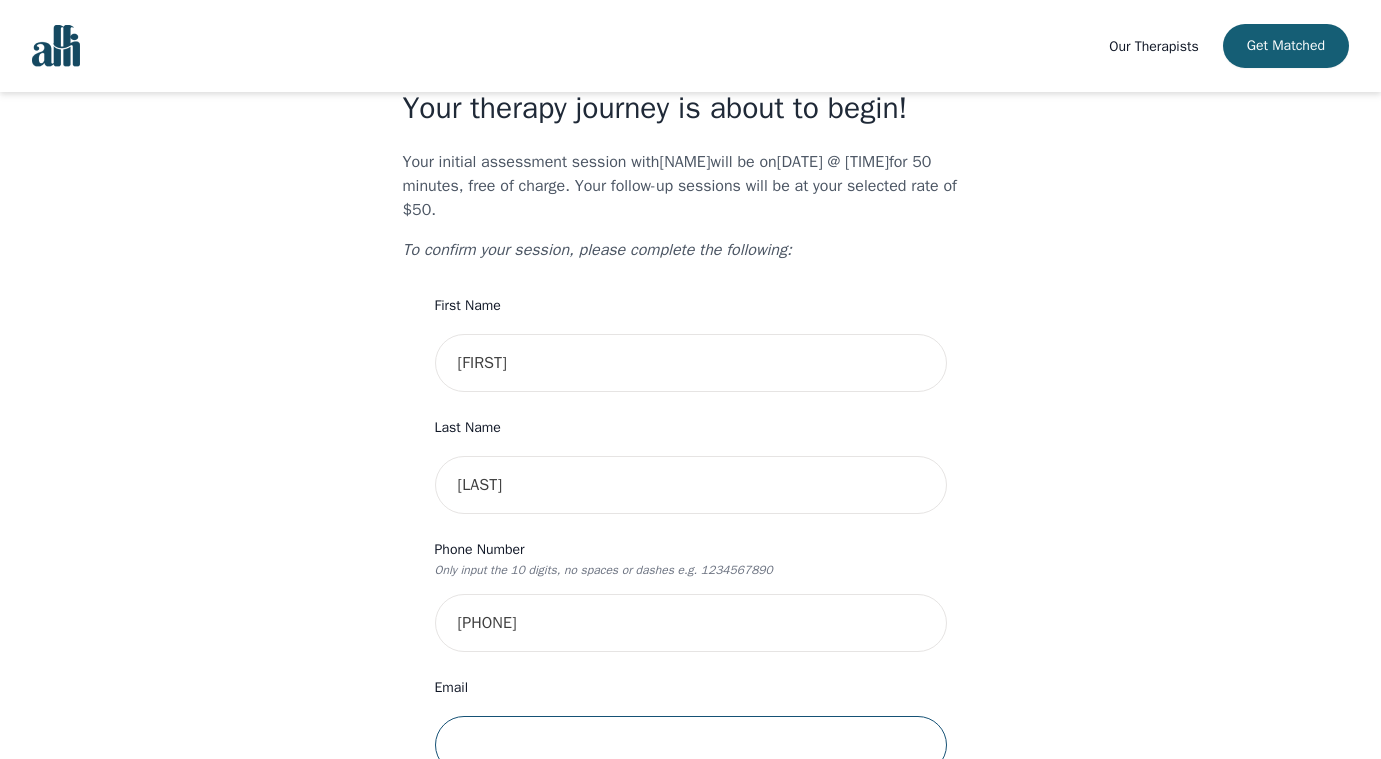 type on "[EMAIL]" 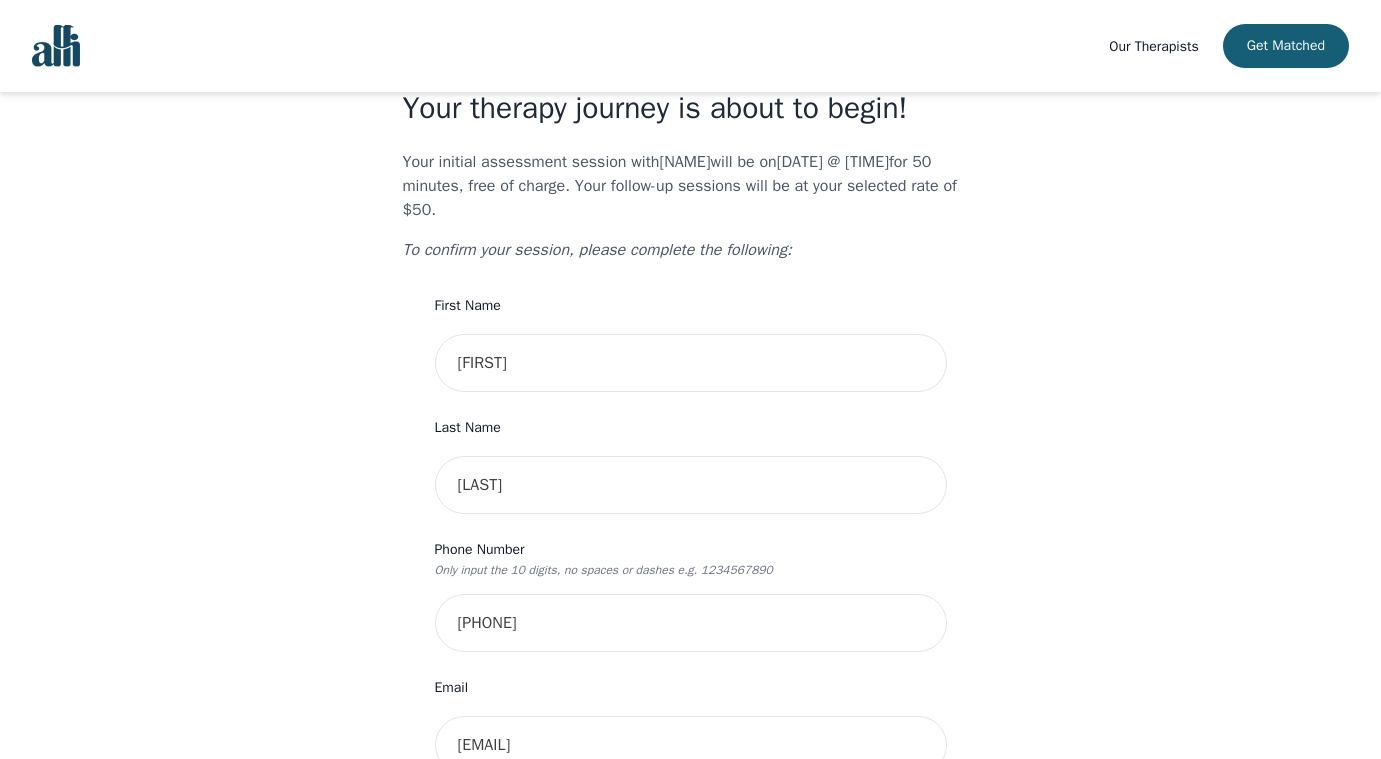 type on "[NUMBER] [STREET_NAME] [STREET_NAME]" 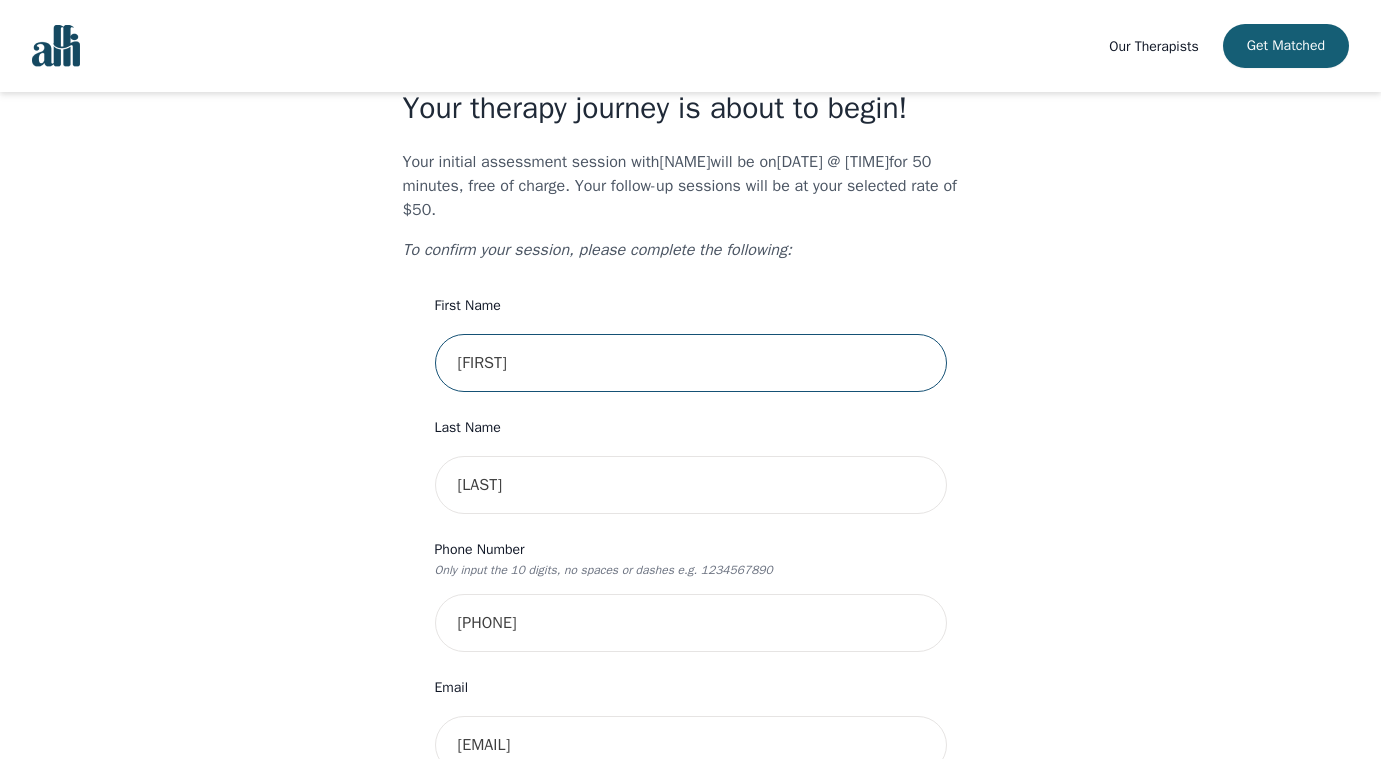 scroll, scrollTop: 574, scrollLeft: 0, axis: vertical 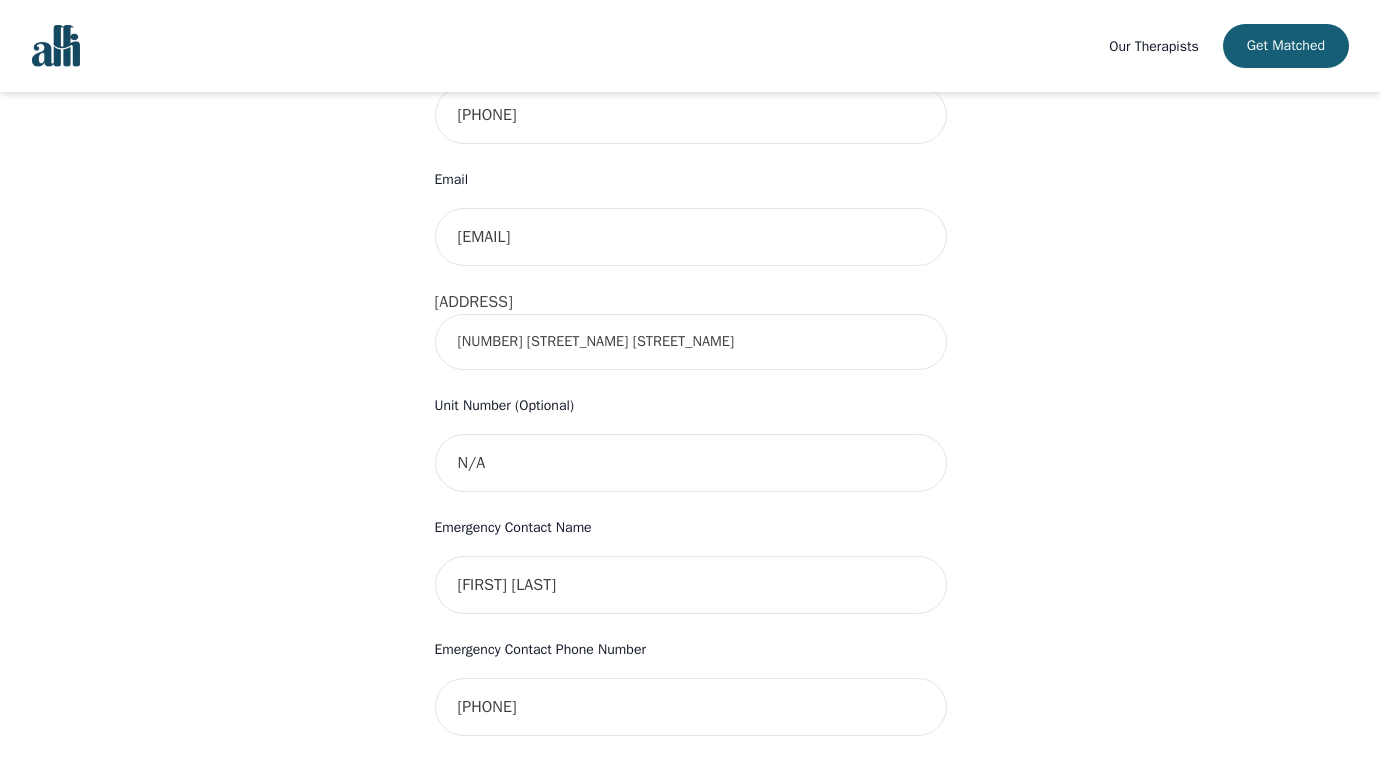 click on "[NUMBER] [STREET_NAME] [STREET_NAME]" at bounding box center (691, 342) 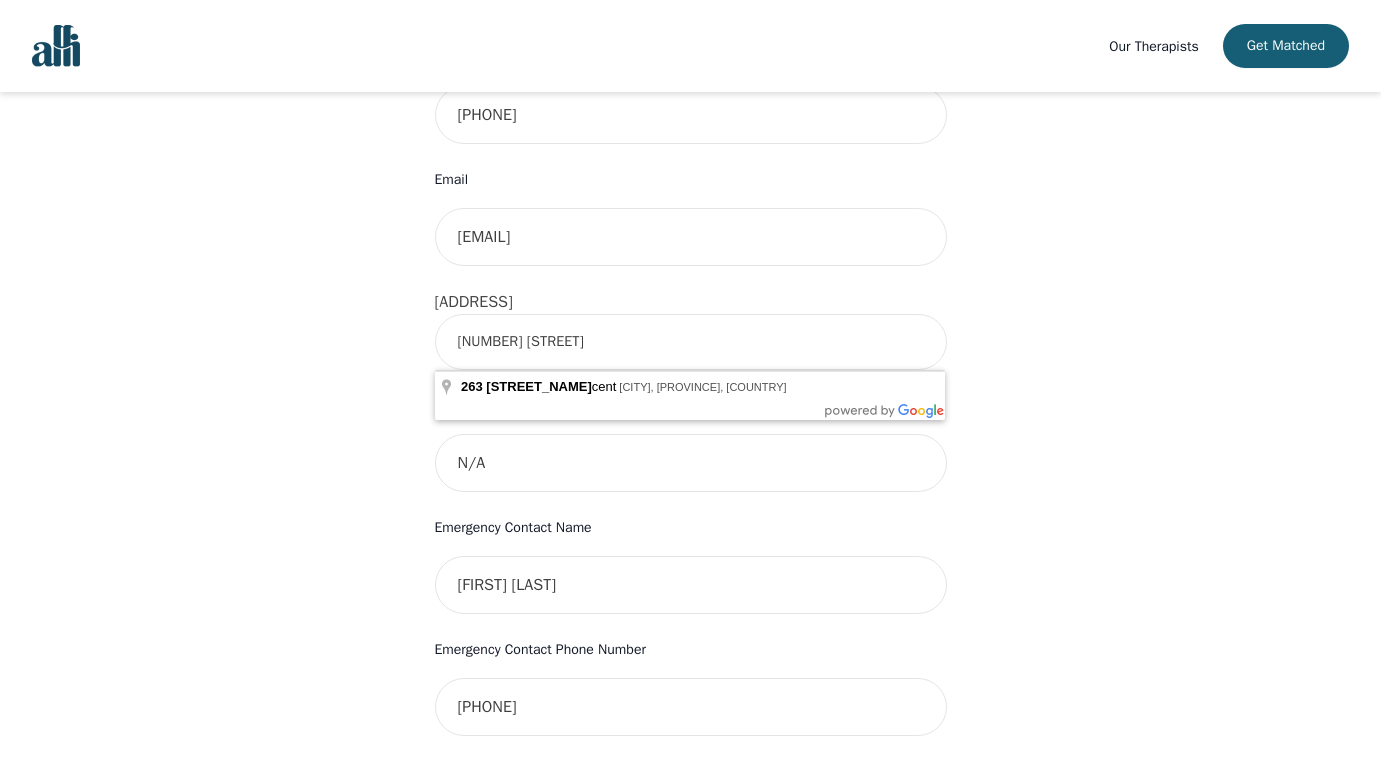 click on "Our Therapists Get Matched Your therapy journey is about to begin! Your initial assessment session with   [PERSON]  will be on  2025-08-11 @ 11:30 AM  for 50 minutes , free of charge. Your follow-up sessions will be at your selected rate of $50. To confirm your session, please complete the following: First Name [FIRST] Last Name [LAST] Phone Number Only input the 10 digits, no spaces or dashes e.g. 1234567890 7052577872 Email [EMAIL] Address [NUMBER] [STREET] Unit Number (Optional) N/A Emergency Contact Name [FIRST] [LAST] Emergency Contact Phone Number [PHONE] I have a promo code I have read and accept the  consent to counselling and psychotherapy services I have read and accept  Alli's Terms of Services I understand that Alli is not a crisis service (If you are having thoughts of self-harm or thoughts of harming others please contact 9-8-8) Info Oops -    Please select an address from the address dropdown! Submit Navigated to Your therapy journey is about to begin! [NUMBER]" at bounding box center [690, 353] 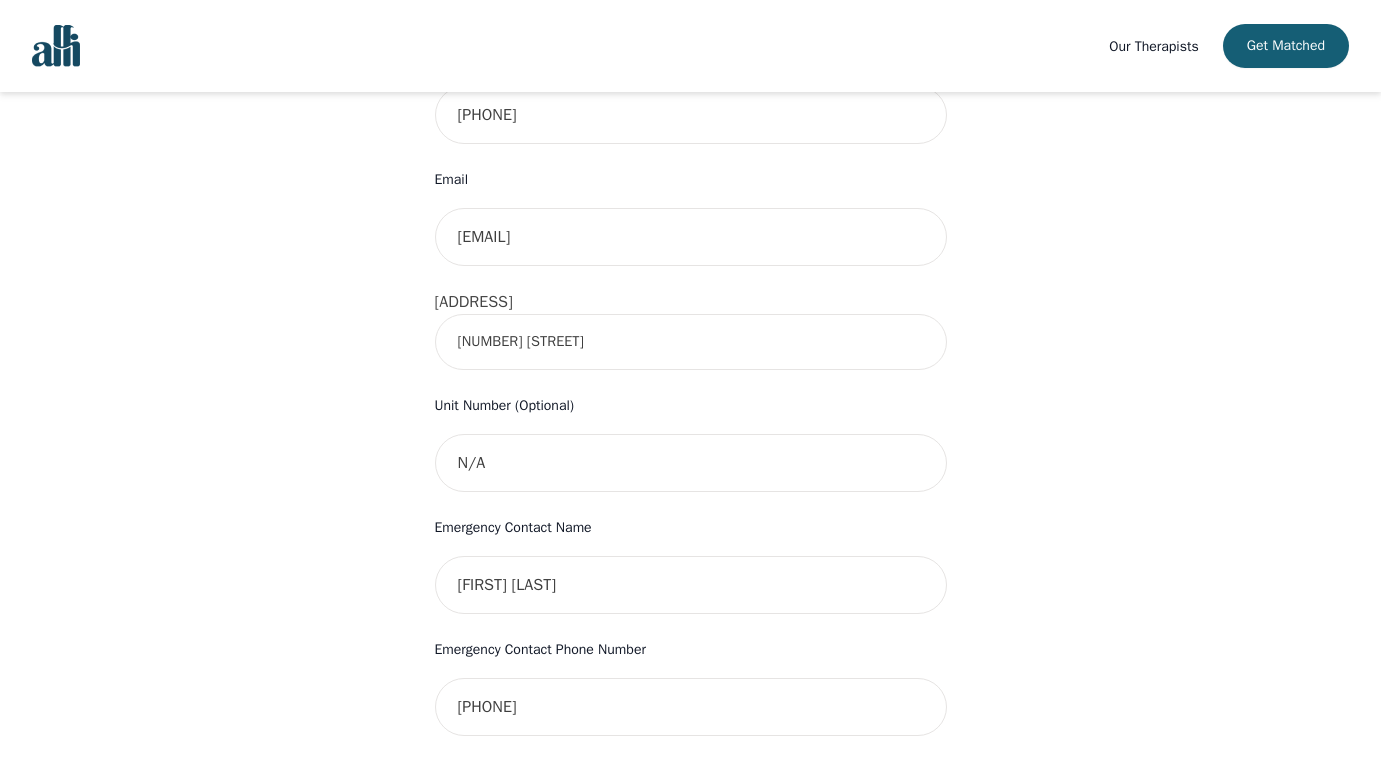 click on "[NUMBER] [STREET]" at bounding box center (691, 342) 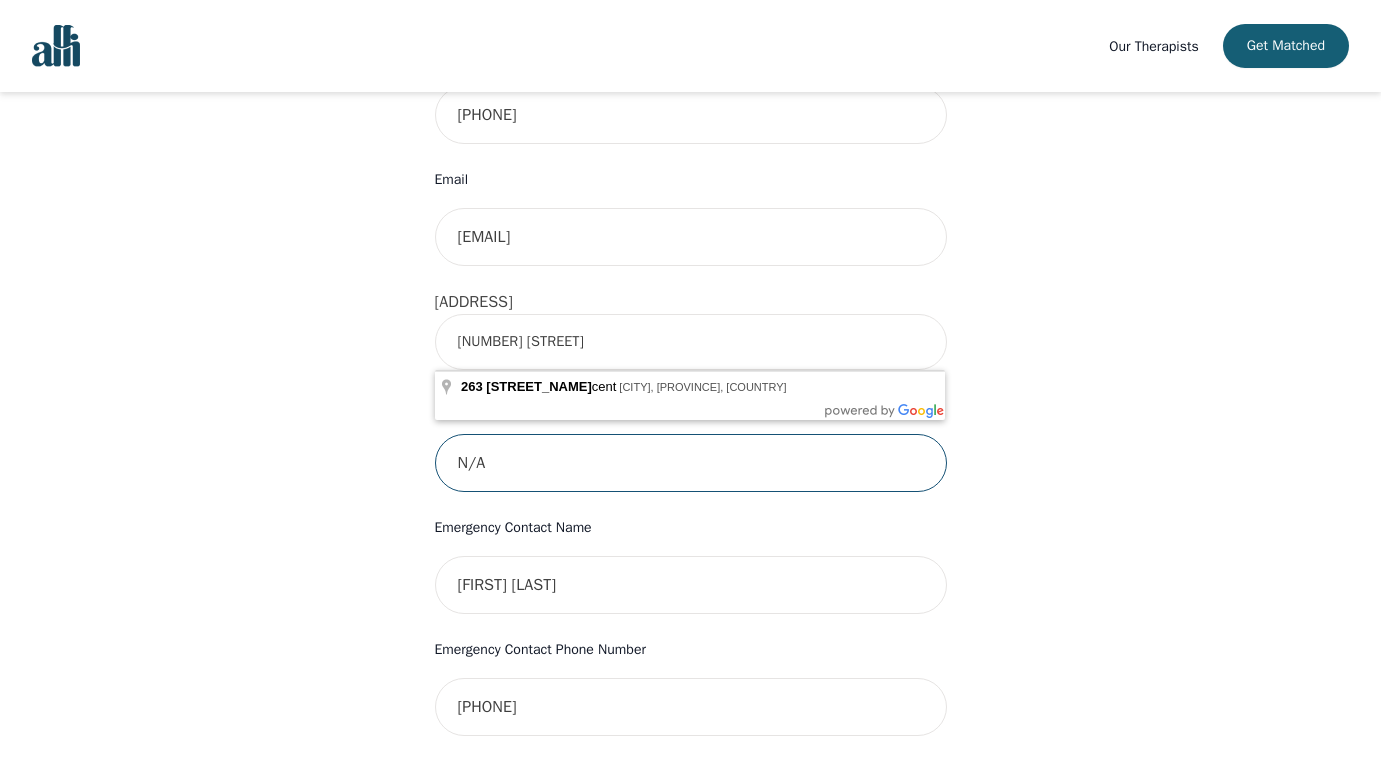 click on "N/A" at bounding box center [691, 463] 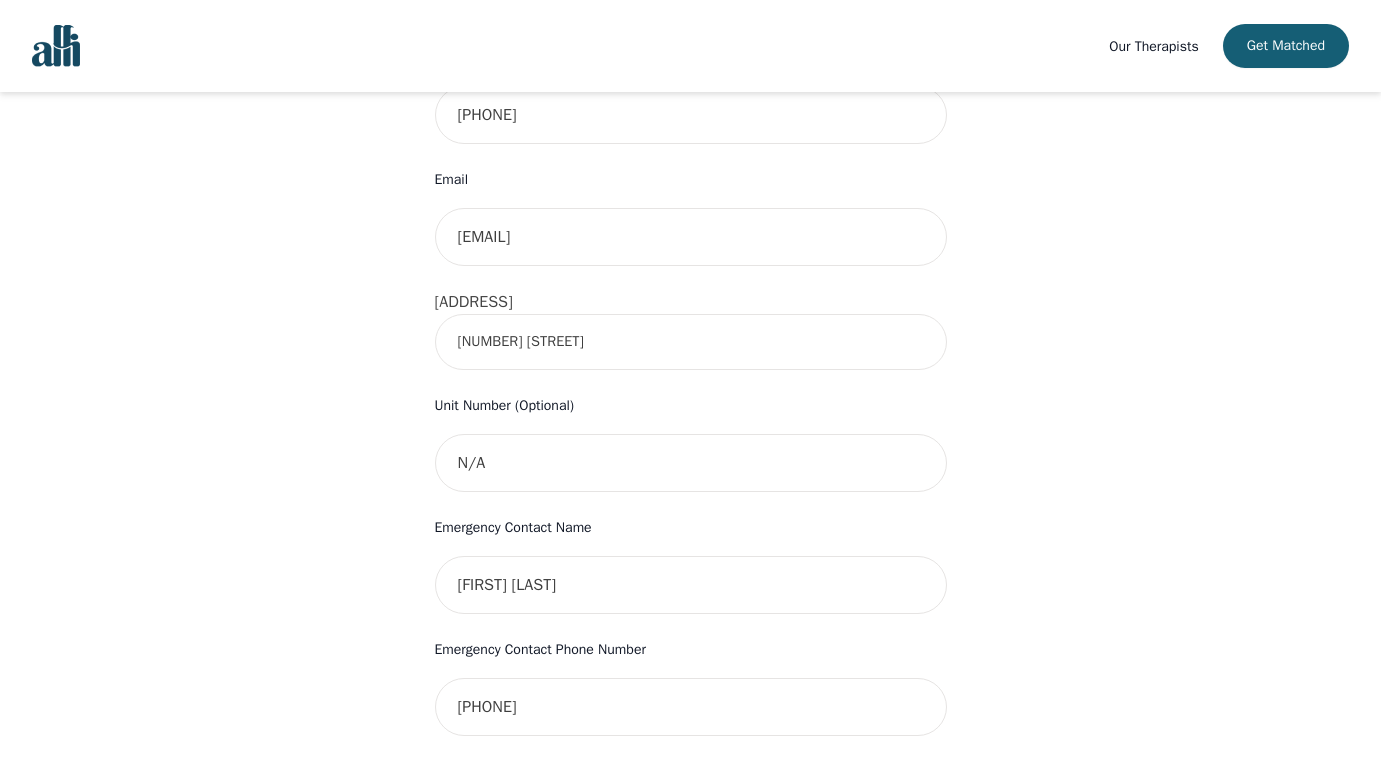 click on "[NUMBER] [STREET]" at bounding box center [691, 342] 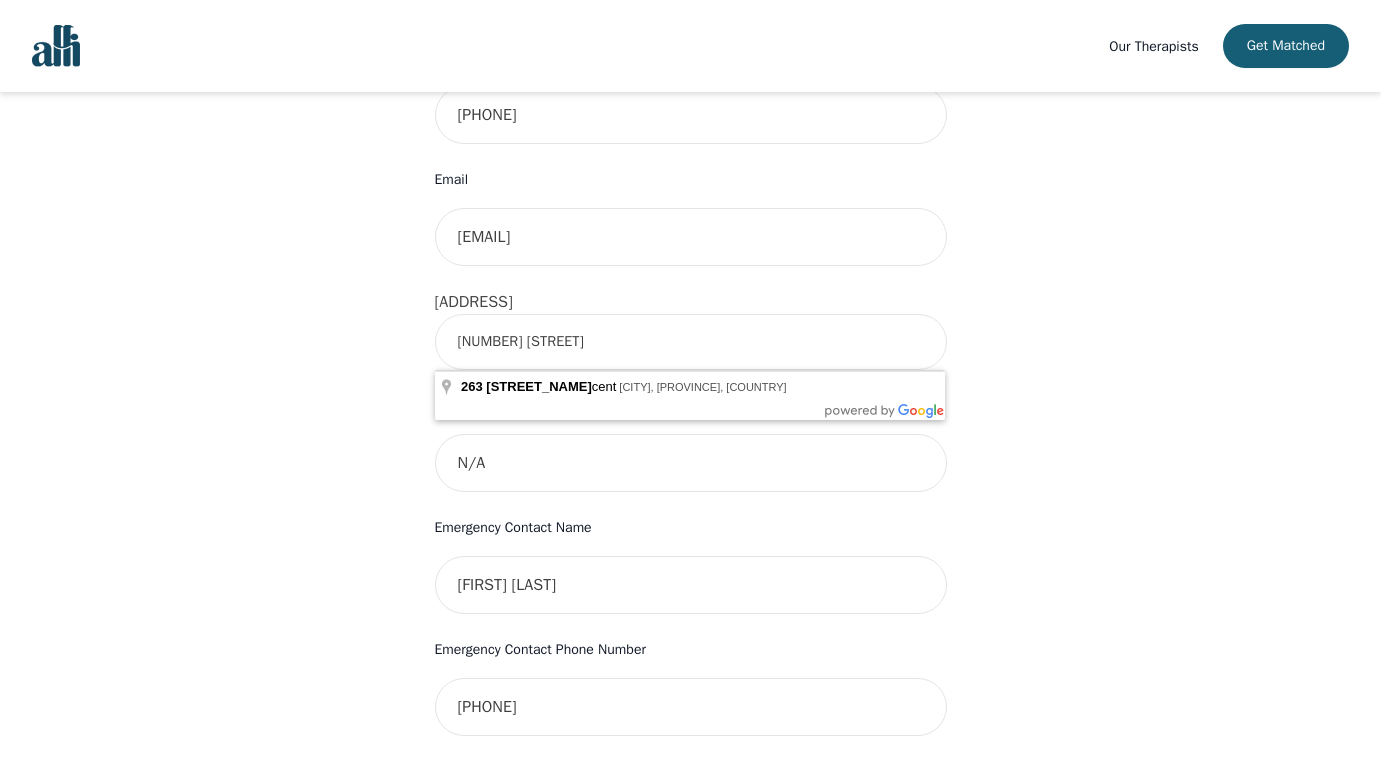 click on "[NUMBER] [STREET]" at bounding box center (691, 342) 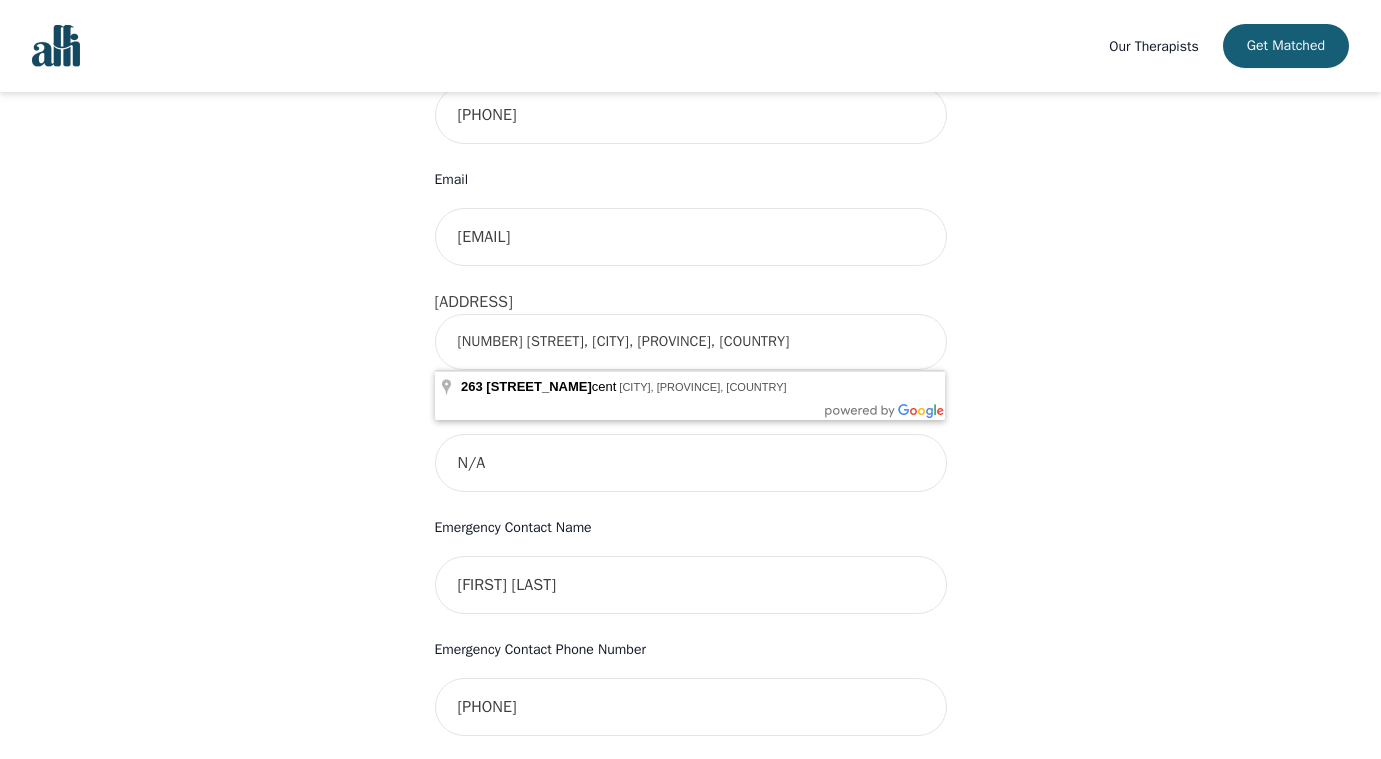 type on "[NUMBER] [STREET], [CITY], [STATE] [POSTAL_CODE], [COUNTRY]" 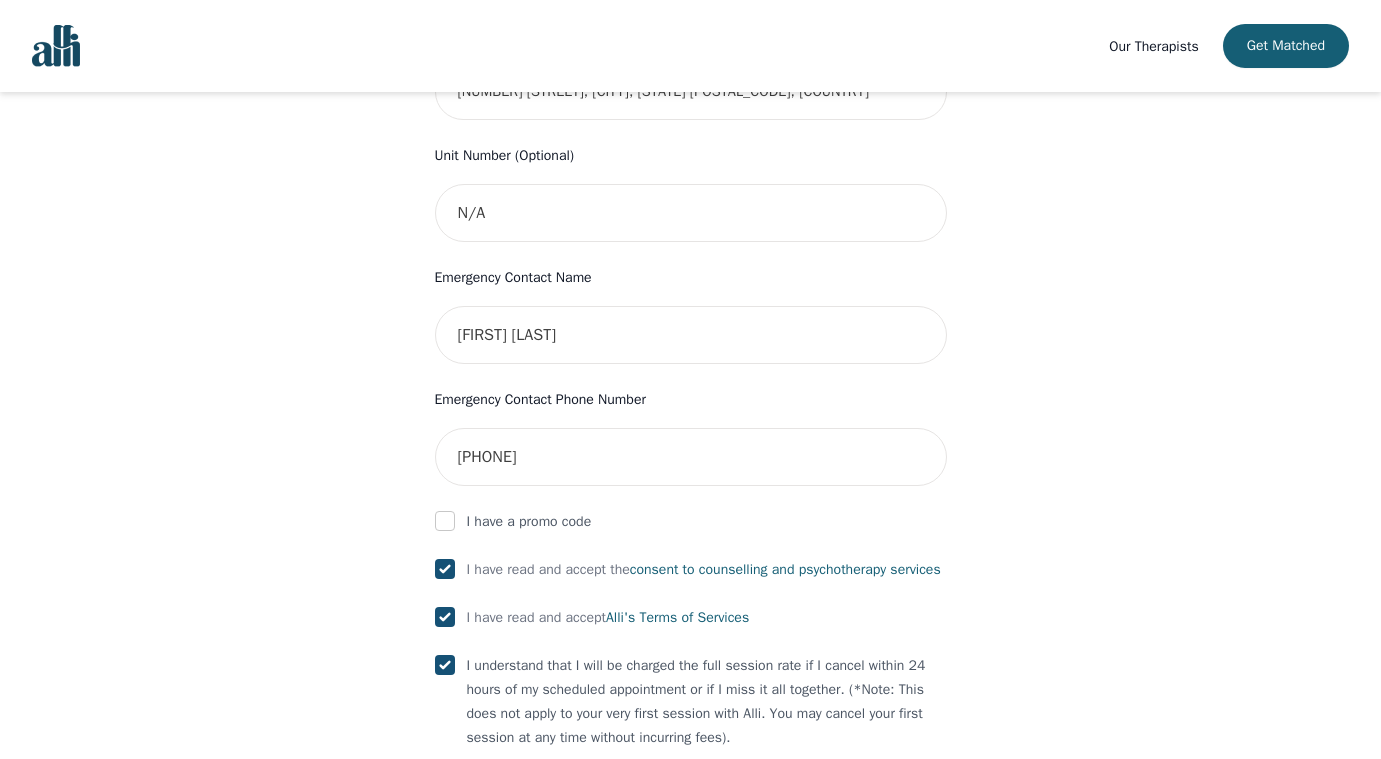 scroll, scrollTop: 1118, scrollLeft: 0, axis: vertical 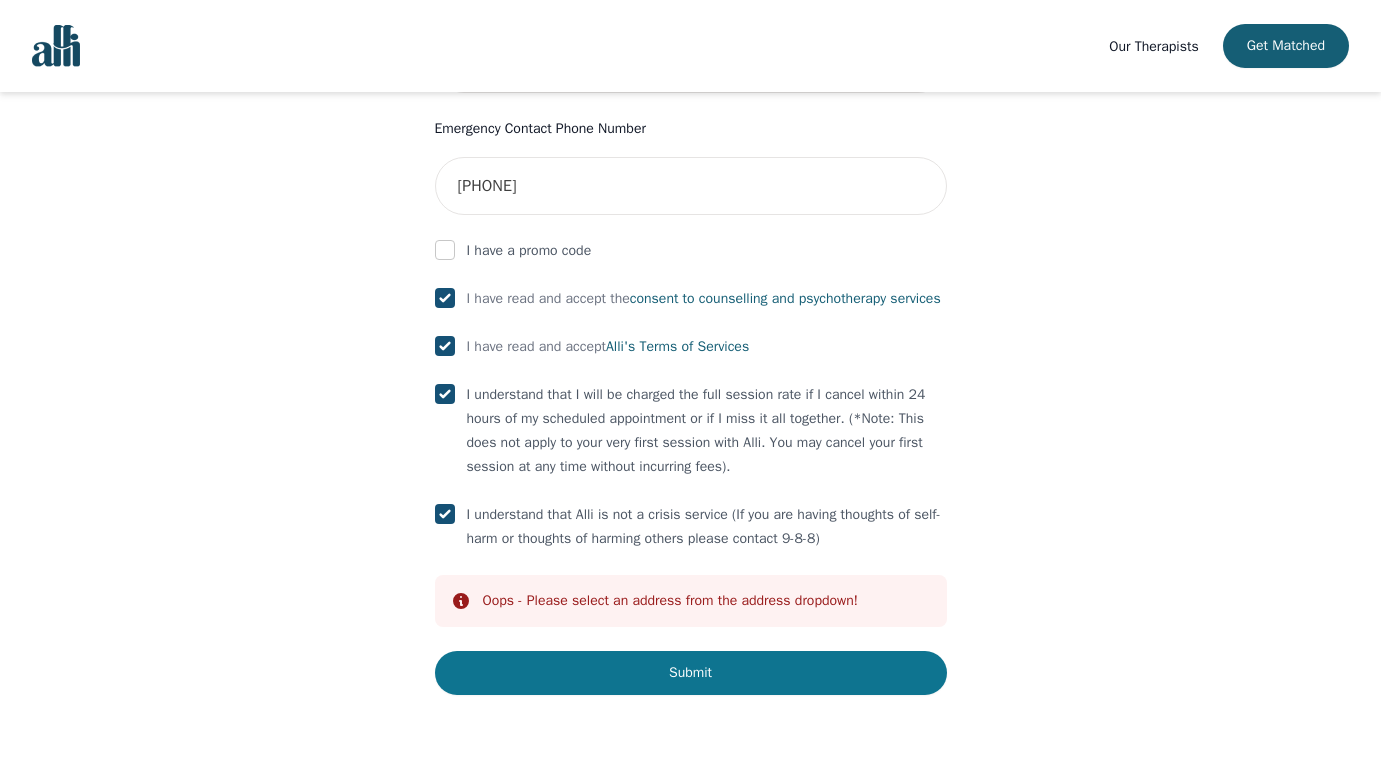 click on "Submit" at bounding box center (691, 673) 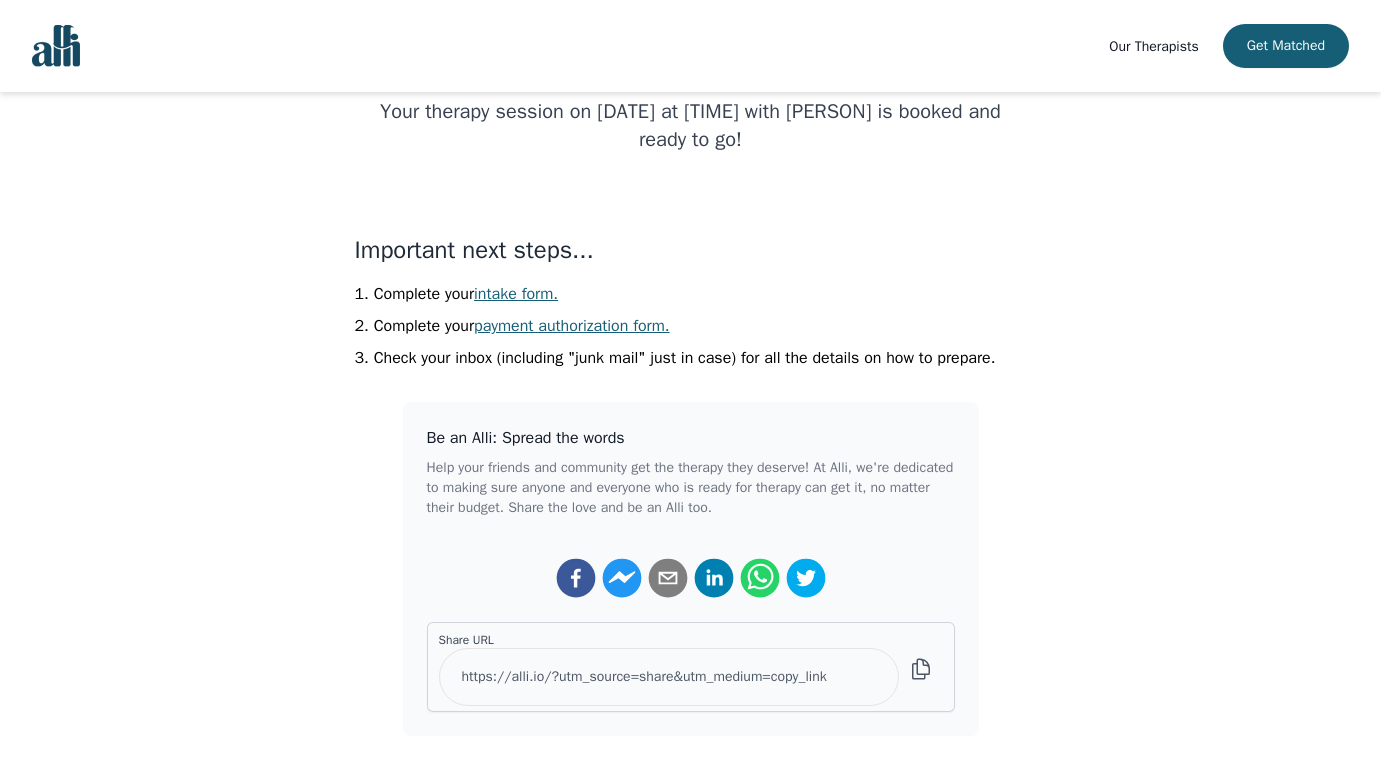 scroll, scrollTop: 288, scrollLeft: 0, axis: vertical 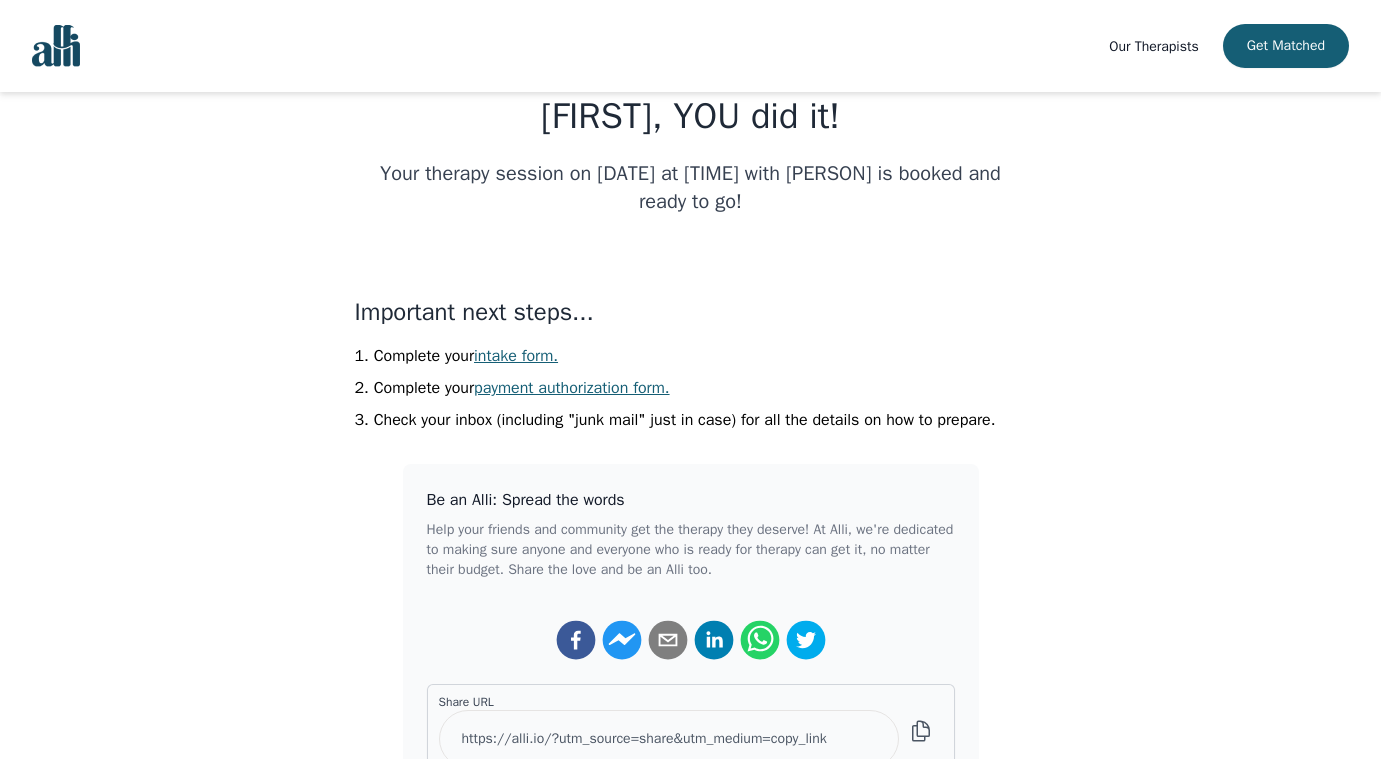 click on "intake form." at bounding box center (516, 356) 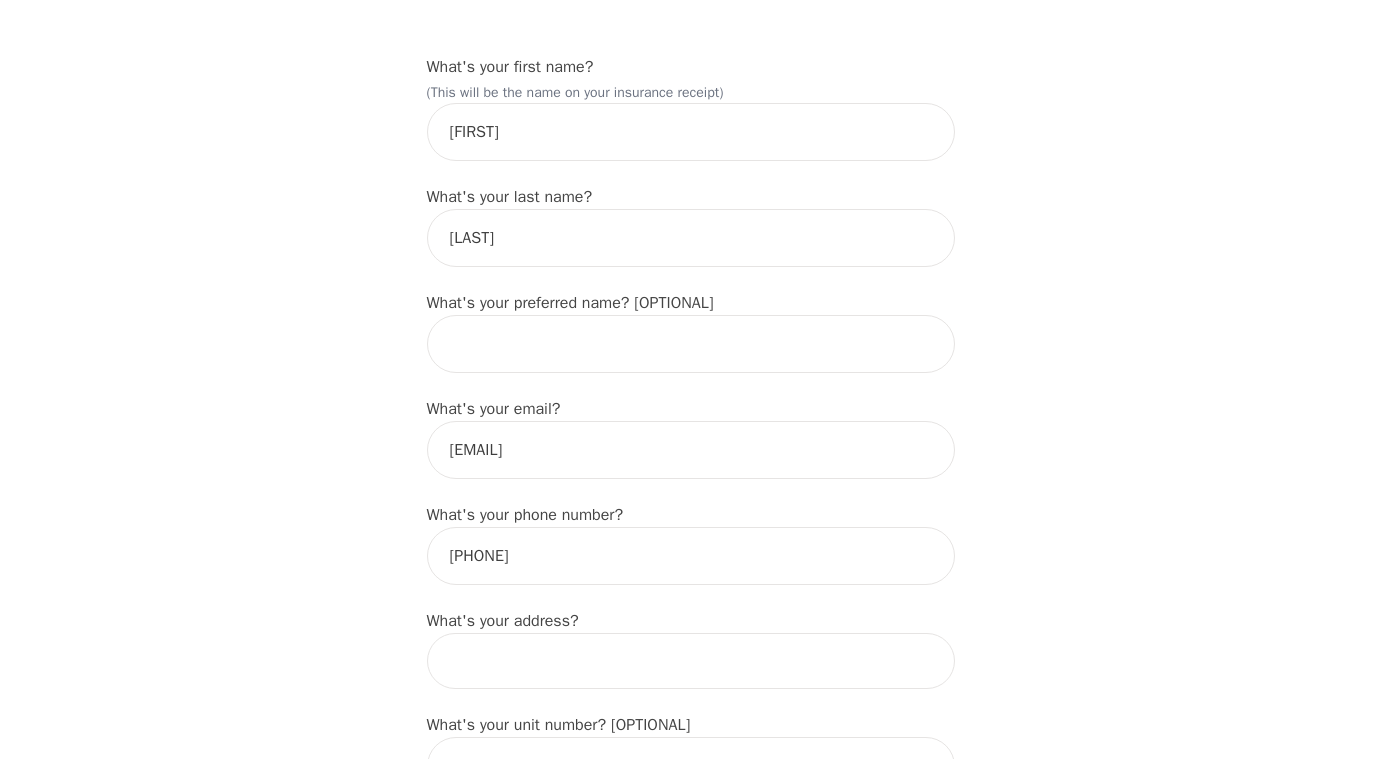 scroll, scrollTop: 242, scrollLeft: 0, axis: vertical 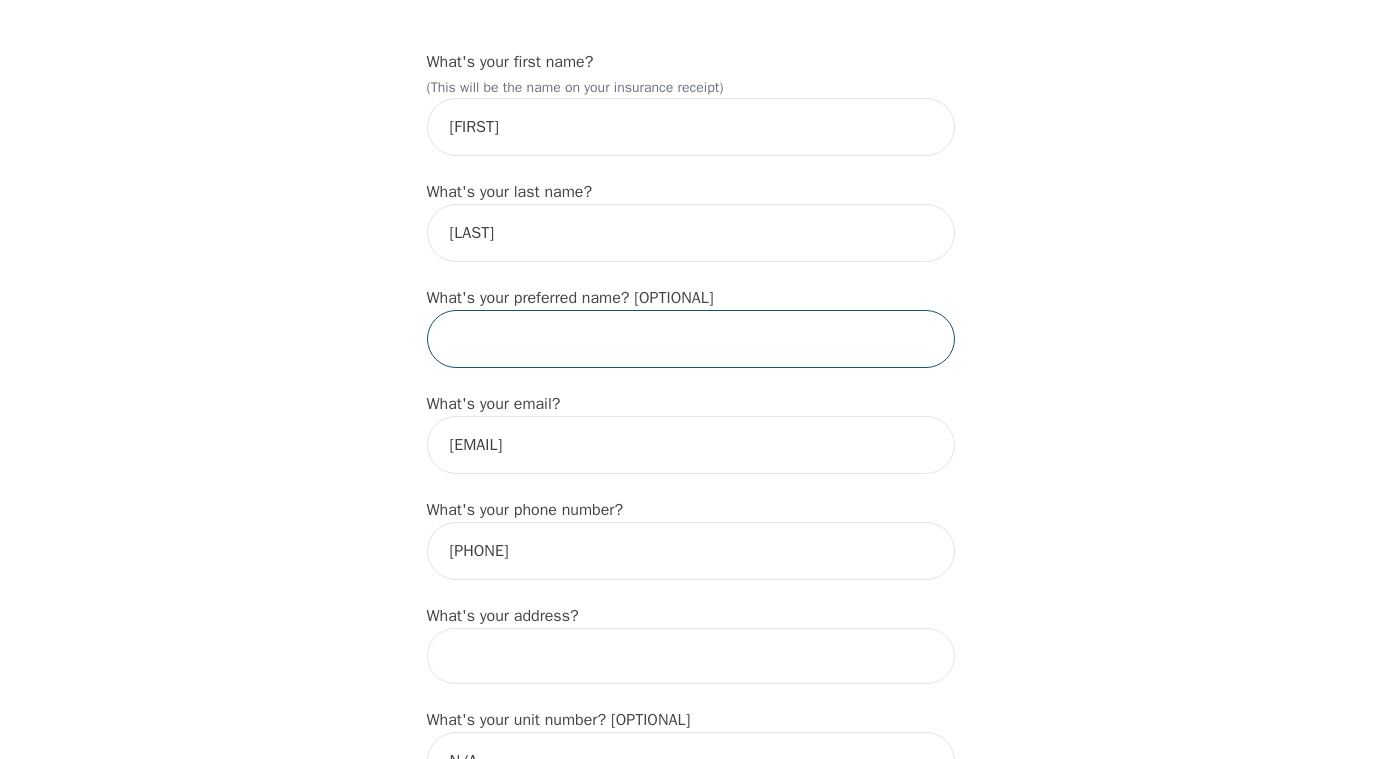 click at bounding box center (691, 339) 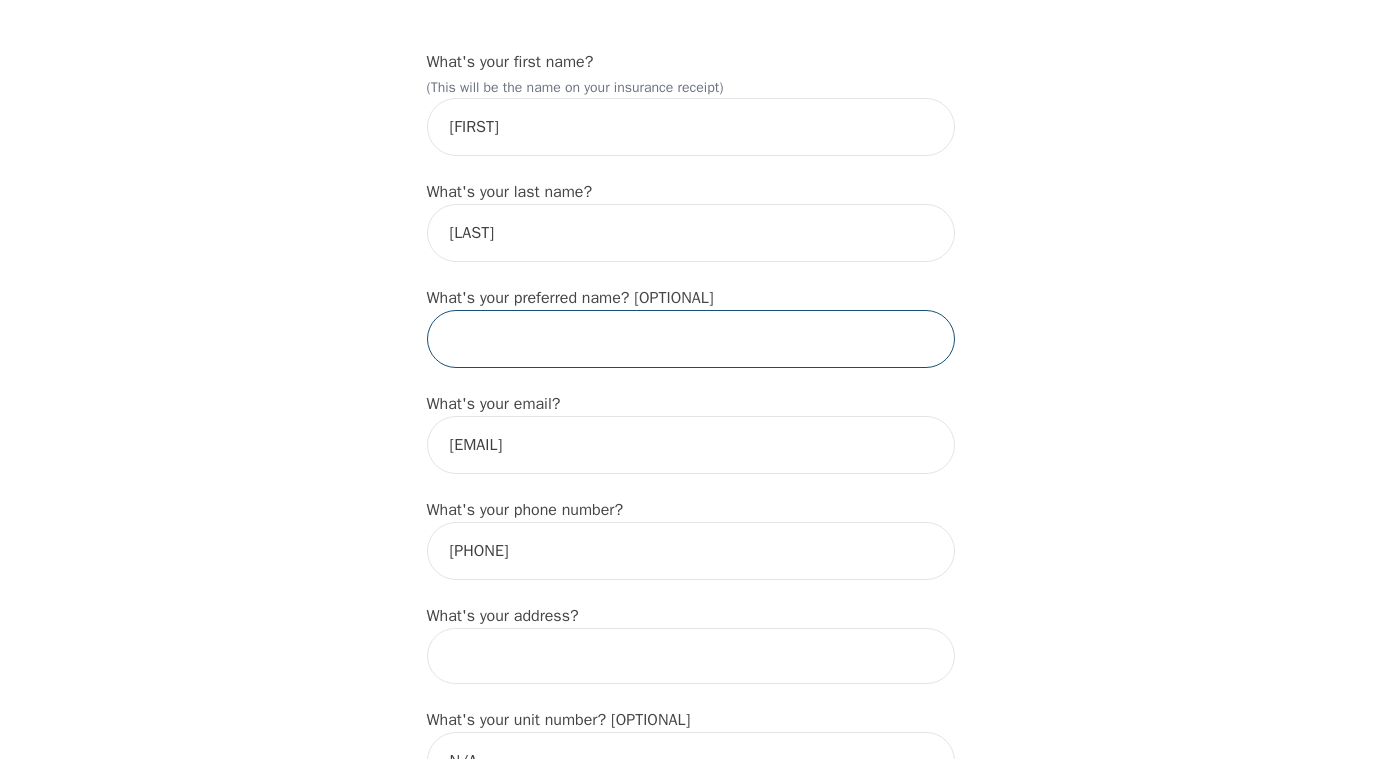 click at bounding box center [691, 339] 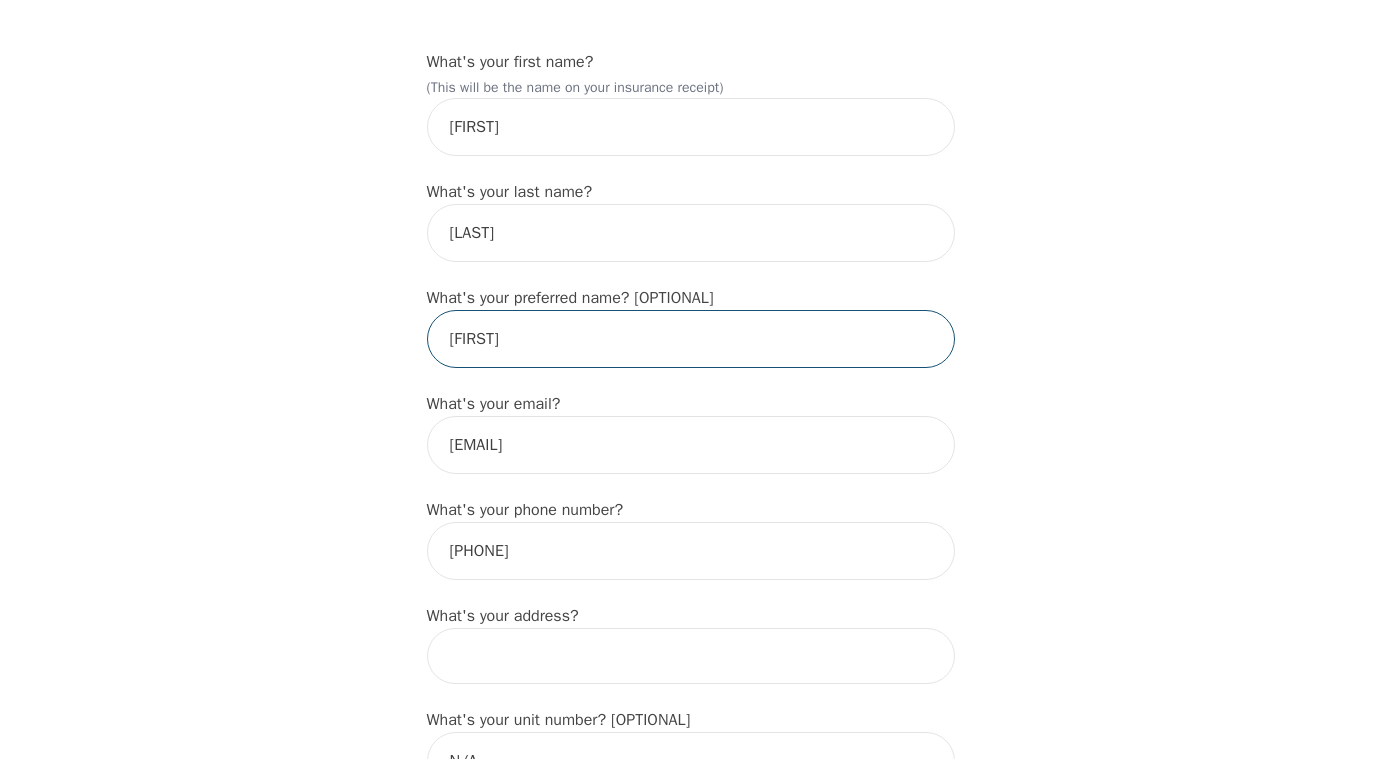 type on "[FIRST]" 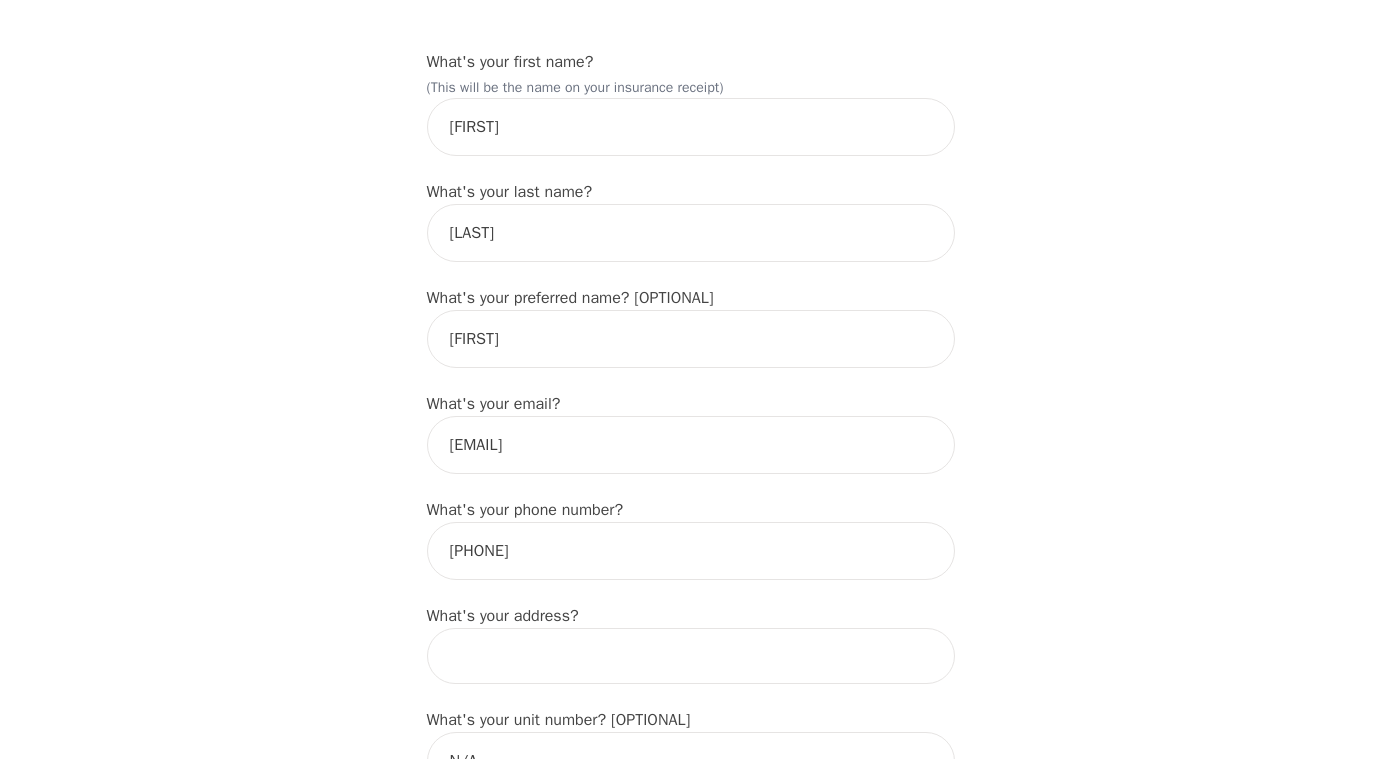click on "Intake Assessment for [FIRST] [LAST] Part 1 of 2: Tell Us About Yourself Please complete the following information before your initial session. This step is crucial to kickstart your therapeutic journey with your therapist: What's your first name? (This will be the name on your insurance receipt) [FIRST] What's your last name? [LAST] What's your preferred name? [OPTIONAL] [FIRST] What's your email? [EMAIL] What's your phone number? [PHONE] What's your address? What's your unit number? [OPTIONAL] N/A What's your date of birth? What's the name of your emergency contact? [NAME] What's the phone number of your emergency contact? [PHONE] What's the full name of your primary care physician? What's the phone number of your primary care physician? Below are optional questions - Please tell us more about yourself: What is your gender? -Select- male female non-binary transgender intersex prefer_not_to_say What are your preferred pronouns? -Select- he/him she/her they/them ze/zir ey/em" at bounding box center (690, 1255) 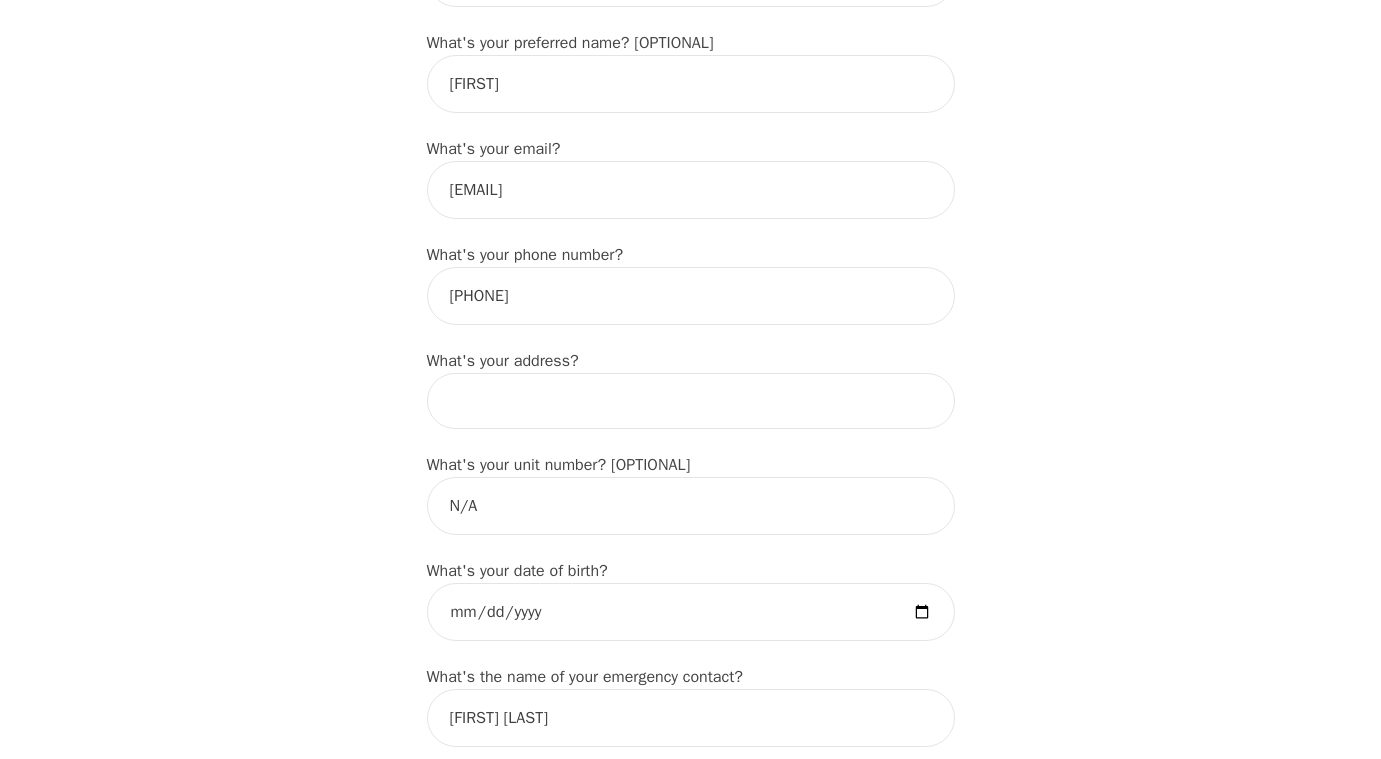 scroll, scrollTop: 494, scrollLeft: 0, axis: vertical 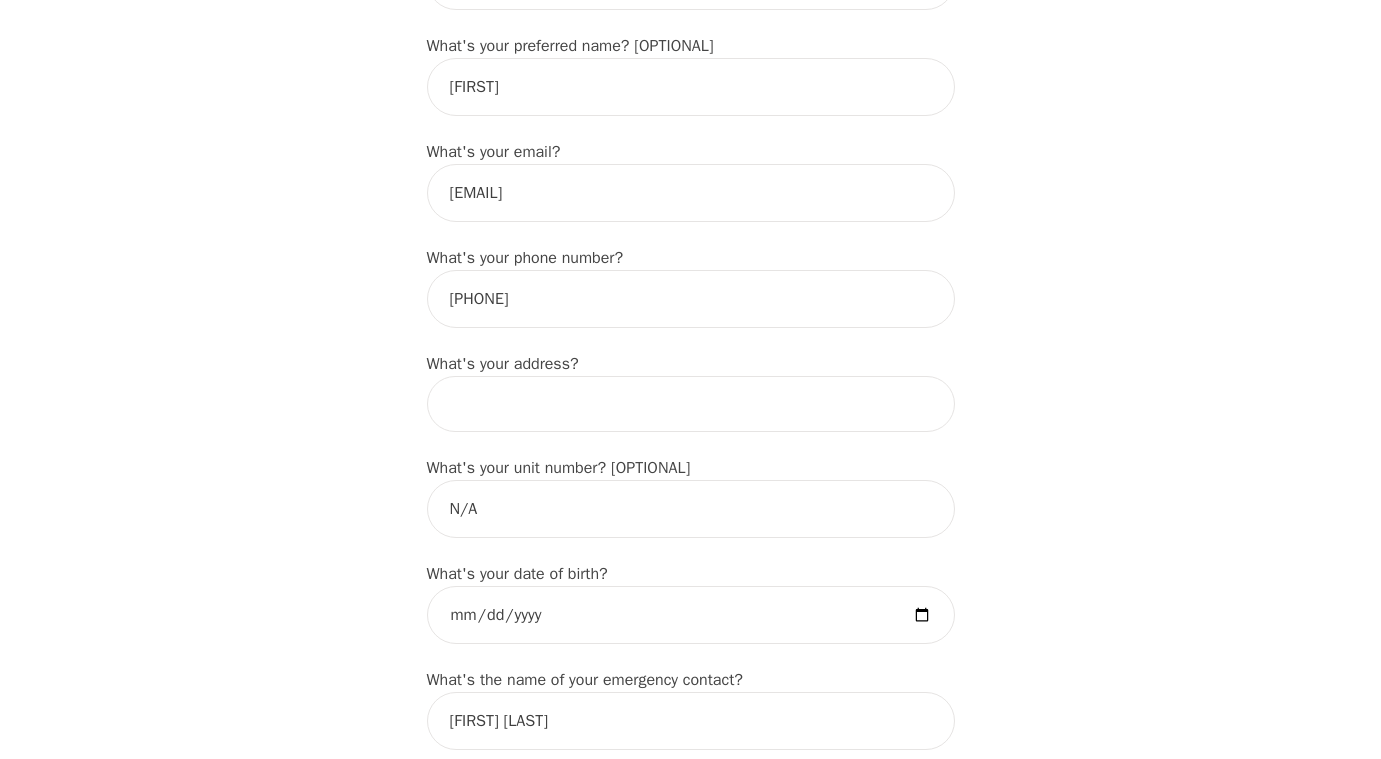 click at bounding box center (691, 404) 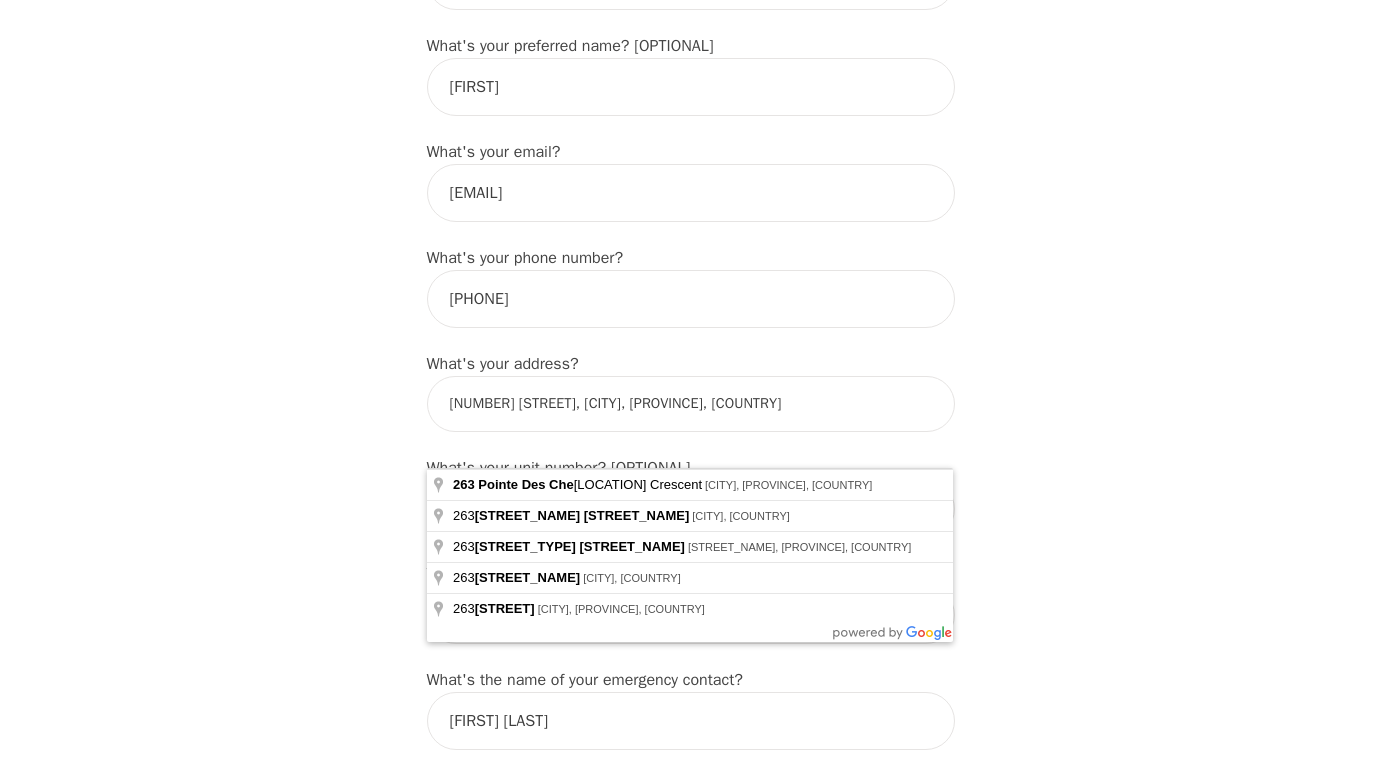 type on "[NUMBER] [STREET], [CITY], [STATE] [POSTAL_CODE], [COUNTRY]" 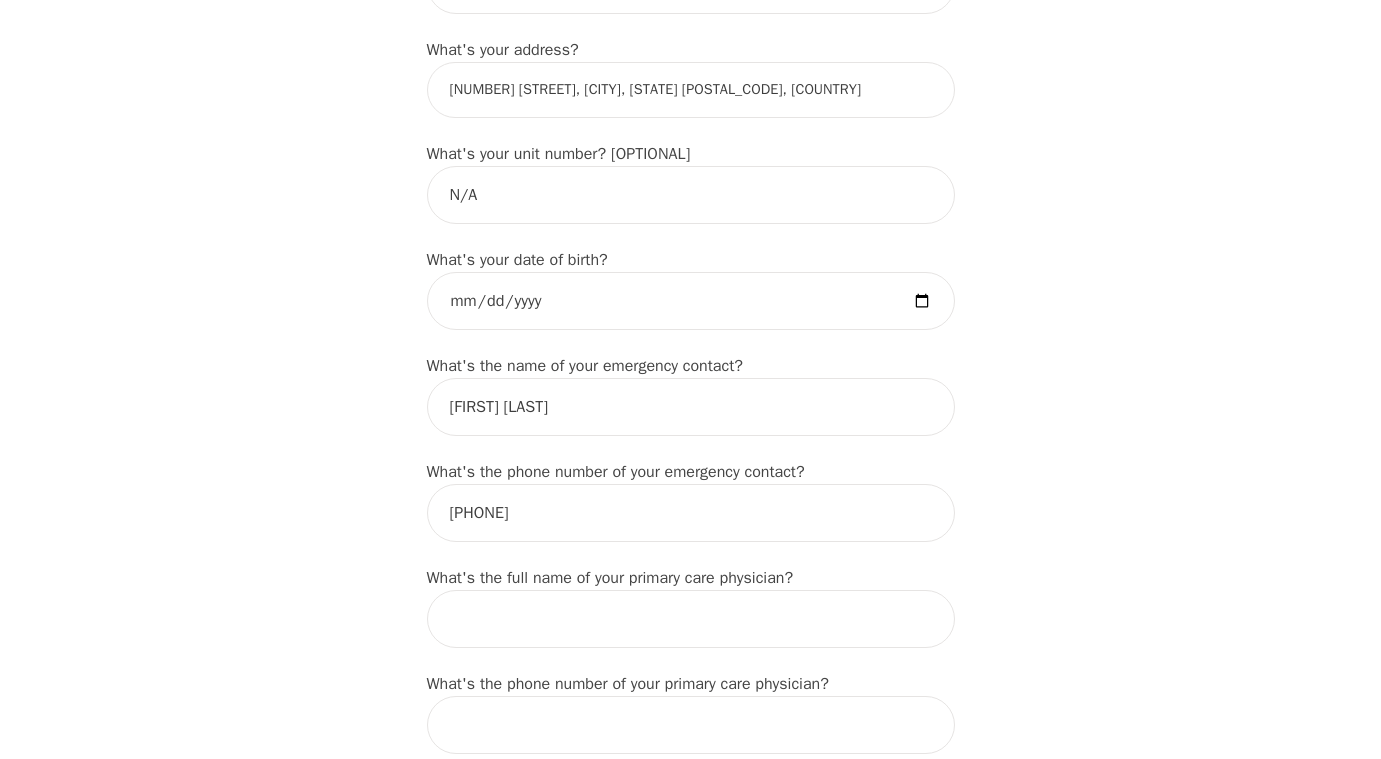 scroll, scrollTop: 826, scrollLeft: 0, axis: vertical 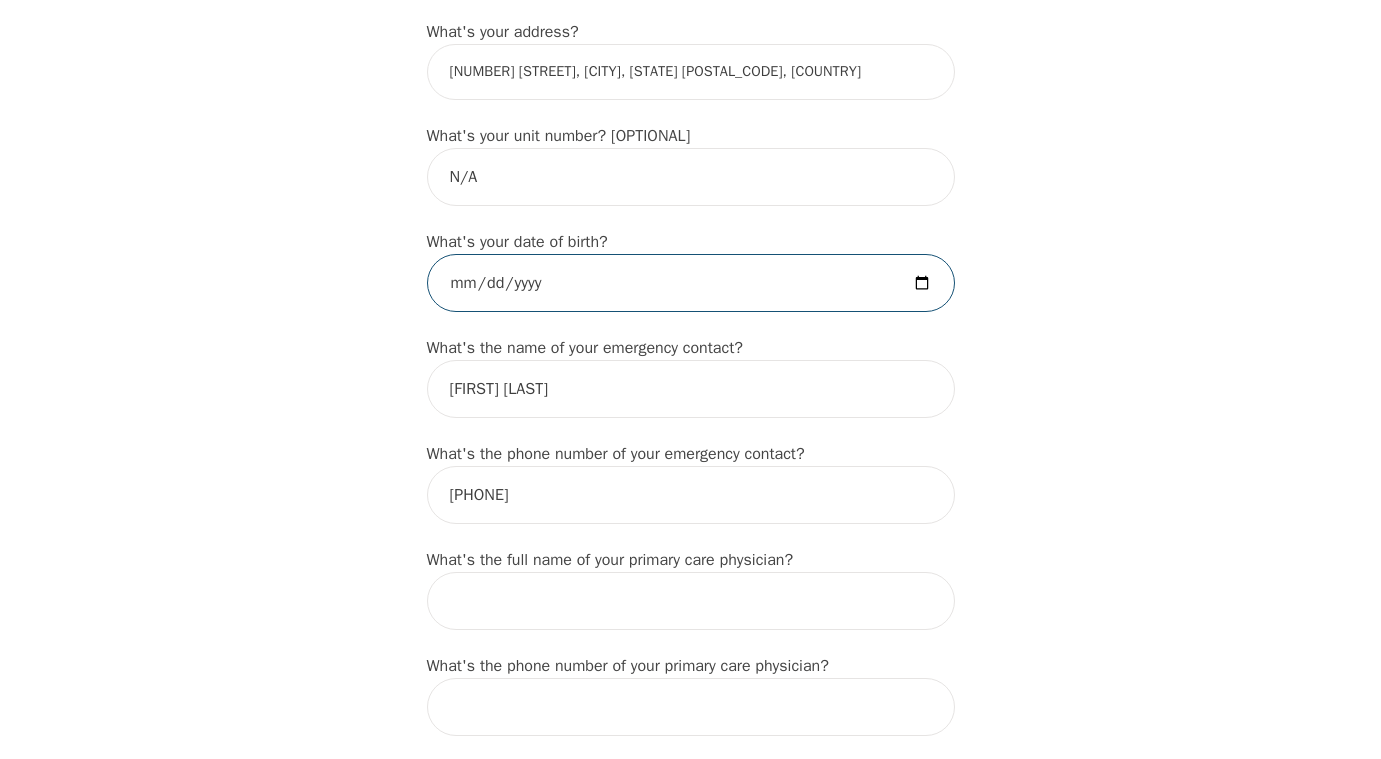 click at bounding box center (691, 283) 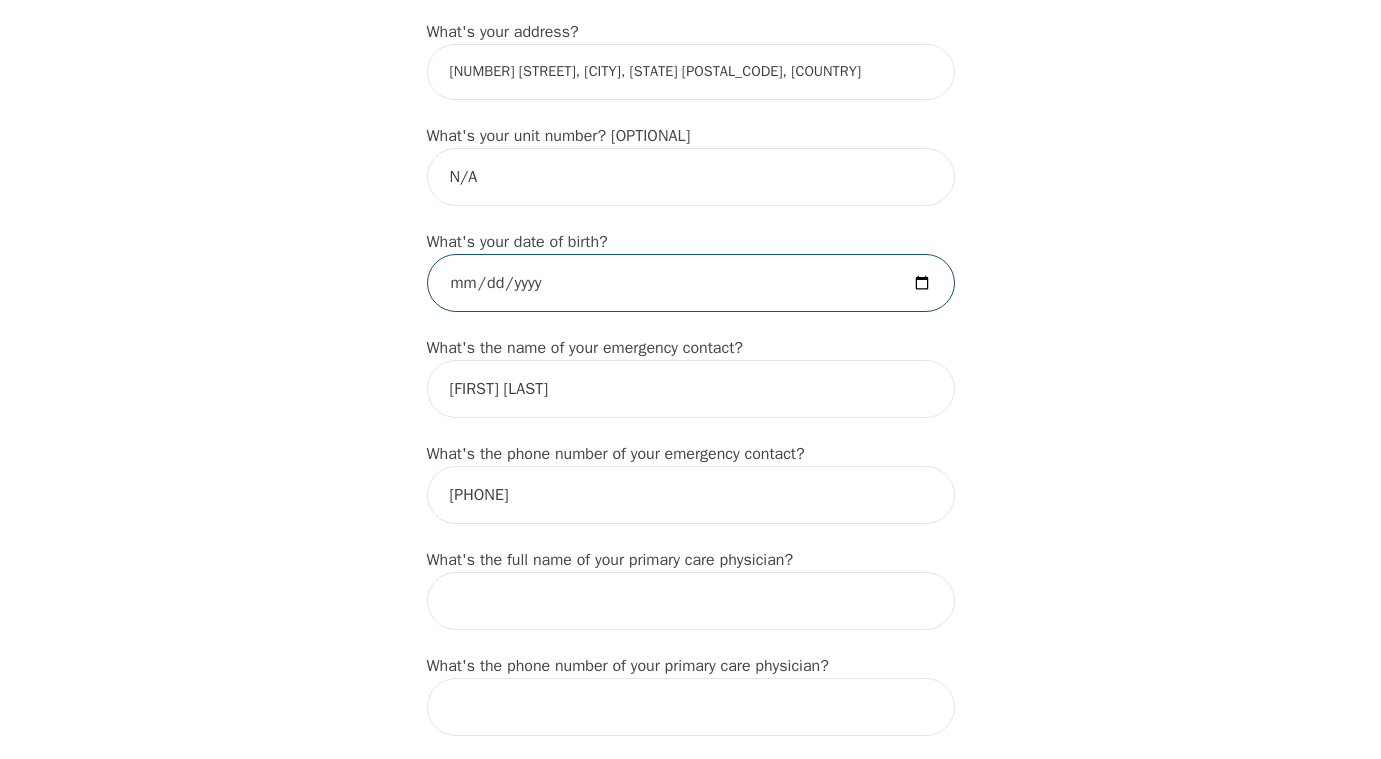 click on "[DATE]" at bounding box center [691, 283] 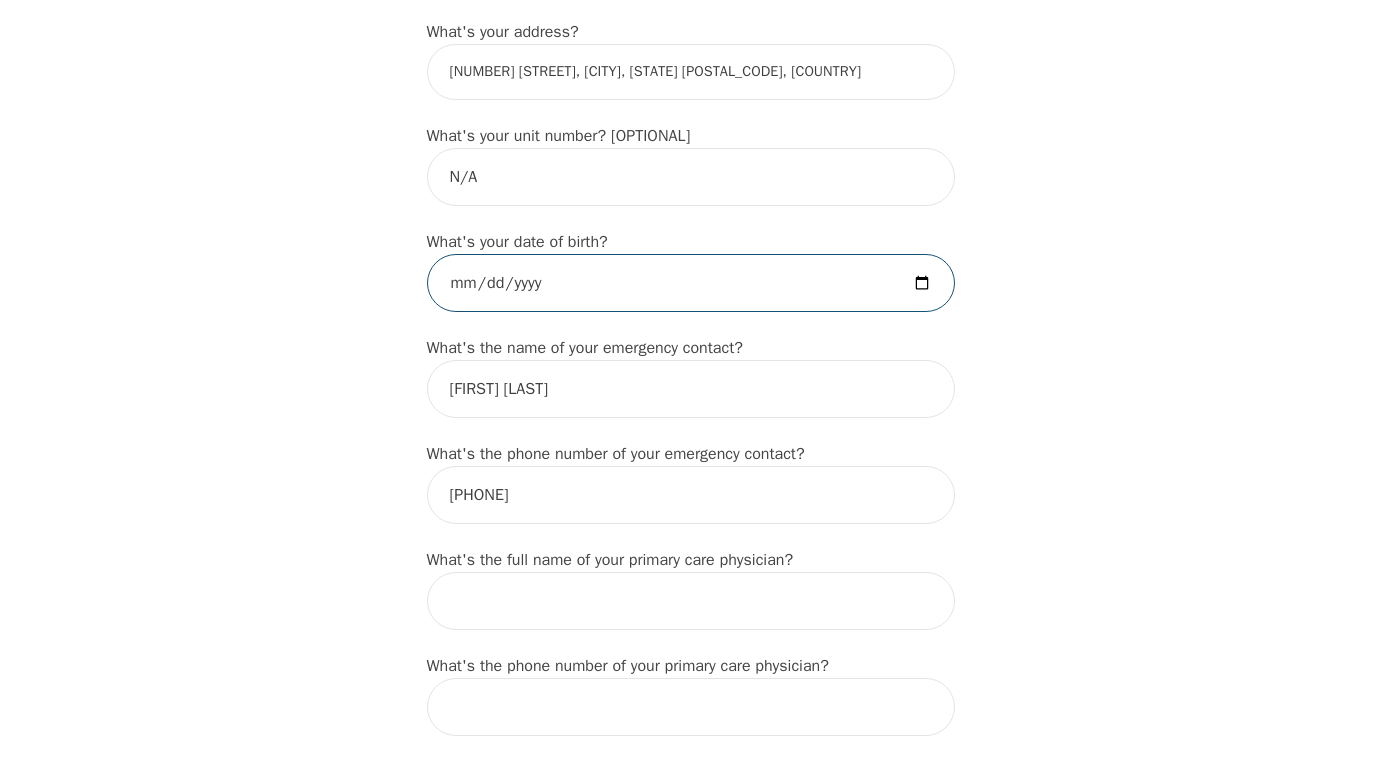 click on "[DATE]" at bounding box center [691, 283] 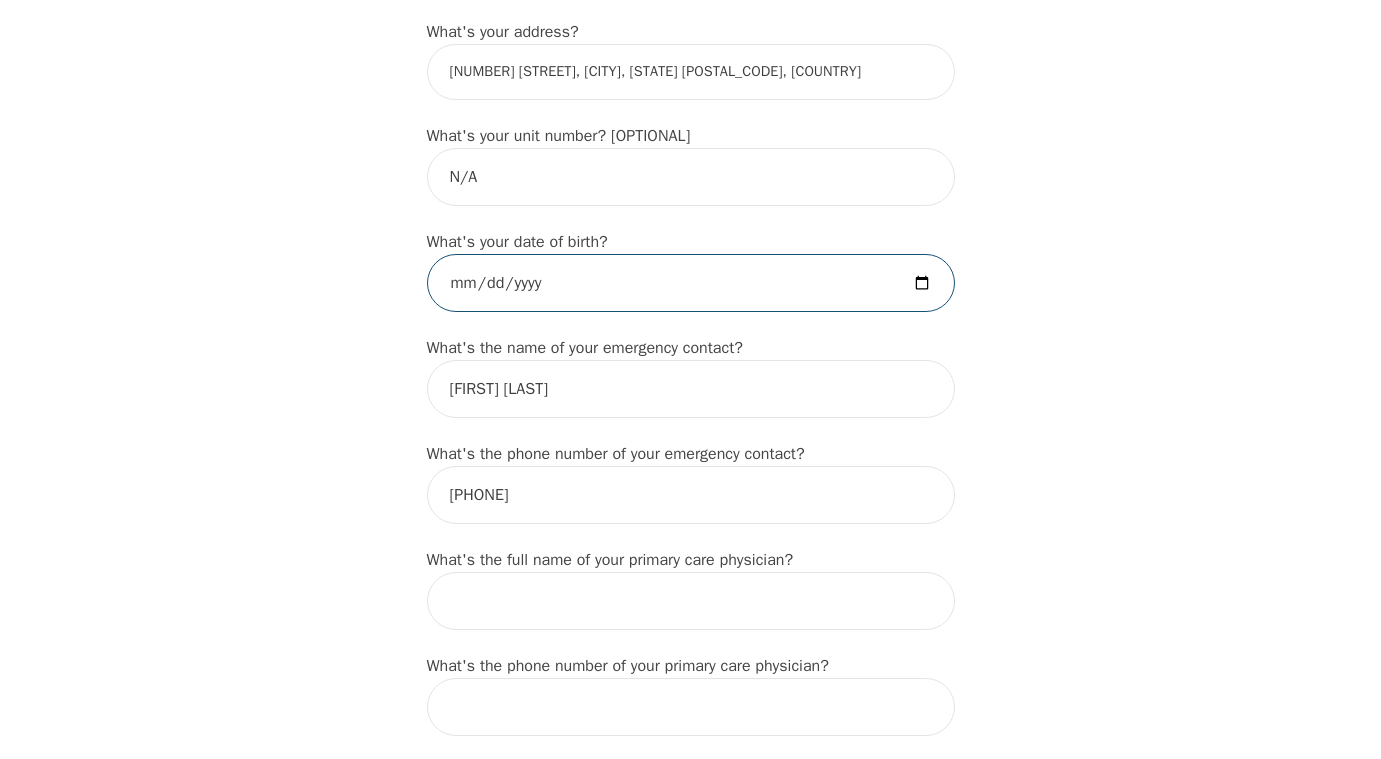type on "[DATE]" 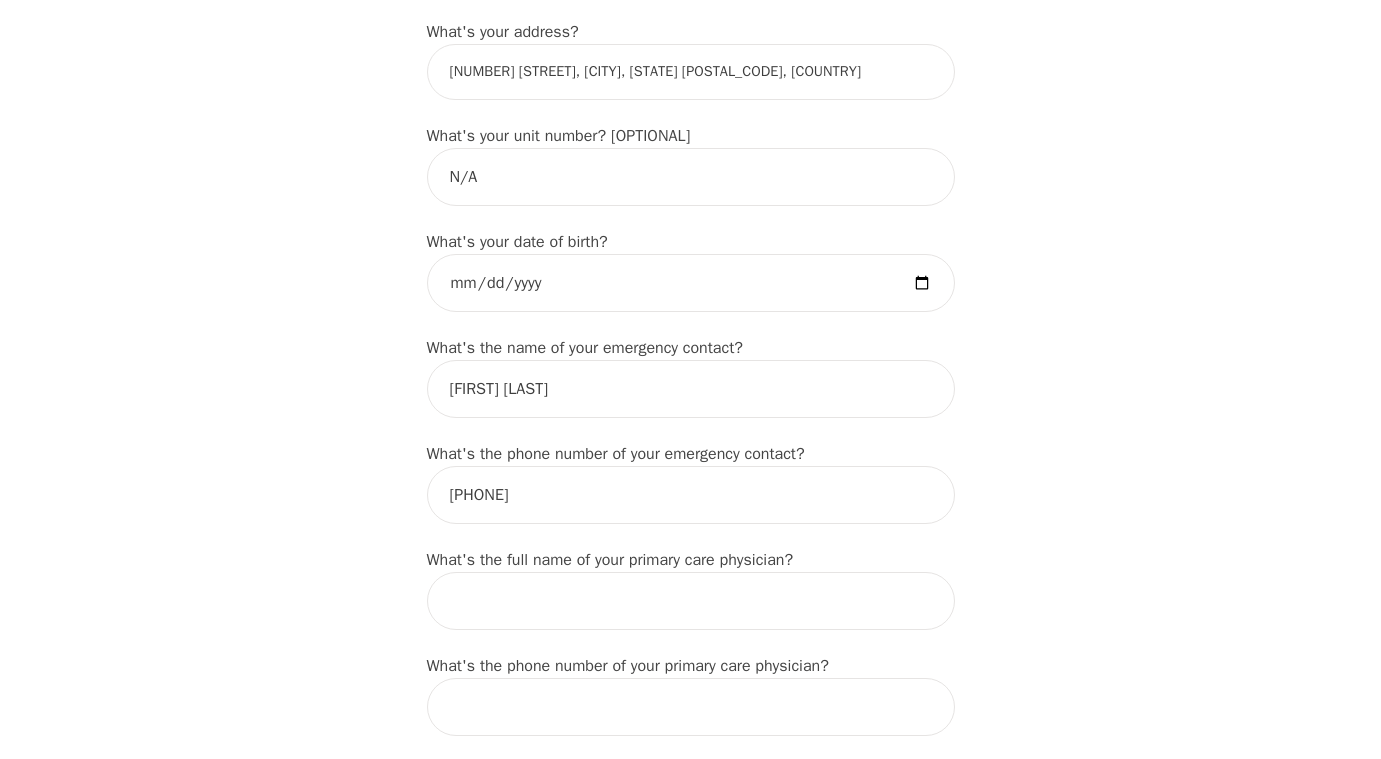 click on "Intake Assessment for [FIRST] [LAST] Part 1 of 2: Tell Us About Yourself Please complete the following information before your initial session. This step is crucial to kickstart your therapeutic journey with your therapist: What's your first name? (This will be the name on your insurance receipt) [FIRST] What's your last name? [LAST] What's your preferred name? [OPTIONAL] [FIRST] What's your email? [EMAIL] What's your phone number? [PHONE] What's your address? [NUMBER] [STREET_NAME], [CITY], [PROVINCE] [POSTAL_CODE], [COUNTRY] What's your unit number? [OPTIONAL] N/A What's your date of birth? [DATE] What's the name of your emergency contact? [NAME] What's the phone number of your emergency contact? [PHONE] What's the full name of your primary care physician? What's the phone number of your primary care physician? Below are optional questions - Please tell us more about yourself: What is your gender? -Select- male female non-binary transgender intersex prefer_not_to_say" at bounding box center (690, 671) 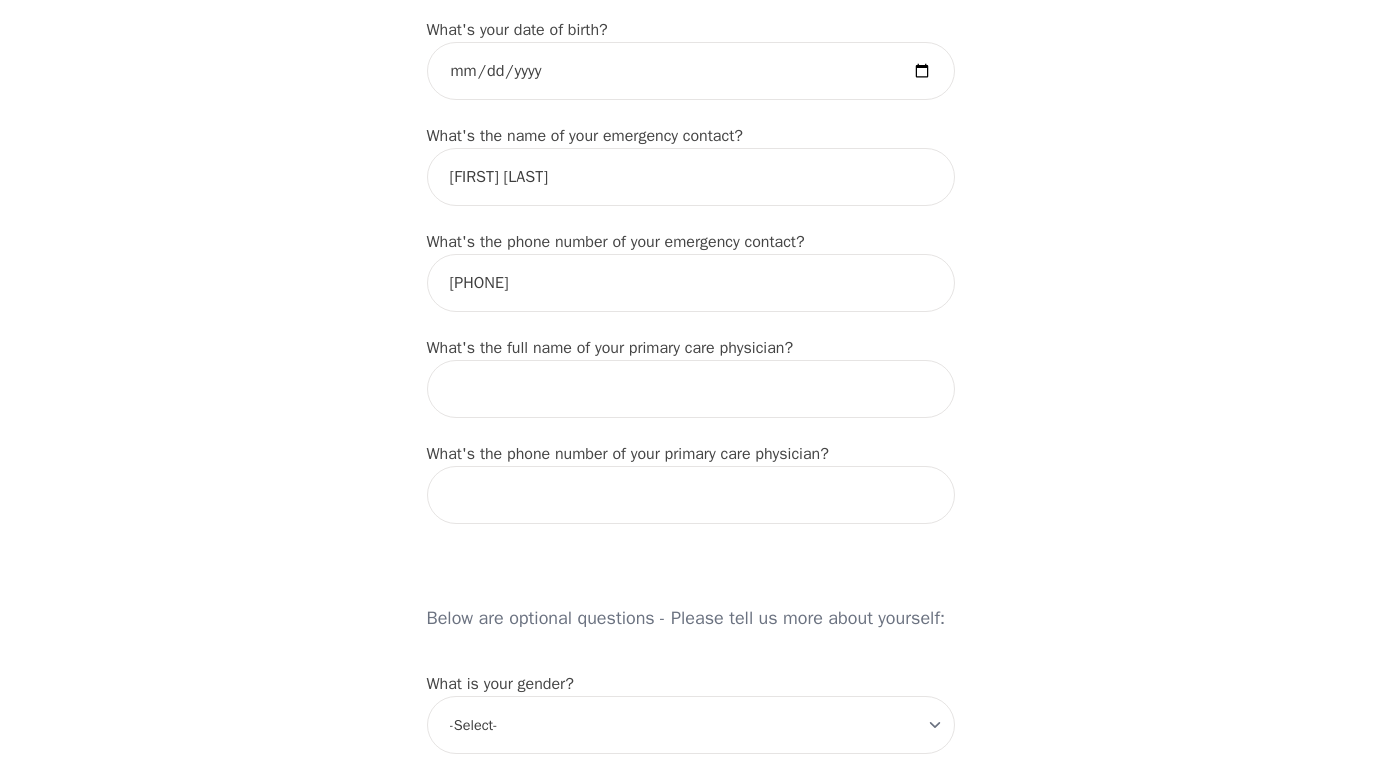 scroll, scrollTop: 1039, scrollLeft: 0, axis: vertical 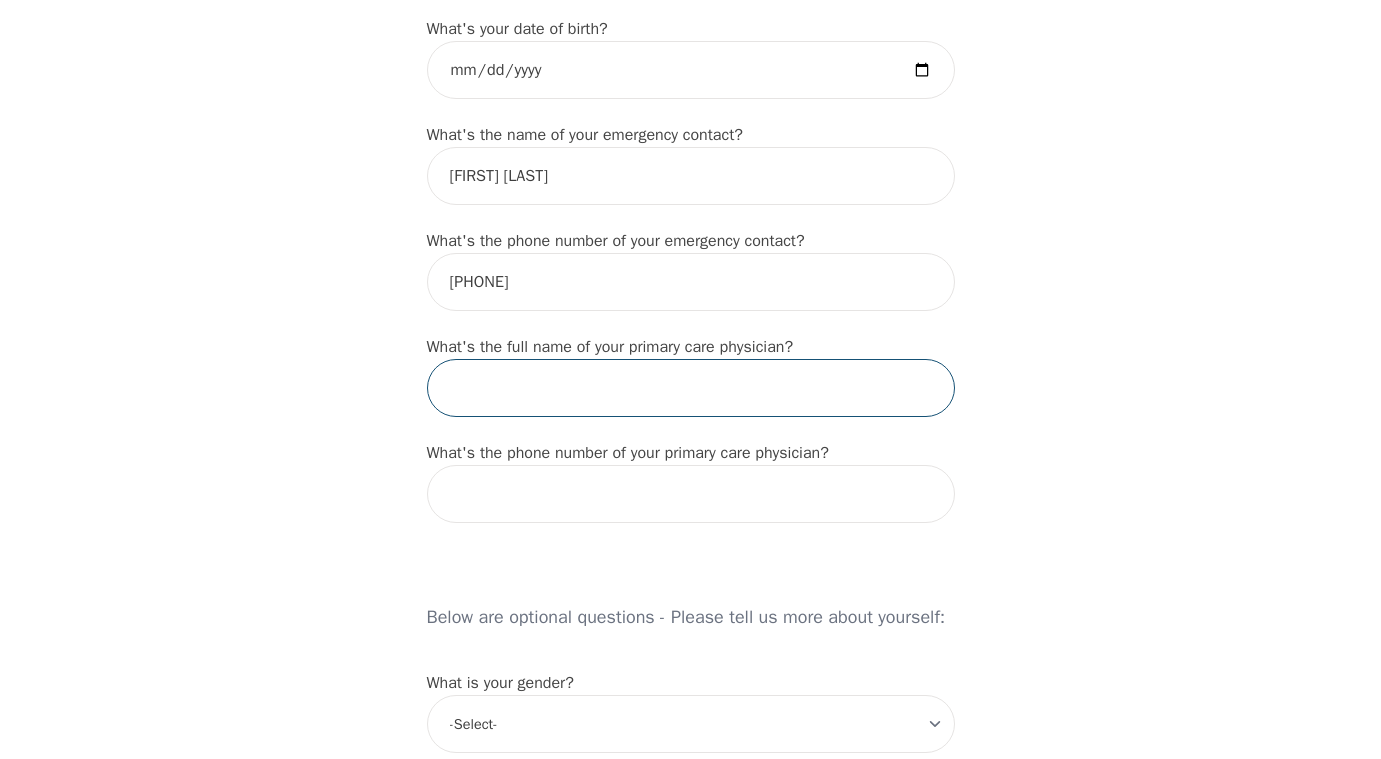 click at bounding box center [691, 388] 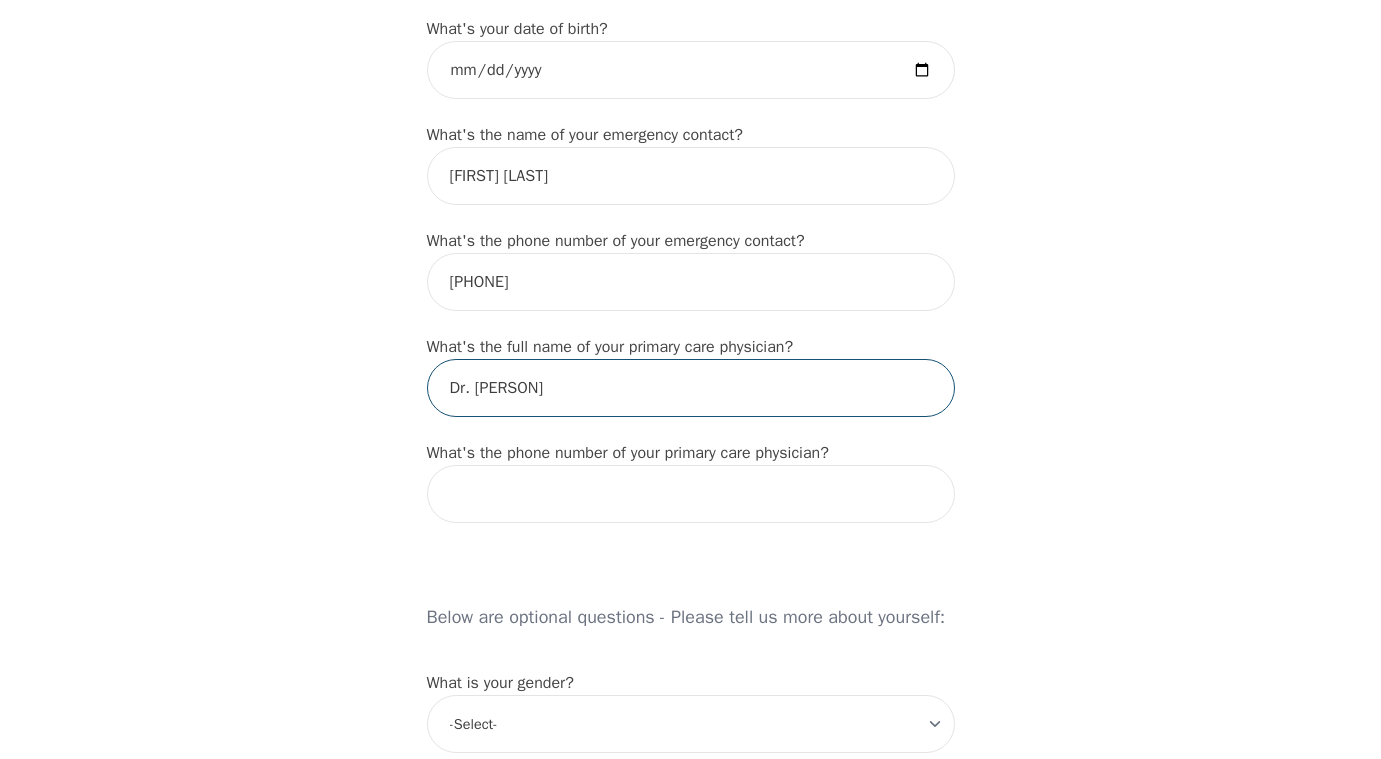 type on "Dr. [PERSON]" 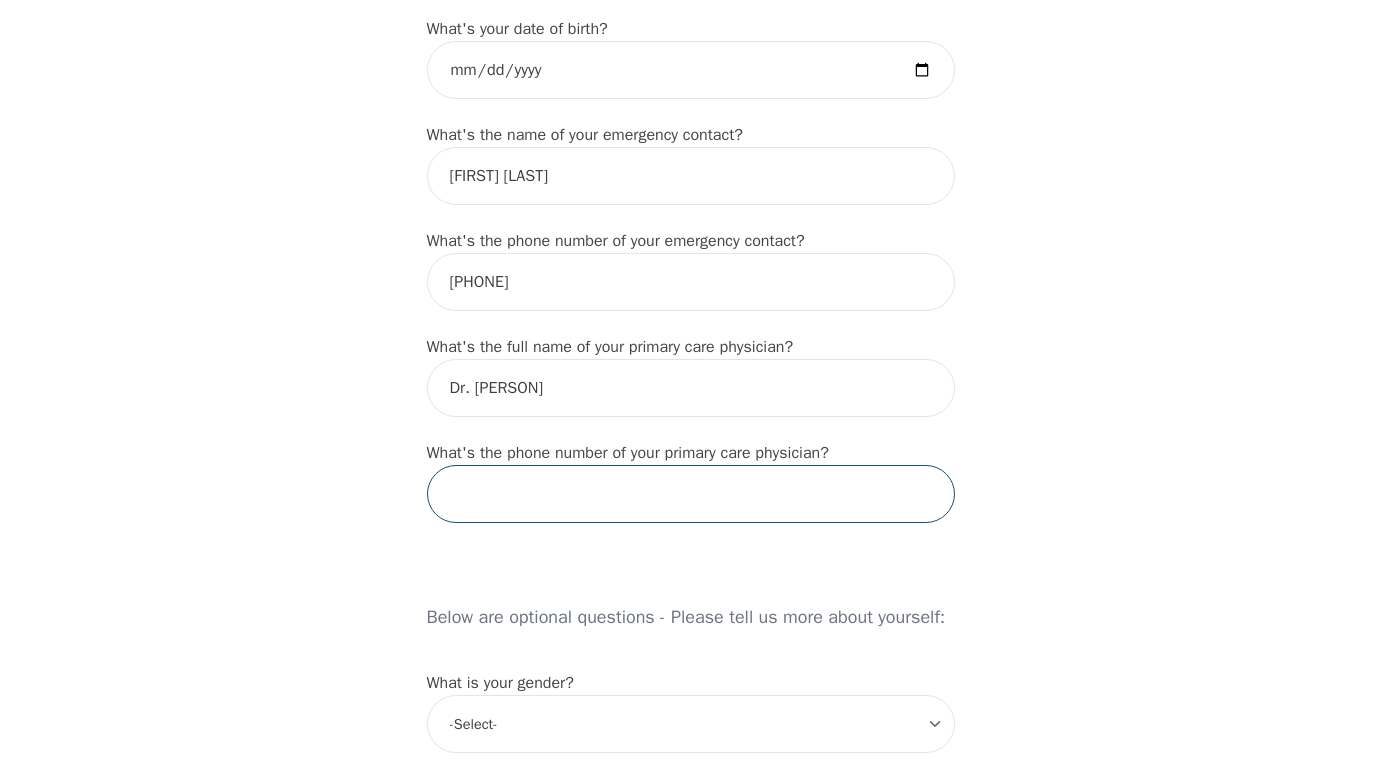 click at bounding box center (691, 494) 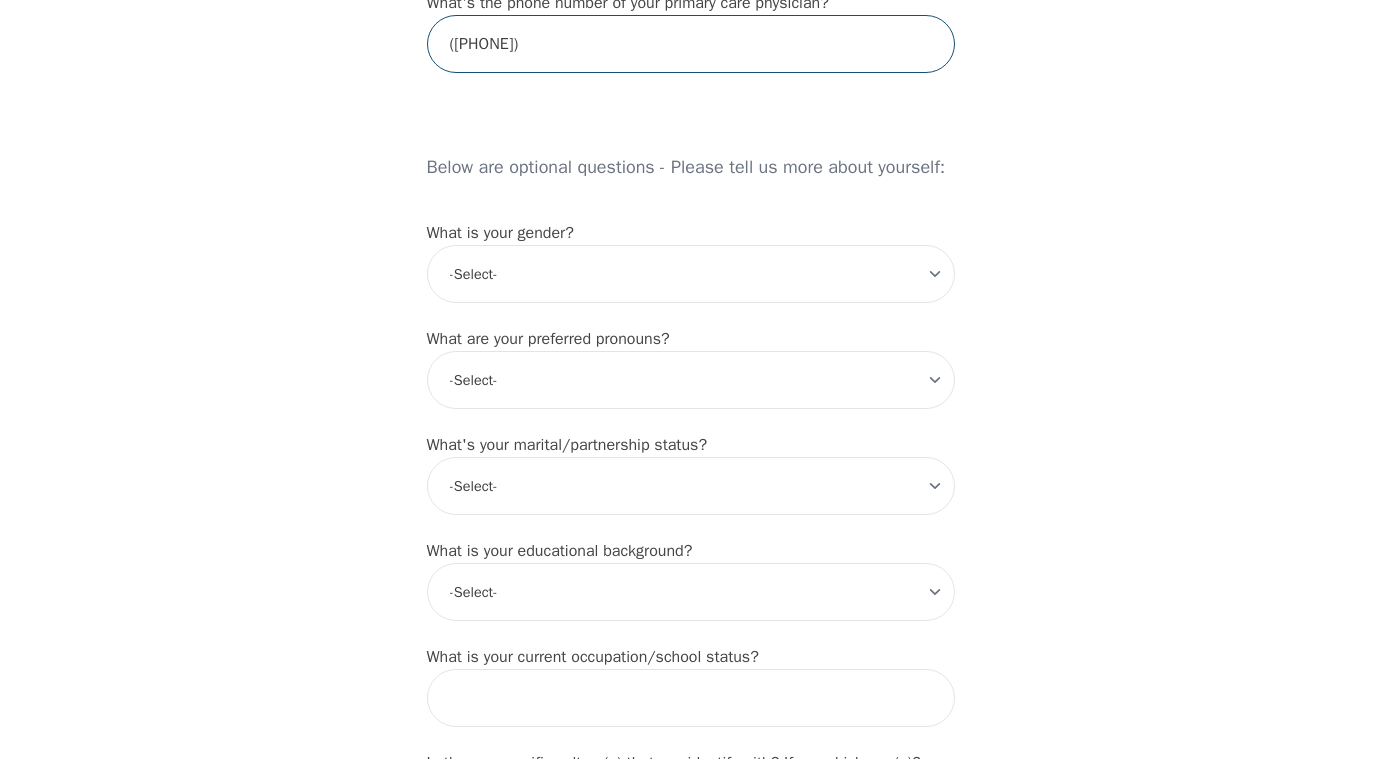scroll, scrollTop: 1493, scrollLeft: 0, axis: vertical 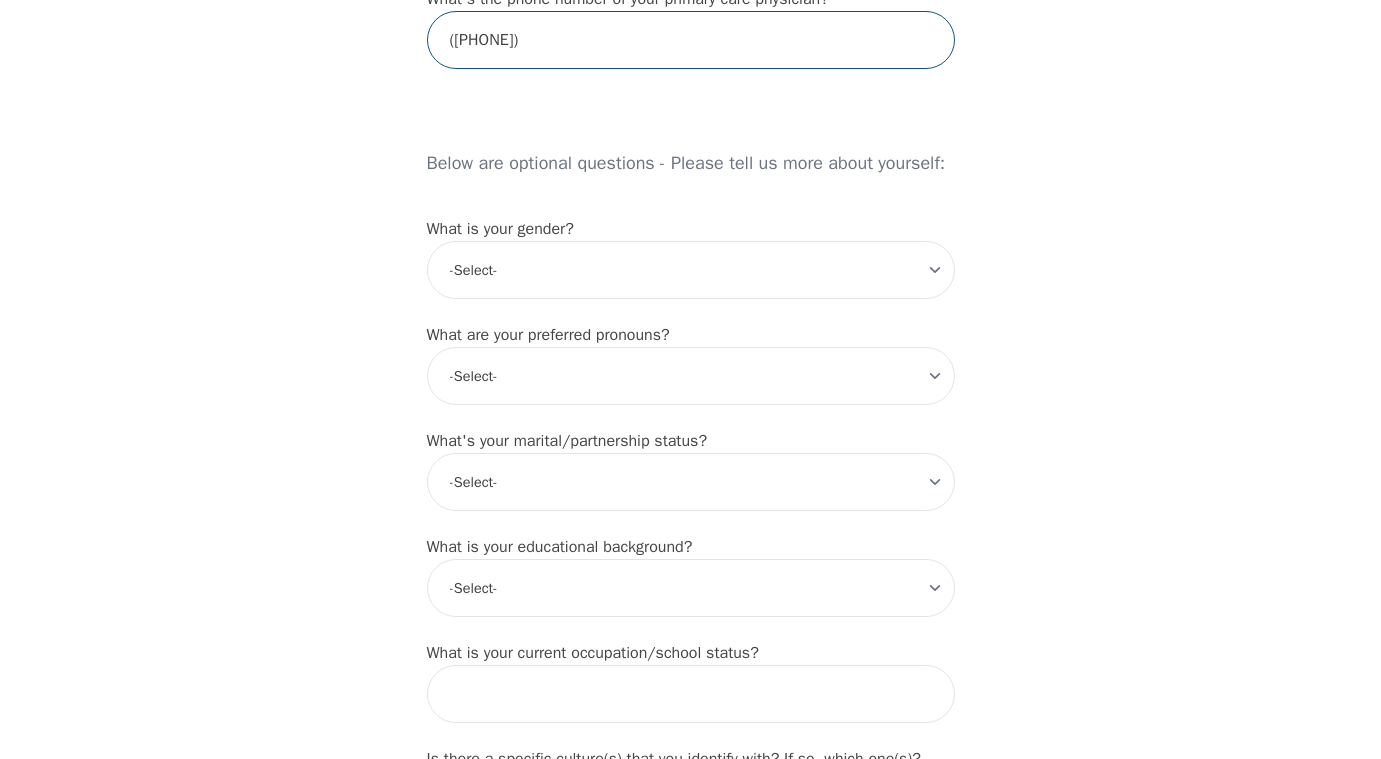 type on "([PHONE])" 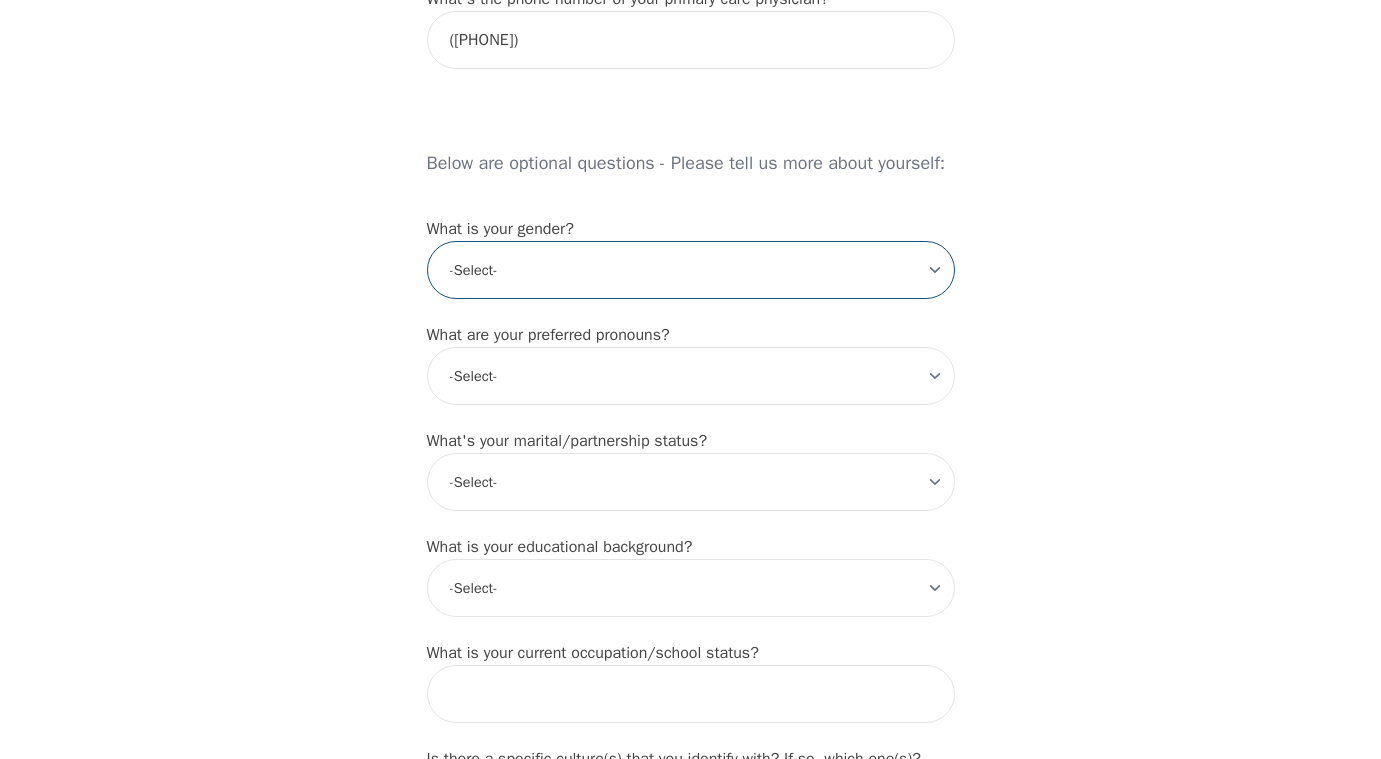 click on "-Select- male female non-binary transgender intersex prefer_not_to_say" at bounding box center (691, 270) 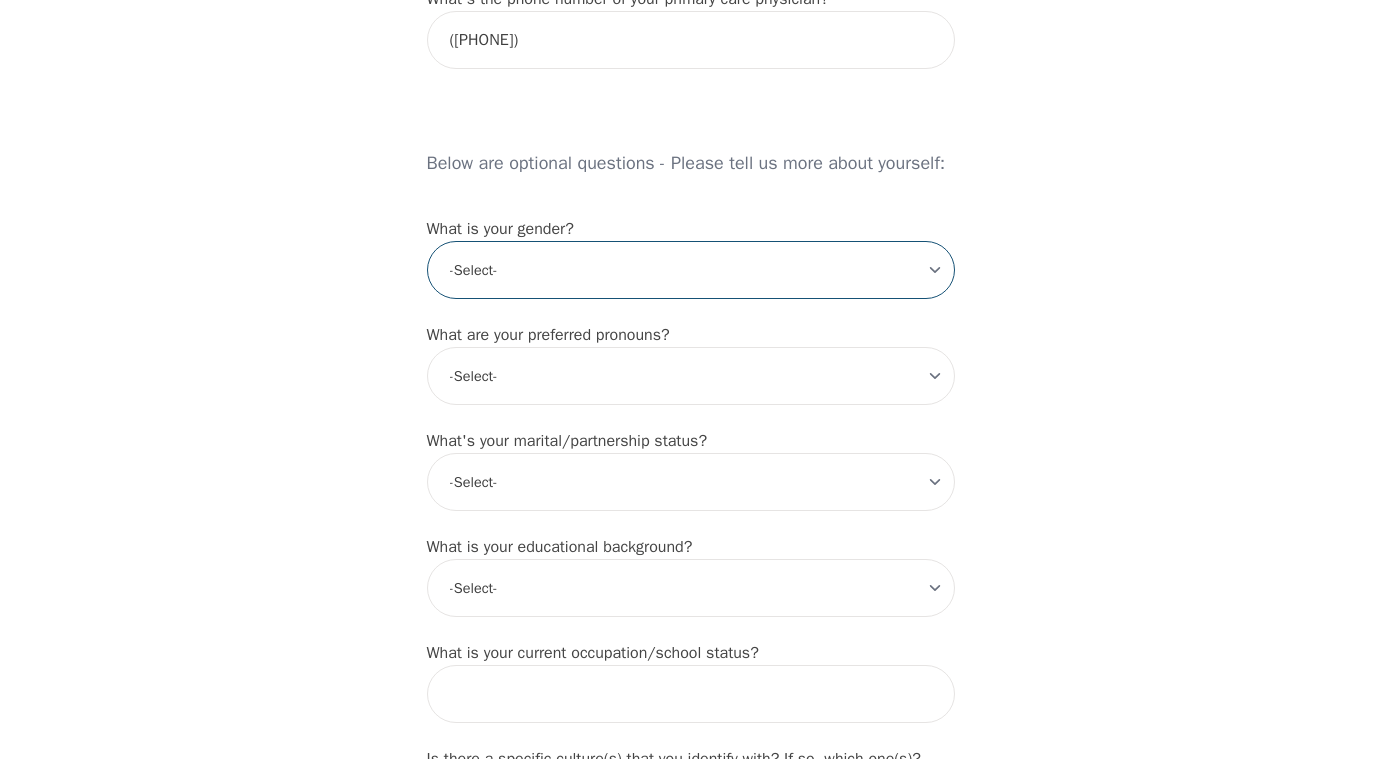 select on "female" 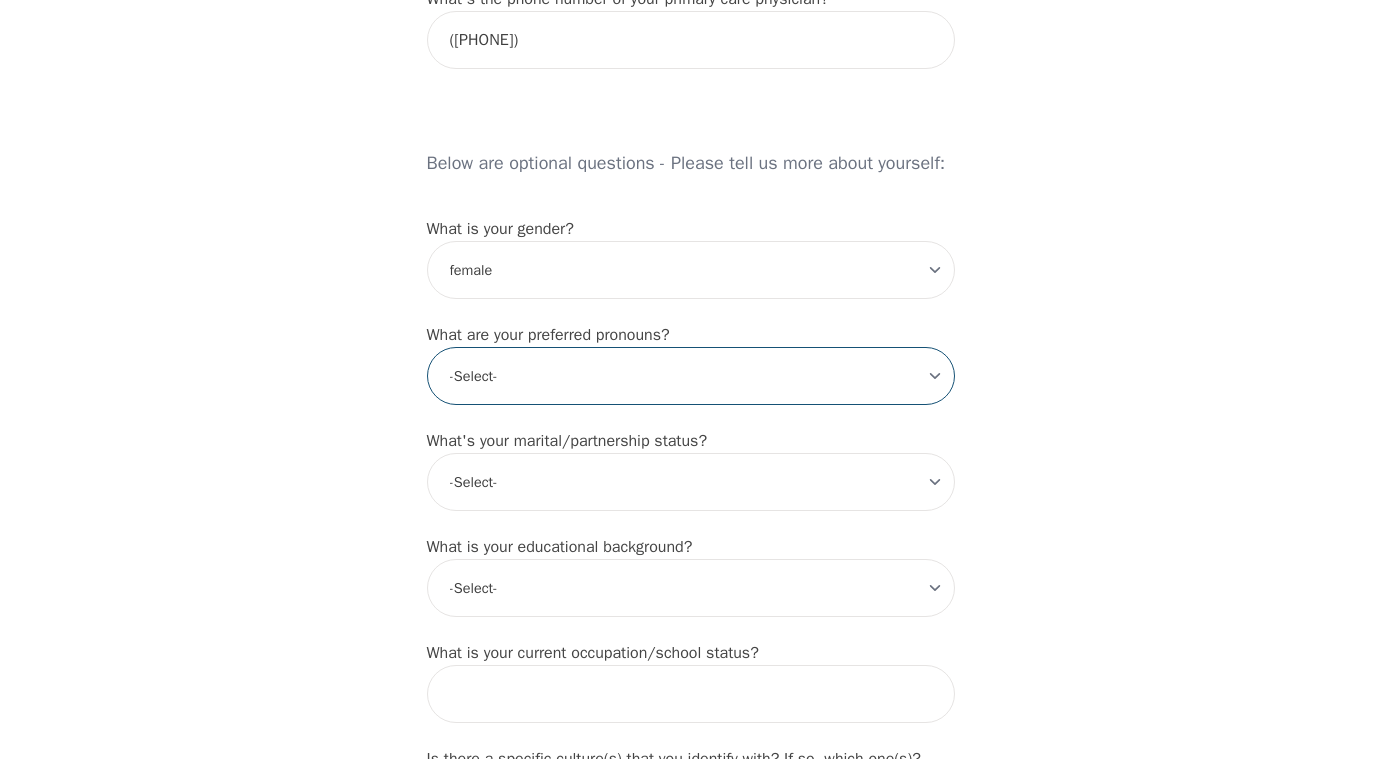 click on "-Select- he/him she/her they/them ze/zir xe/xem ey/em ve/ver tey/ter e/e per/per prefer_not_to_say" at bounding box center (691, 376) 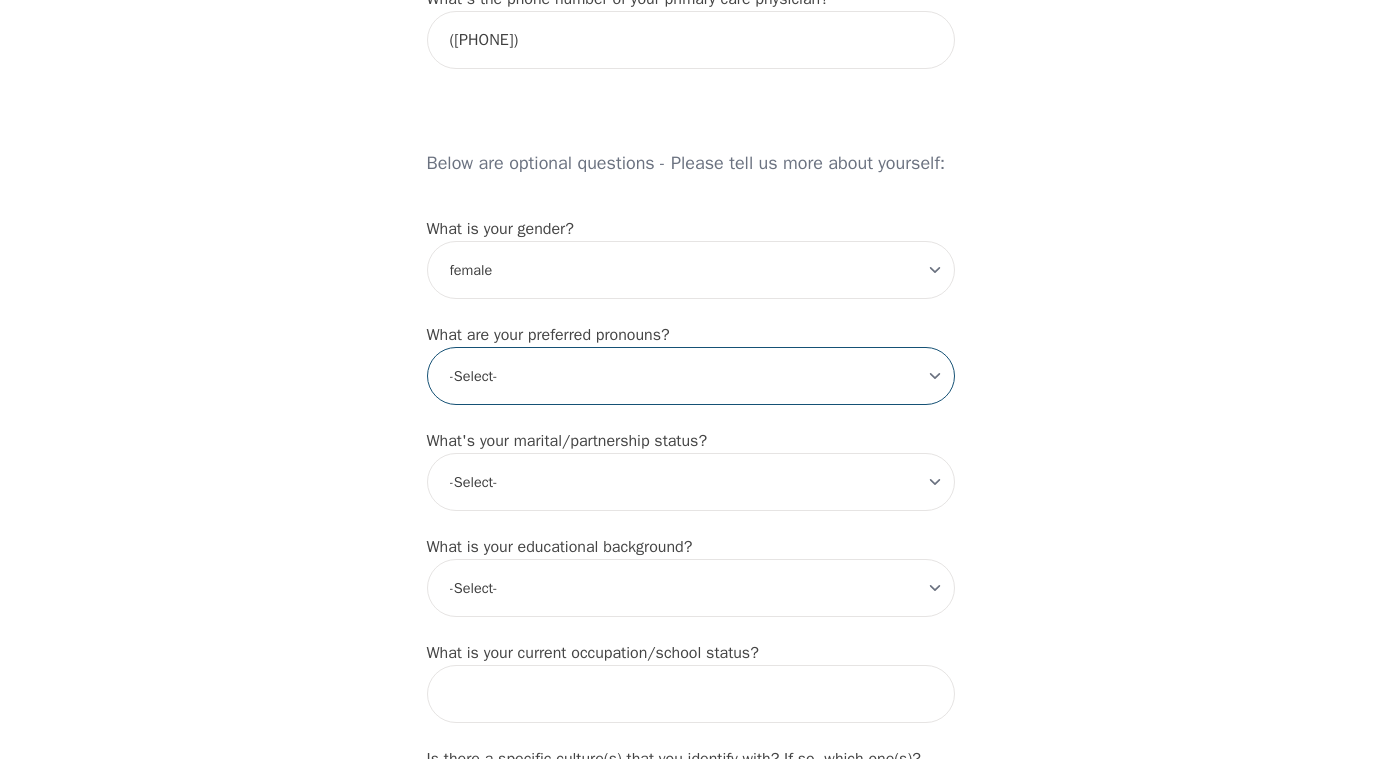 select on "she/her" 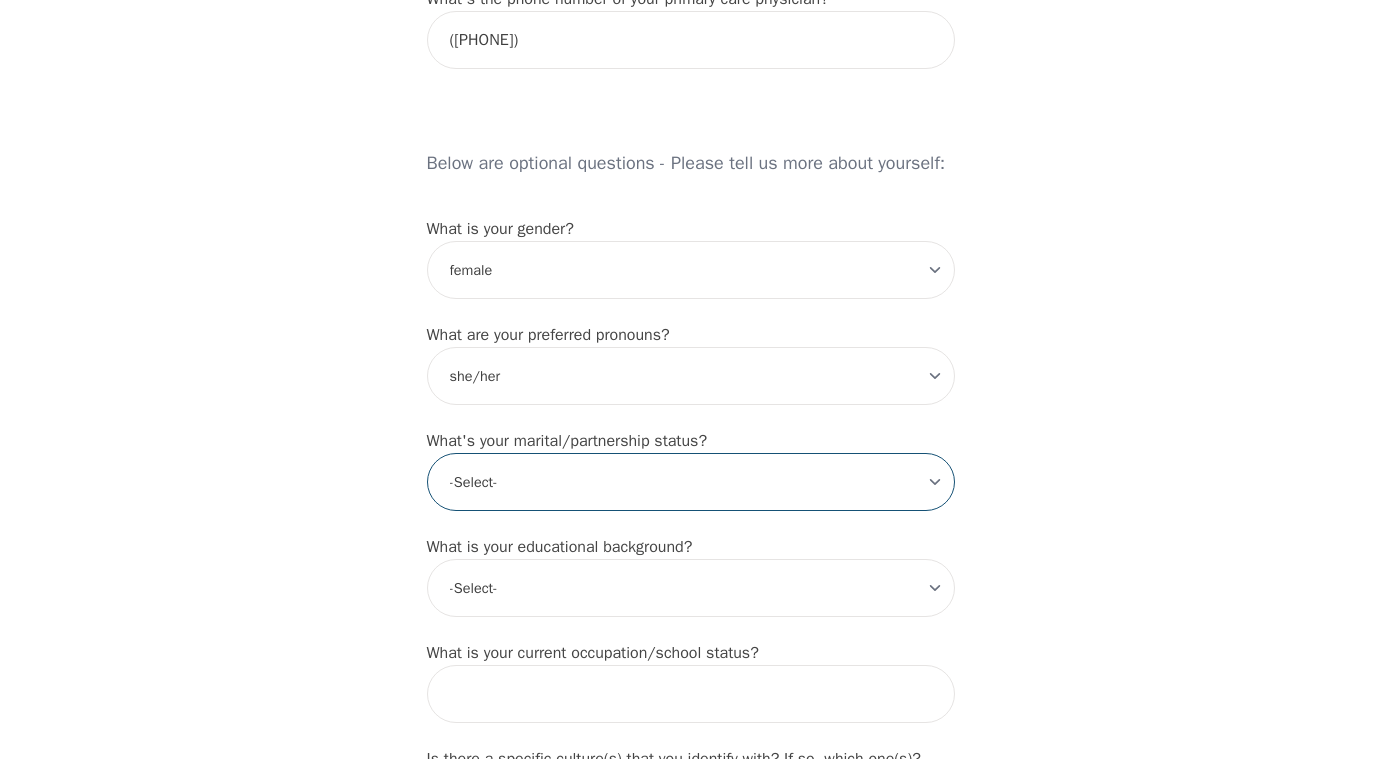 click on "-Select- Single Partnered Married Common Law Widowed Separated Divorced" at bounding box center (691, 482) 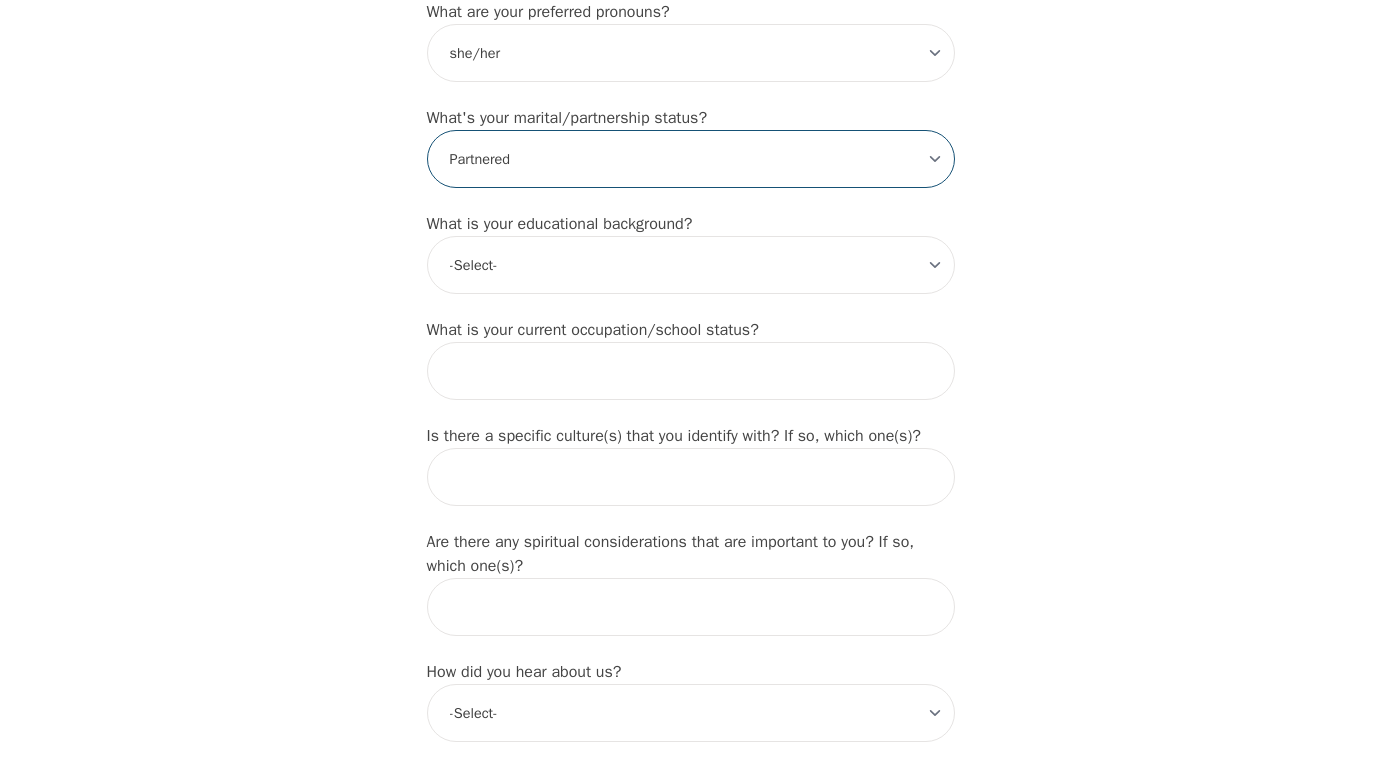 scroll, scrollTop: 1819, scrollLeft: 0, axis: vertical 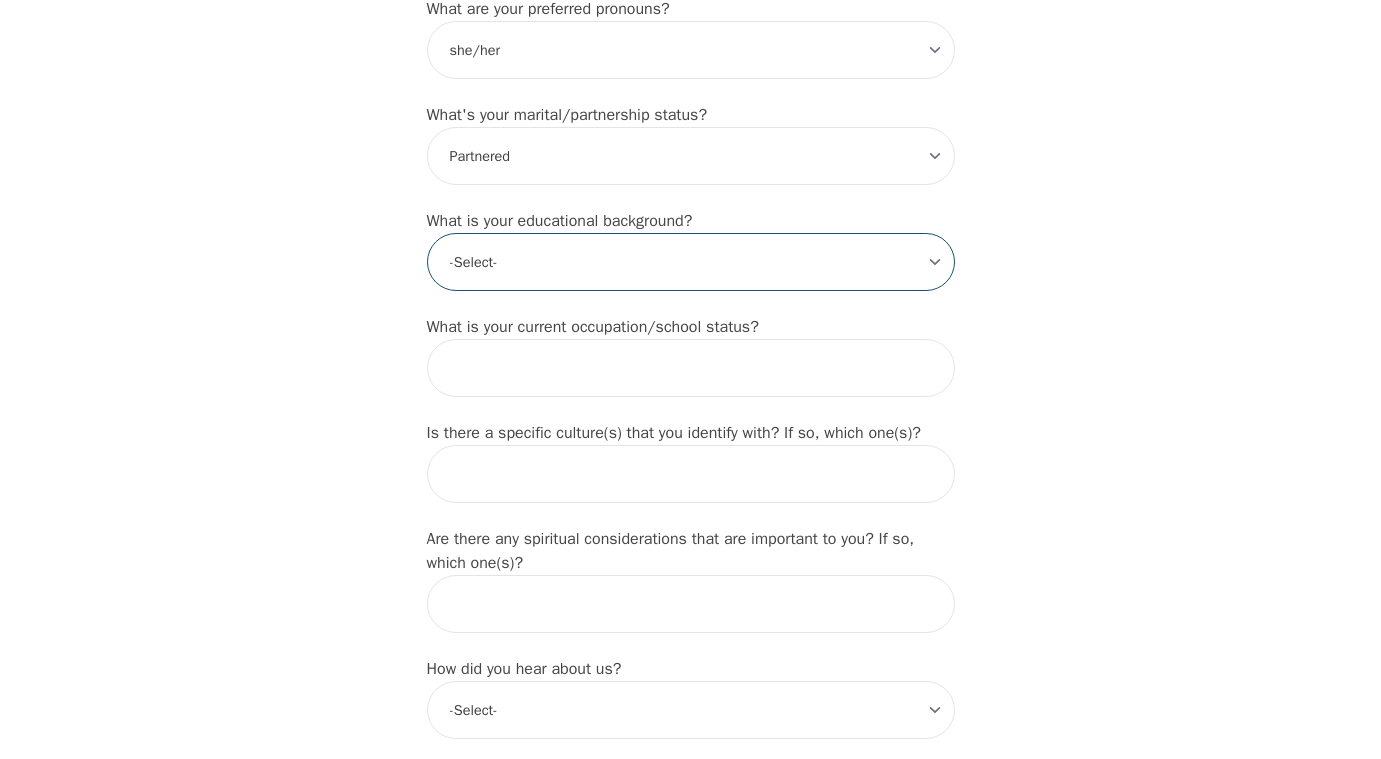 click on "-Select- Less than high school High school Associate degree Bachelor degree Master's degree Professional degree Doctorial degree" at bounding box center [691, 262] 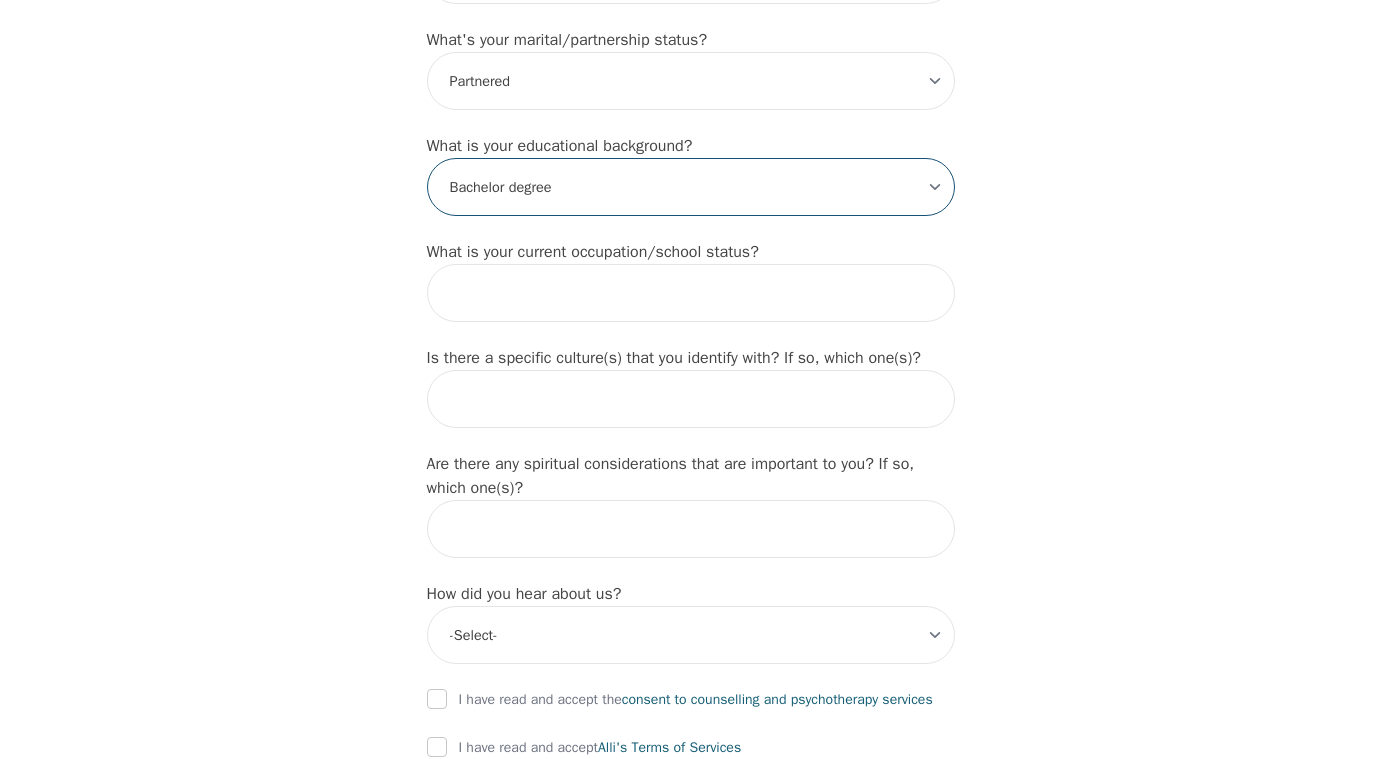 scroll, scrollTop: 1898, scrollLeft: 0, axis: vertical 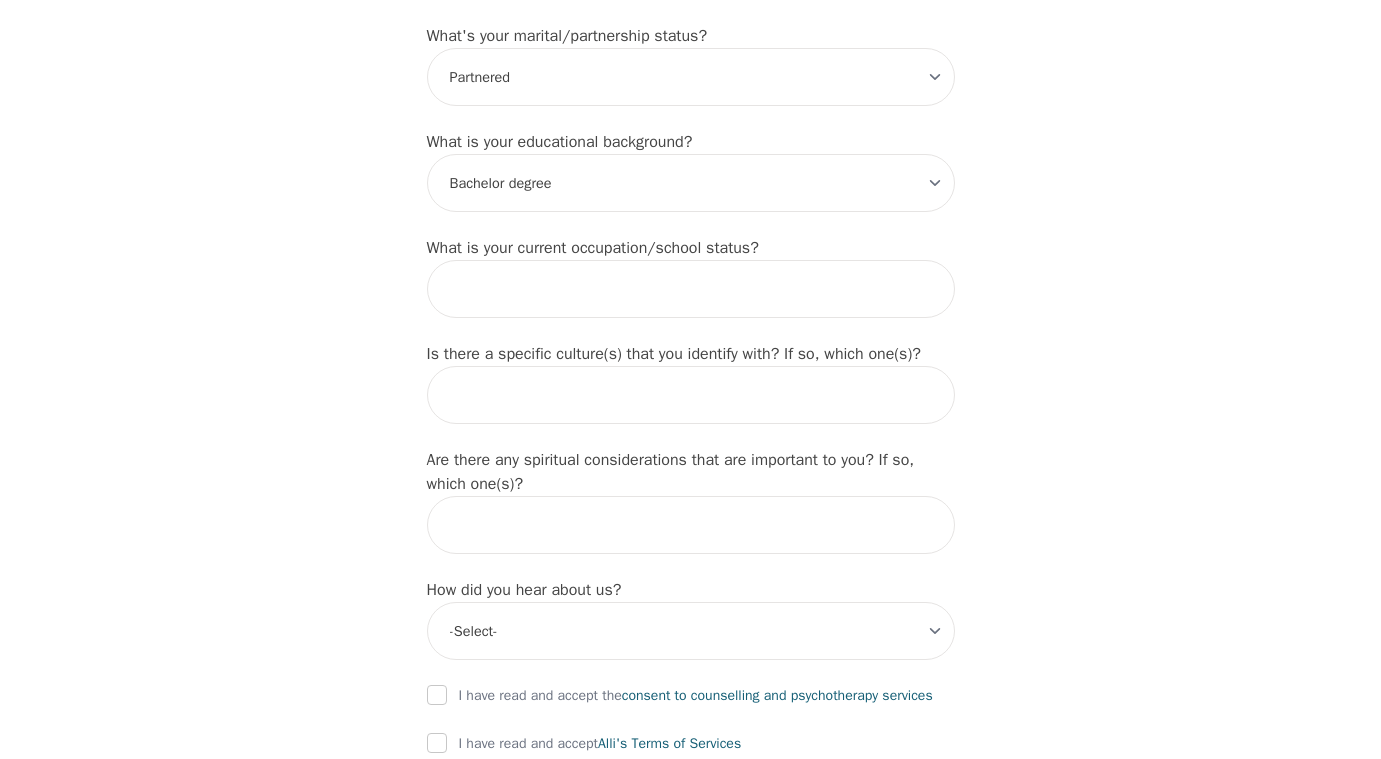 click on "What is your current occupation/school status?" at bounding box center [593, 248] 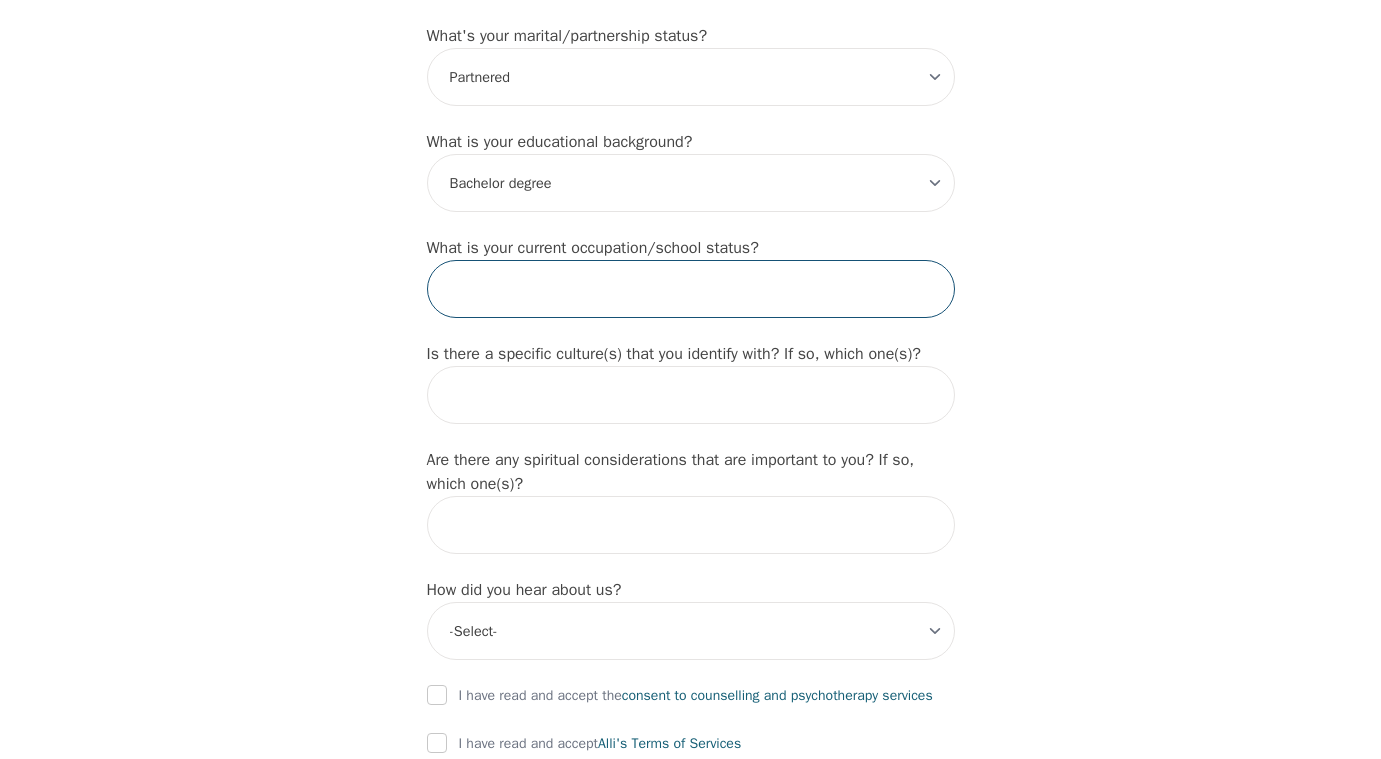 click at bounding box center (691, 289) 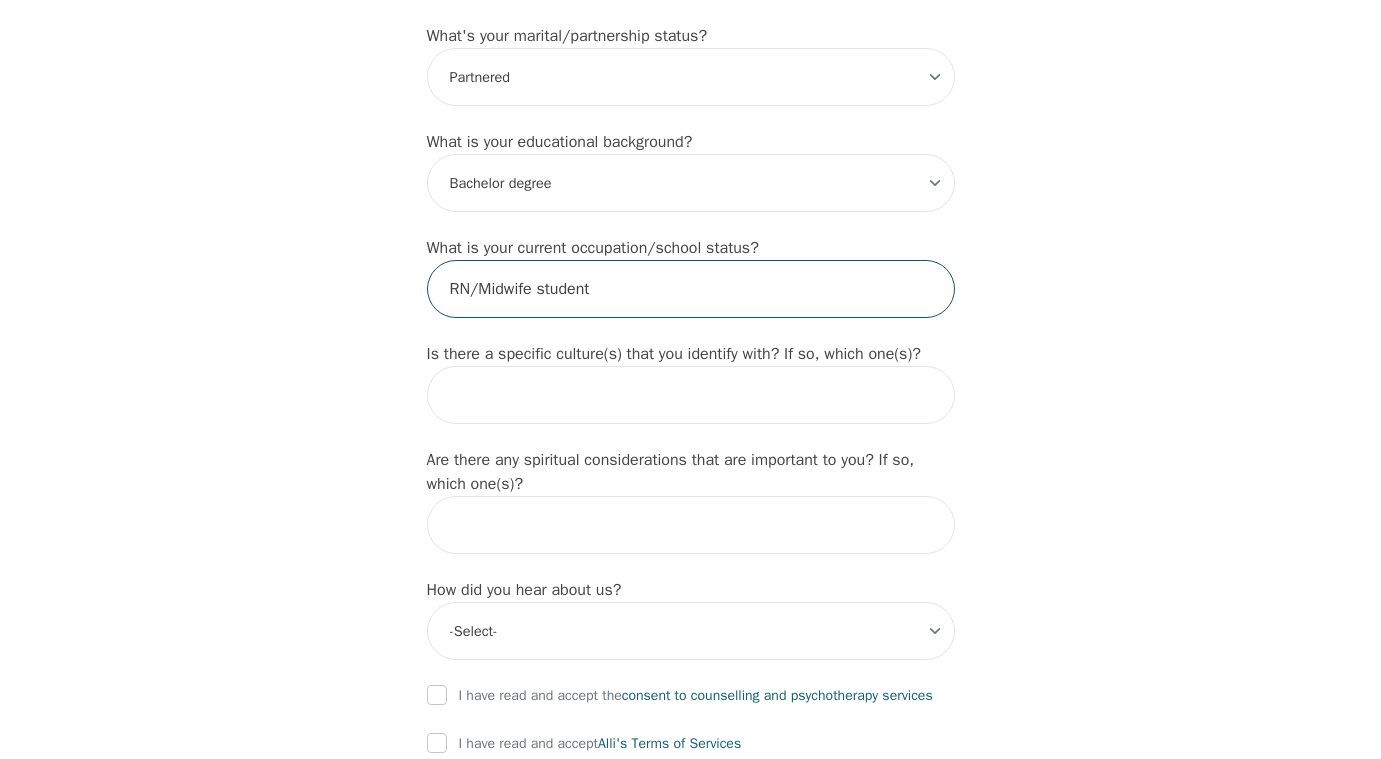 type on "RN/Midwife student" 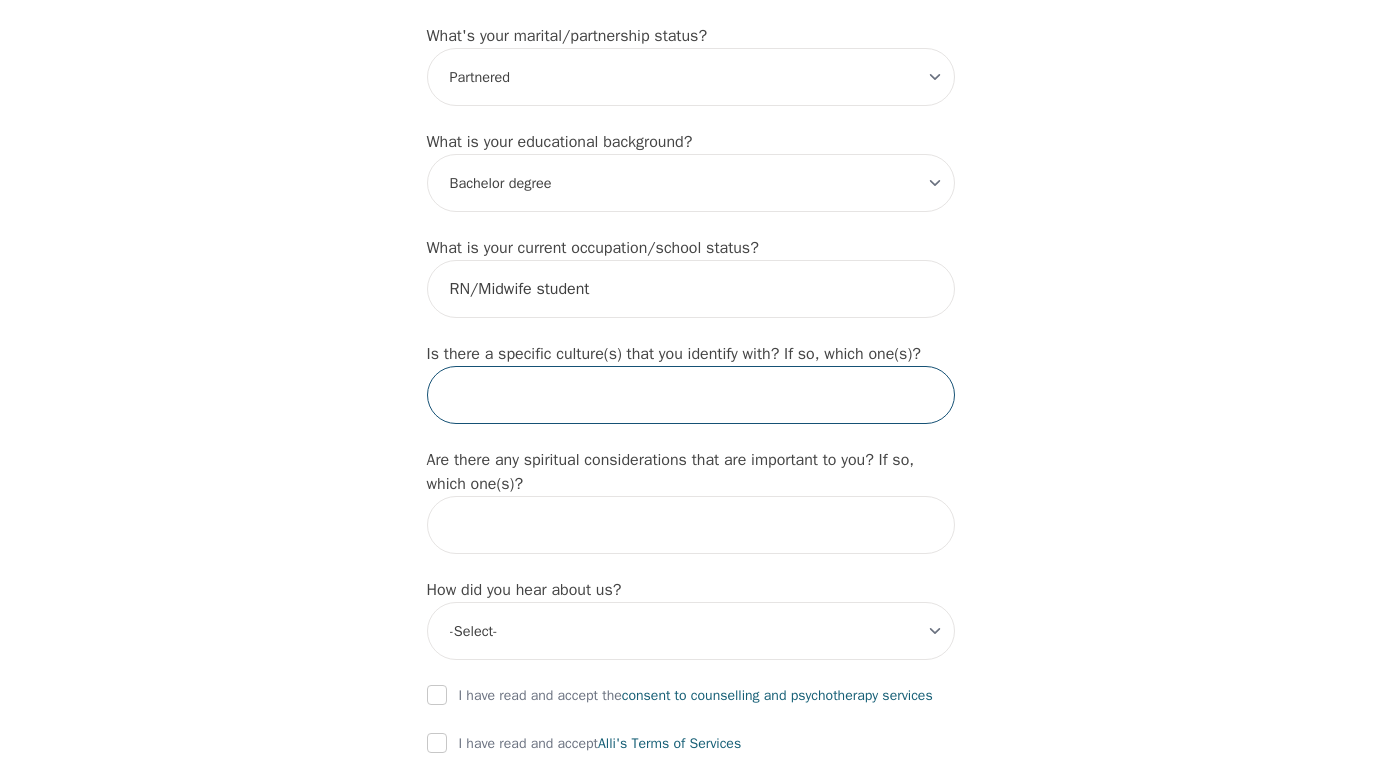 click at bounding box center (691, 395) 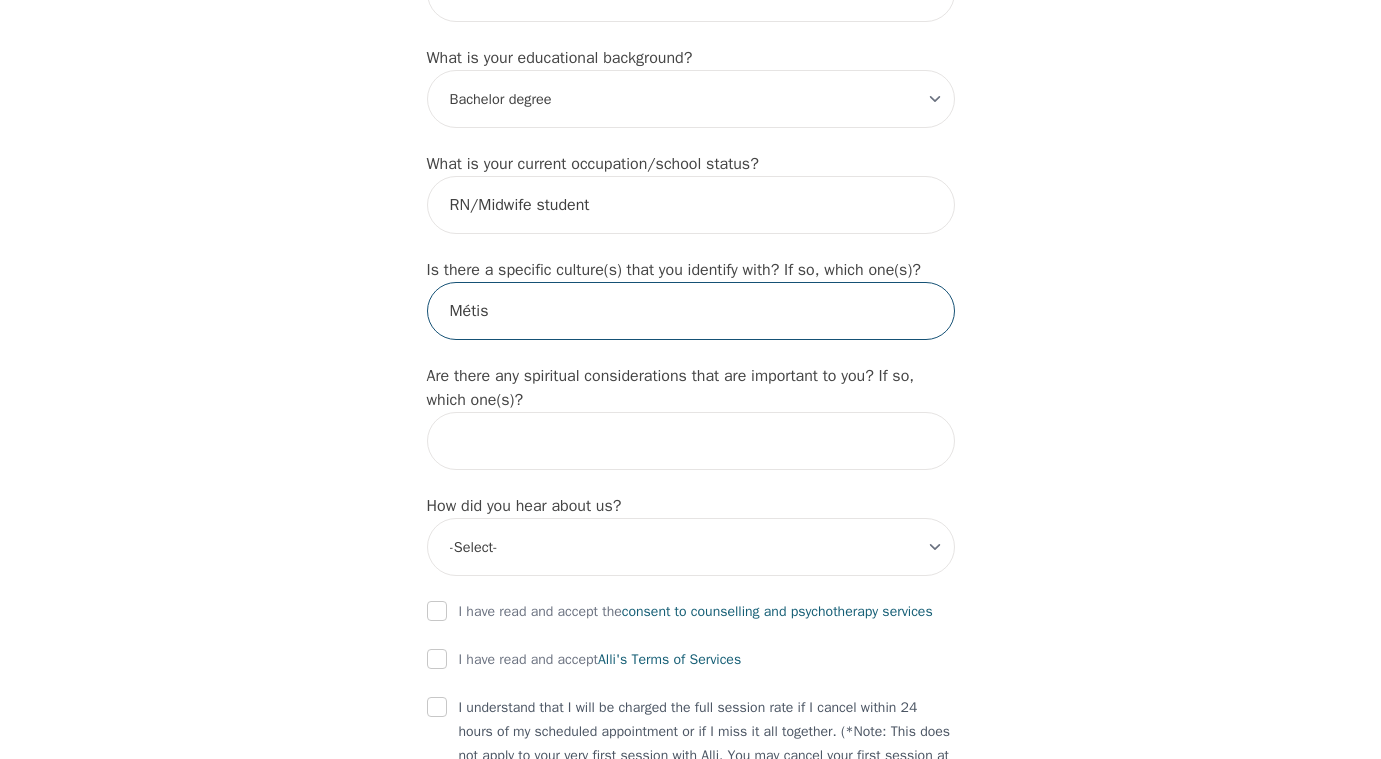 scroll, scrollTop: 1999, scrollLeft: 0, axis: vertical 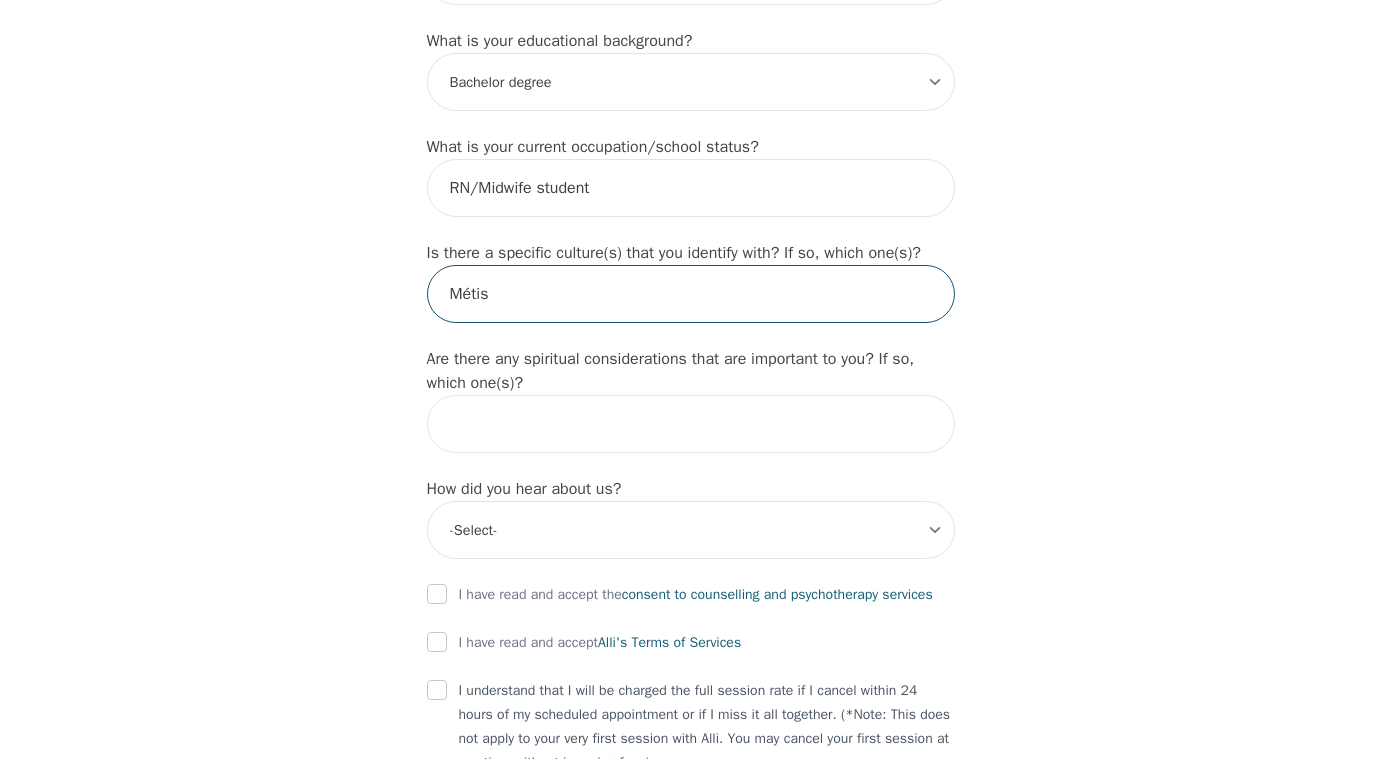 type on "Métis" 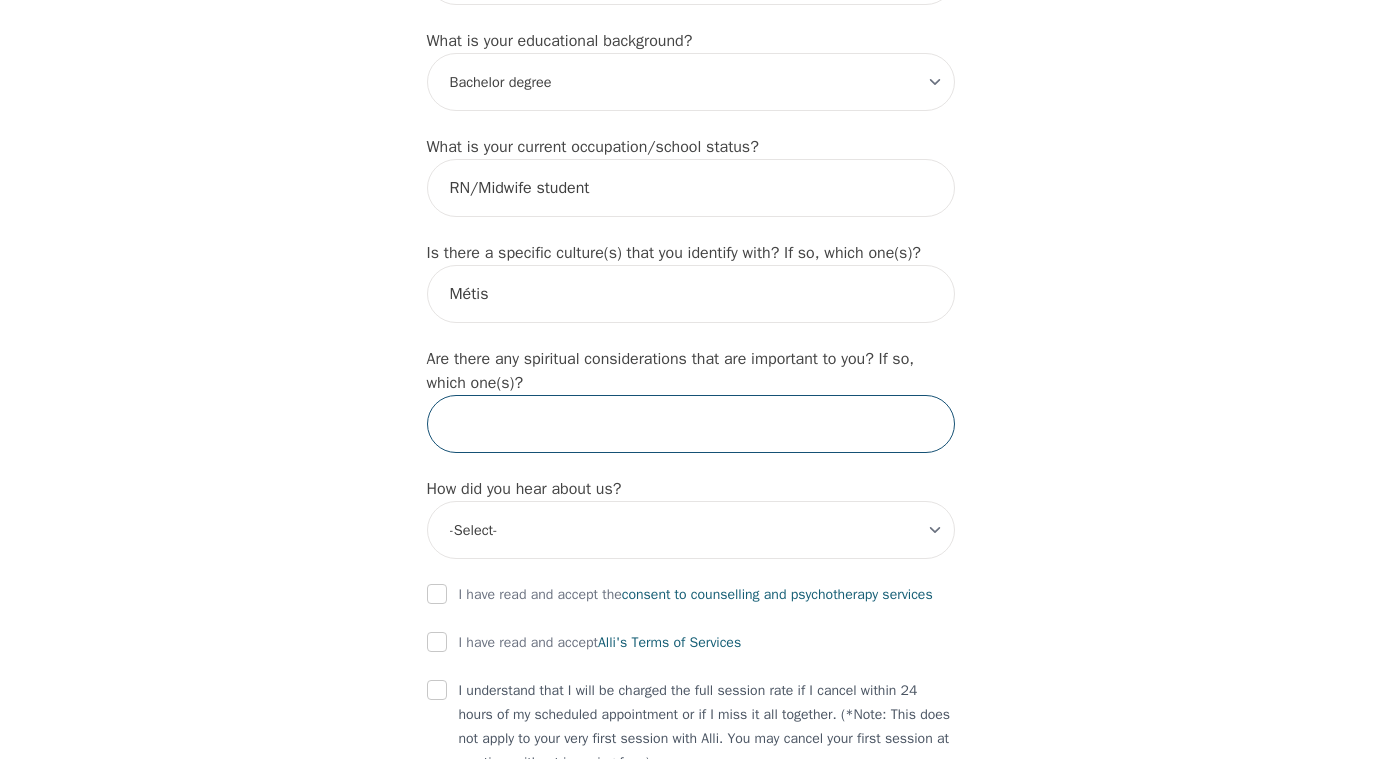 click at bounding box center (691, 424) 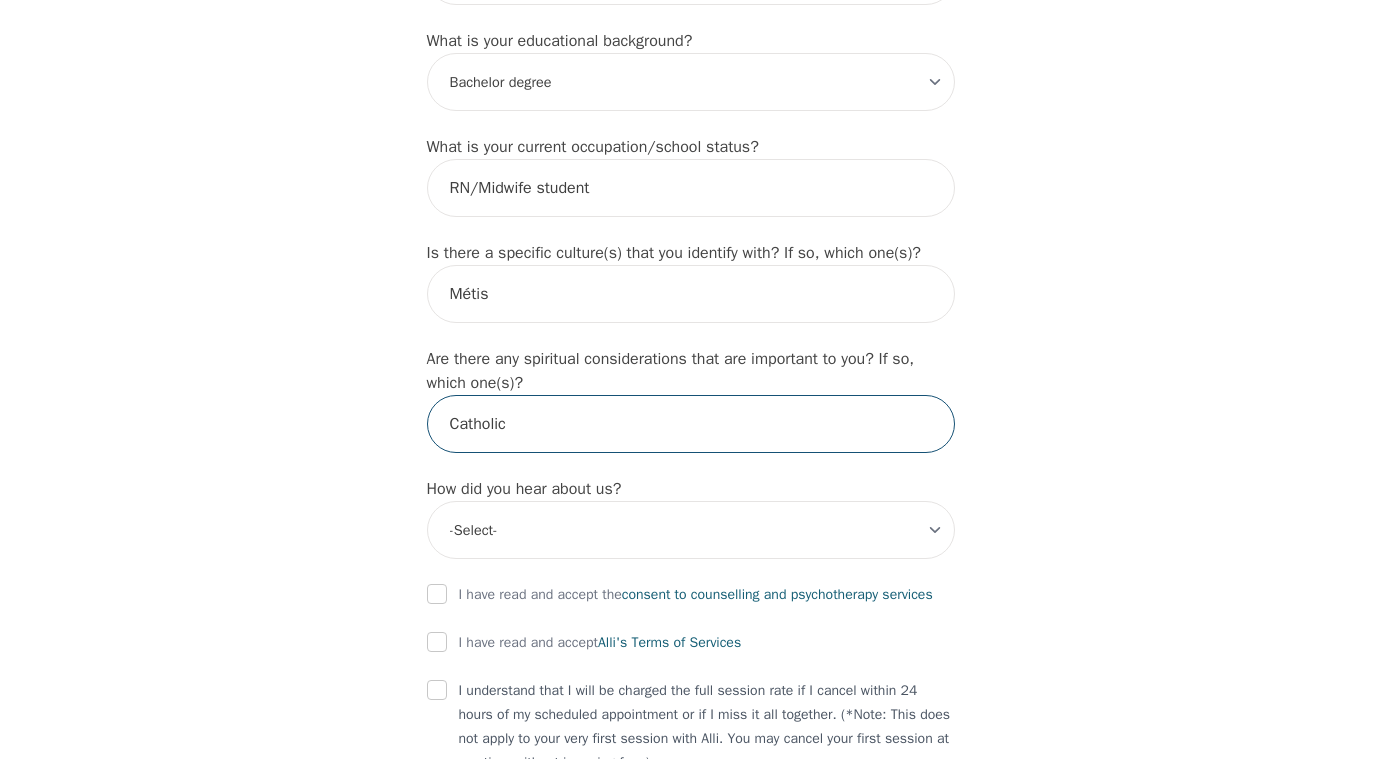 type on "Catholic" 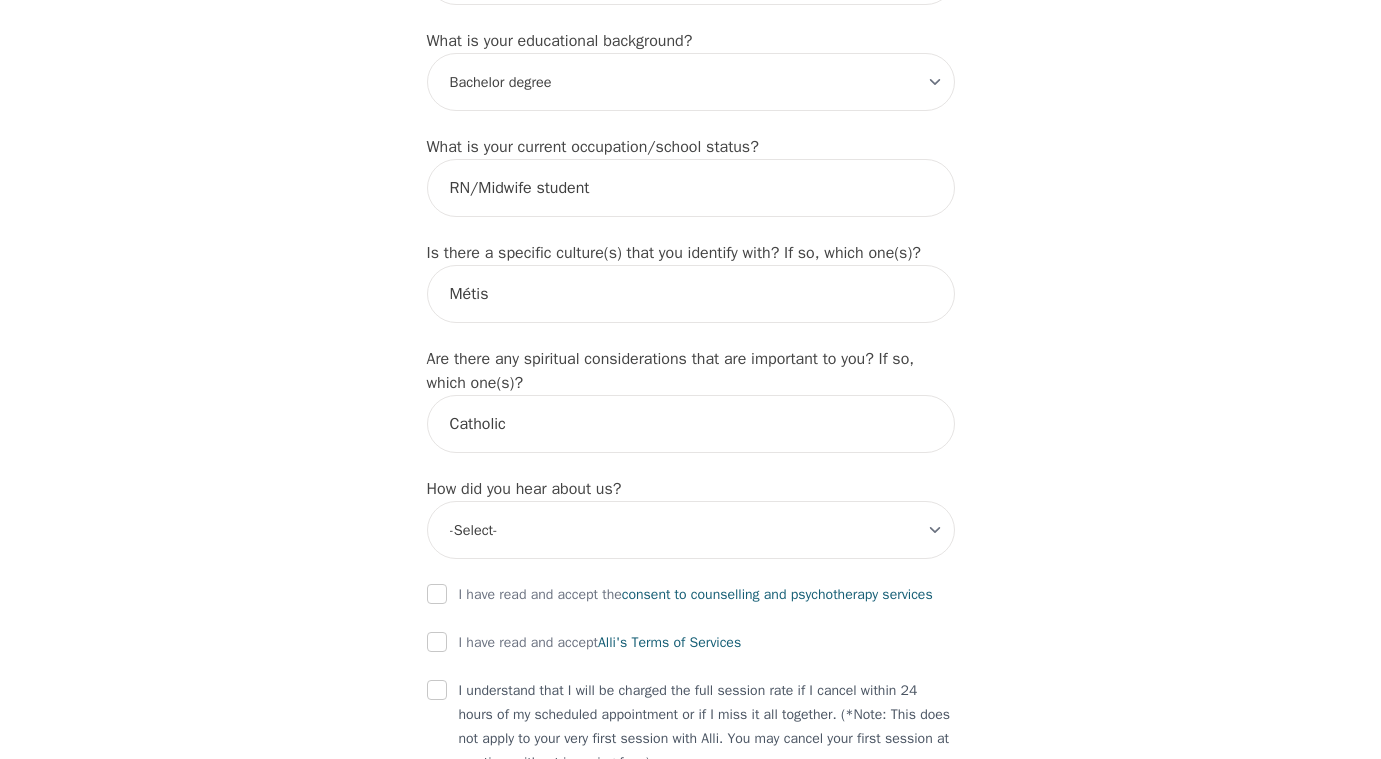 click on "How did you hear about us? -Select- Physician/Specialist Friend Facebook Instagram Google Search Google Ads Facebook/Instagram Ads Other" at bounding box center (691, 518) 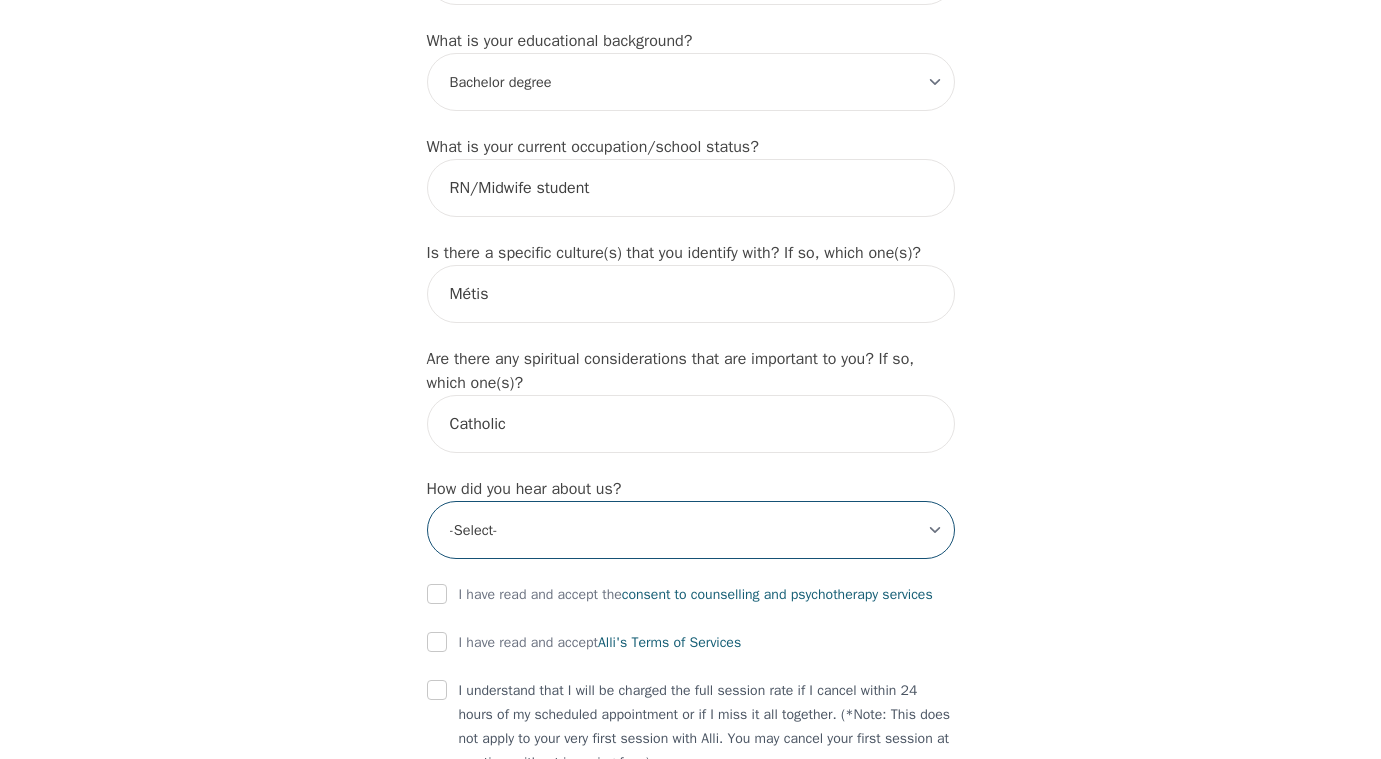 click on "-Select- Physician/Specialist Friend Facebook Instagram Google Search Google Ads Facebook/Instagram Ads Other" at bounding box center (691, 530) 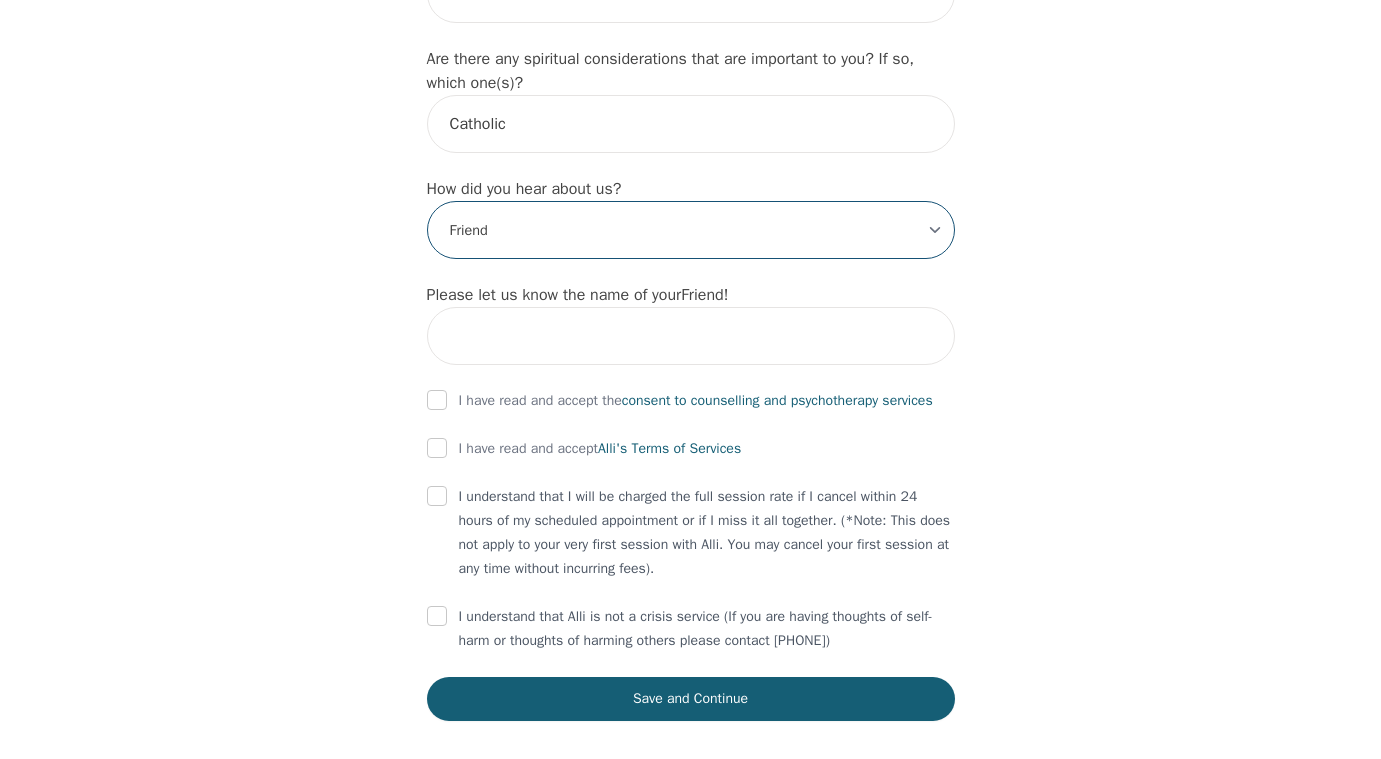 scroll, scrollTop: 2307, scrollLeft: 0, axis: vertical 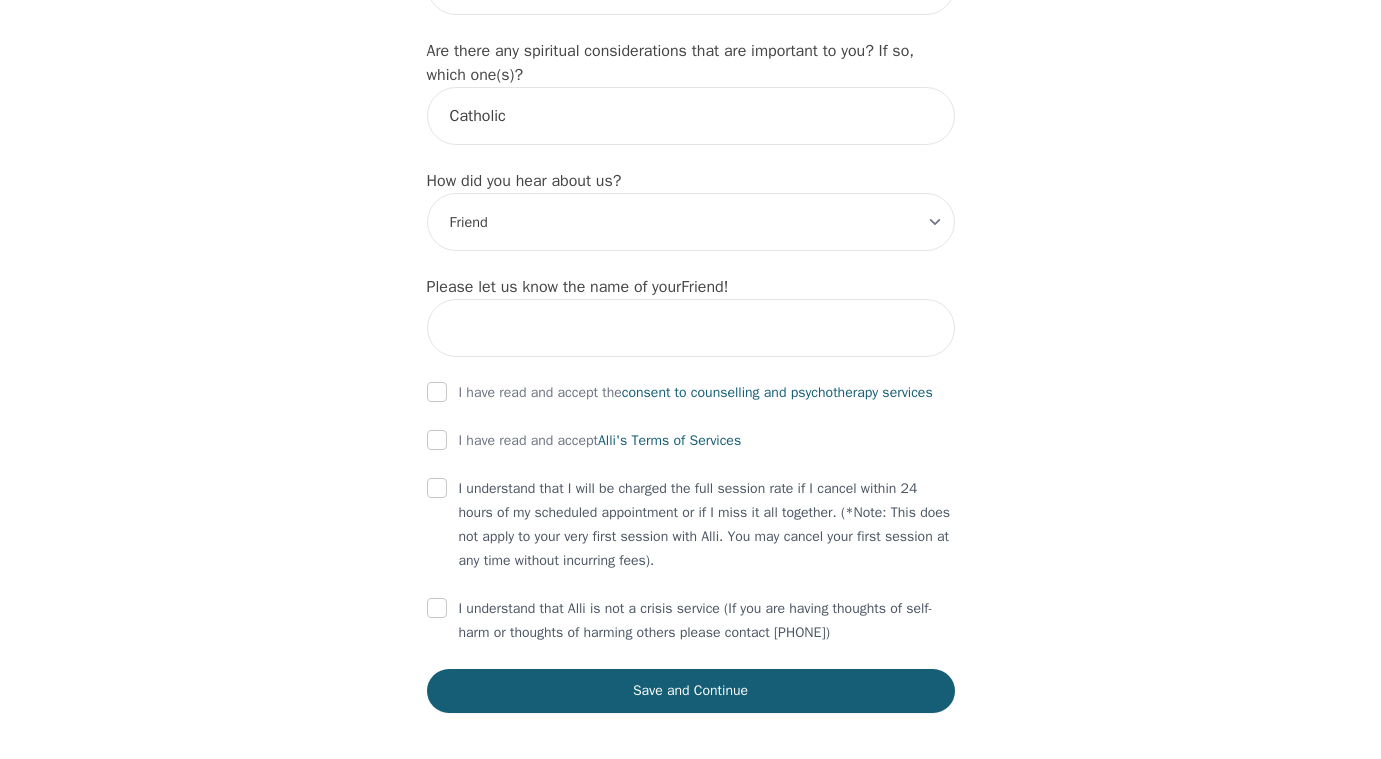 click on "What's your first name? ([FIRST]) What's your last name? [LAST] What's your preferred name? [OPTIONAL] [FIRST] What's your email? [EMAIL] What's your phone number? [PHONE] What's your address? [NUMBER] [STREET_NAME], [CITY], [PROVINCE] [POSTAL_CODE], [COUNTRY] What's your unit number? [OPTIONAL] N/A What's your date of birth? [DATE] What's the name of your emergency contact? [LAST] [LAST] What's the phone number of your emergency contact? [PHONE] What's the full name of your primary care physician? Dr. [LAST] [LAST] What's the phone number of your primary care physician? ([PHONE]) Below are optional questions - Please tell us more about yourself: What is your gender? -Select- male female non-binary prefer_not_to_say What are your preferred pronouns? -Select- he/him she/her they/them ze/zir xe/xem ey/em ve/ver tey/ter e/e per/per prefer_not_to_say What's your marital/partnership status? -Select- Single !" at bounding box center (691, -651) 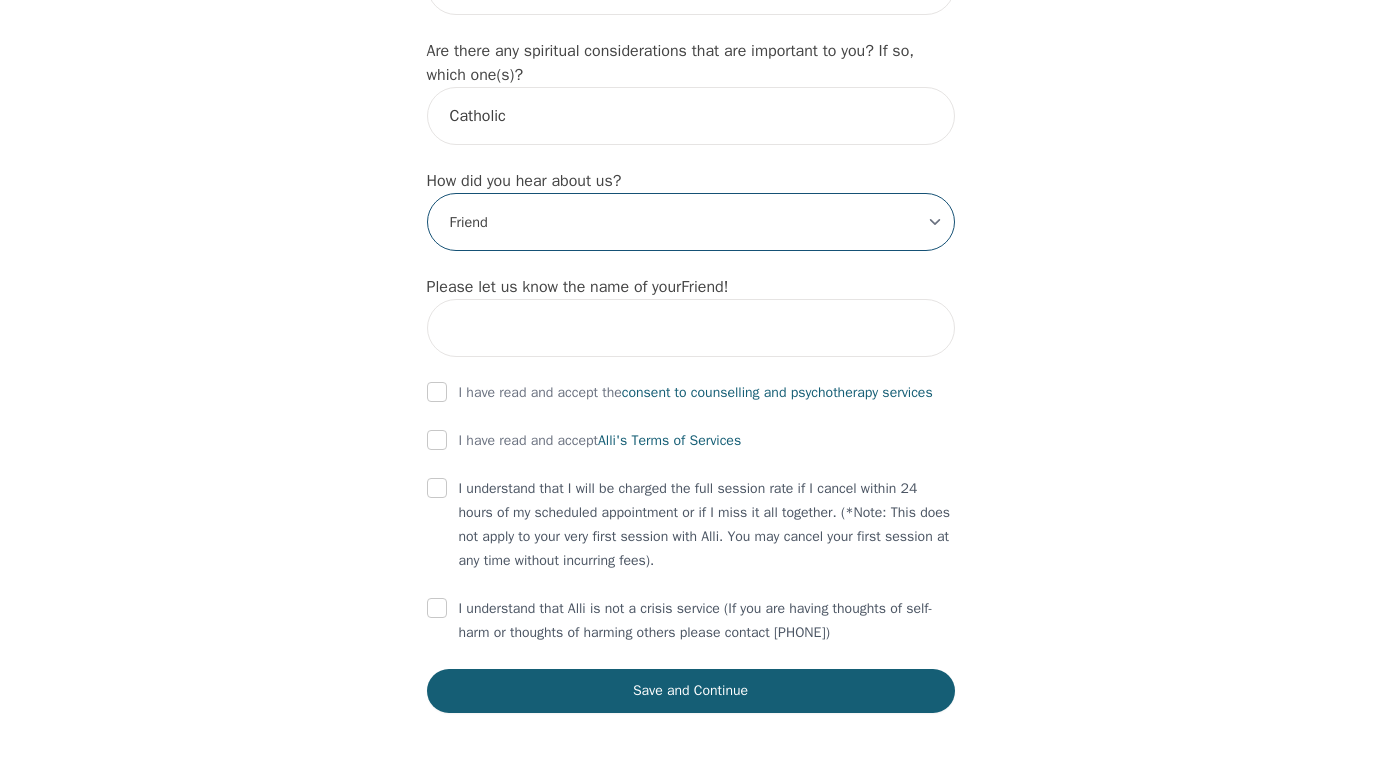 click on "-Select- Physician/Specialist Friend Facebook Instagram Google Search Google Ads Facebook/Instagram Ads Other" at bounding box center (691, 222) 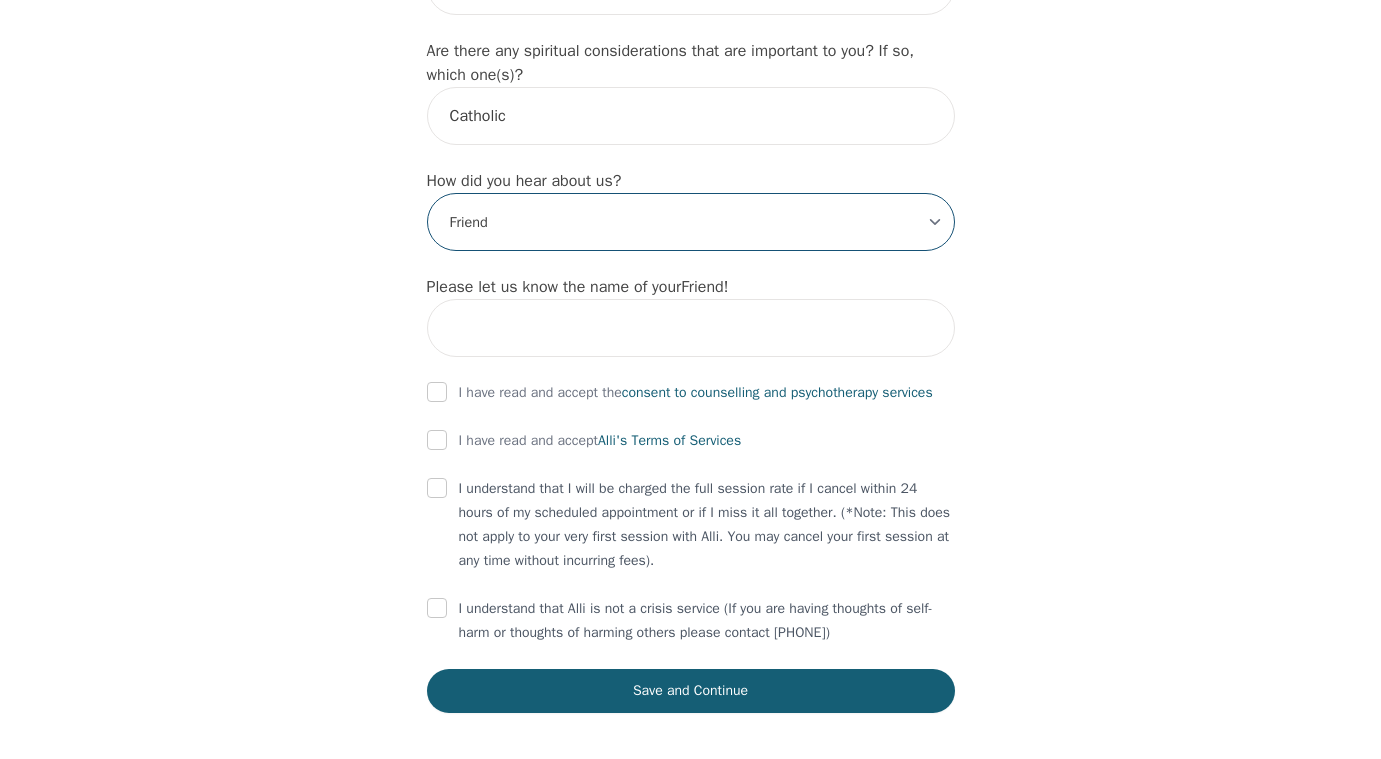 select on "Other" 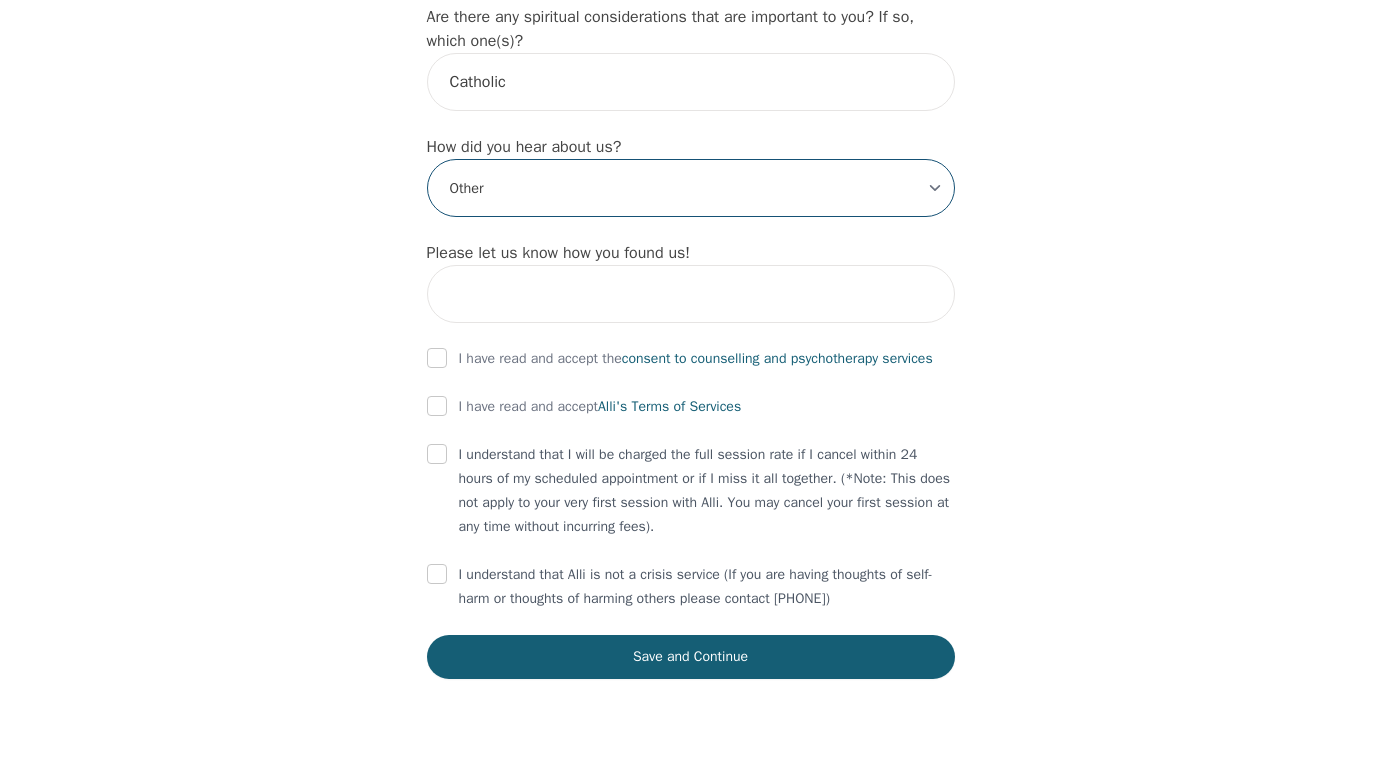 scroll, scrollTop: 2400, scrollLeft: 0, axis: vertical 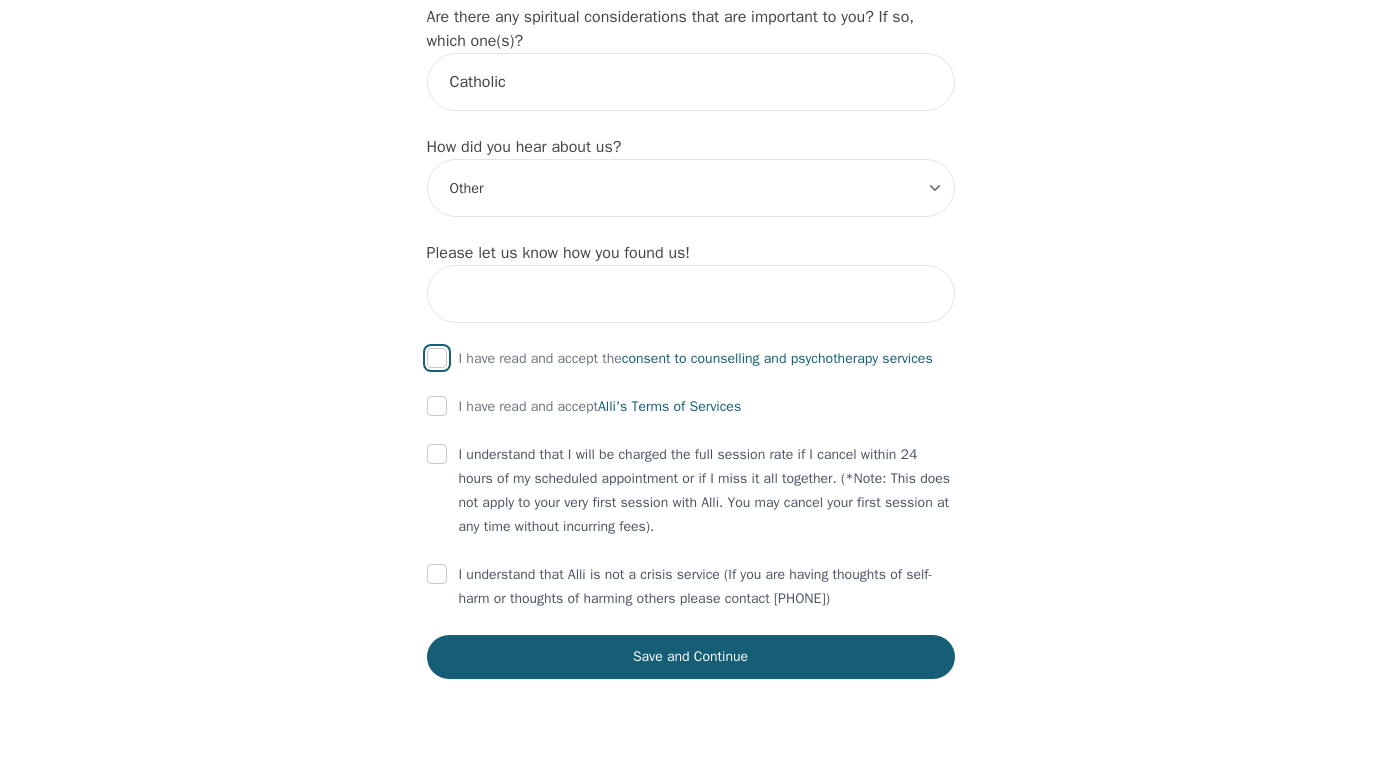 click at bounding box center (437, 358) 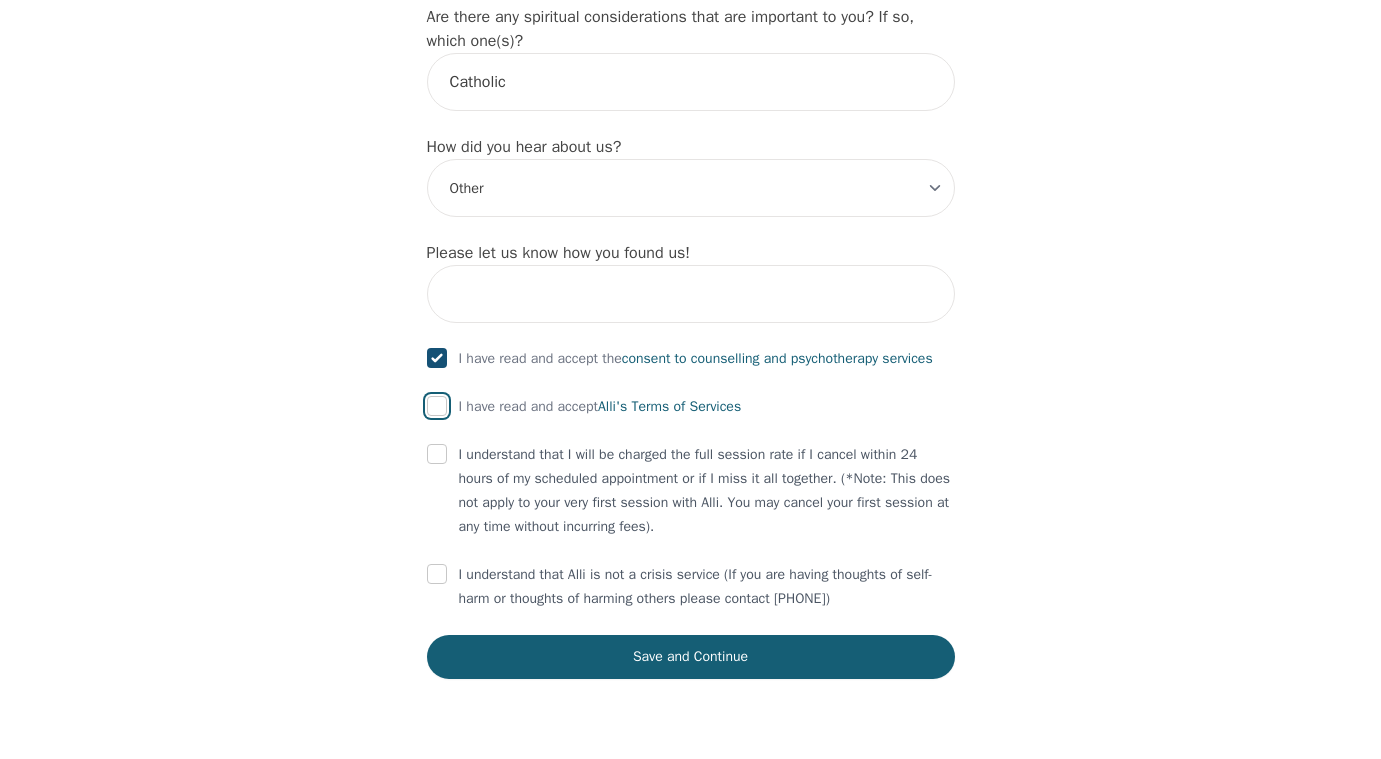 click at bounding box center [437, 406] 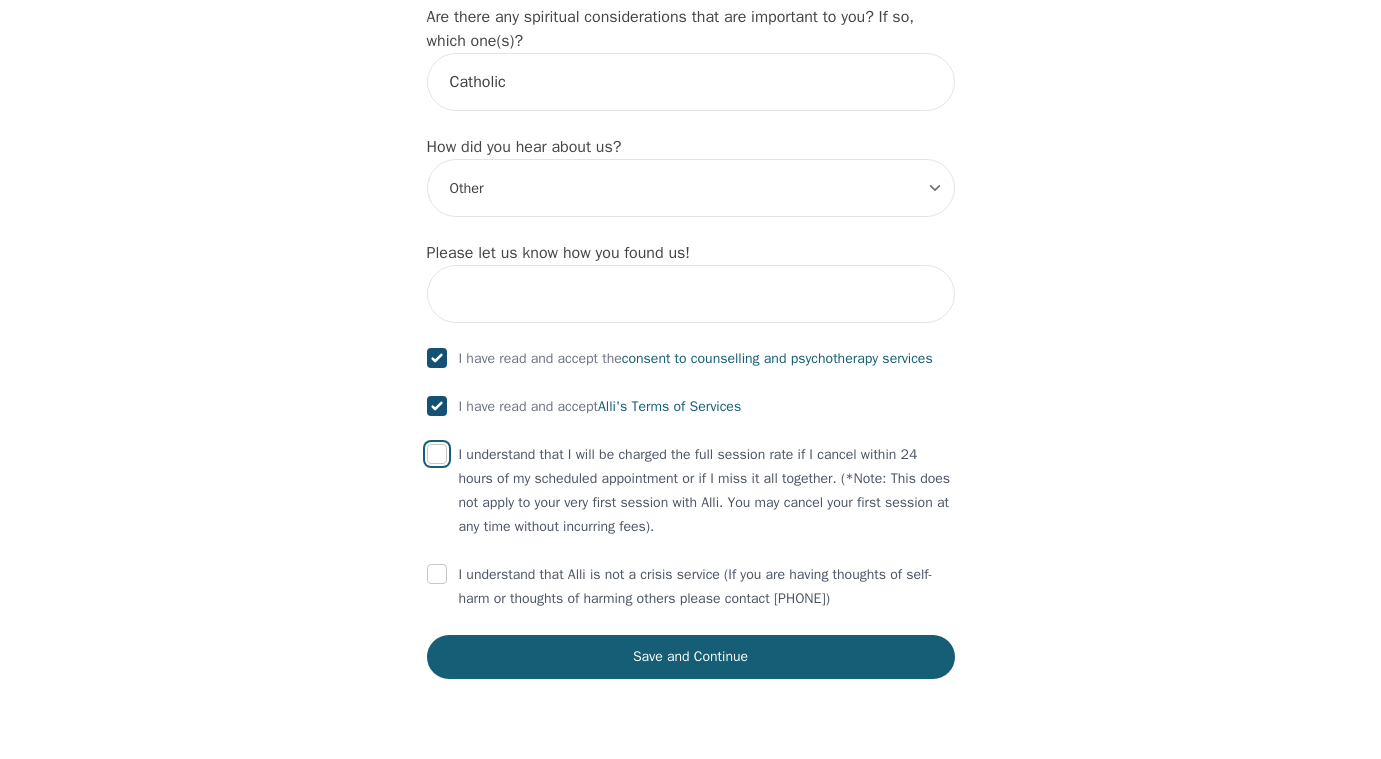 click at bounding box center [437, 454] 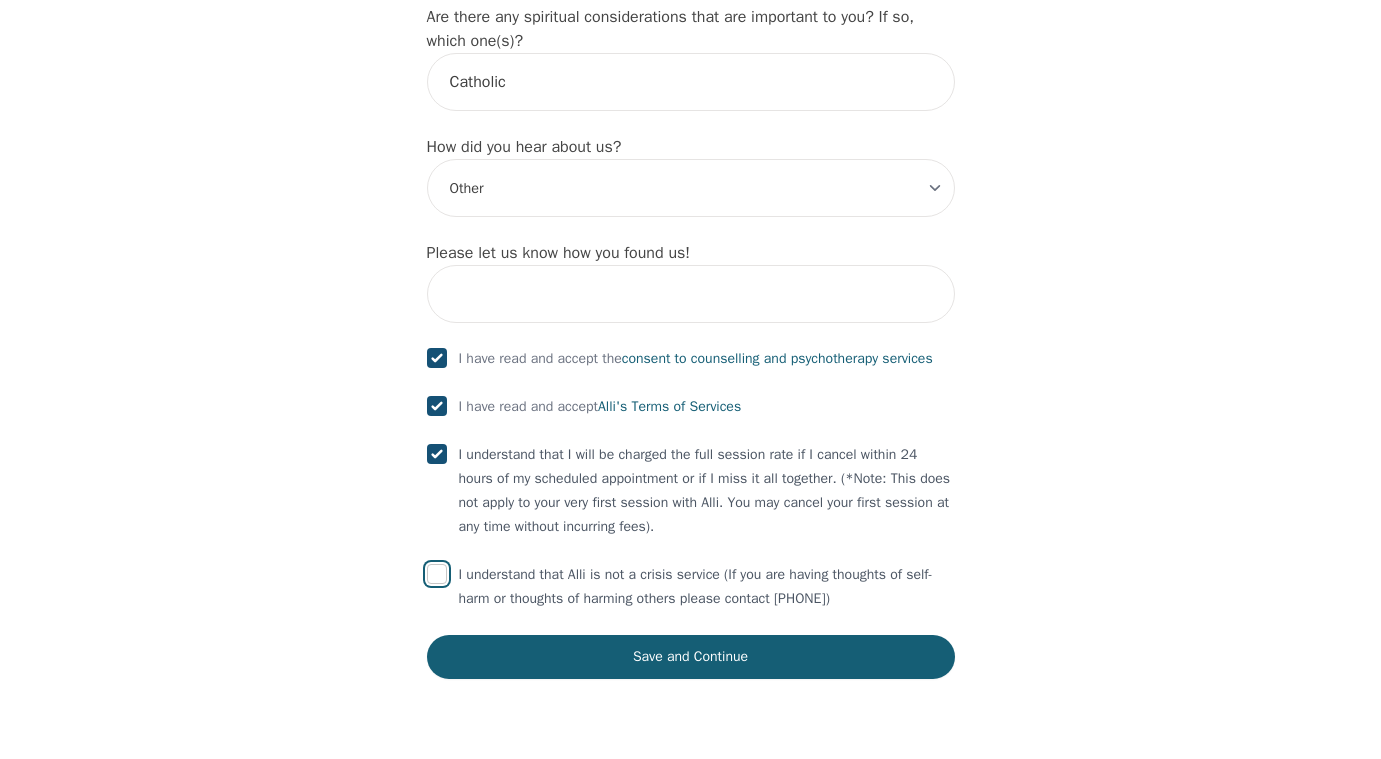 click at bounding box center (437, 574) 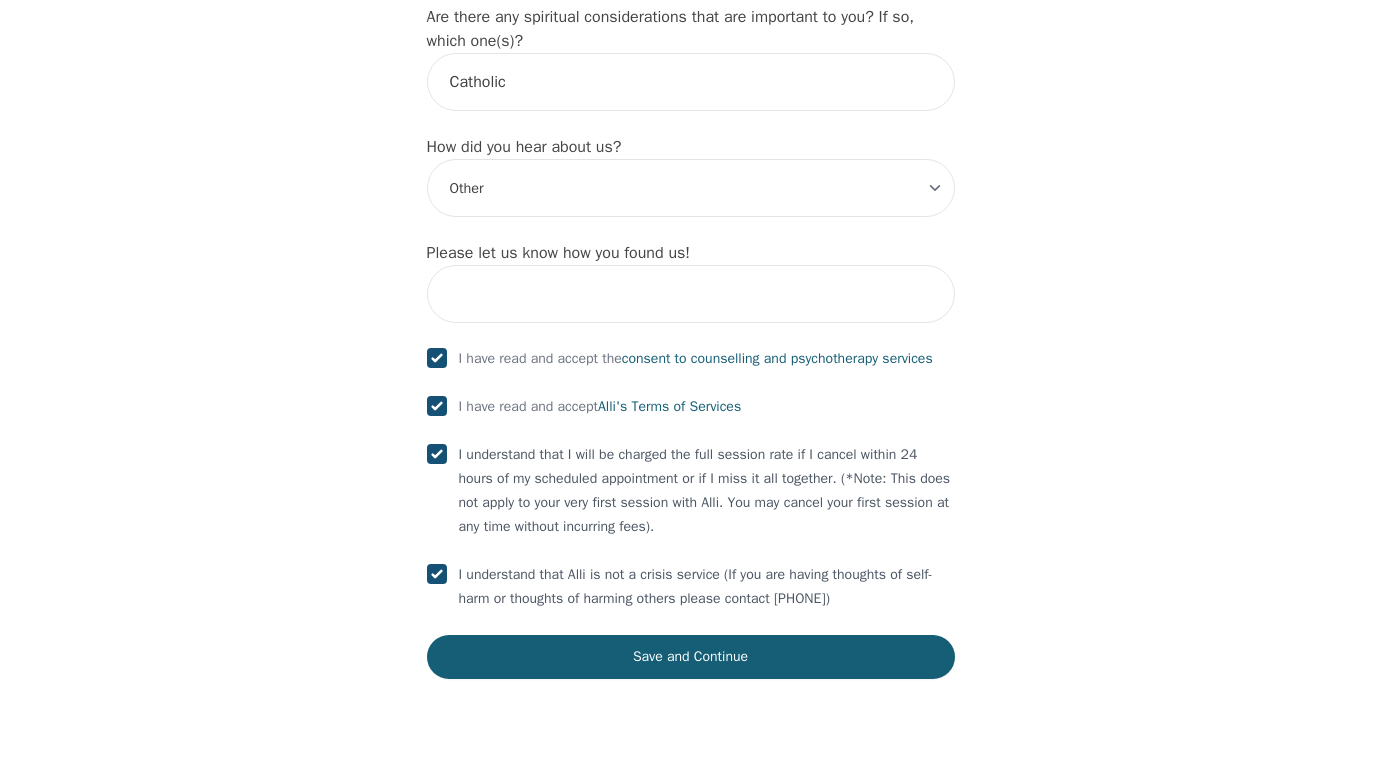 checkbox on "true" 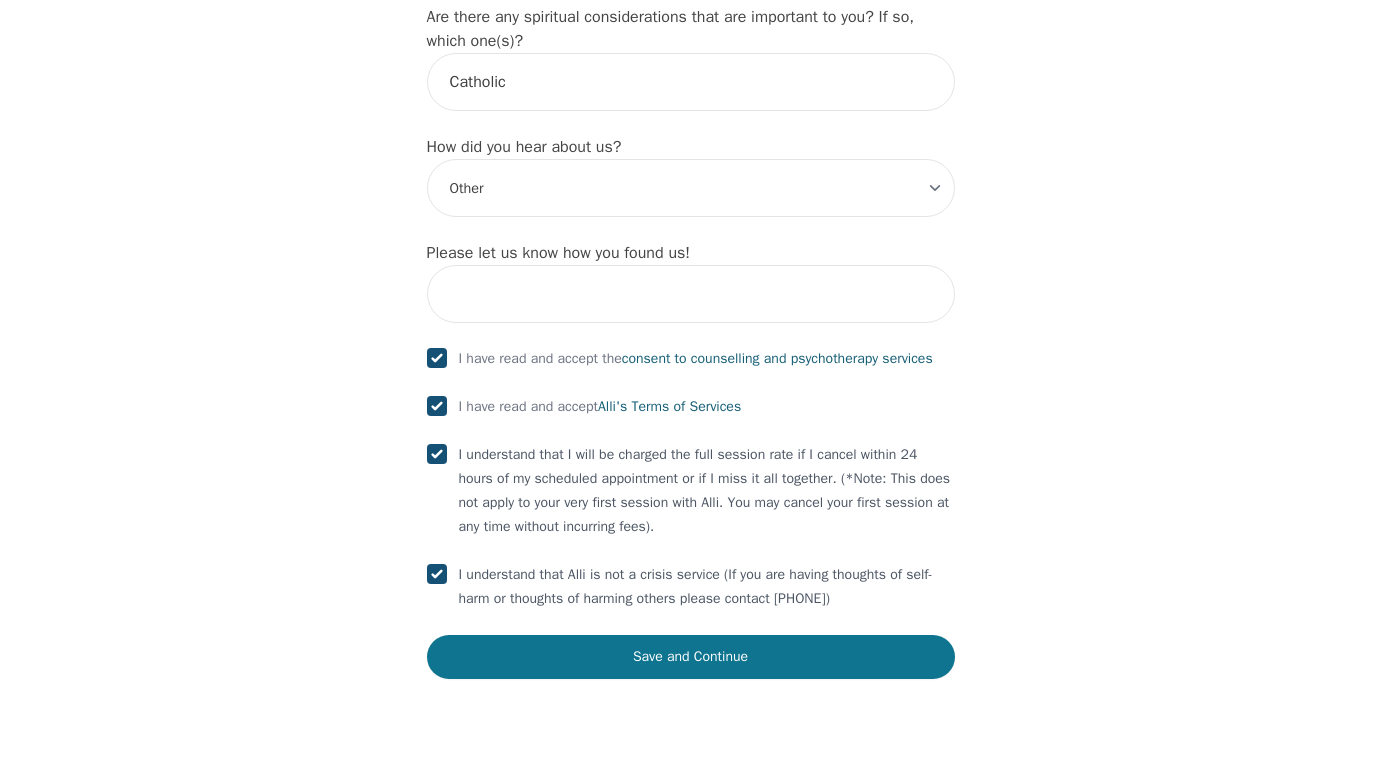 click on "Save and Continue" at bounding box center [691, 657] 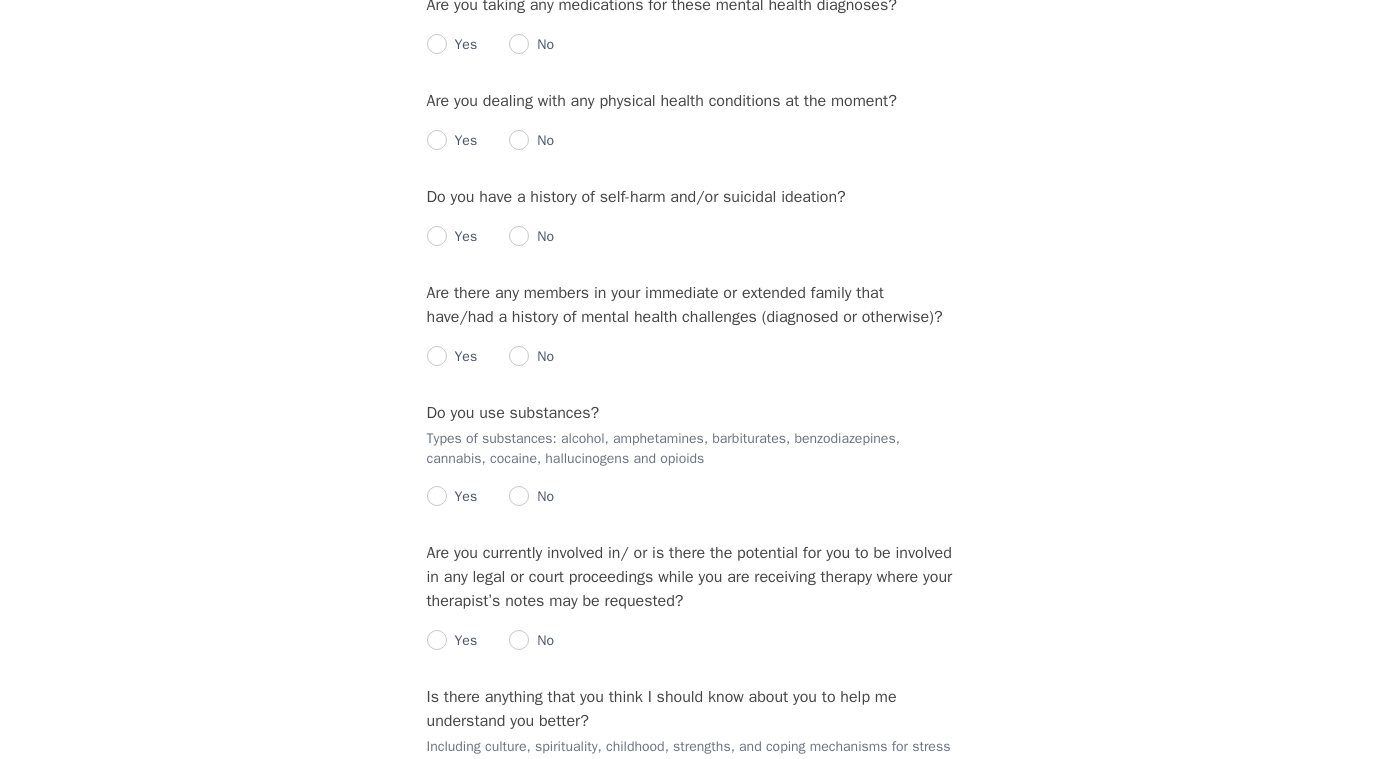 scroll, scrollTop: 0, scrollLeft: 0, axis: both 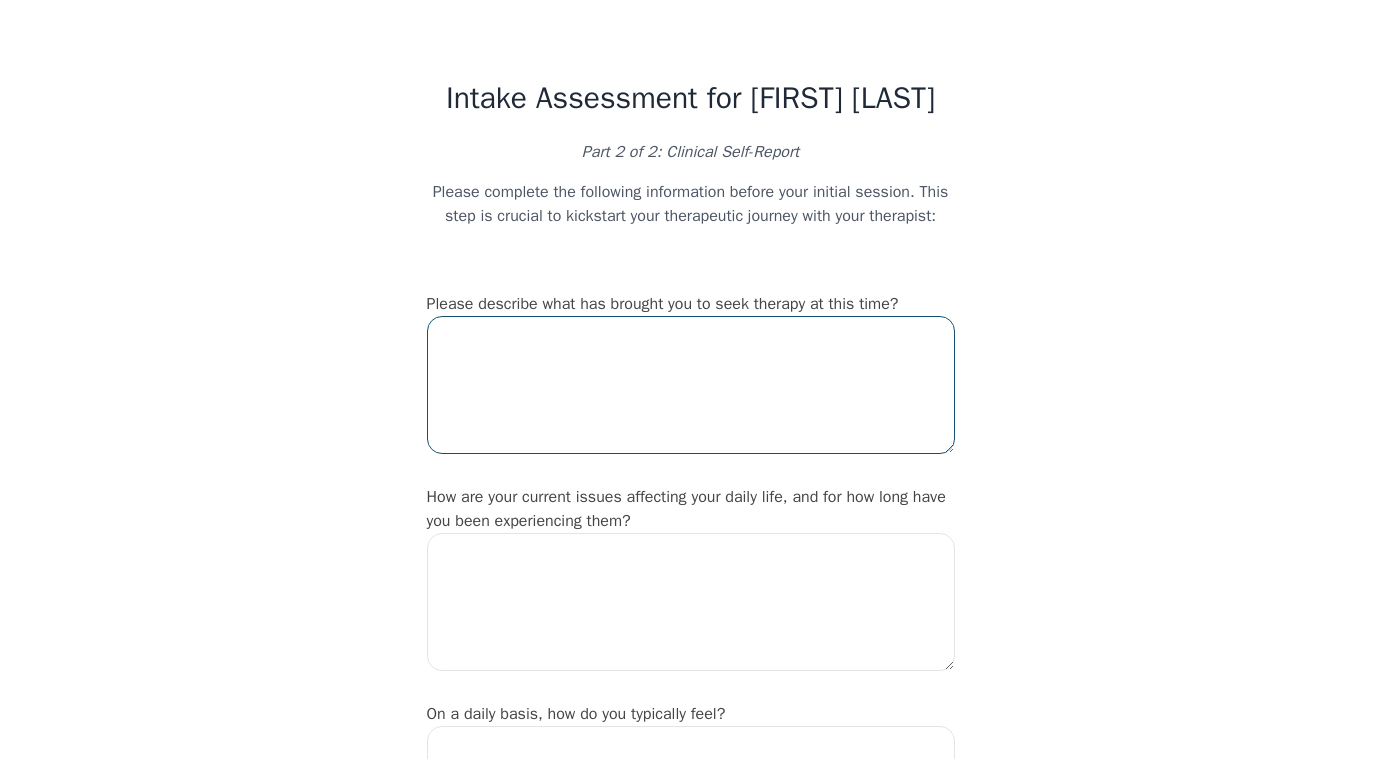 click at bounding box center [691, 385] 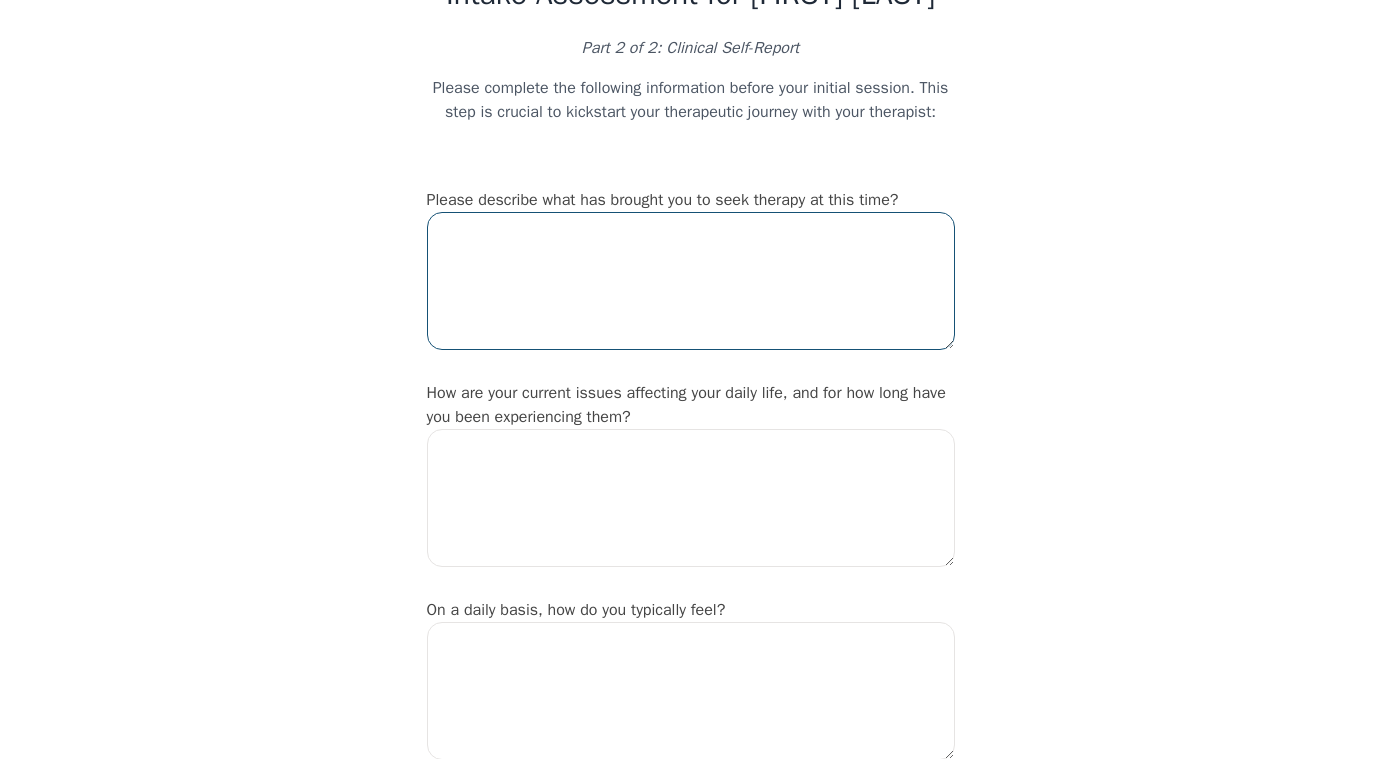 scroll, scrollTop: 165, scrollLeft: 0, axis: vertical 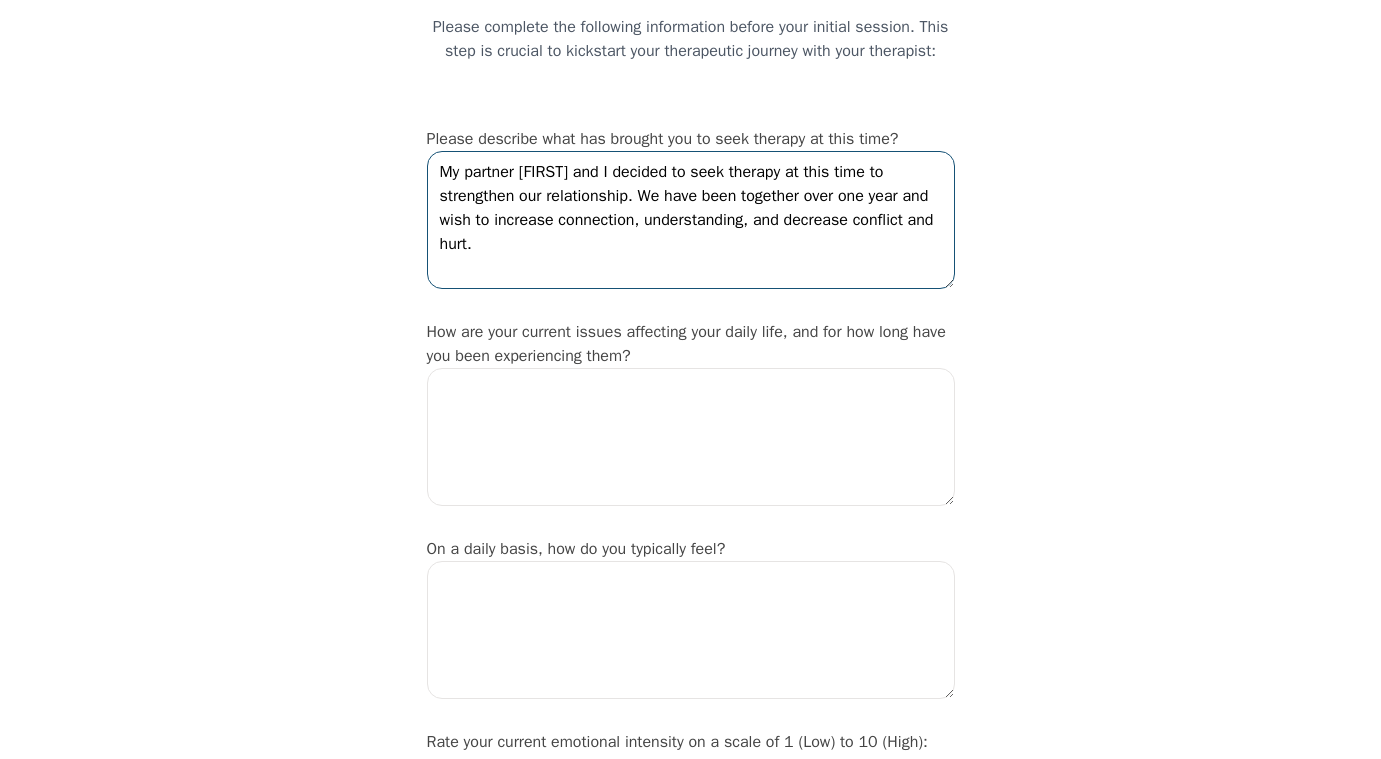 type on "My partner [FIRST] and I decided to seek therapy at this time to strengthen our relationship. We have been together over one year and wish to increase connection, understanding, and decrease conflict and hurt." 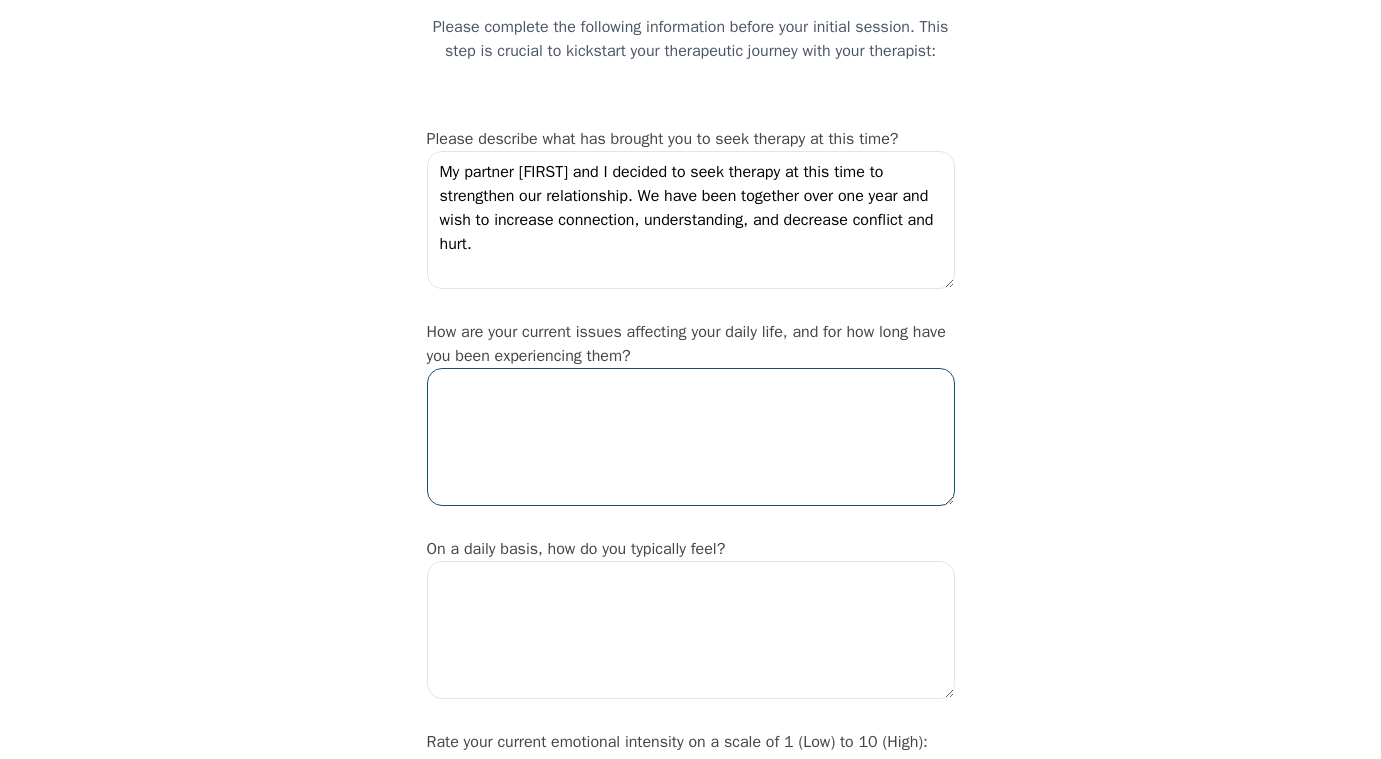 click at bounding box center [691, 437] 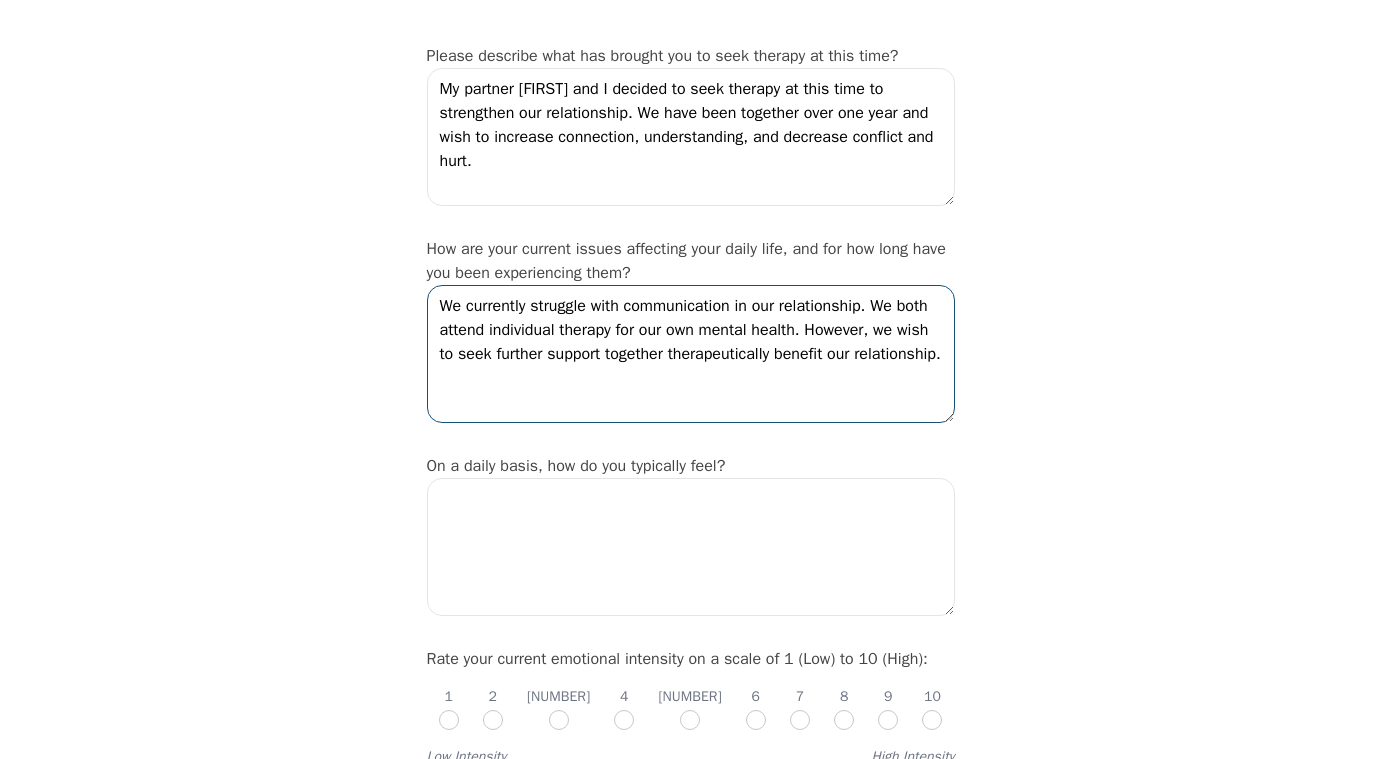 scroll, scrollTop: 268, scrollLeft: 0, axis: vertical 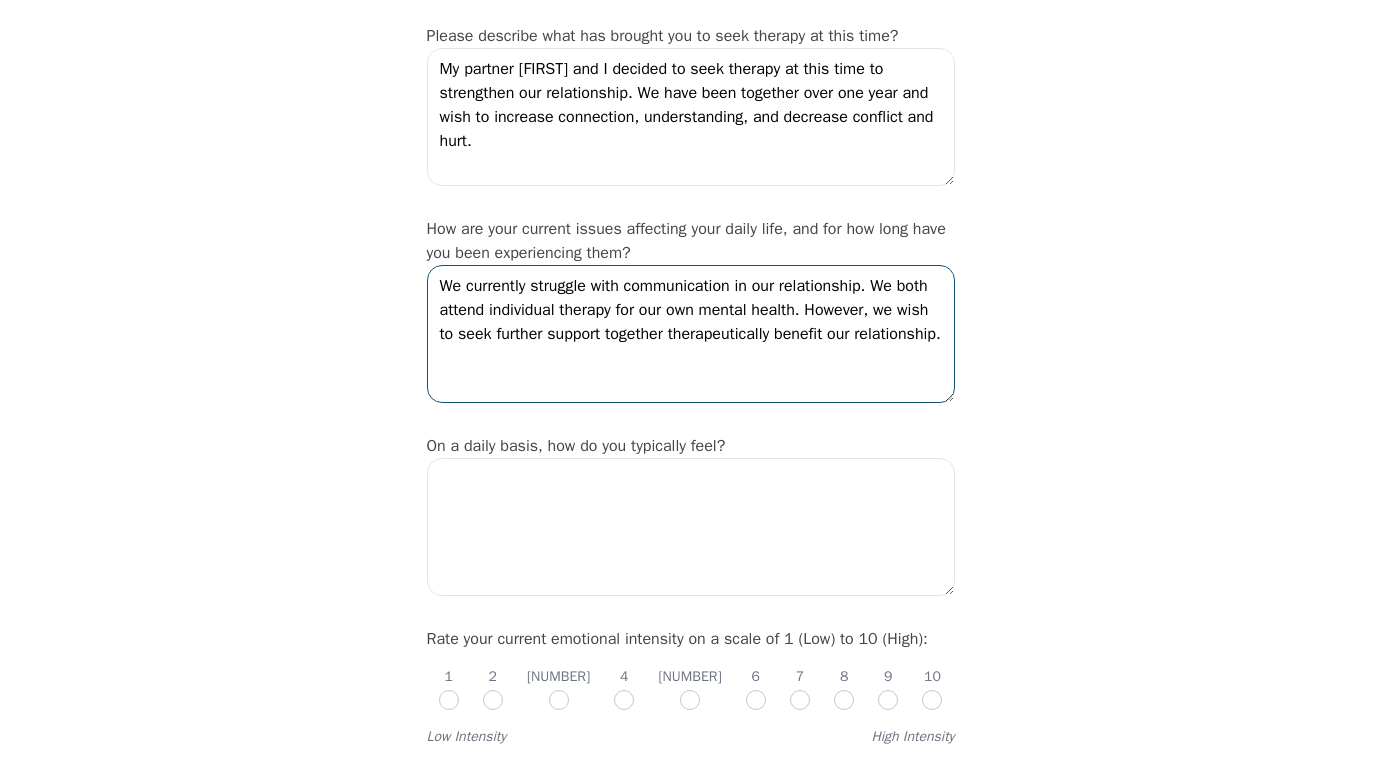 type on "We currently struggle with communication in our relationship. We both attend individual therapy for our own mental health. However, we wish to seek further support together therapeutically benefit our relationship." 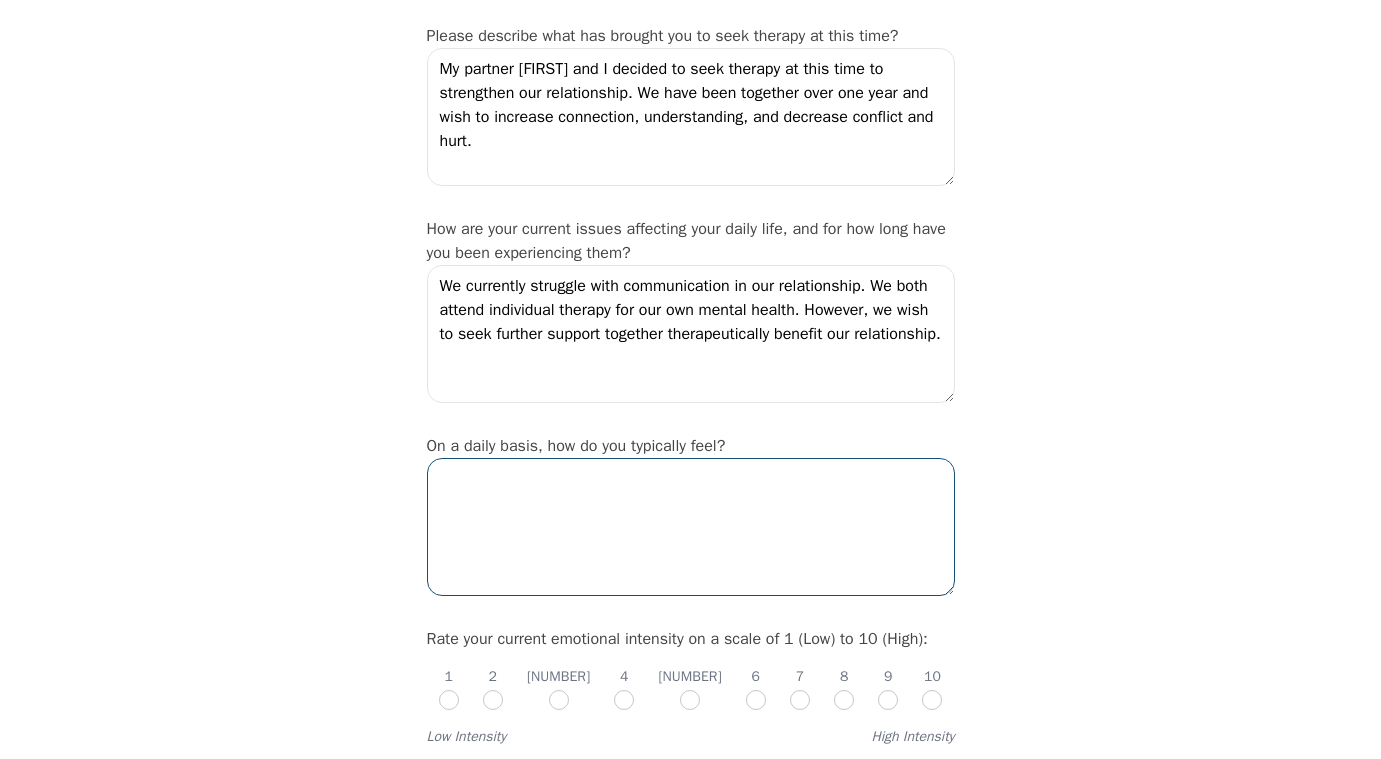click at bounding box center [691, 527] 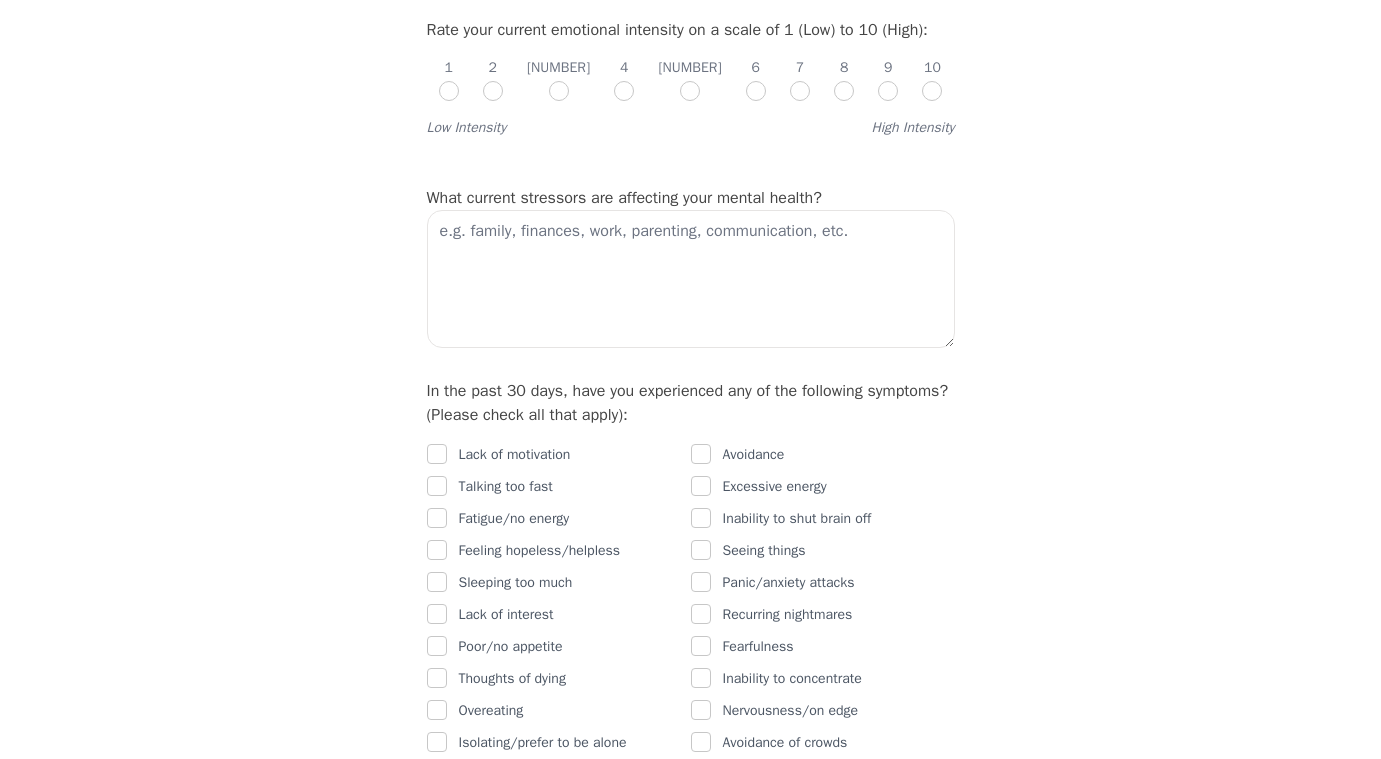 scroll, scrollTop: 308, scrollLeft: 0, axis: vertical 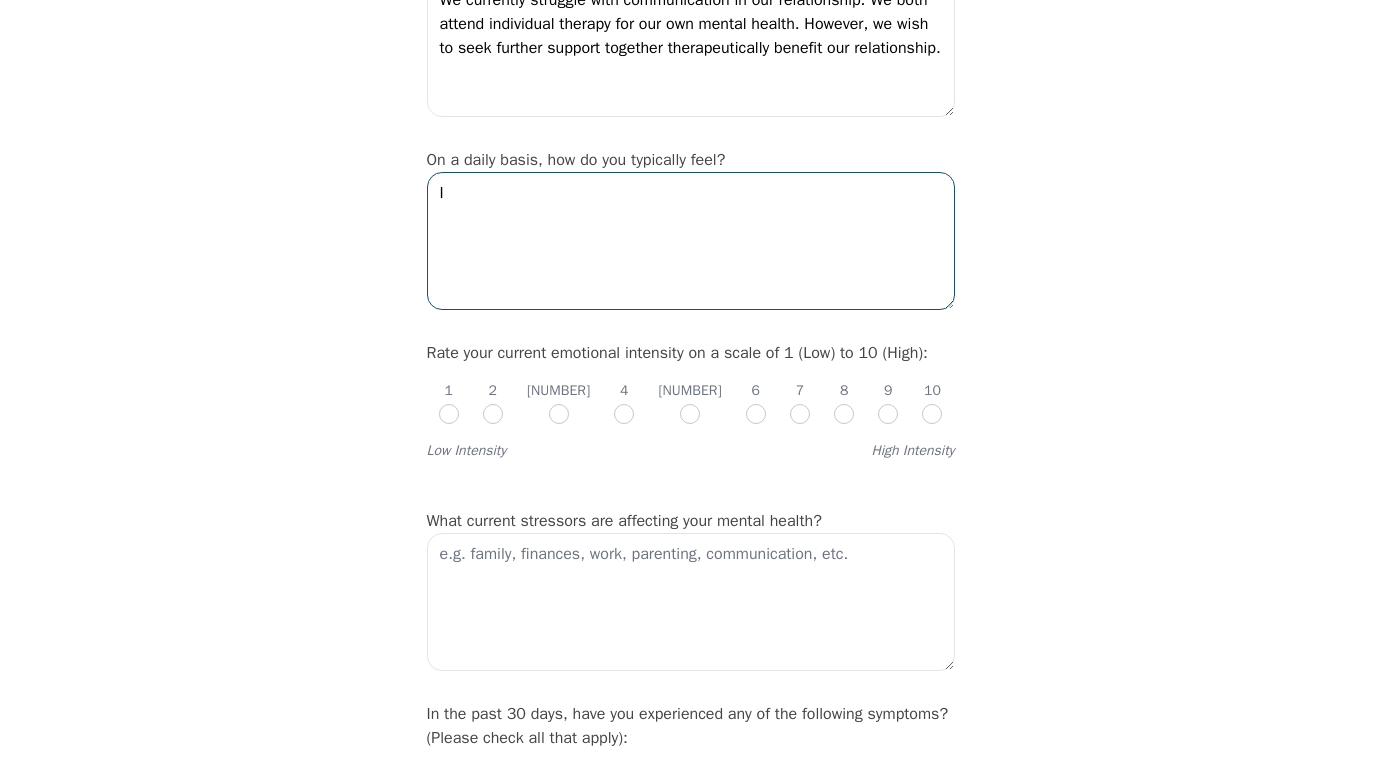 type on "I" 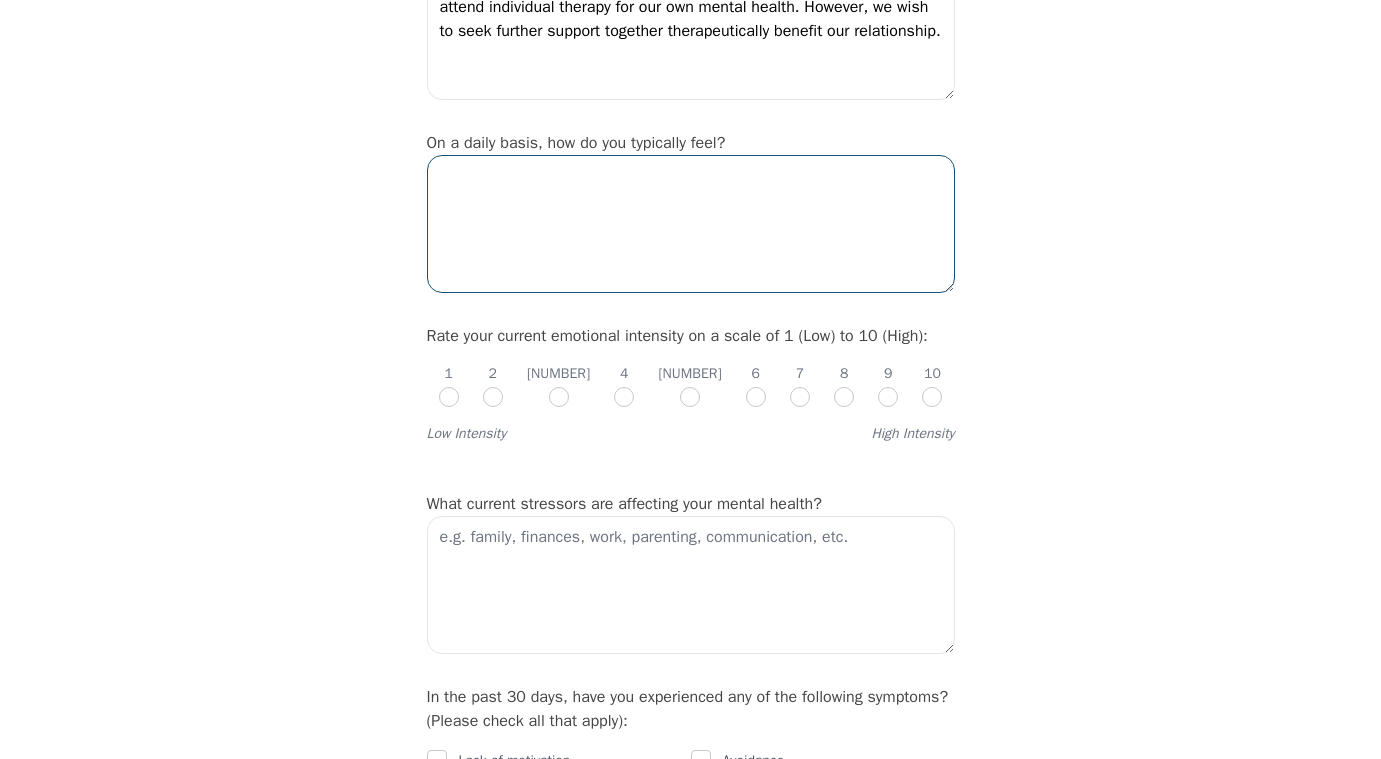 scroll, scrollTop: 580, scrollLeft: 0, axis: vertical 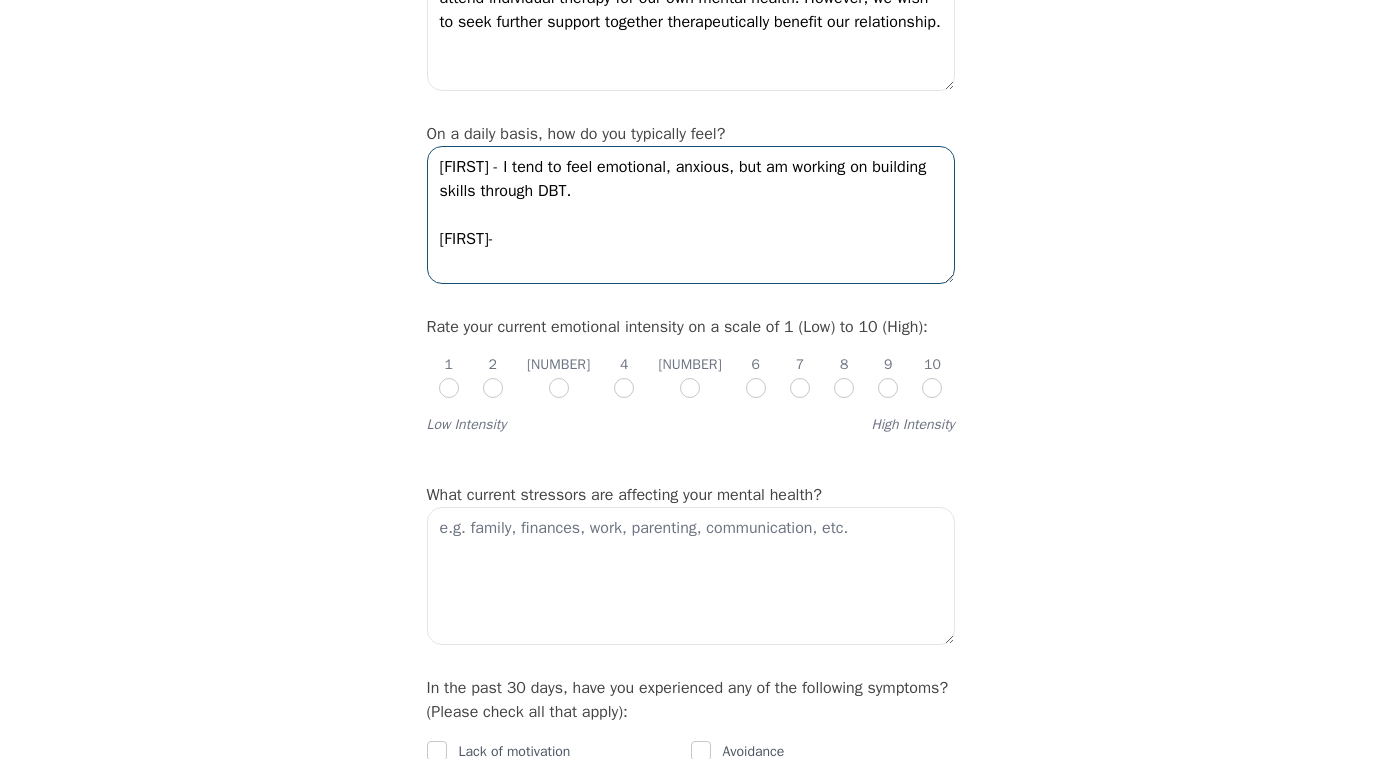 click on "[FIRST] - I tend to feel emotional, anxious, but am working on building skills through DBT.
[FIRST]-" at bounding box center (691, 215) 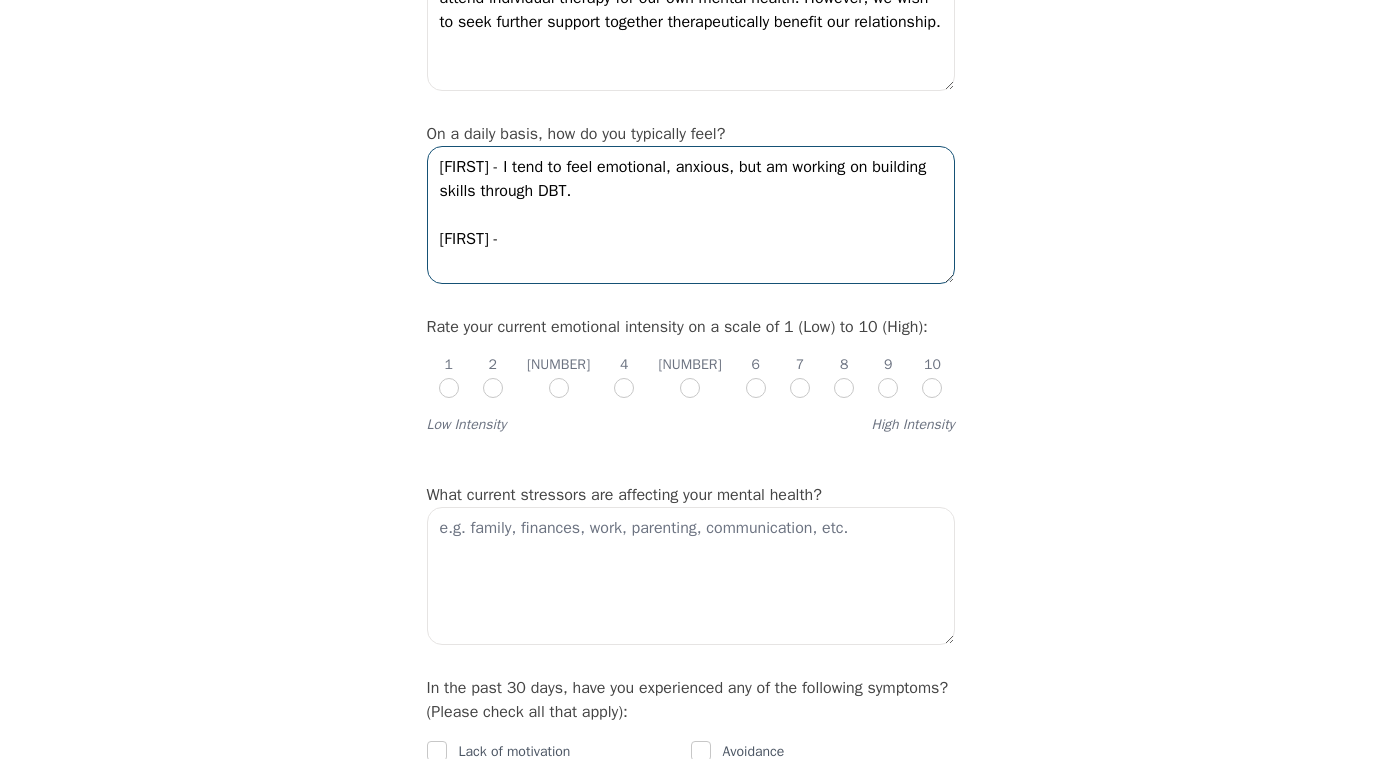 click on "[FIRST] - I tend to feel emotional, anxious, but am working on building skills through DBT.
[FIRST] -" at bounding box center [691, 215] 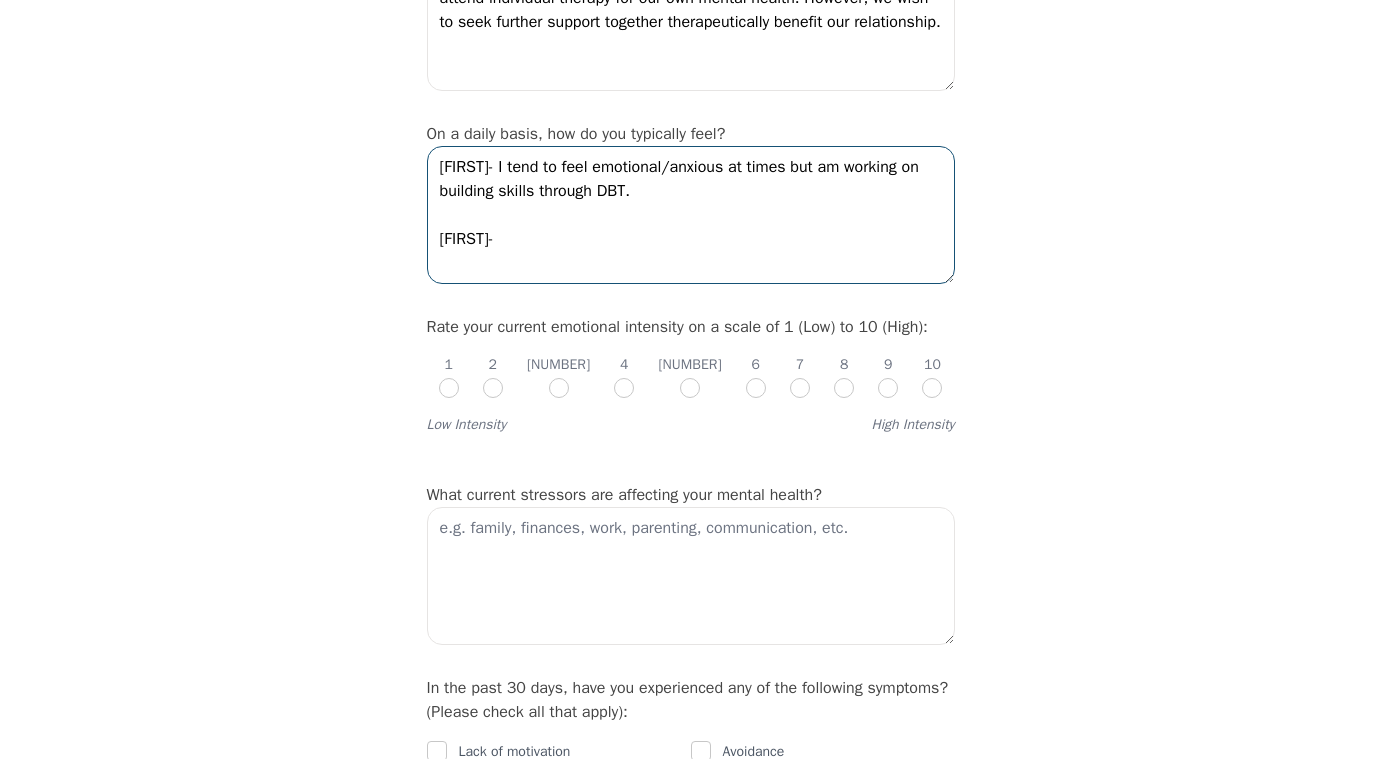 click on "[FIRST]- I tend to feel emotional/anxious at times but am working on building skills through DBT.
[FIRST]-" at bounding box center (691, 215) 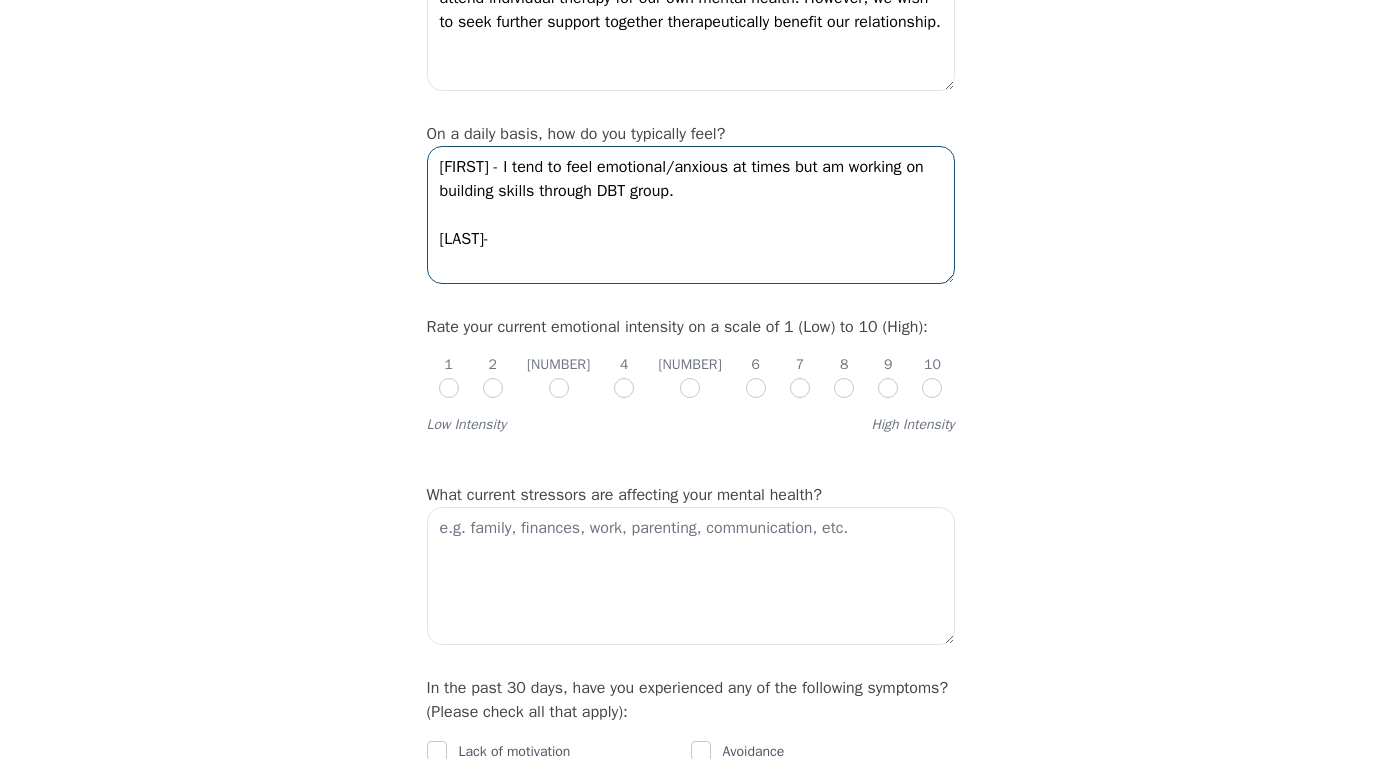 click on "[FIRST] - I tend to feel emotional/anxious at times but am working on building skills through DBT group.
[LAST]-" at bounding box center [691, 215] 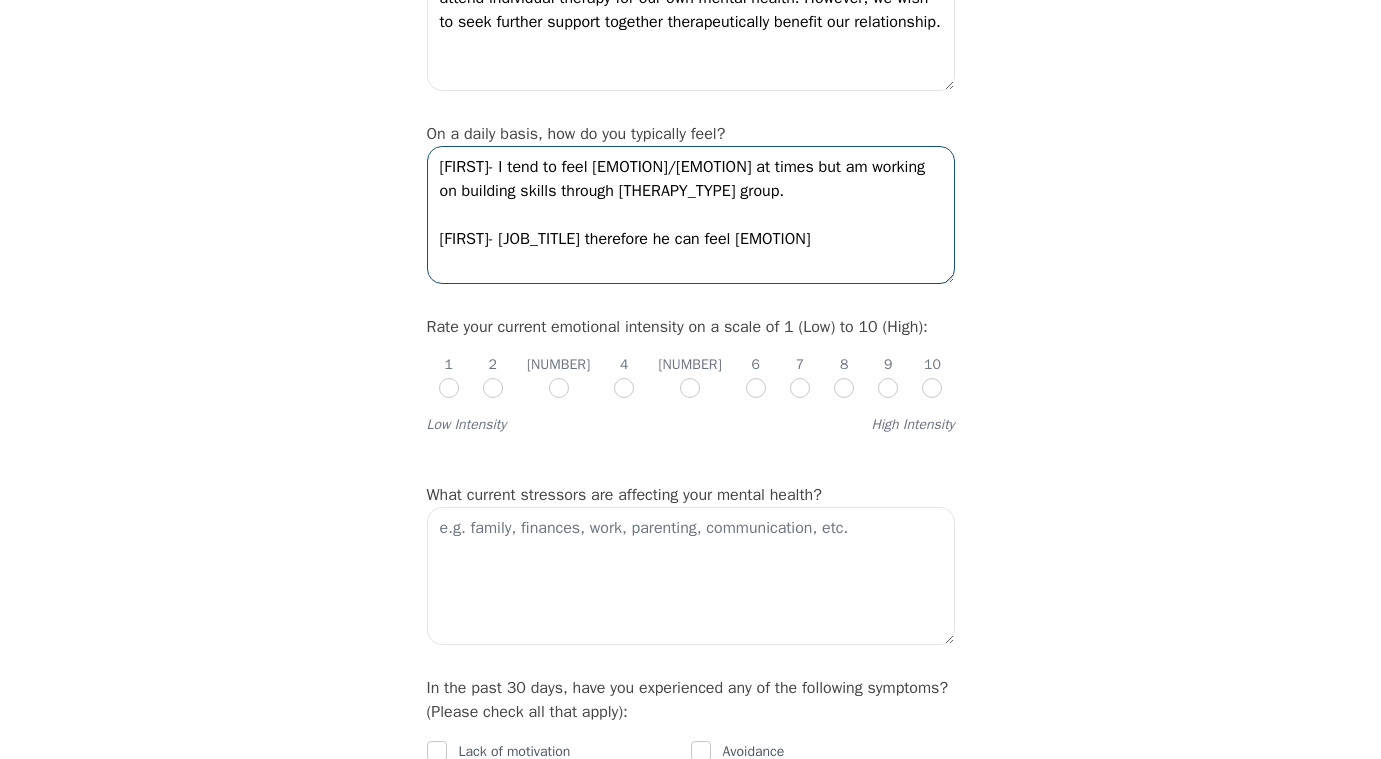 click on "[FIRST]- I tend to feel [EMOTION]/[EMOTION] at times but am working on building skills through [THERAPY_TYPE] group.
[FIRST]- [JOB_TITLE] therefore he can feel [EMOTION]" at bounding box center (691, 215) 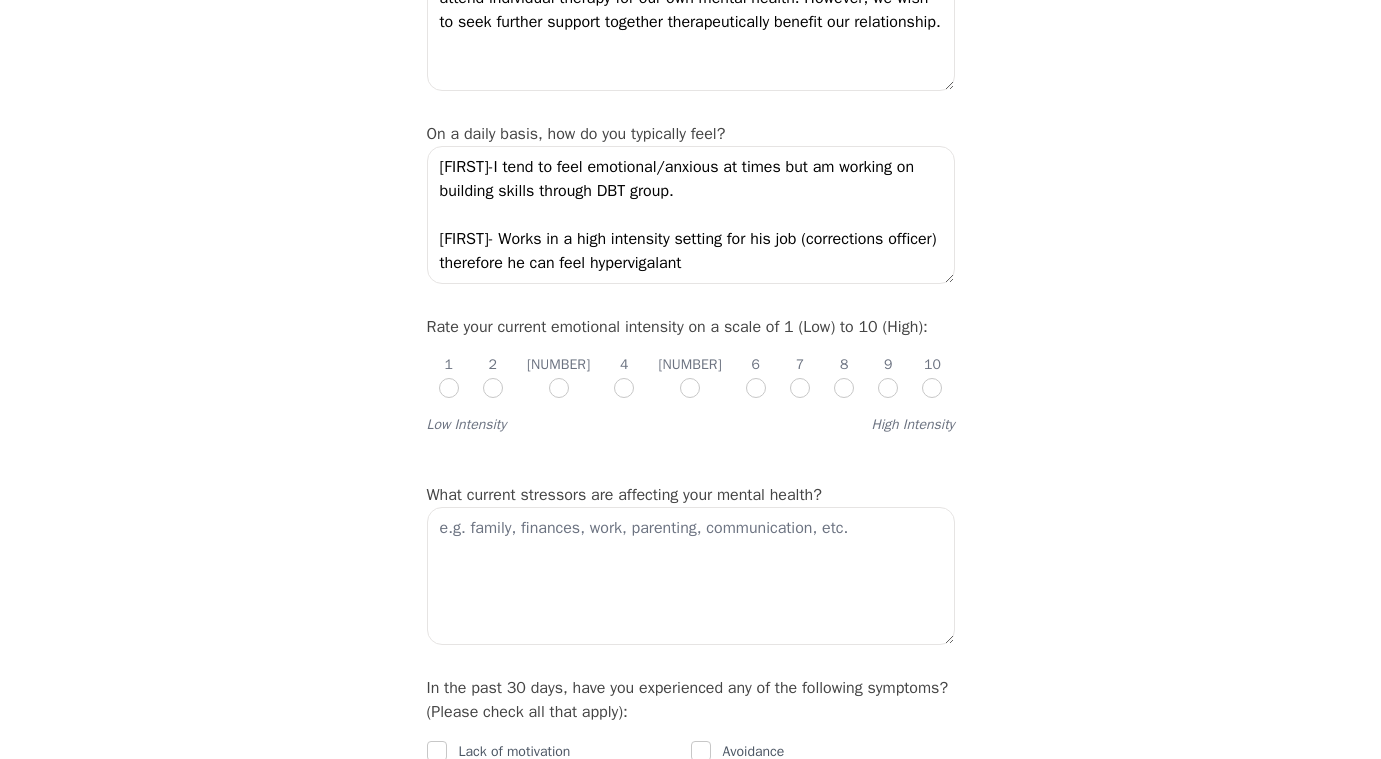 click on "On a daily basis, how do you typically feel? [FIRST] - I tend to feel emotional/anxious at times but am working on building skills through DBT group.
[FIRST] - Works in a high intensity setting for his job (corrections officer) therefore he can feel hypervigalant" at bounding box center (691, 206) 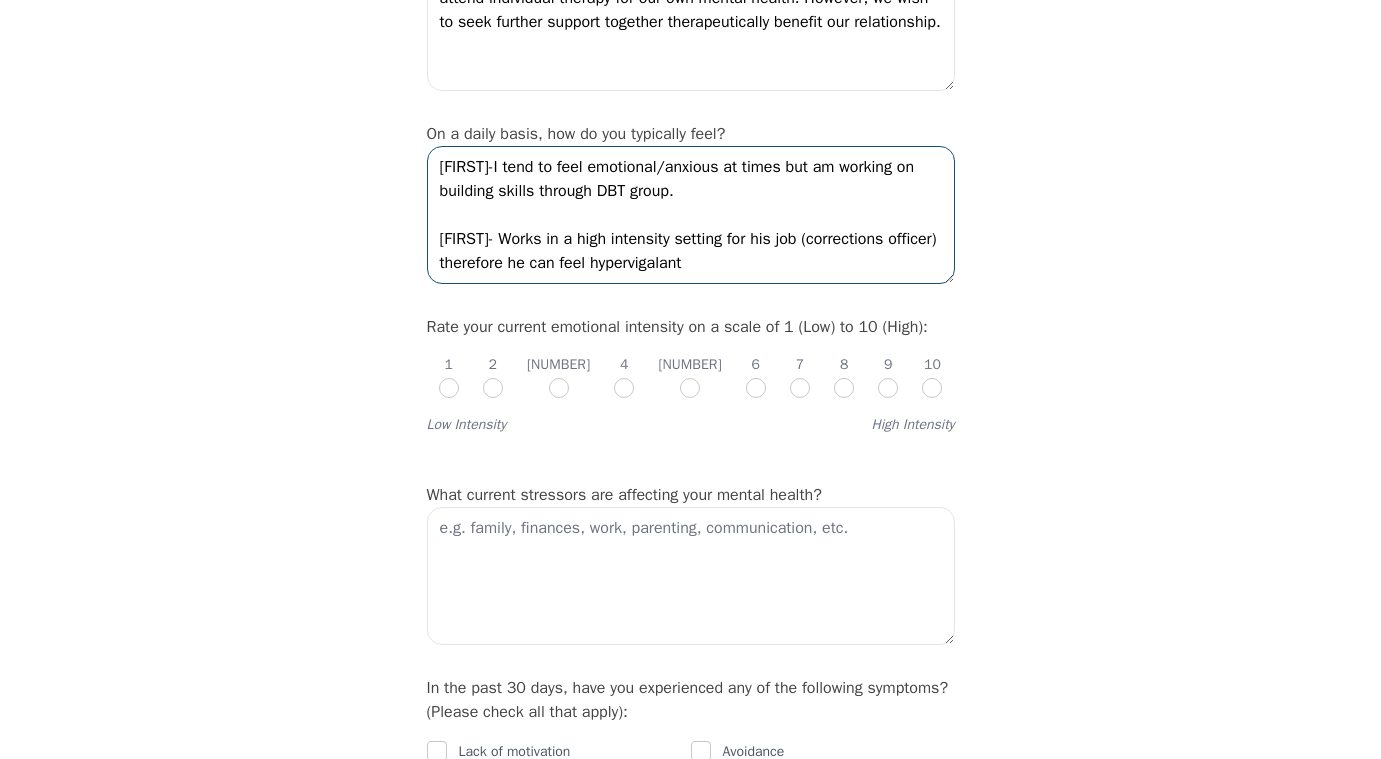 click on "[FIRST]-I tend to feel emotional/anxious at times but am working on building skills through DBT group.
[FIRST]- Works in a high intensity setting for his job (corrections officer) therefore he can feel hypervigalant" at bounding box center [691, 215] 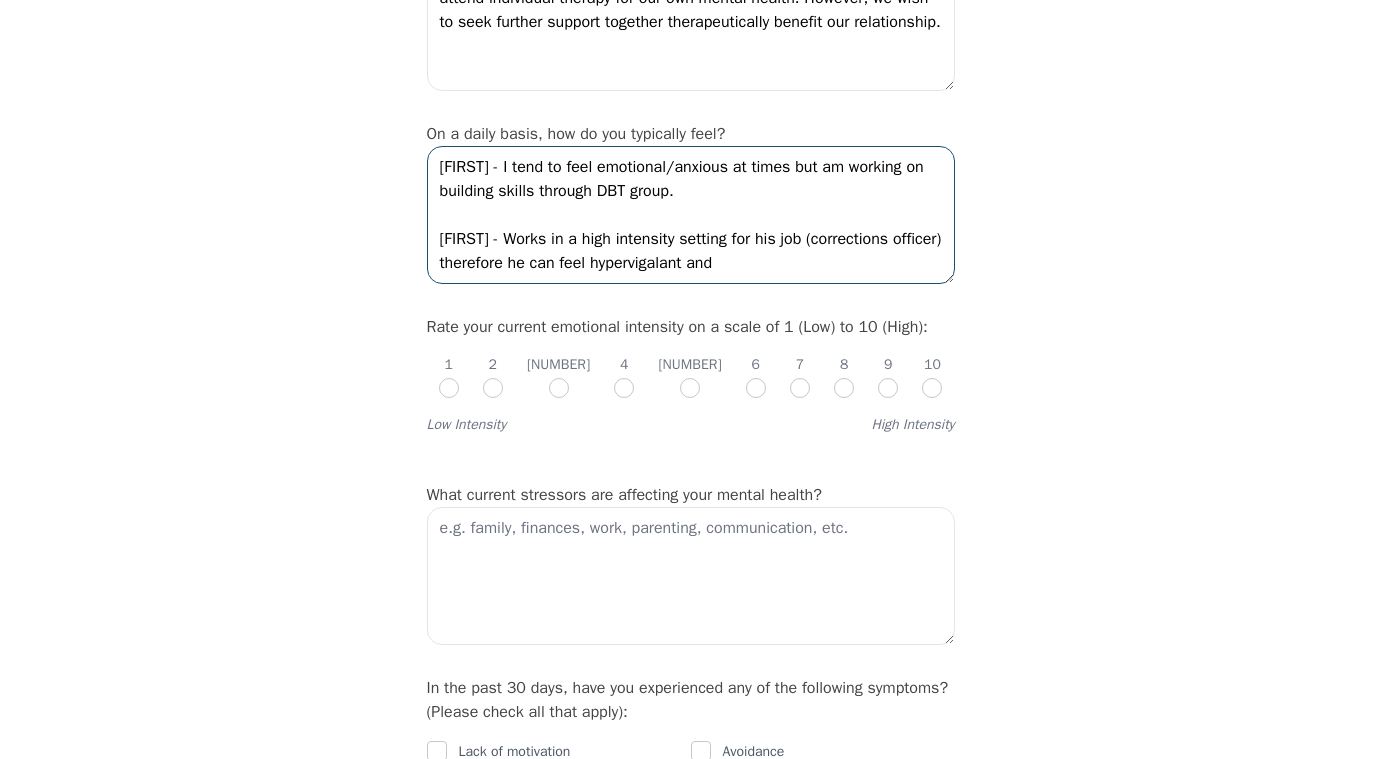click on "[FIRST] - I tend to feel emotional/anxious at times but am working on building skills through DBT group.
[FIRST] - Works in a high intensity setting for his job (corrections officer) therefore he can feel hypervigalant and" at bounding box center (691, 215) 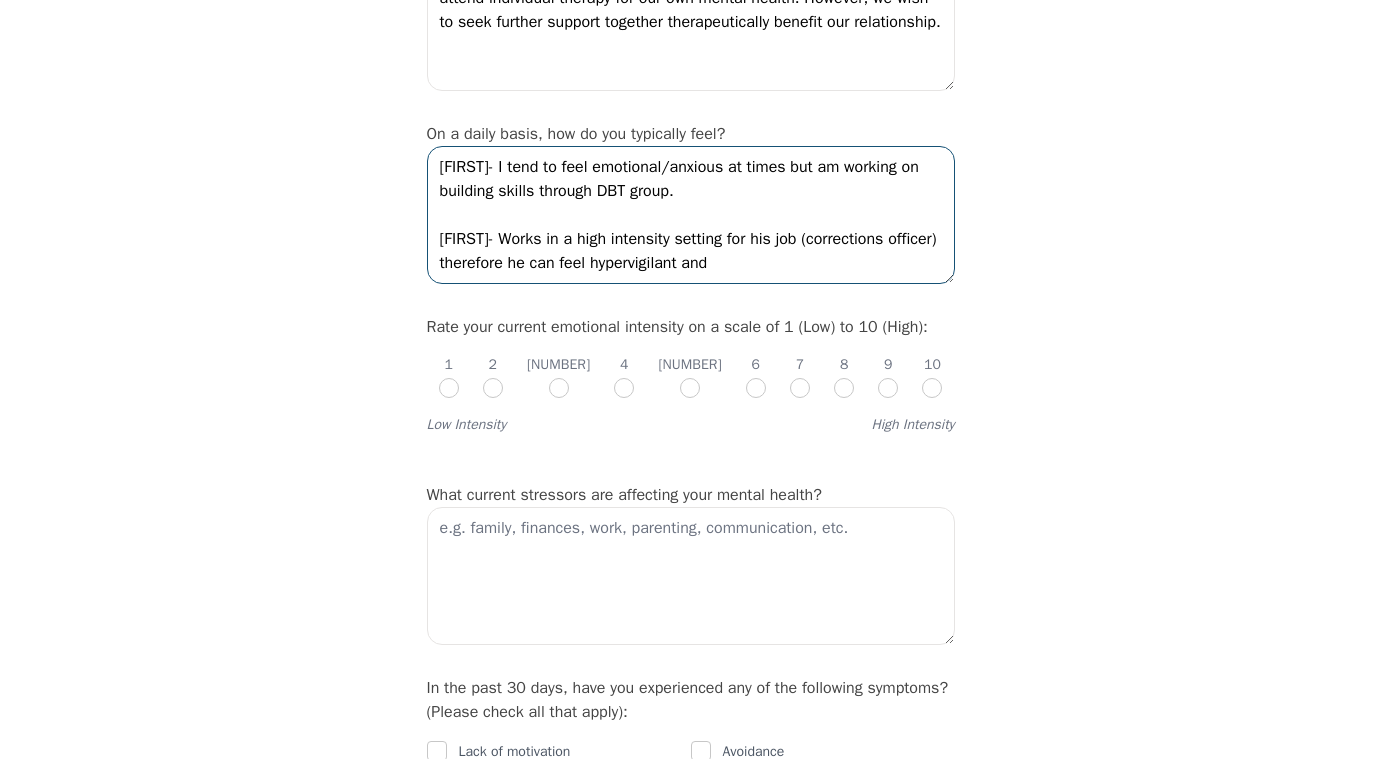 click on "[FIRST]- I tend to feel emotional/anxious at times but am working on building skills through DBT group.
[FIRST]- Works in a high intensity setting for his job (corrections officer) therefore he can feel hypervigilant and" at bounding box center [691, 215] 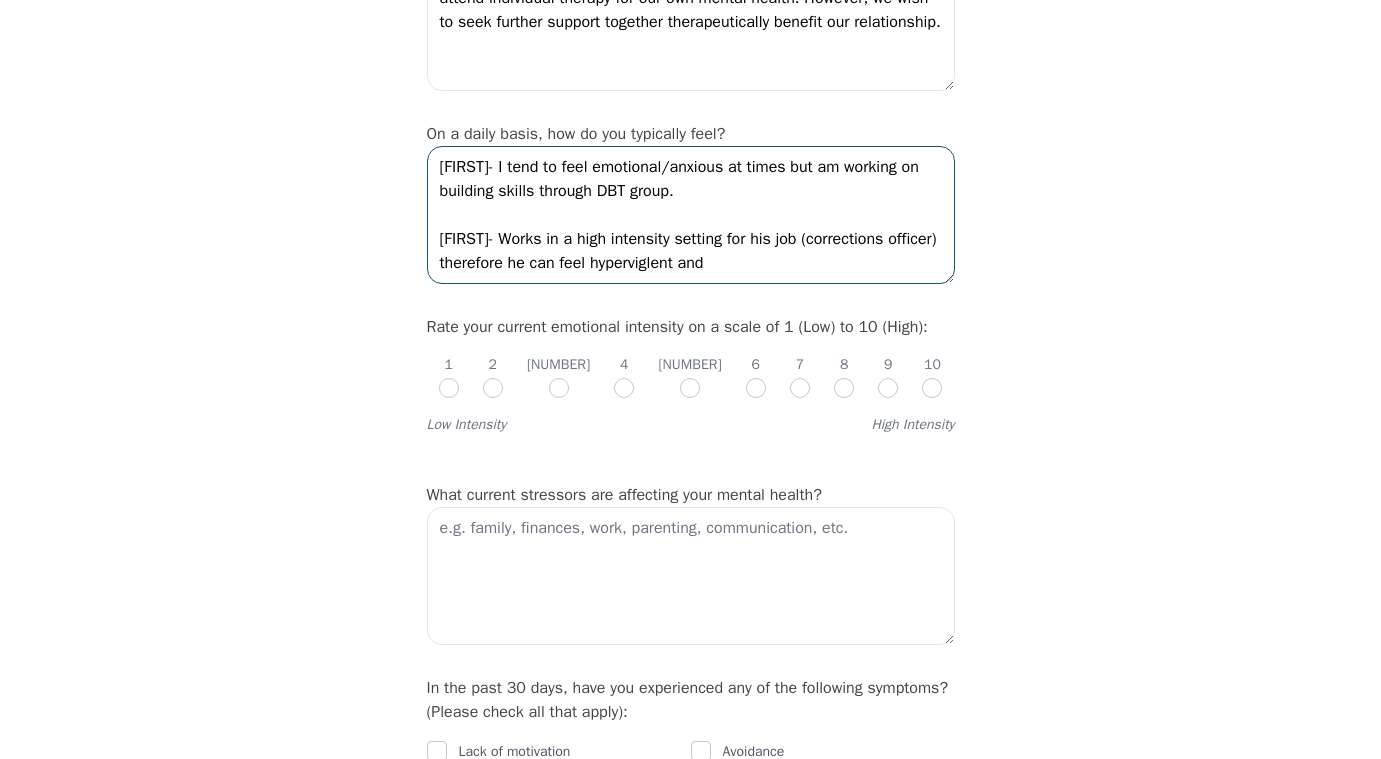 click on "[FIRST]- I tend to feel emotional/anxious at times but am working on building skills through DBT group.
[FIRST]- Works in a high intensity setting for his job (corrections officer) therefore he can feel hyperviglent and" at bounding box center (691, 215) 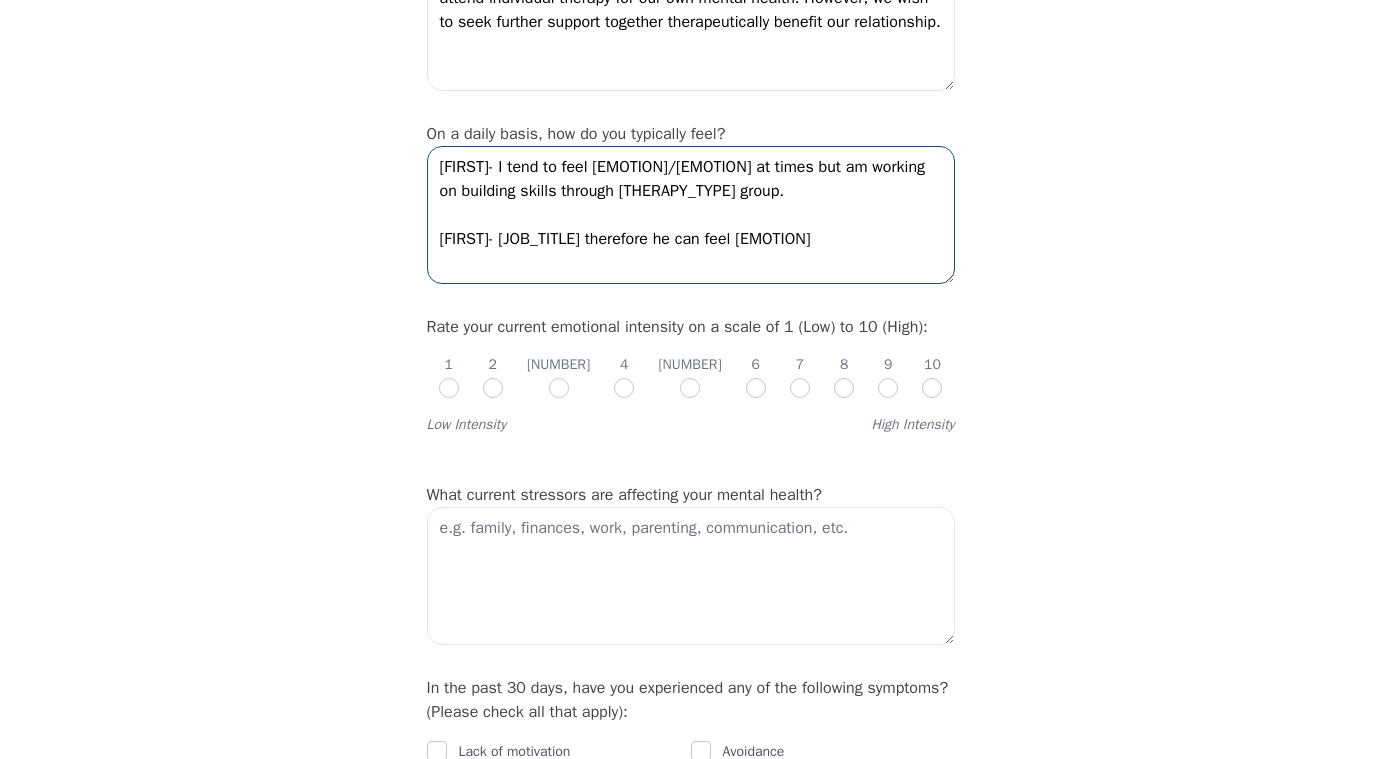paste on "hypervigilance" 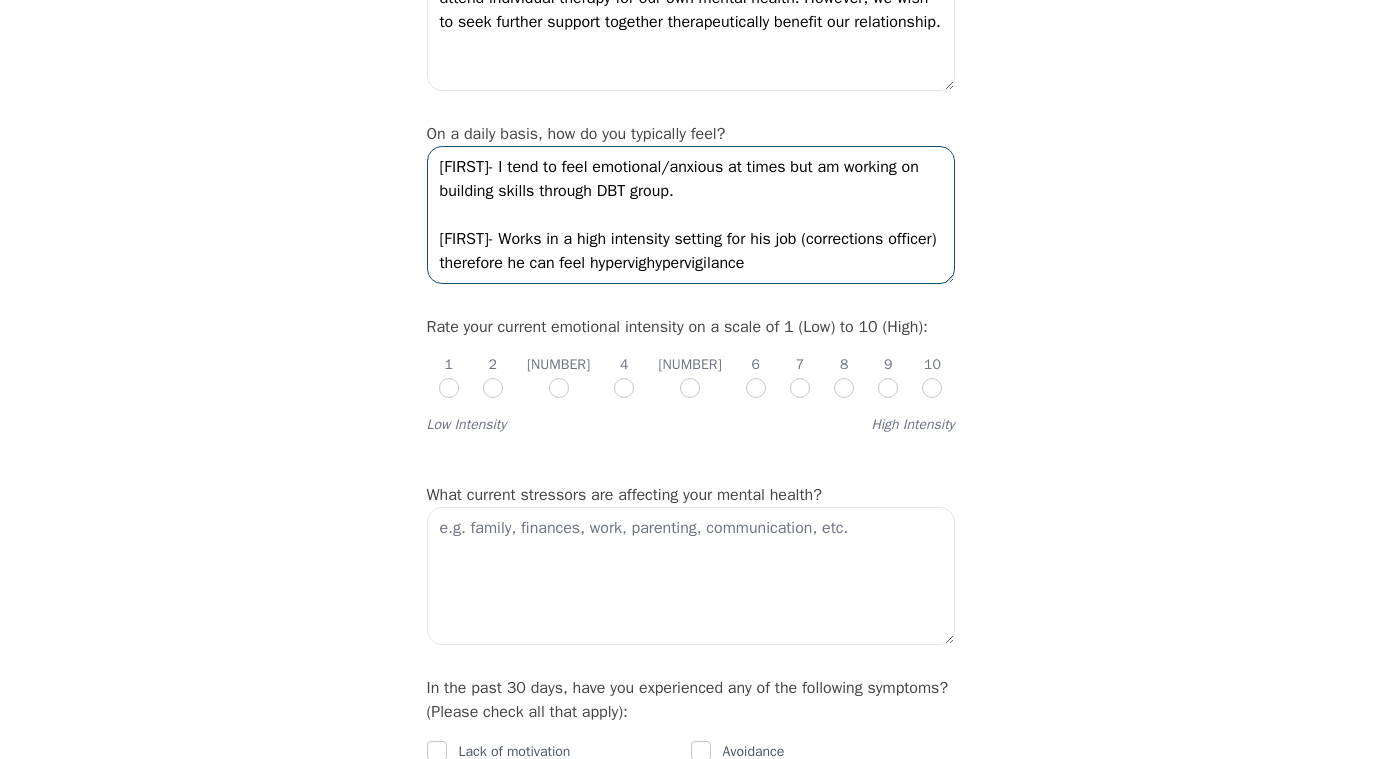click on "[FIRST]- I tend to feel emotional/anxious at times but am working on building skills through DBT group.
[FIRST]- Works in a high intensity setting for his job (corrections officer) therefore he can feel hypervighypervigilance" at bounding box center [691, 215] 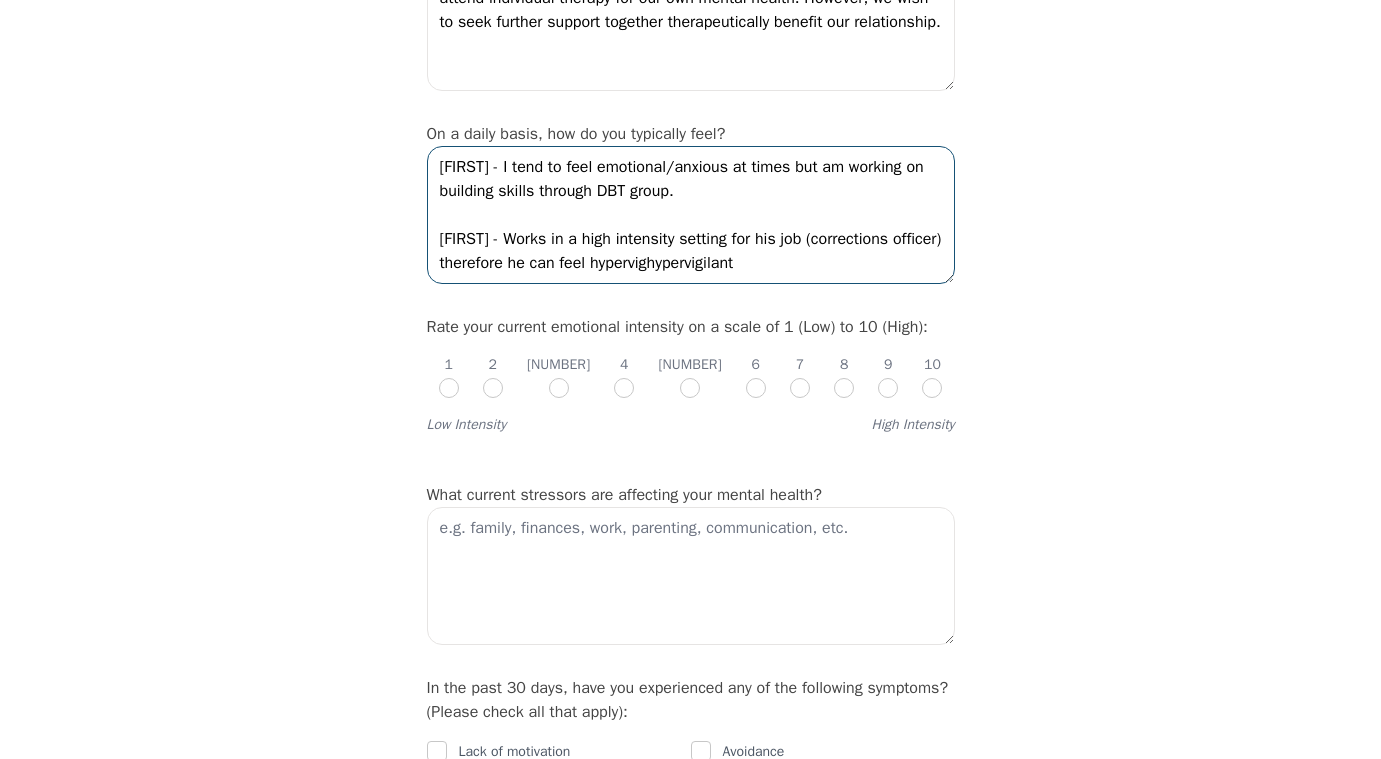 click on "[FIRST] - I tend to feel emotional/anxious at times but am working on building skills through DBT group.
[FIRST] - Works in a high intensity setting for his job (corrections officer) therefore he can feel hypervighypervigilant" at bounding box center [691, 215] 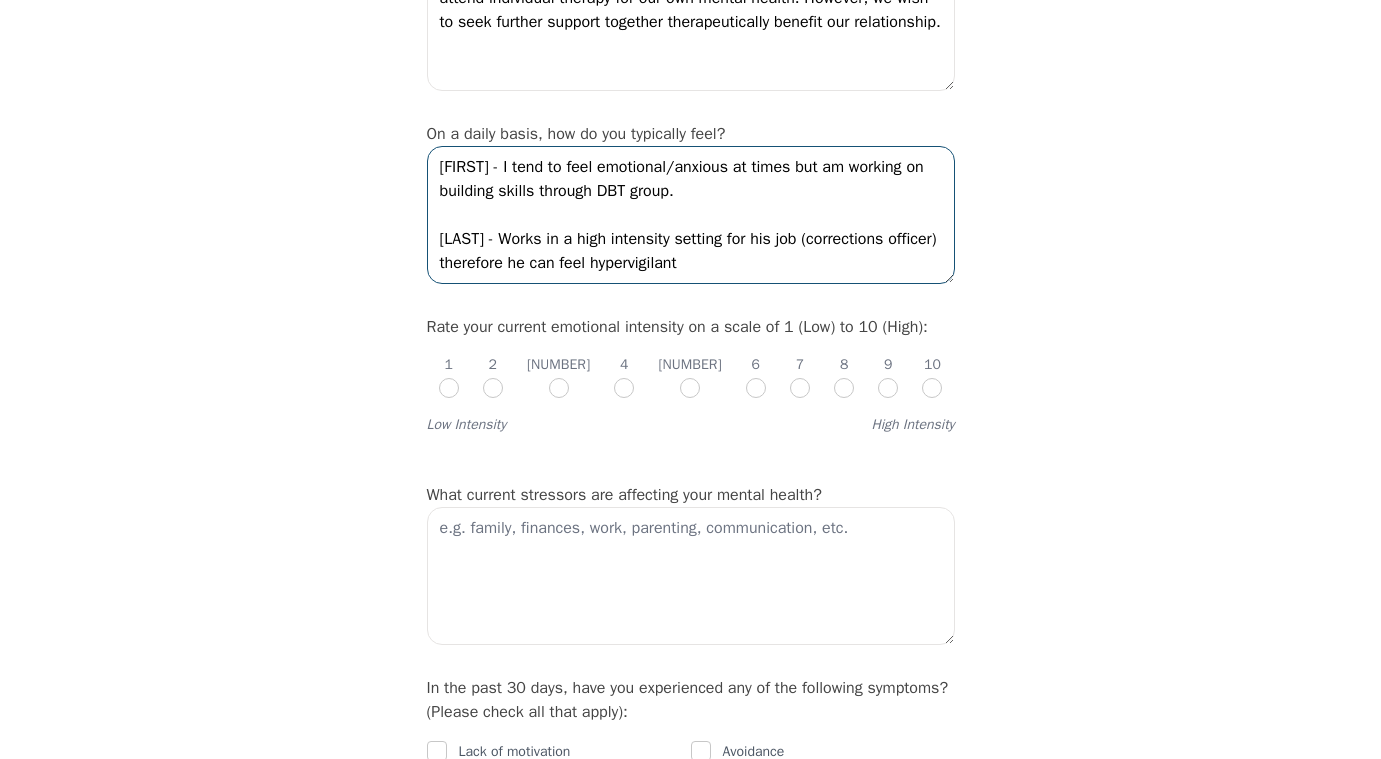 click on "[FIRST] - I tend to feel emotional/anxious at times but am working on building skills through DBT group.
[LAST] - Works in a high intensity setting for his job (corrections officer) therefore he can feel hypervigilant" at bounding box center [691, 215] 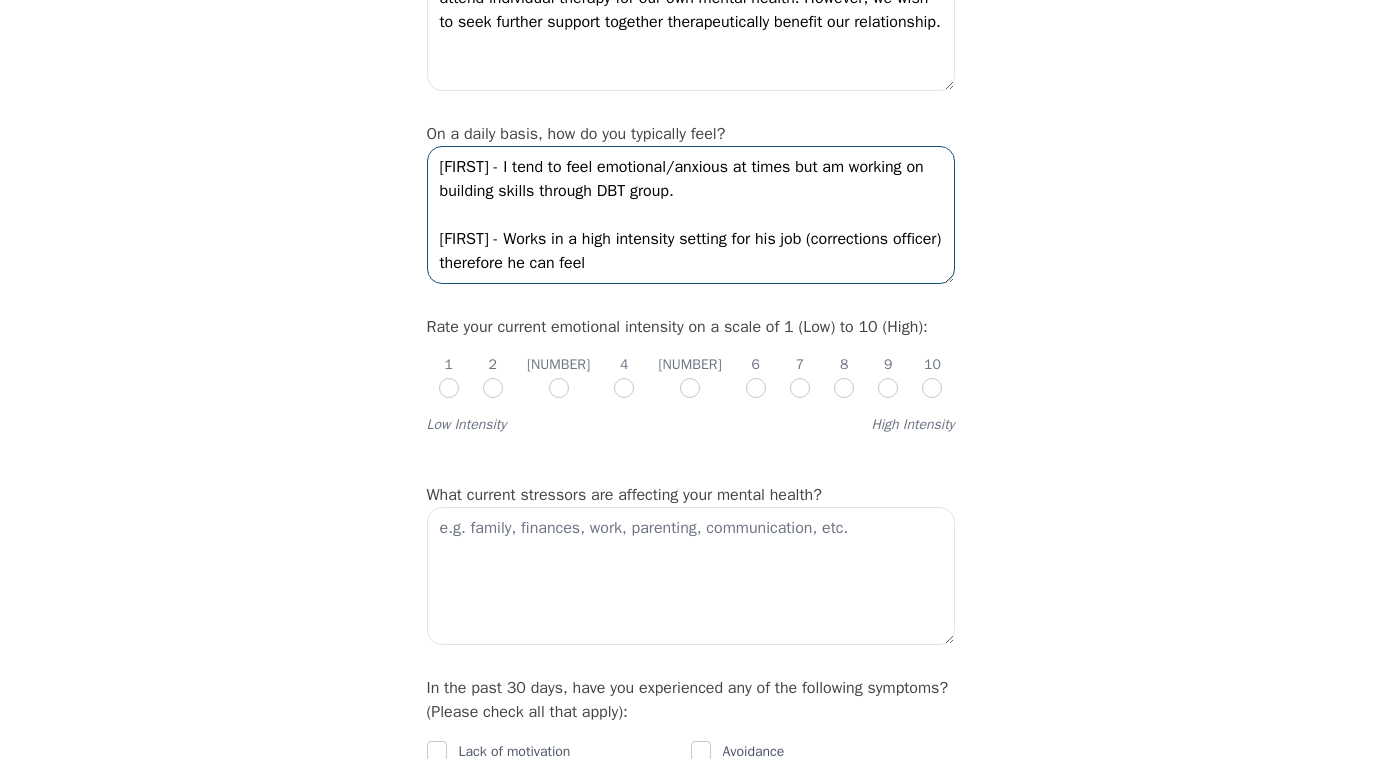 paste on "hypervigilance" 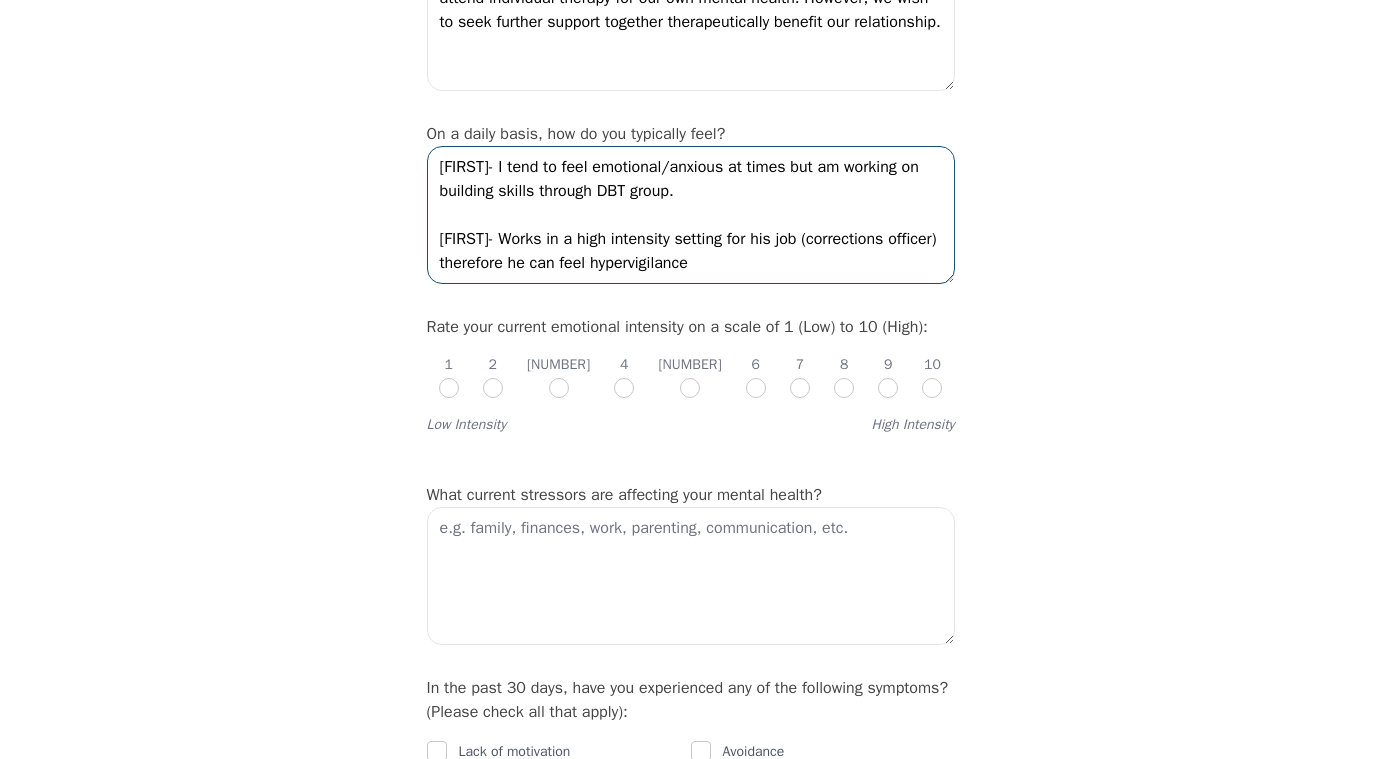 click on "[FIRST]- I tend to feel emotional/anxious at times but am working on building skills through DBT group.
[FIRST]- Works in a high intensity setting for his job (corrections officer) therefore he can feel hypervigilance" at bounding box center (691, 215) 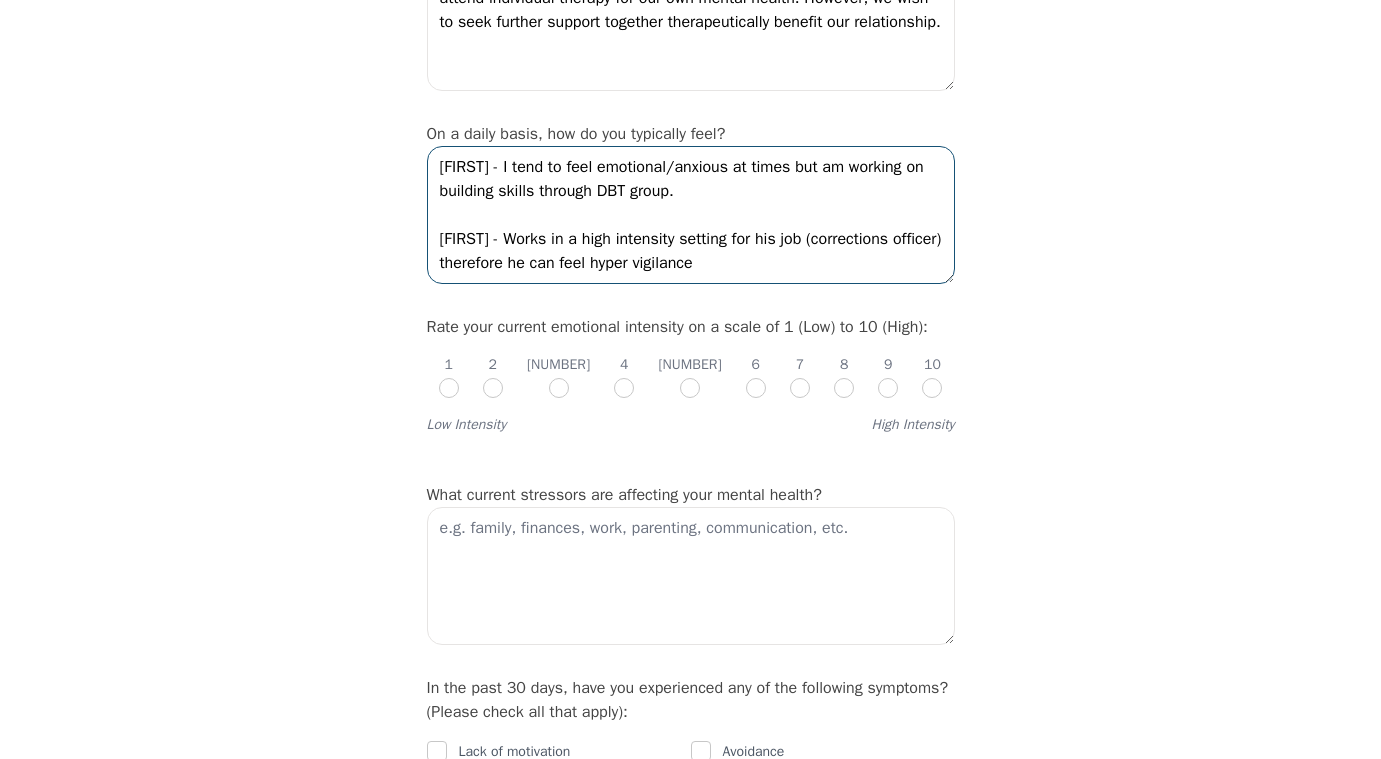 click on "[FIRST] - I tend to feel emotional/anxious at times but am working on building skills through DBT group.
[FIRST] - Works in a high intensity setting for his job (corrections officer) therefore he can feel hyper vigilance" at bounding box center (691, 215) 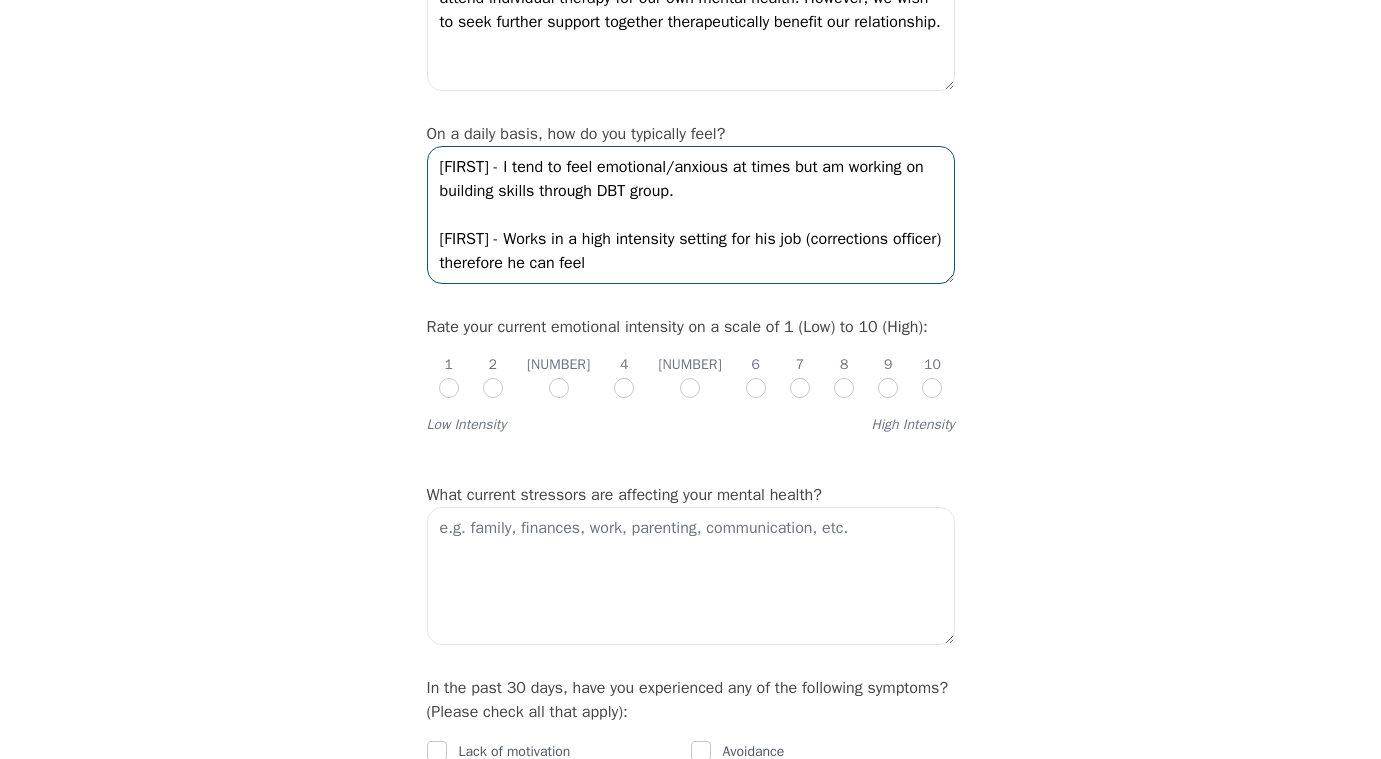 paste on "hypervigilant" 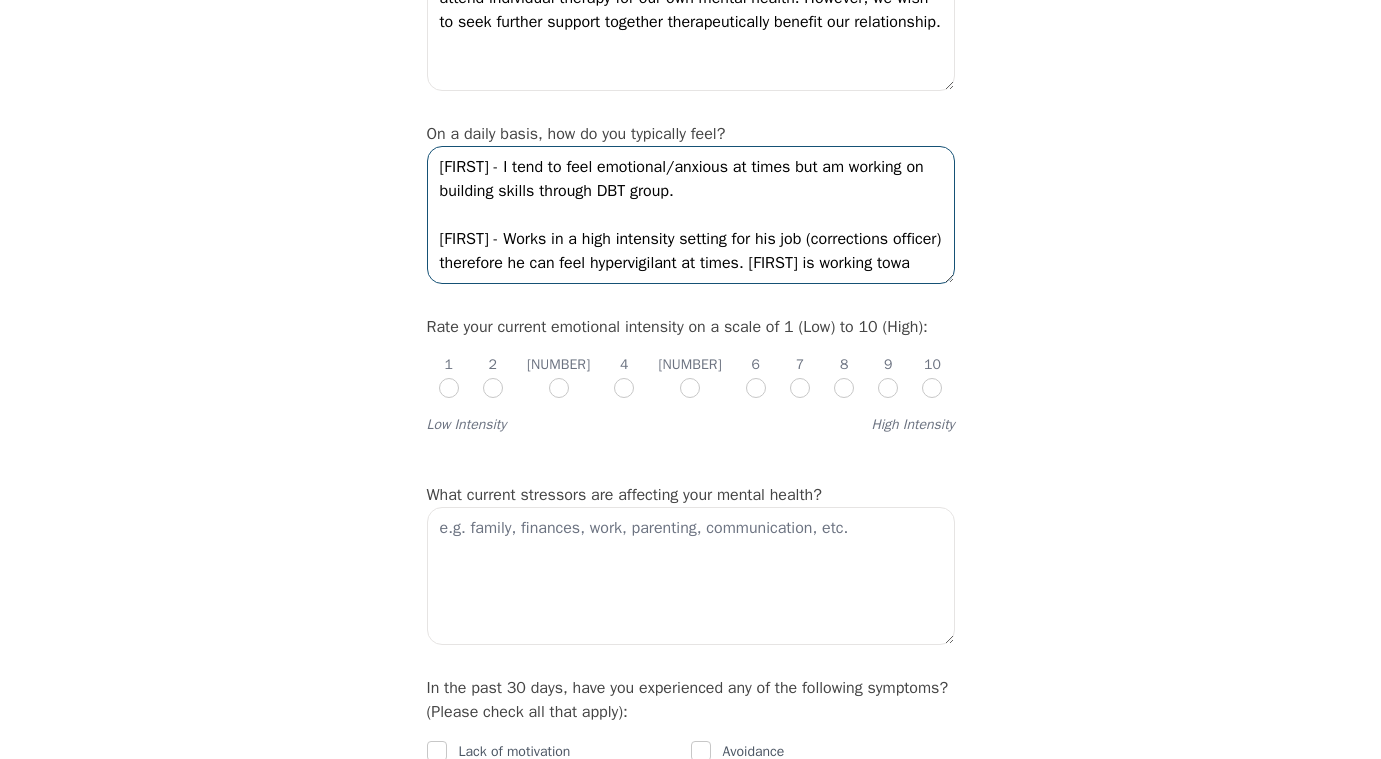 scroll, scrollTop: 13, scrollLeft: 0, axis: vertical 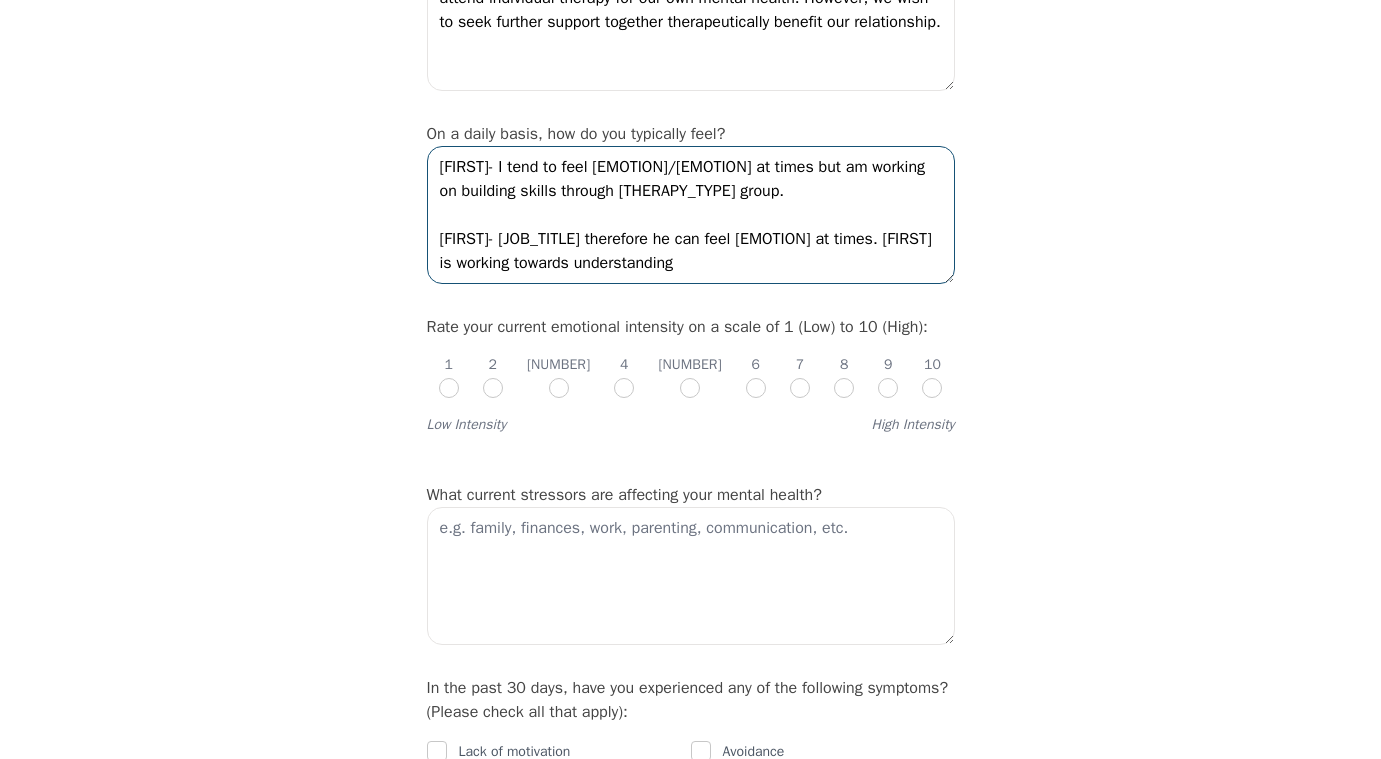 drag, startPoint x: 658, startPoint y: 312, endPoint x: 743, endPoint y: 284, distance: 89.49302 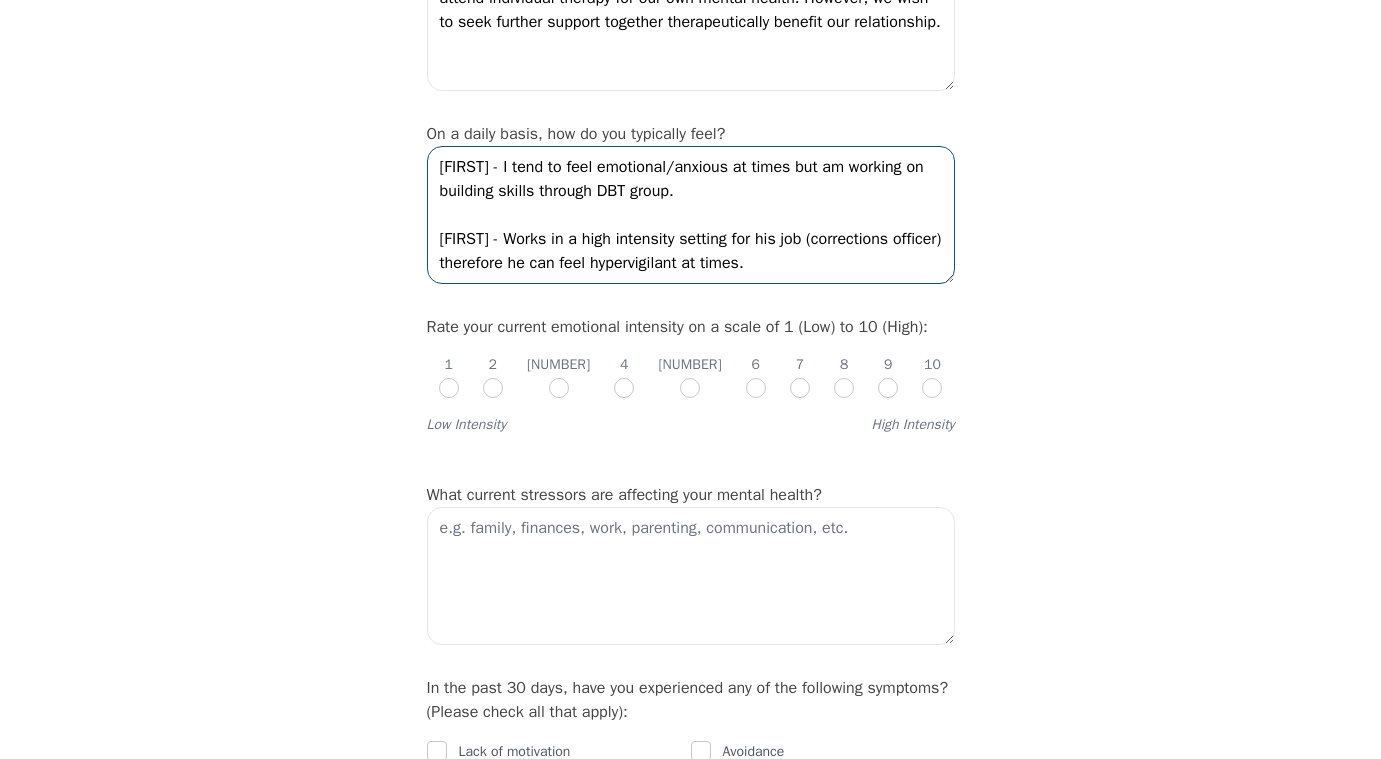 scroll, scrollTop: 0, scrollLeft: 0, axis: both 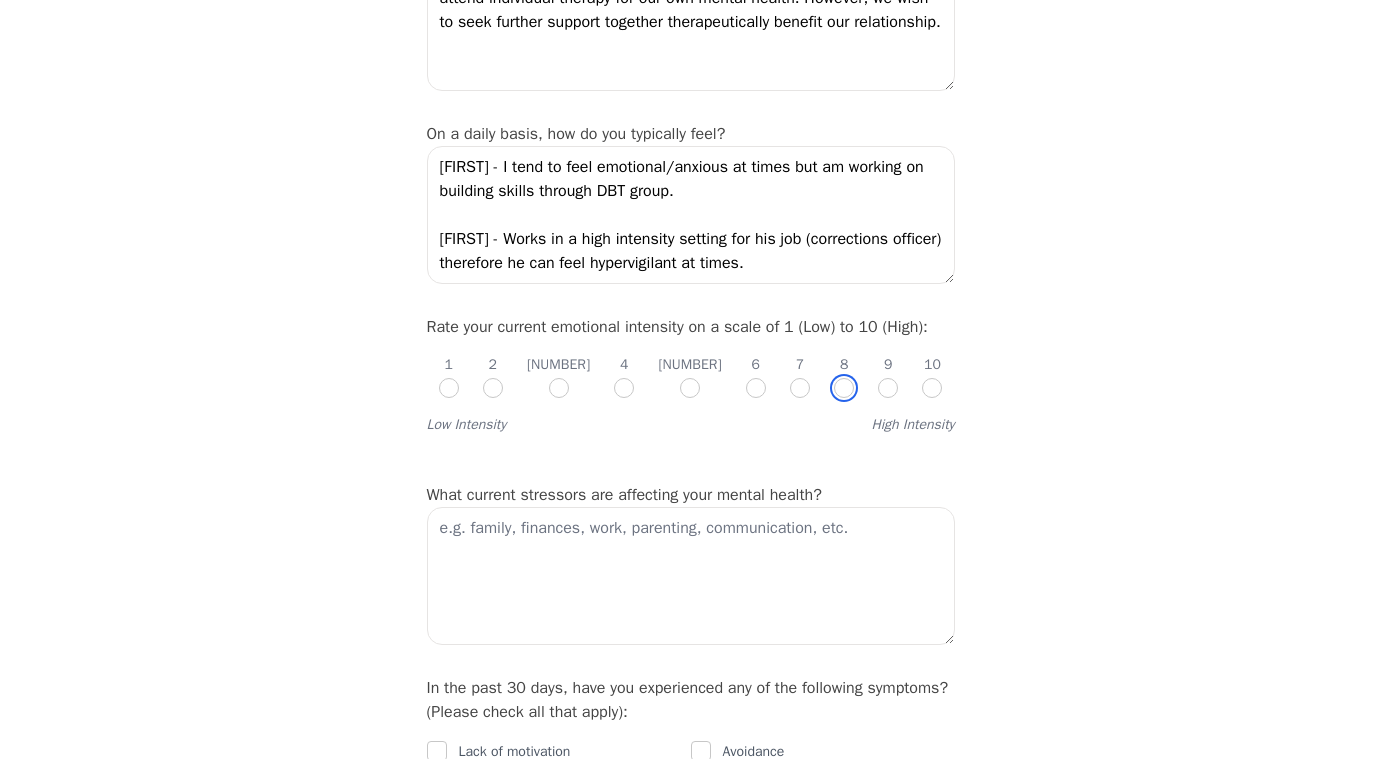 click at bounding box center (844, 388) 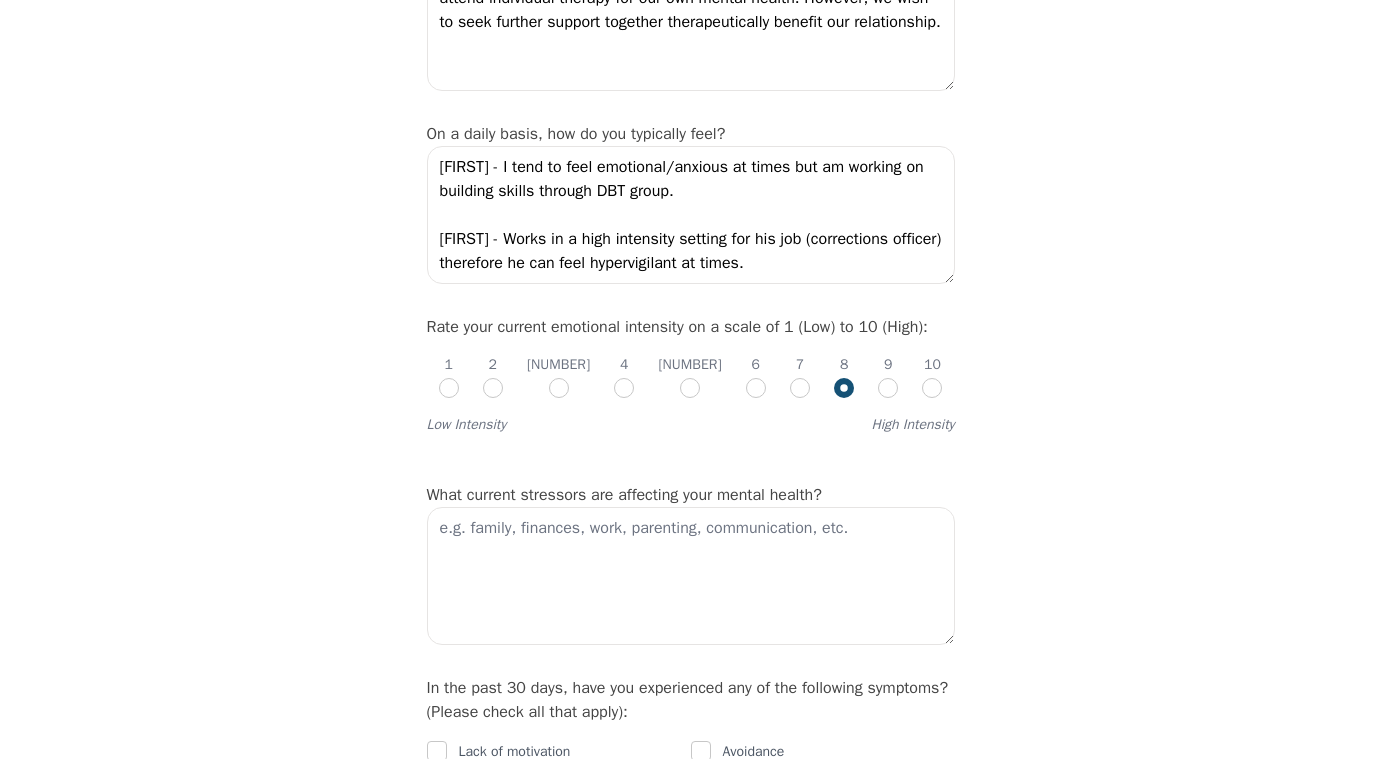 radio on "true" 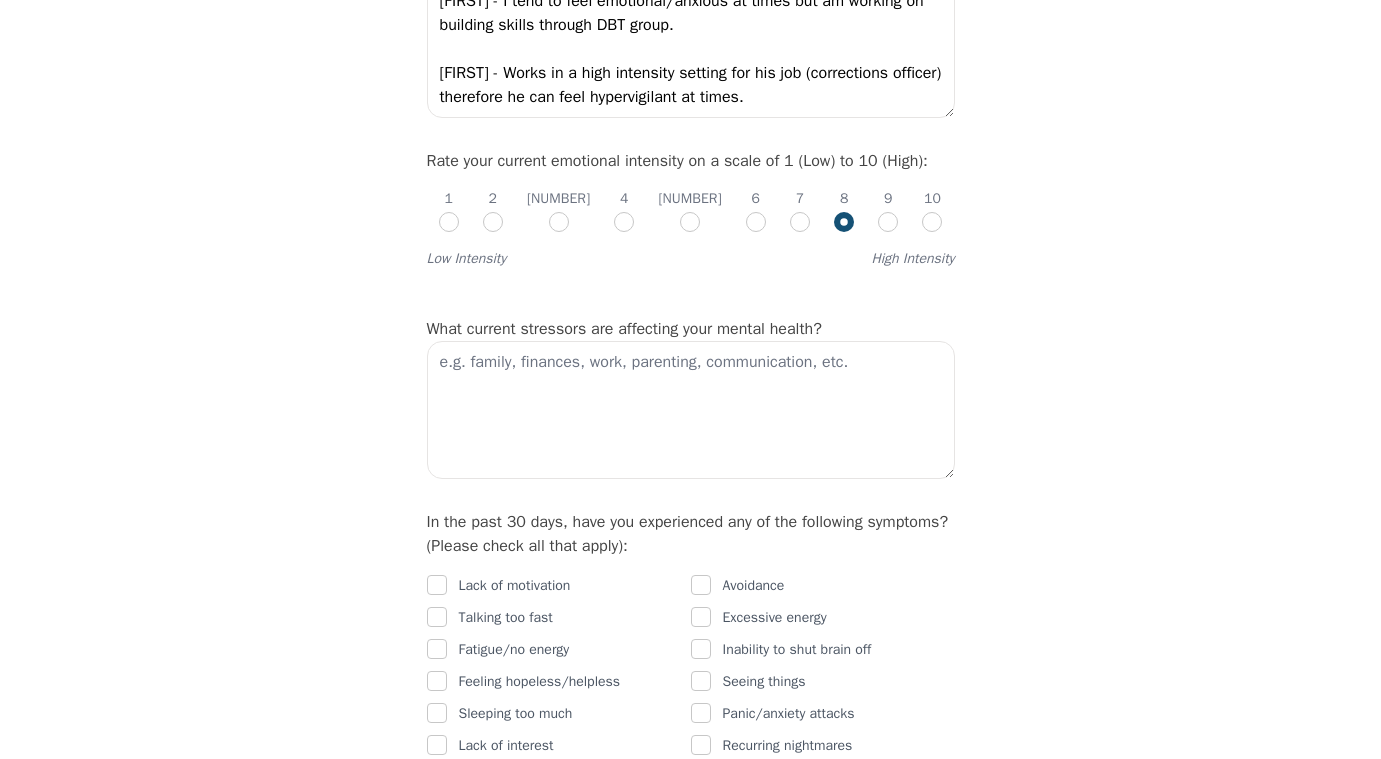 scroll, scrollTop: 745, scrollLeft: 0, axis: vertical 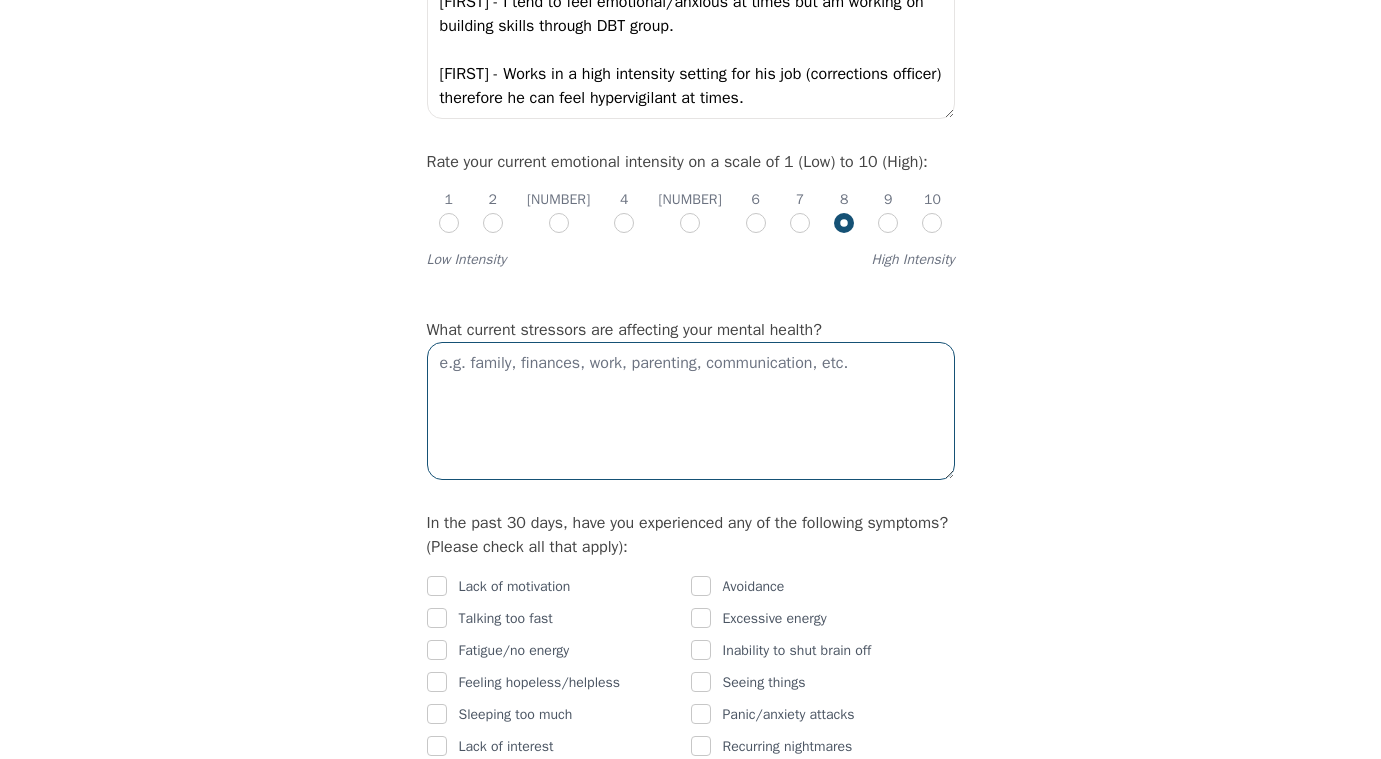 click at bounding box center (691, 411) 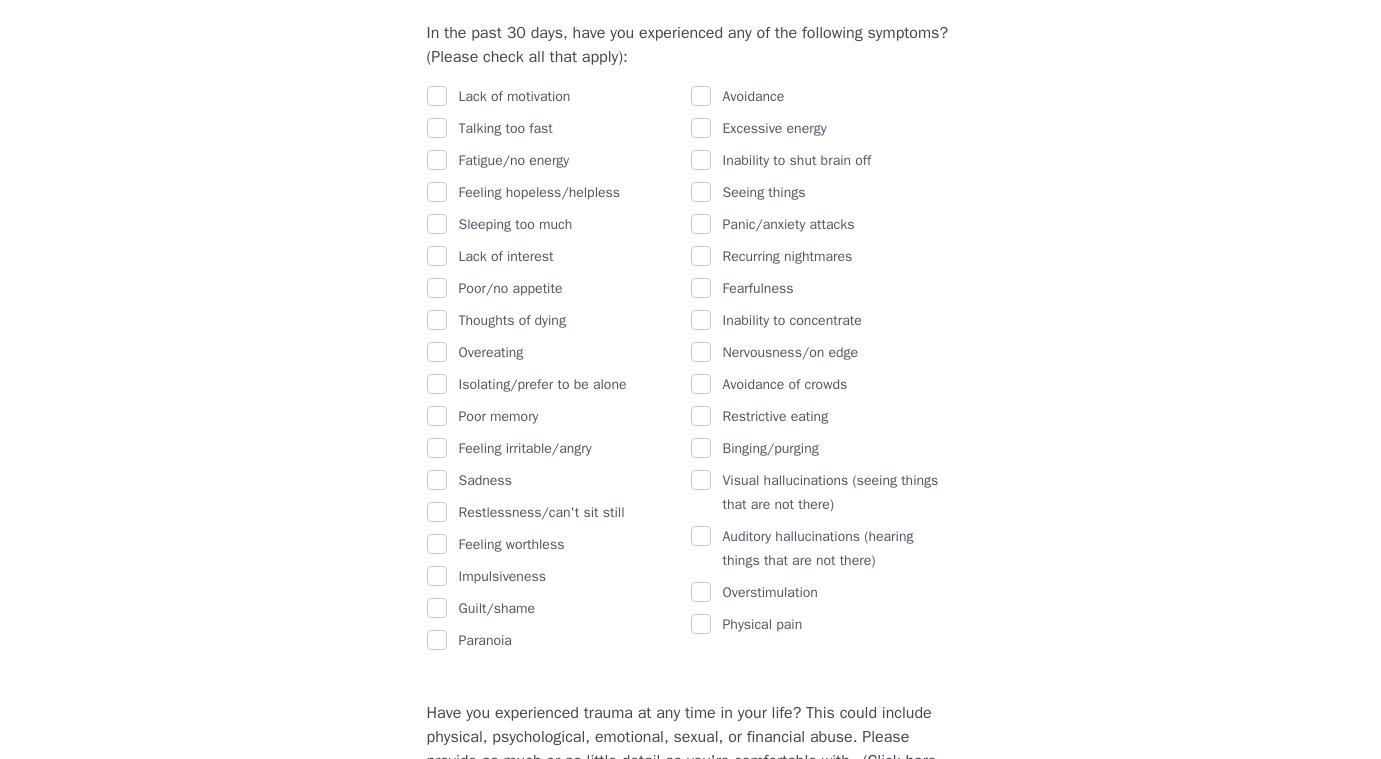 scroll, scrollTop: 1244, scrollLeft: 0, axis: vertical 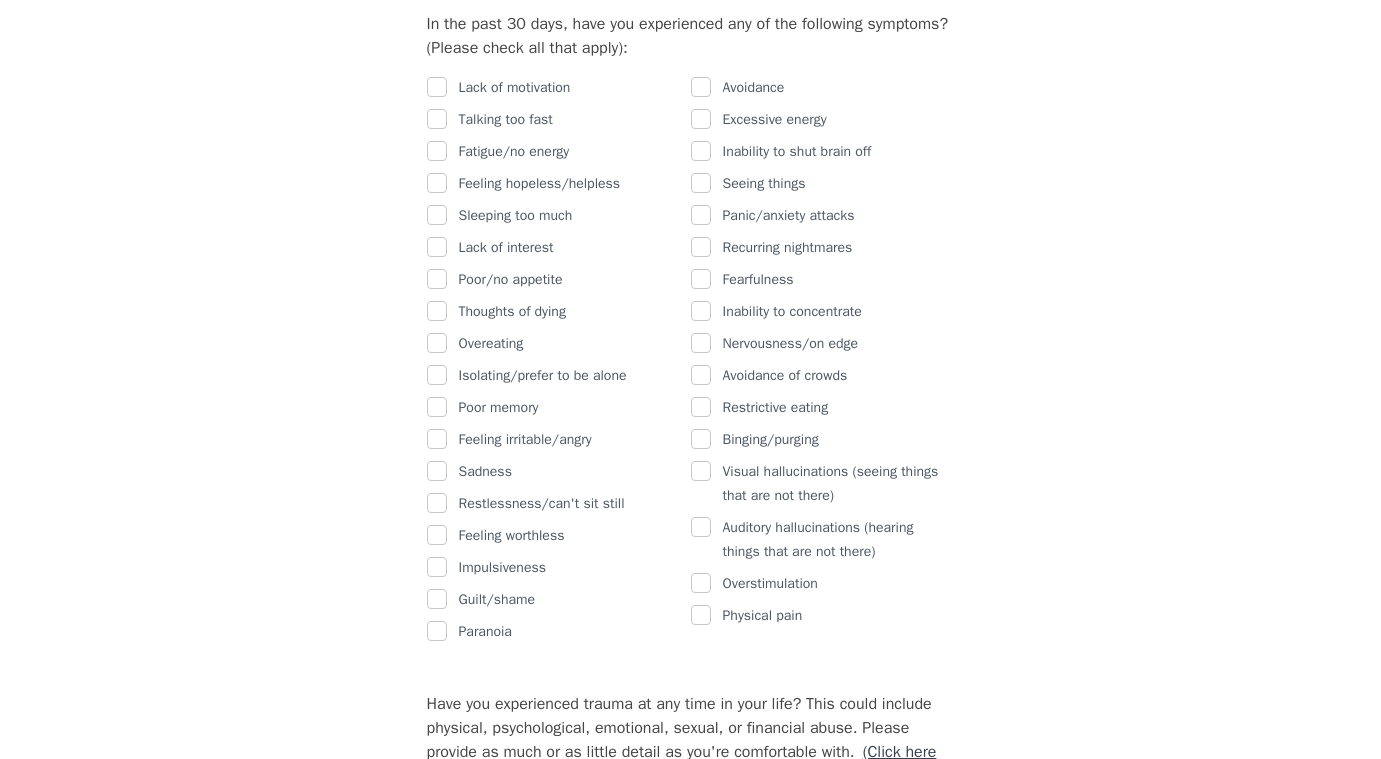type on "[PERSON]- school, work, relationship, finances, distance from home
[FIRST]- work, relationship, long-distance, finances, isolation" 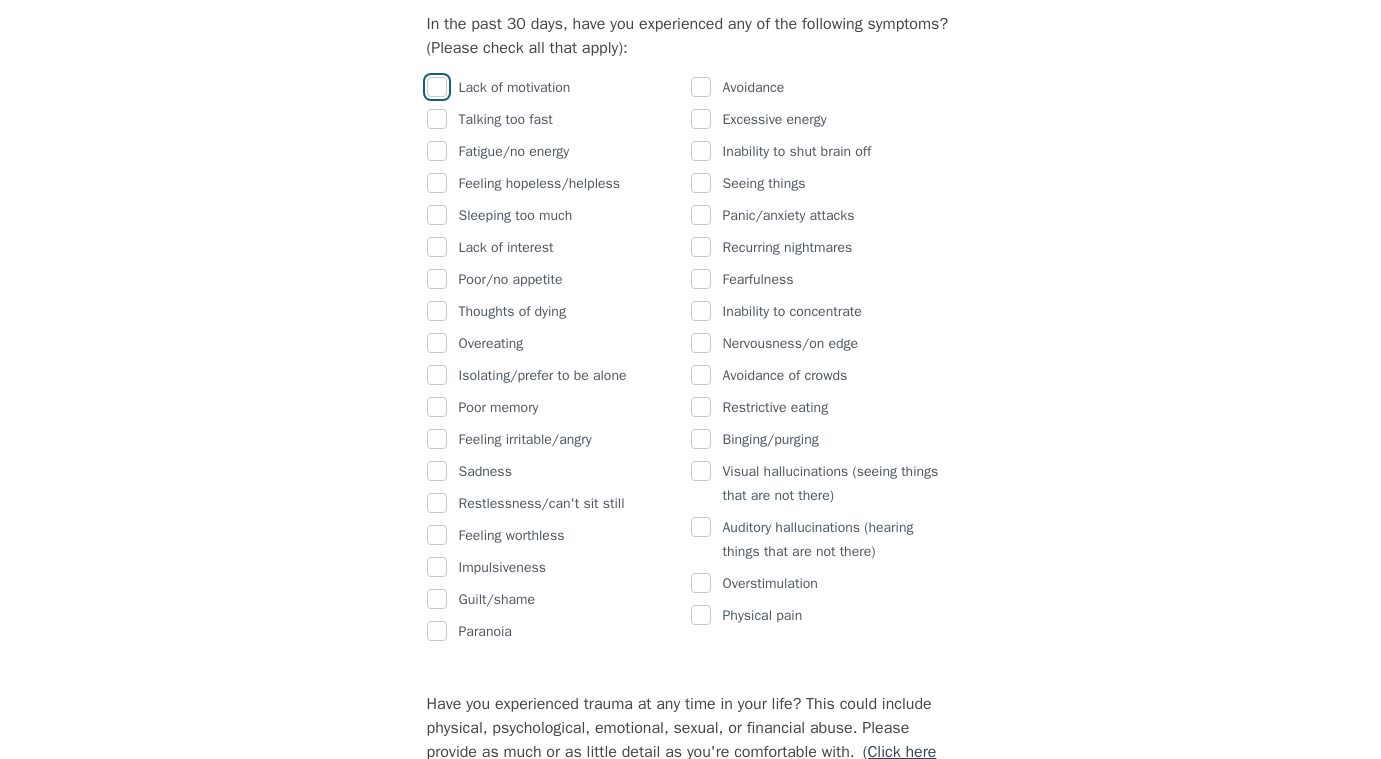 click at bounding box center (437, 87) 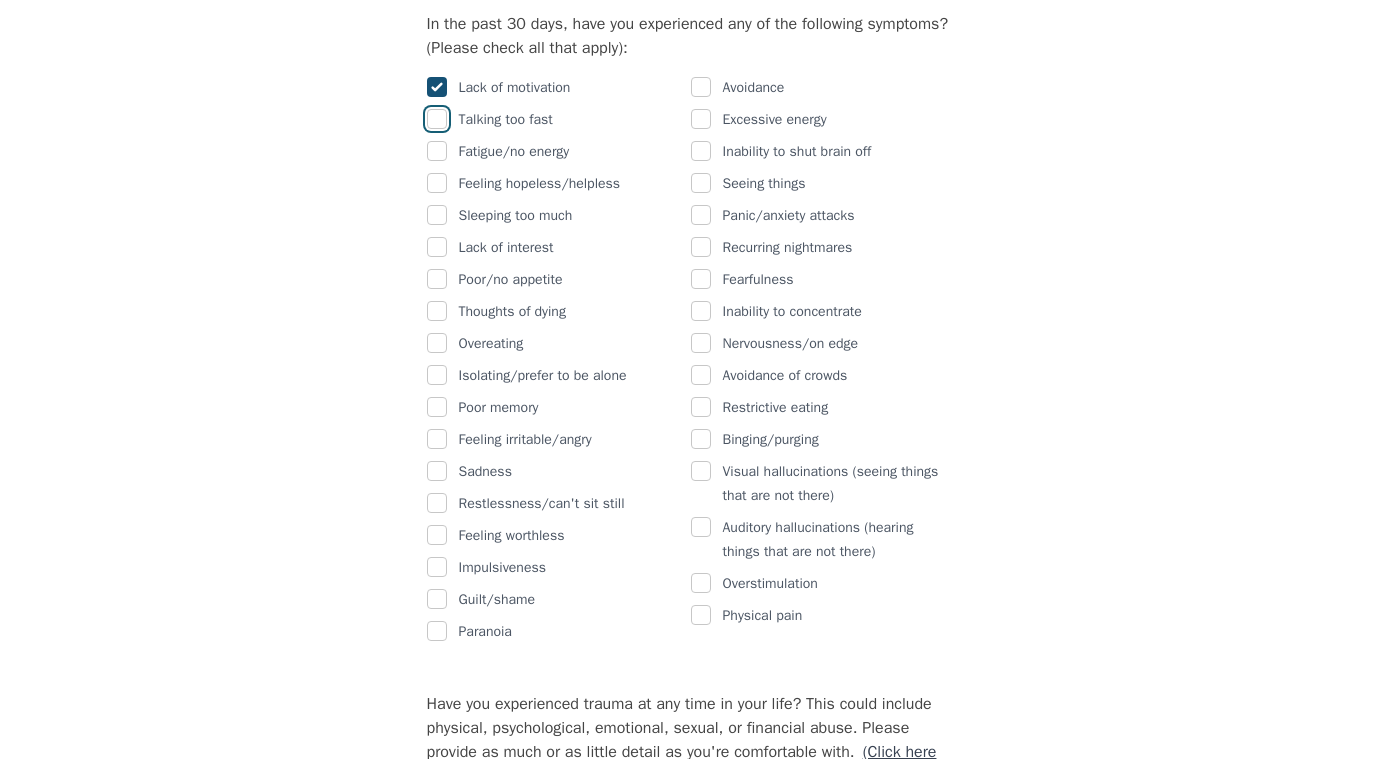 click at bounding box center (437, 119) 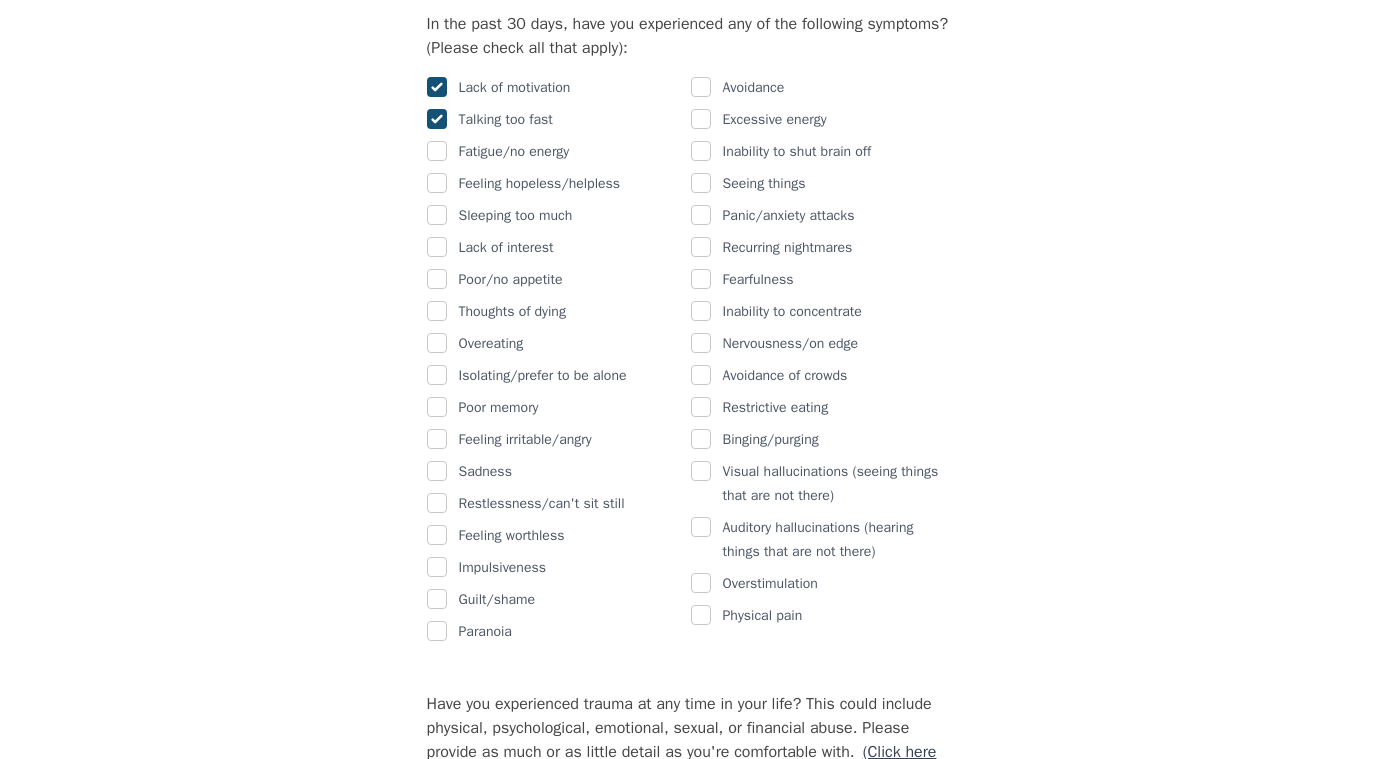 checkbox on "true" 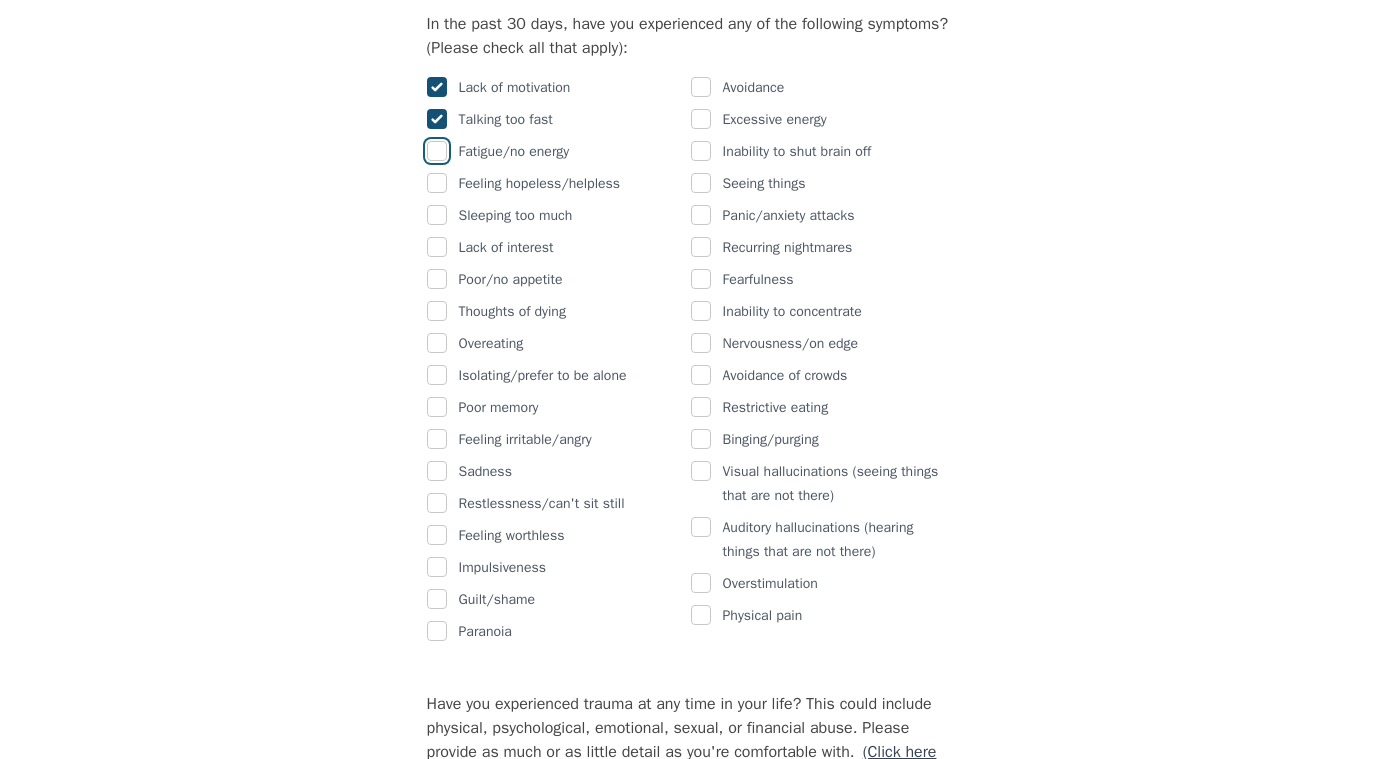 click at bounding box center (437, 151) 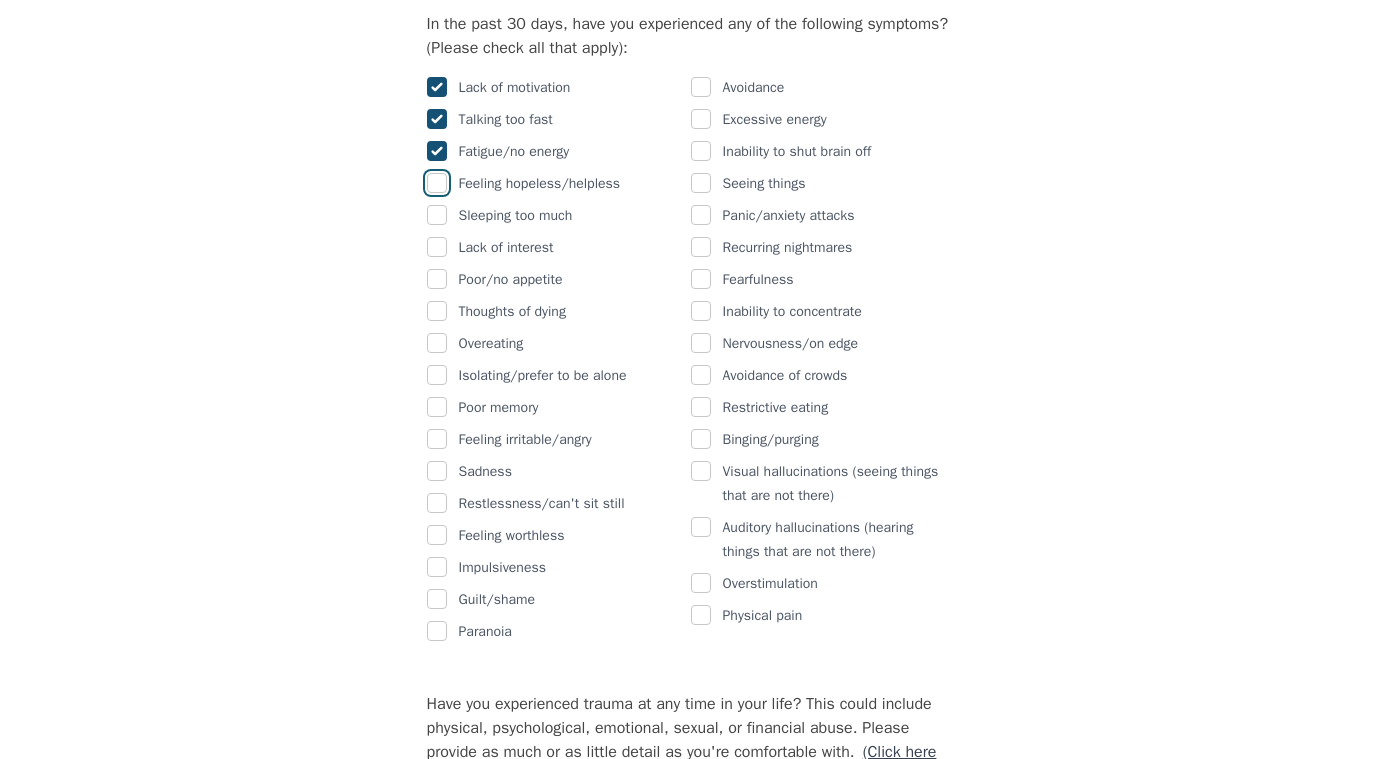 click at bounding box center [437, 183] 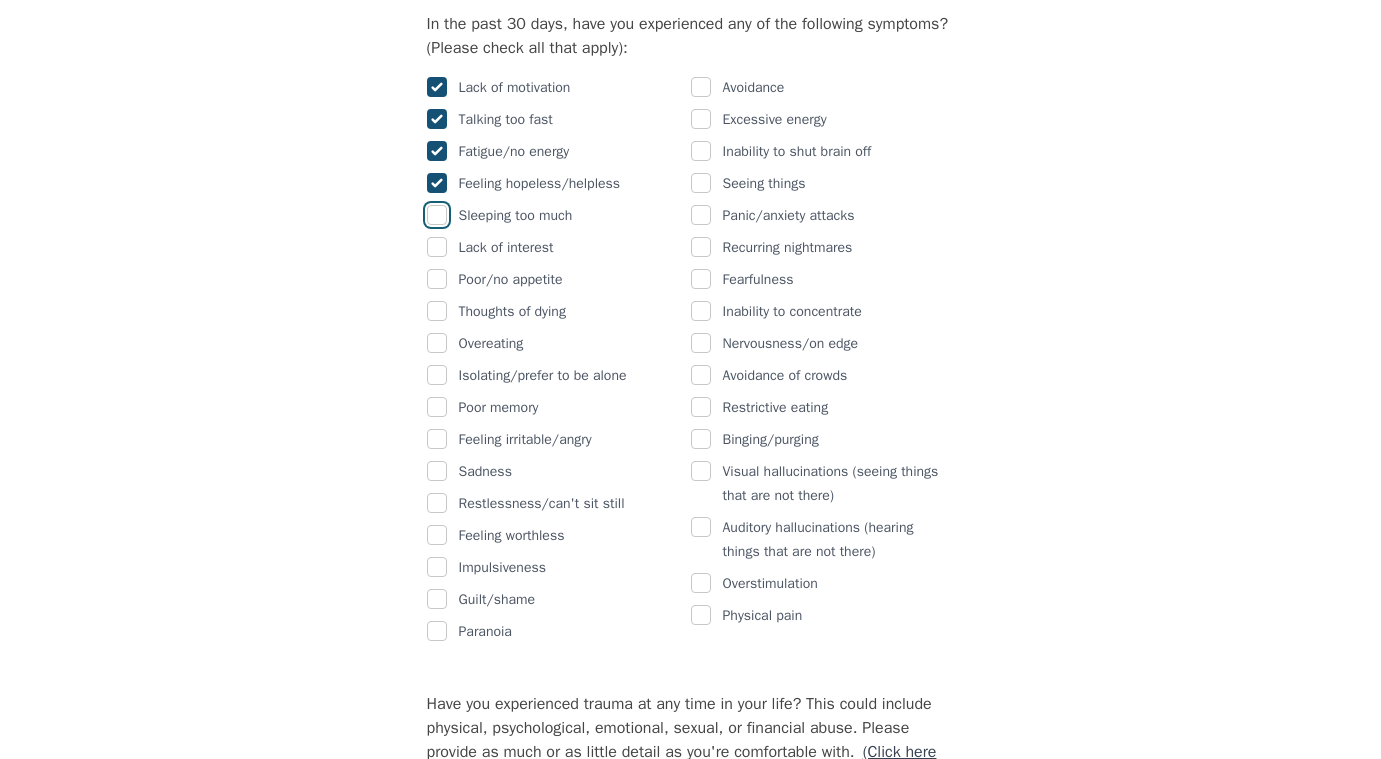 click at bounding box center (437, 215) 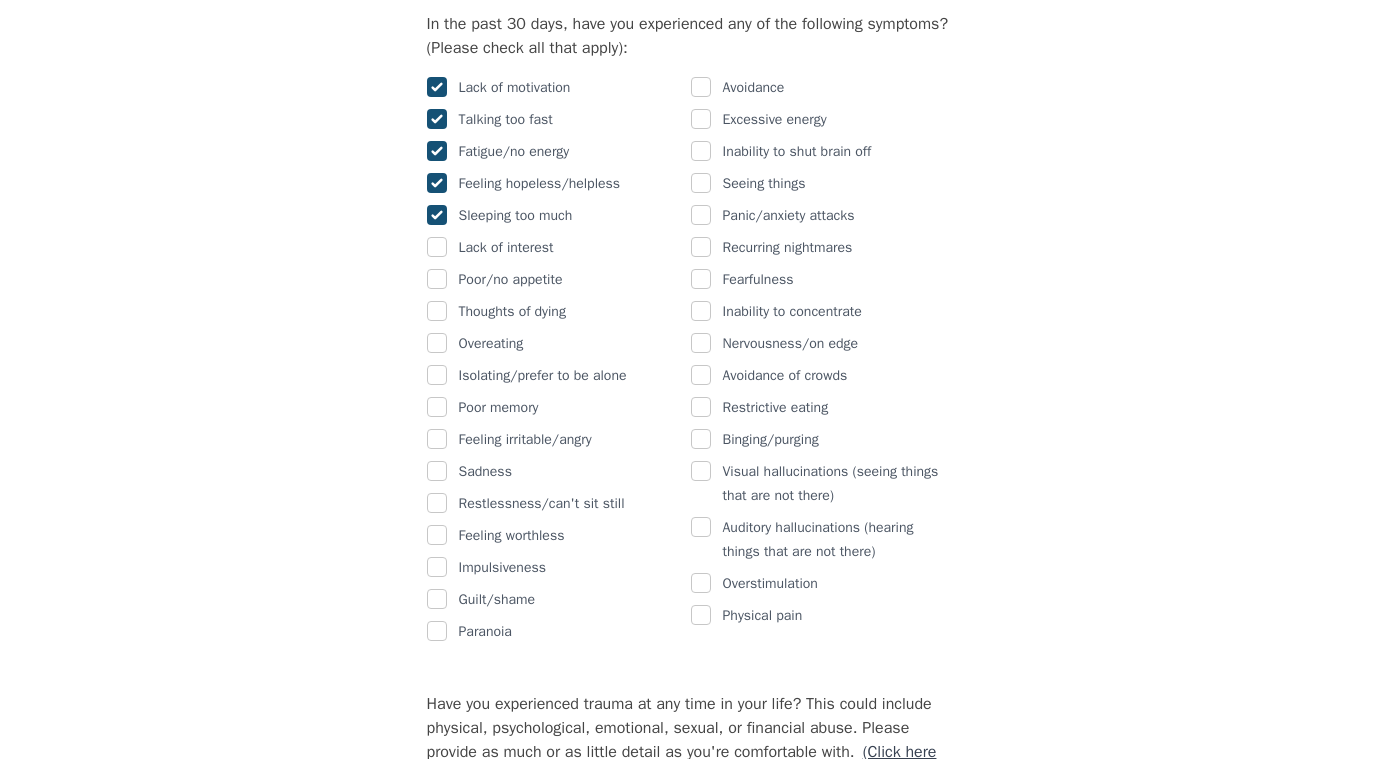 checkbox on "true" 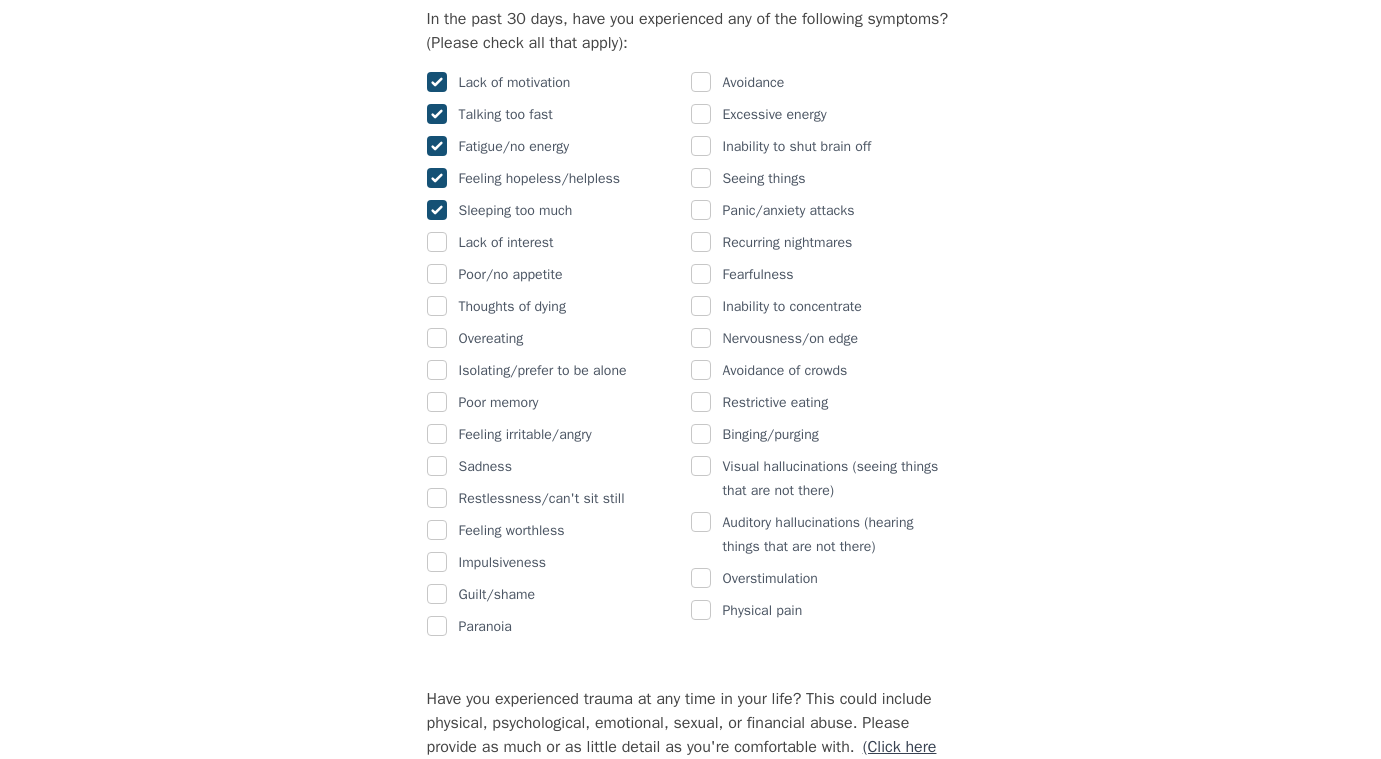 scroll, scrollTop: 1245, scrollLeft: 0, axis: vertical 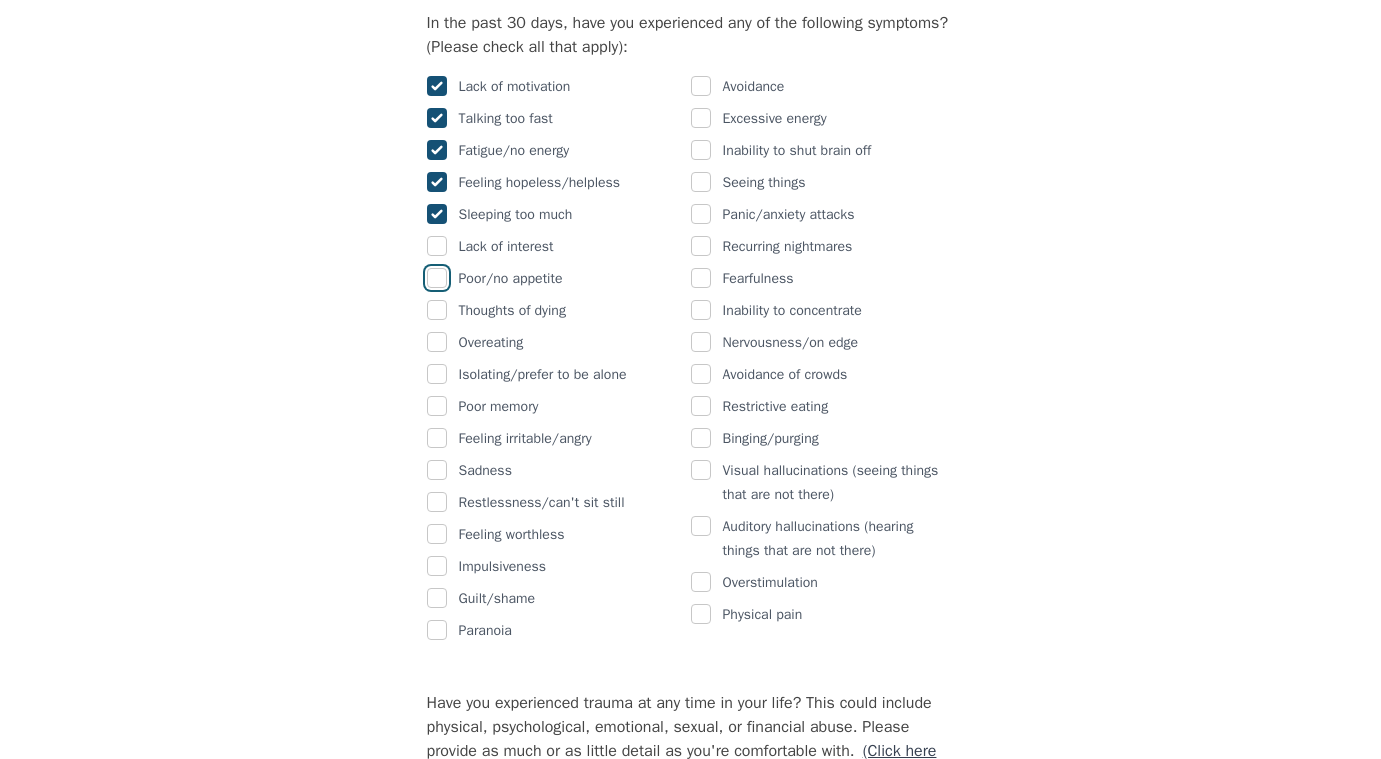 click at bounding box center (437, 278) 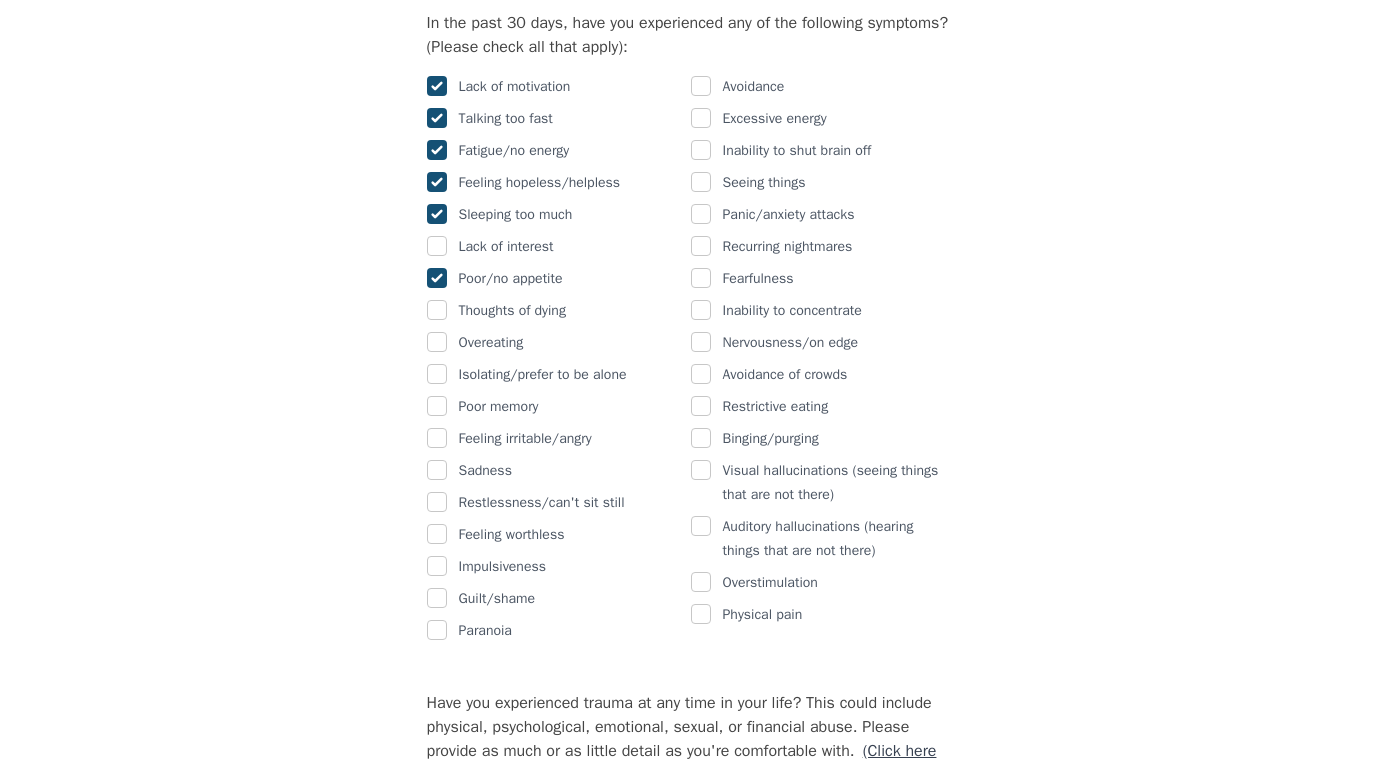 click at bounding box center (437, 311) 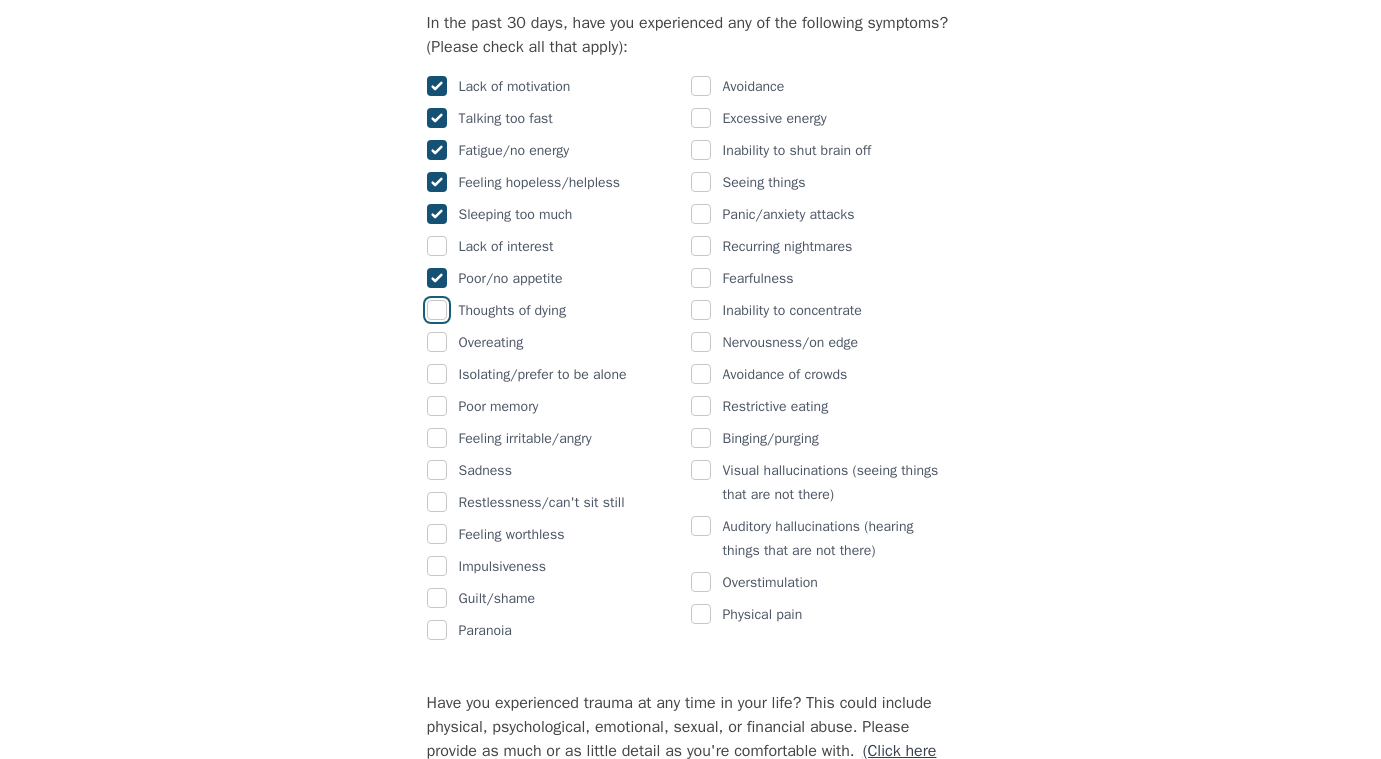 click at bounding box center [437, 310] 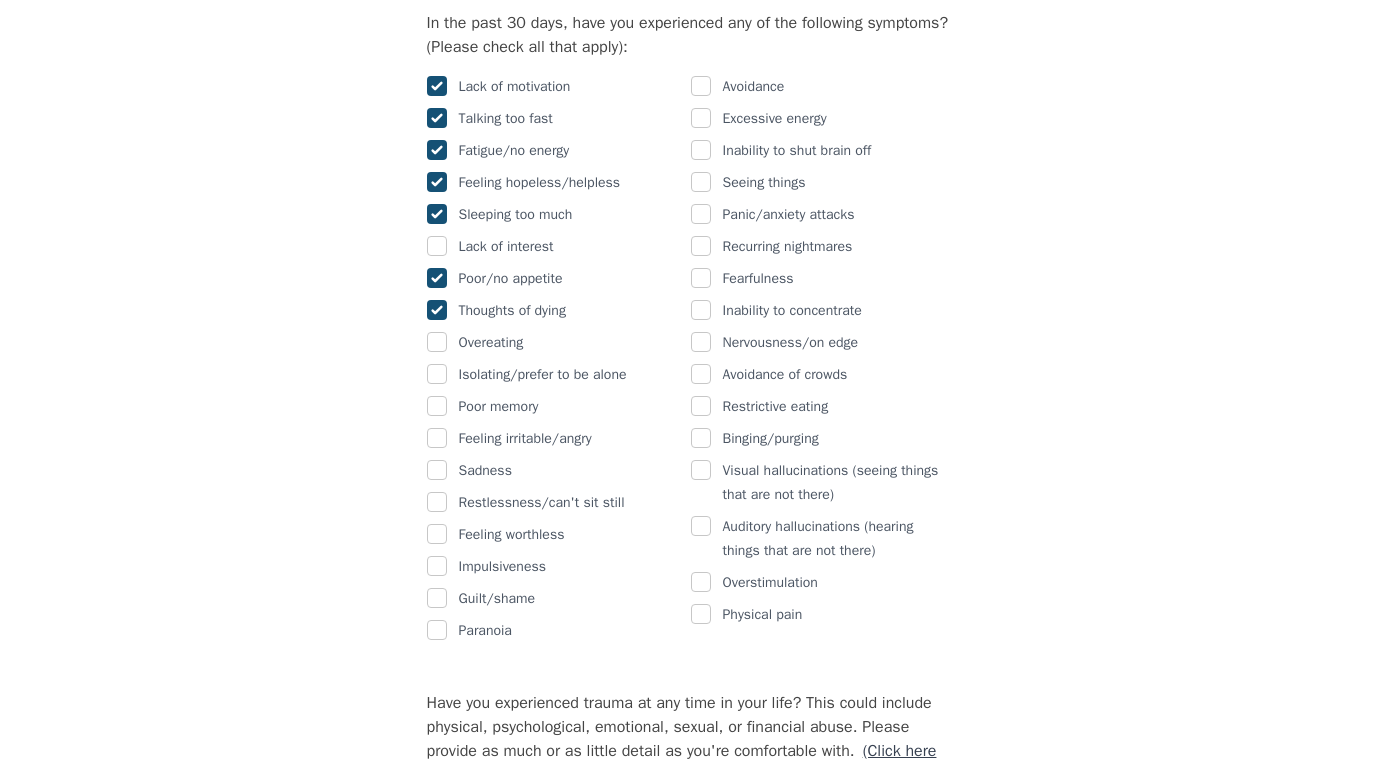 checkbox on "true" 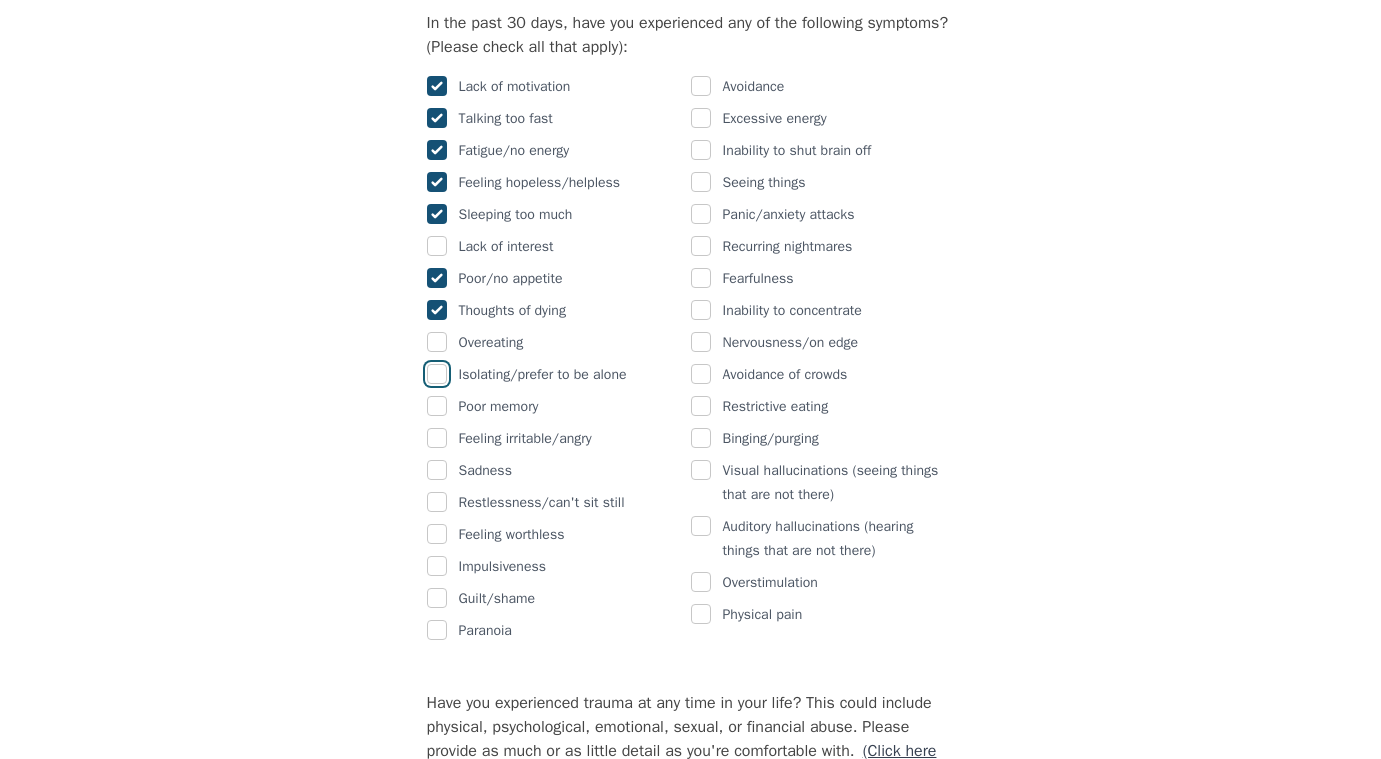 click at bounding box center [437, 374] 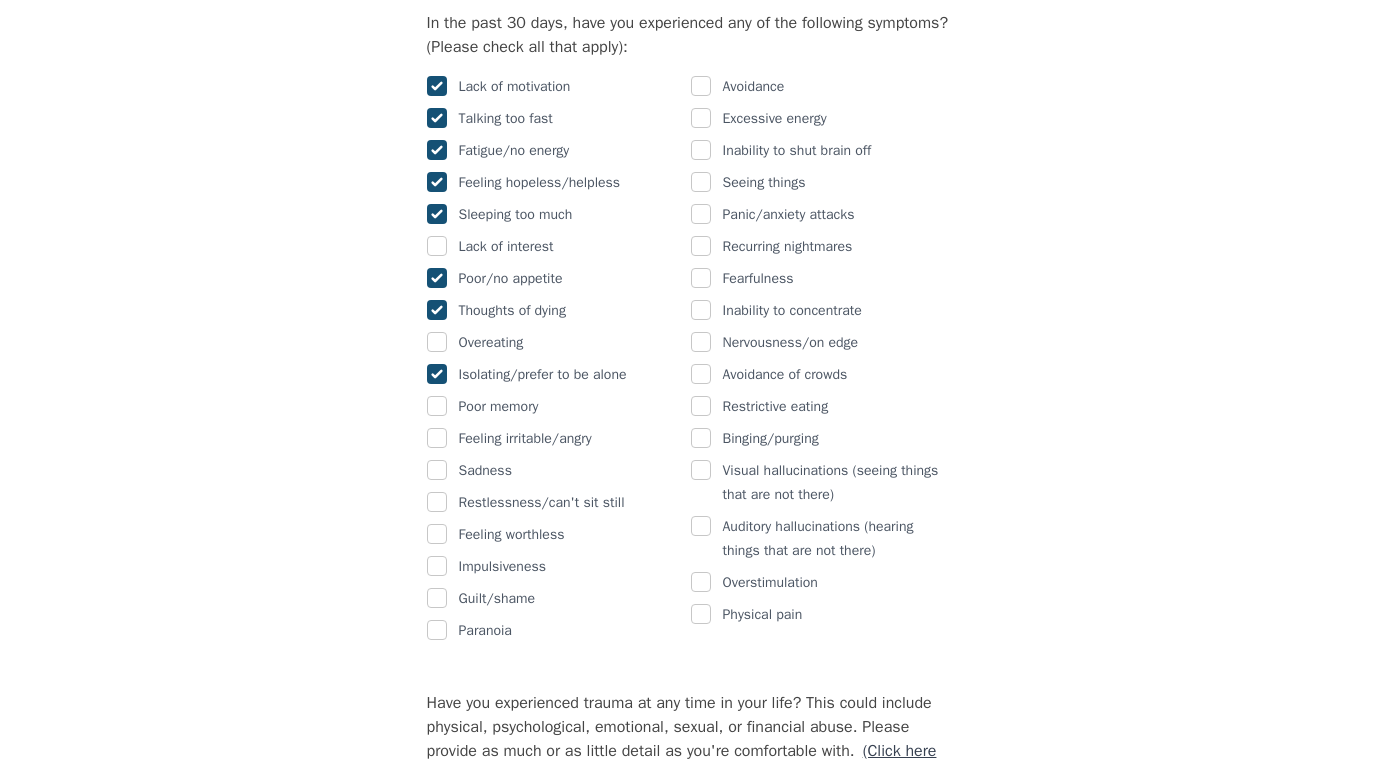 checkbox on "true" 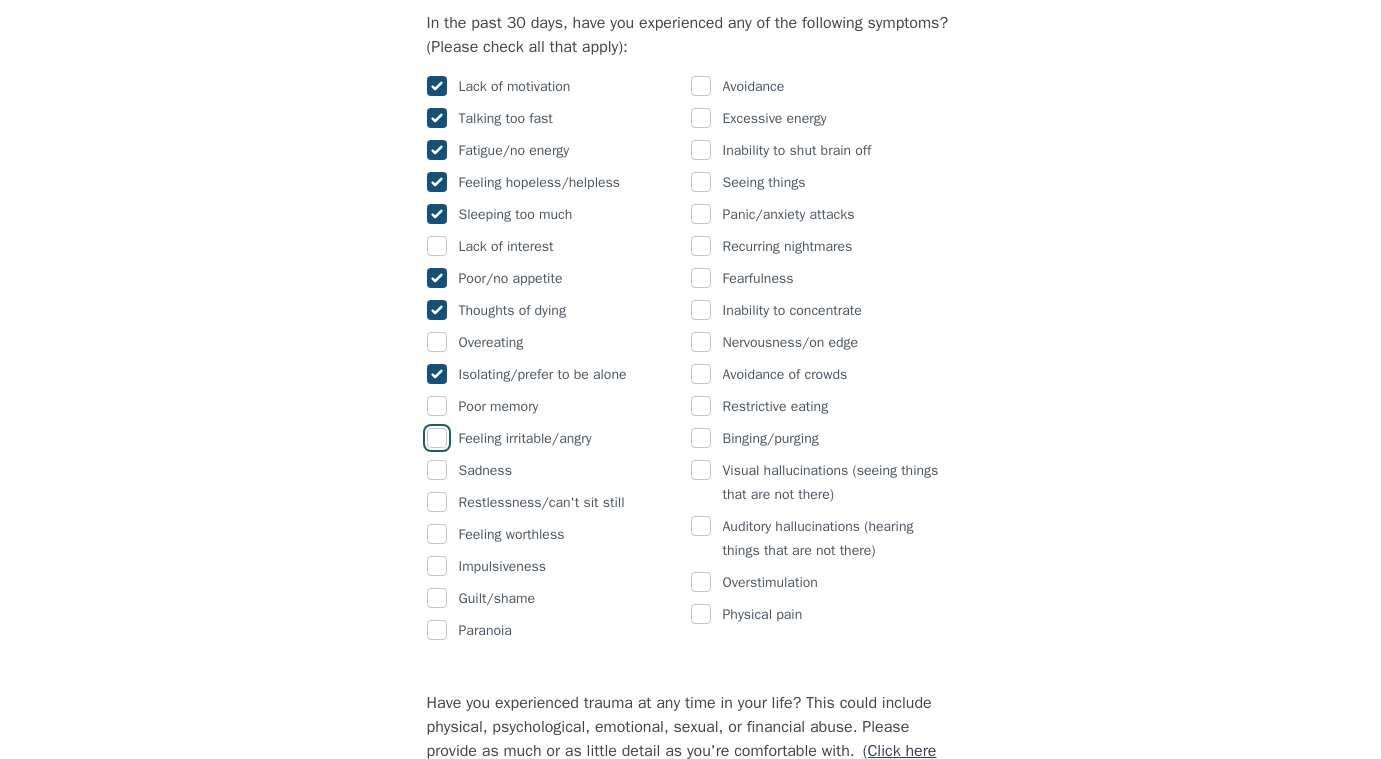 click at bounding box center [437, 438] 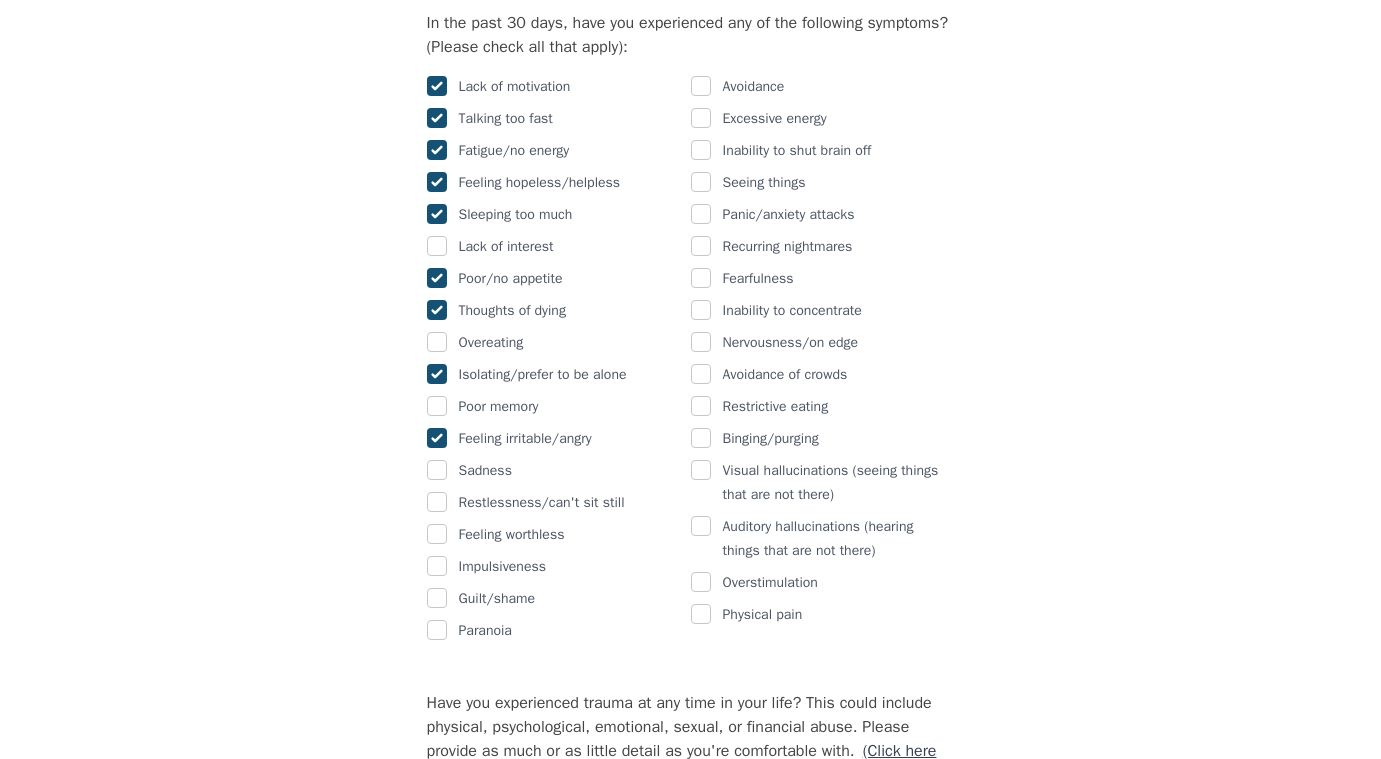 checkbox on "true" 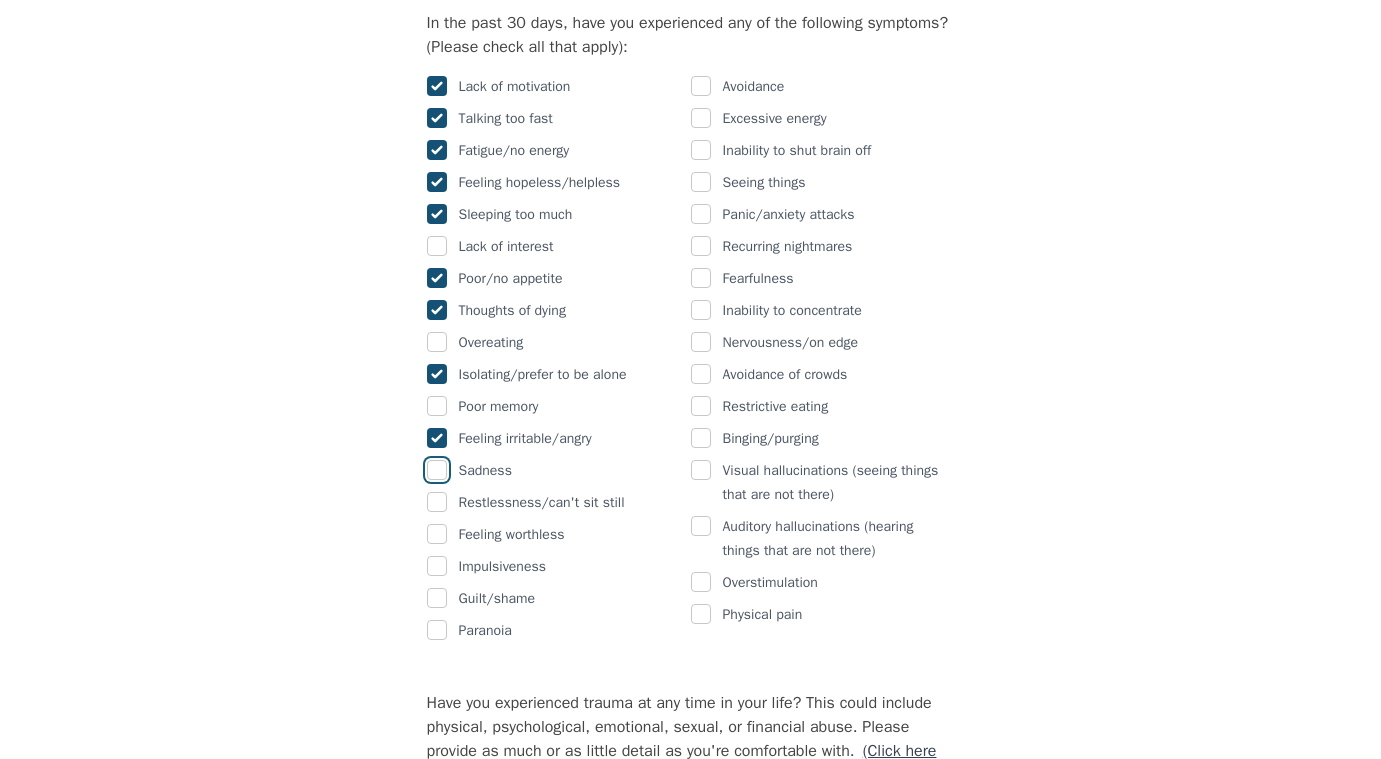 click at bounding box center [437, 470] 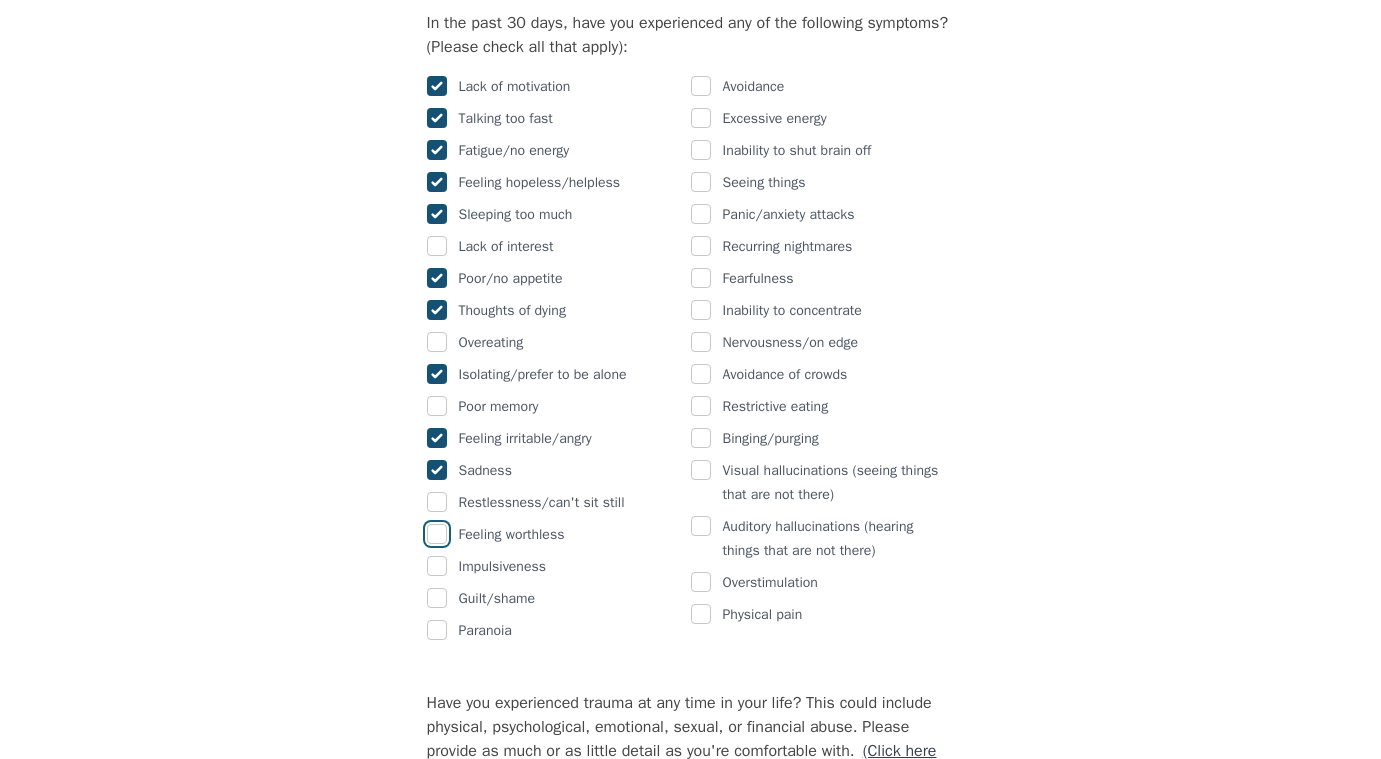 click at bounding box center (437, 534) 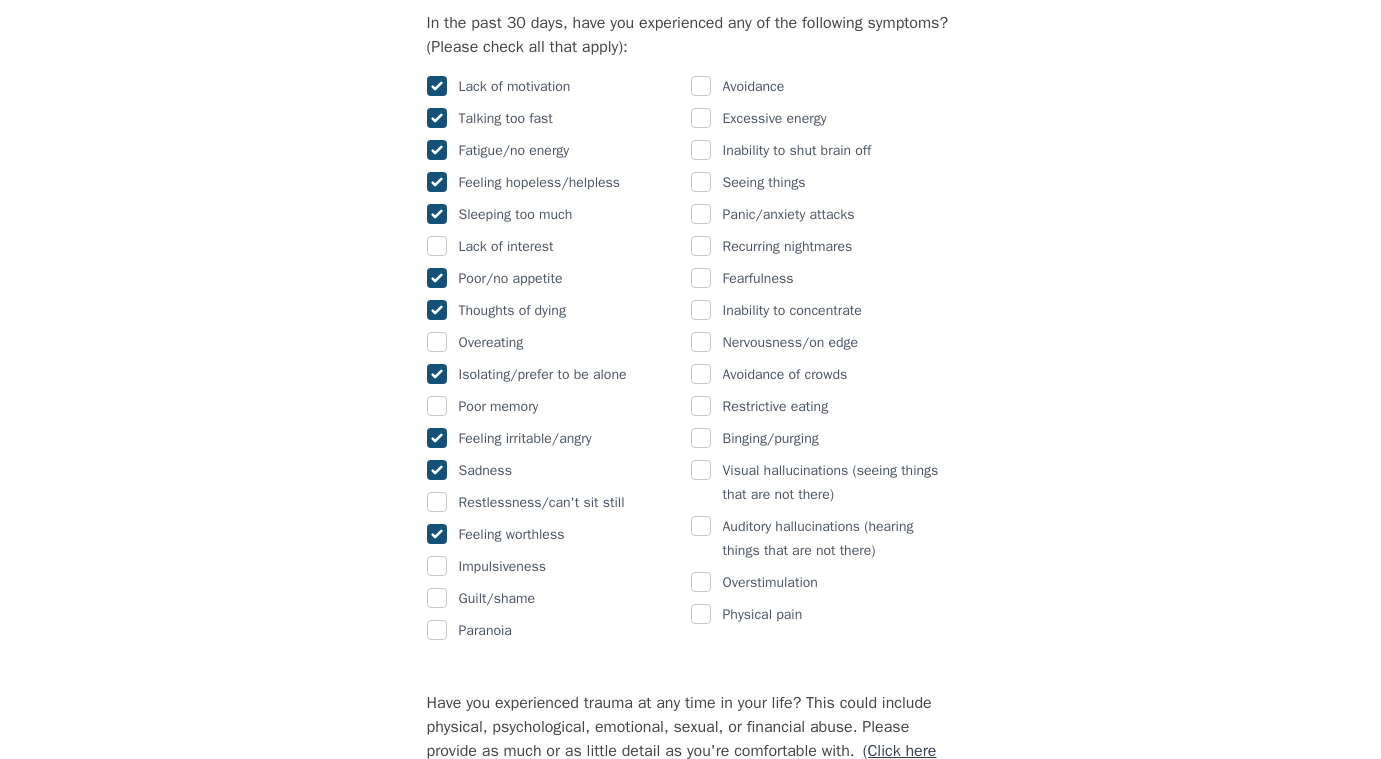 checkbox on "true" 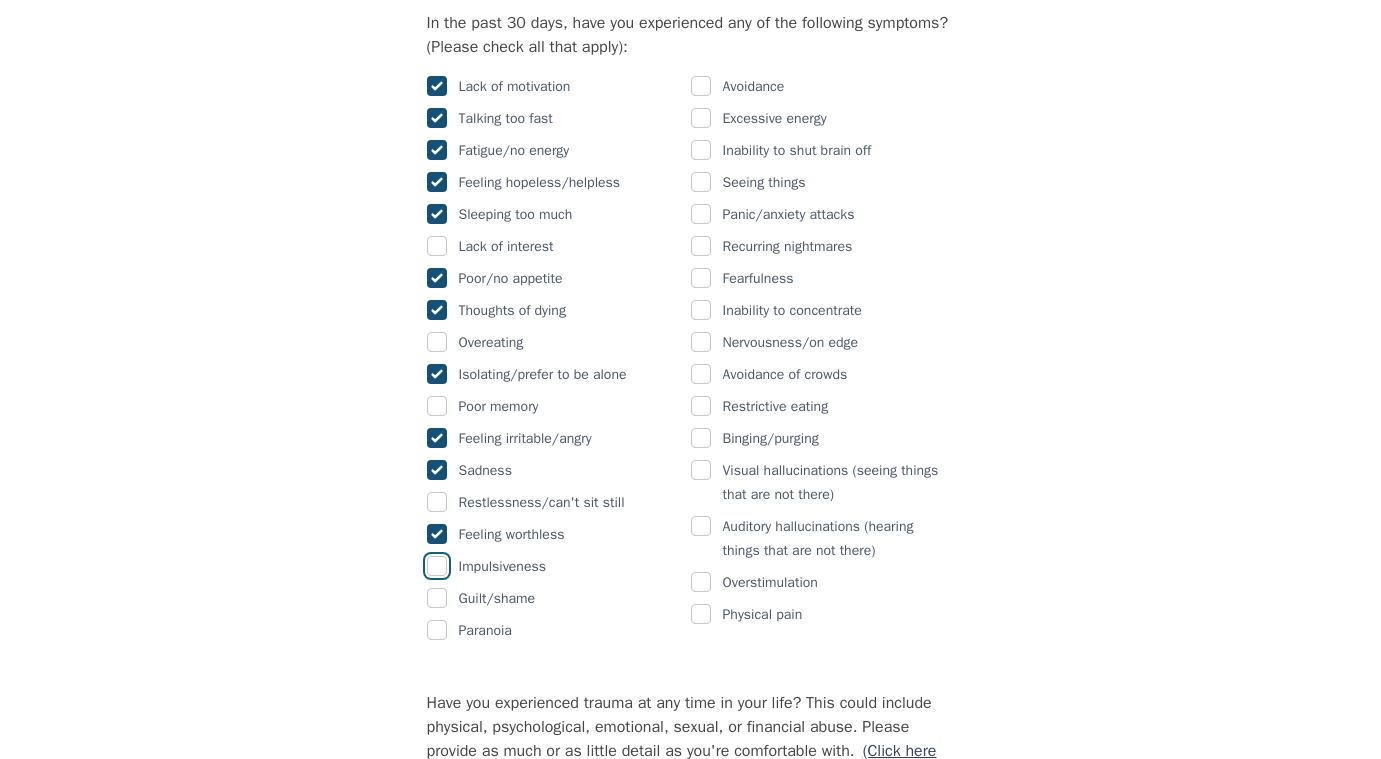 click at bounding box center [437, 566] 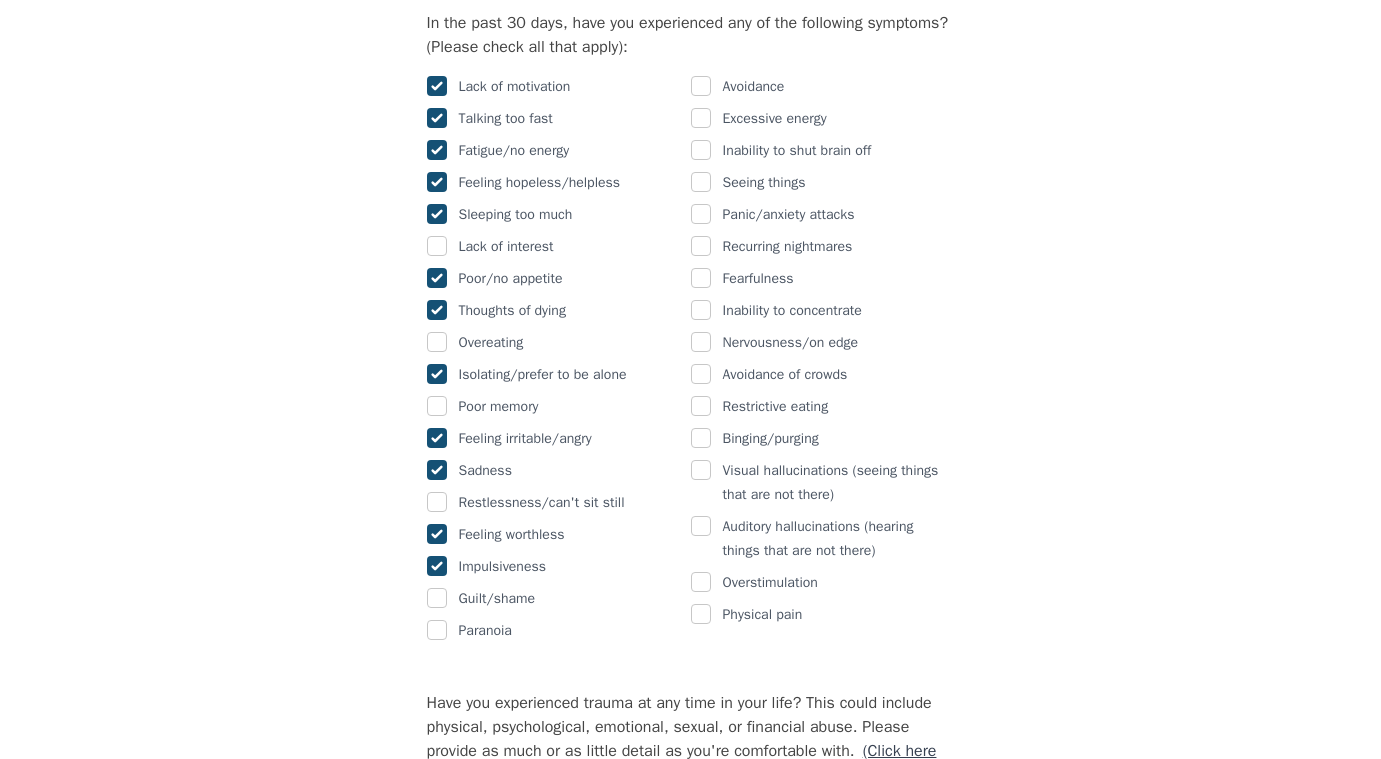 checkbox on "true" 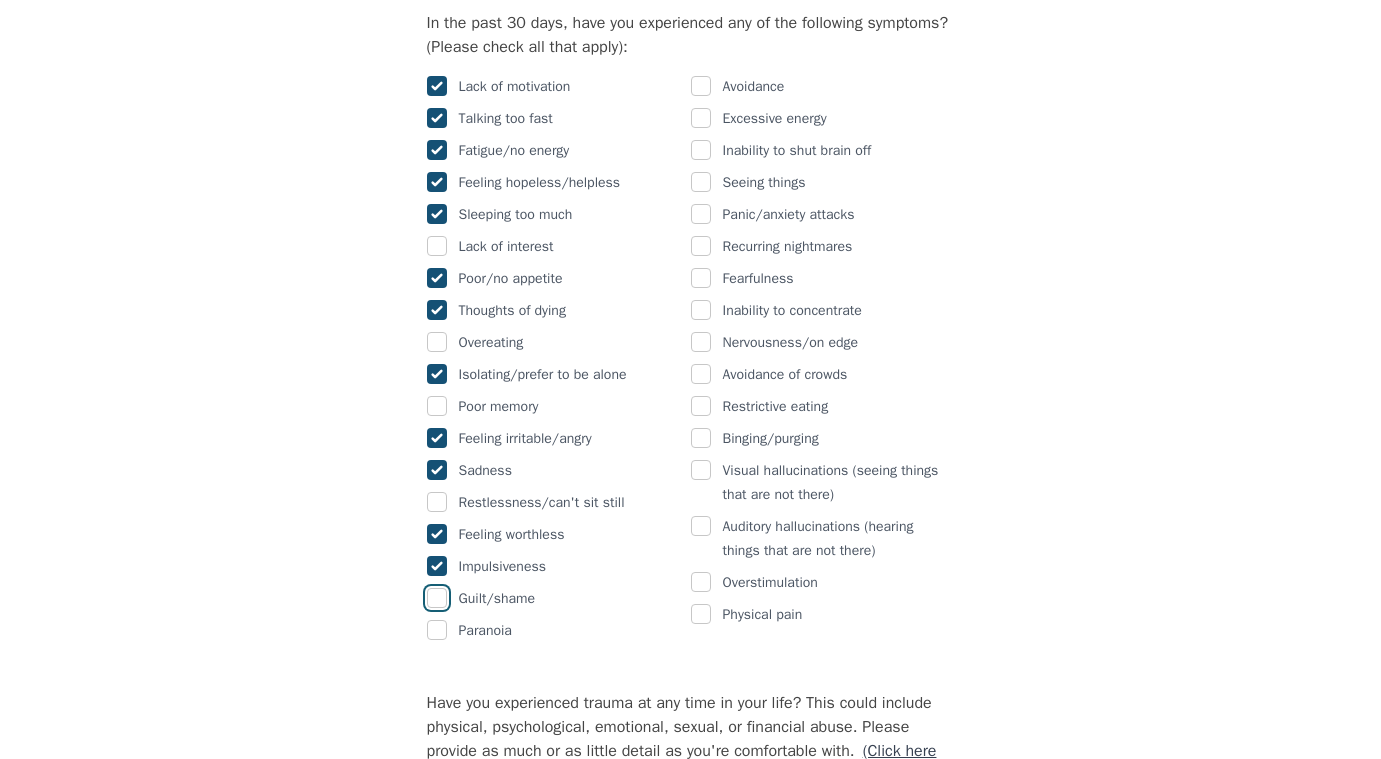 click at bounding box center [437, 598] 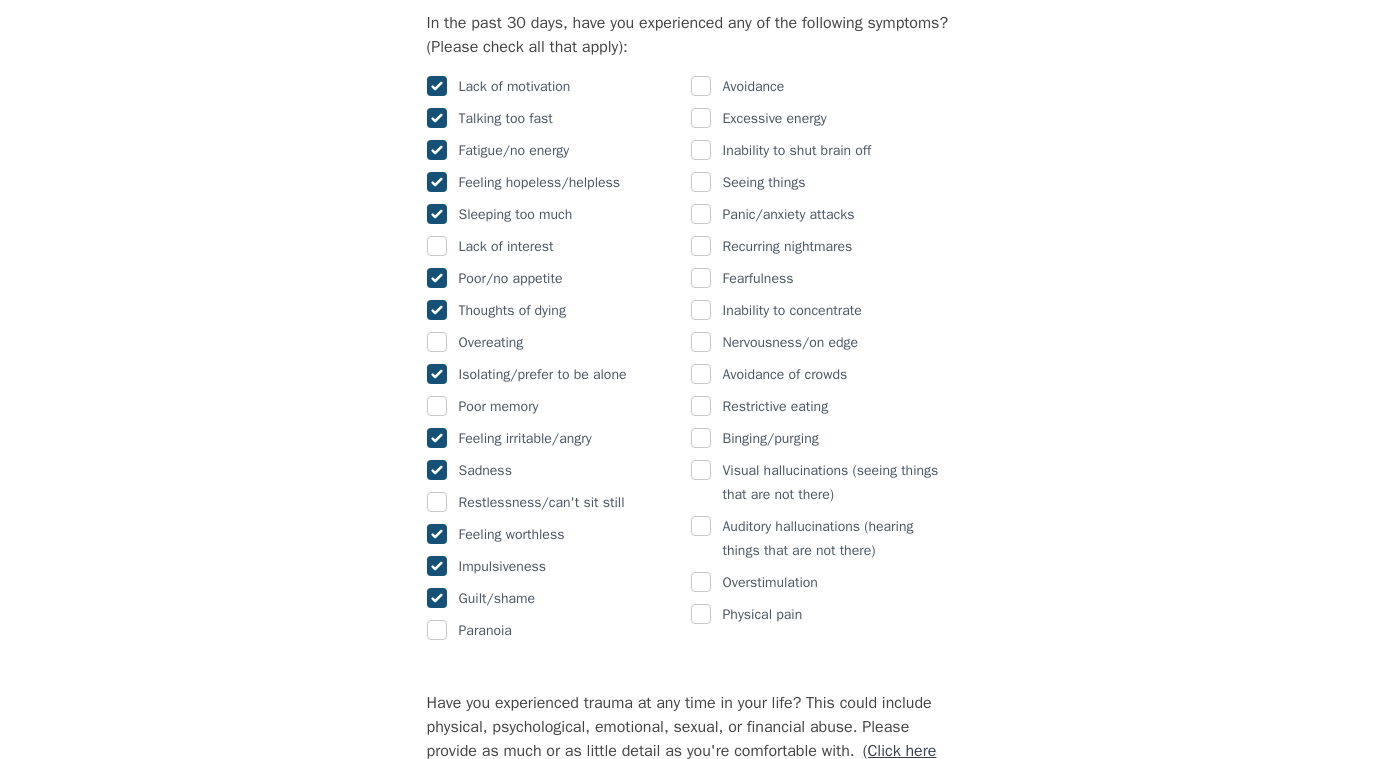 click on "Avoidance" at bounding box center [823, 87] 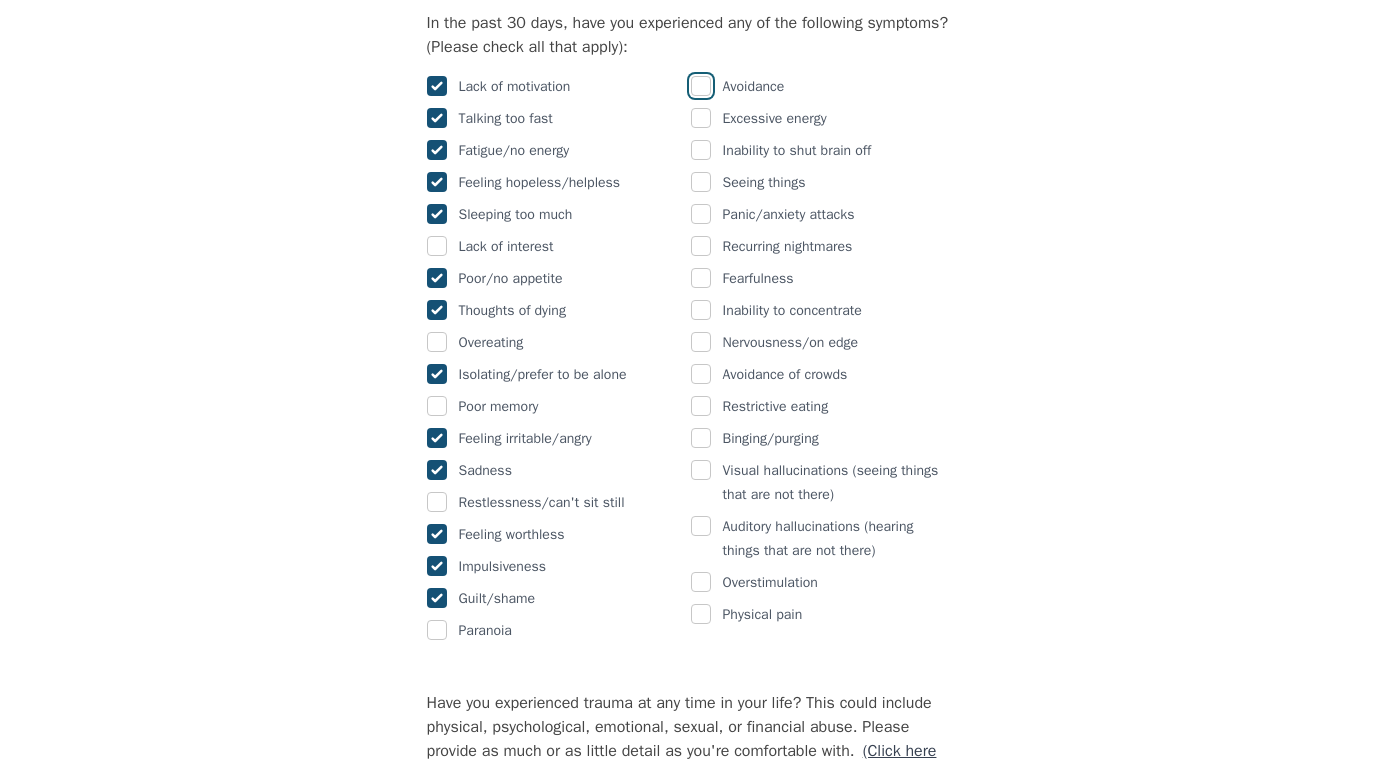 click at bounding box center [701, 86] 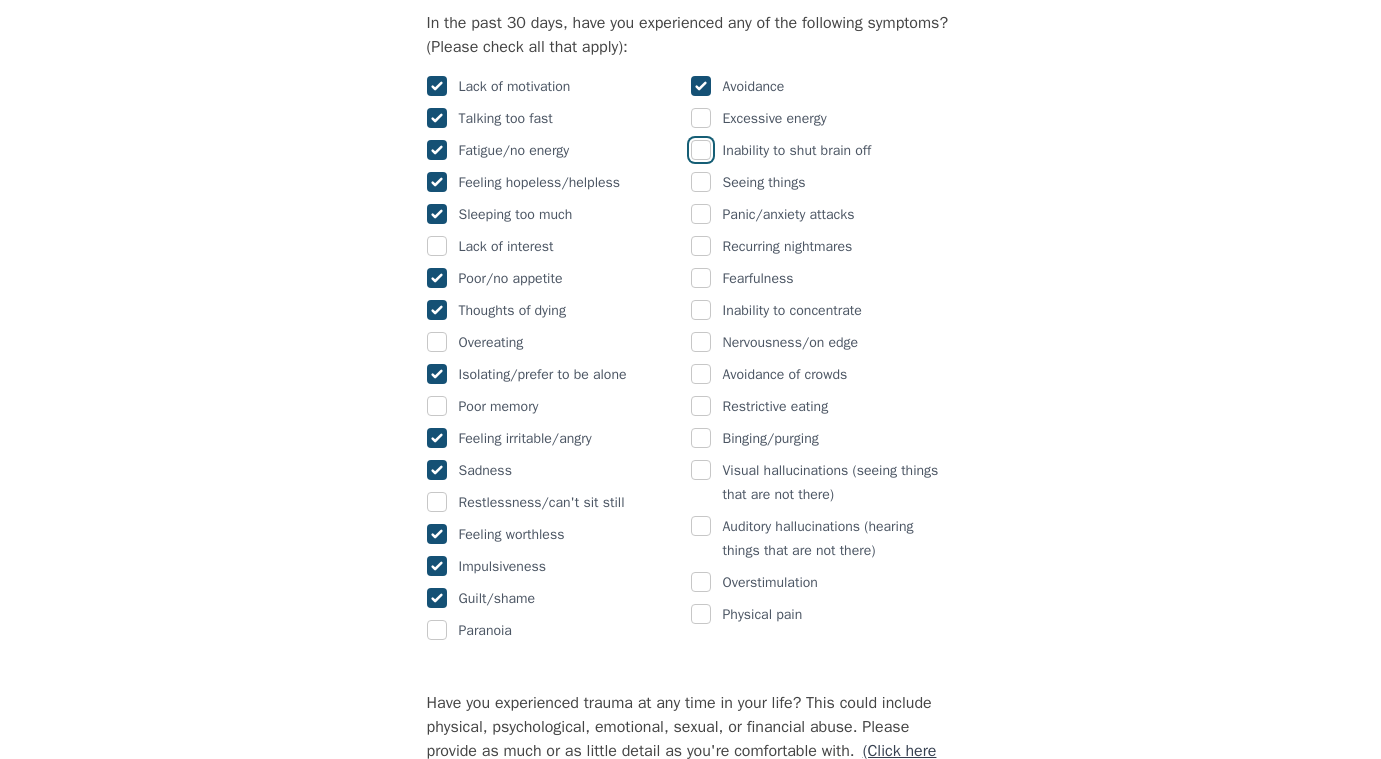 click at bounding box center (701, 150) 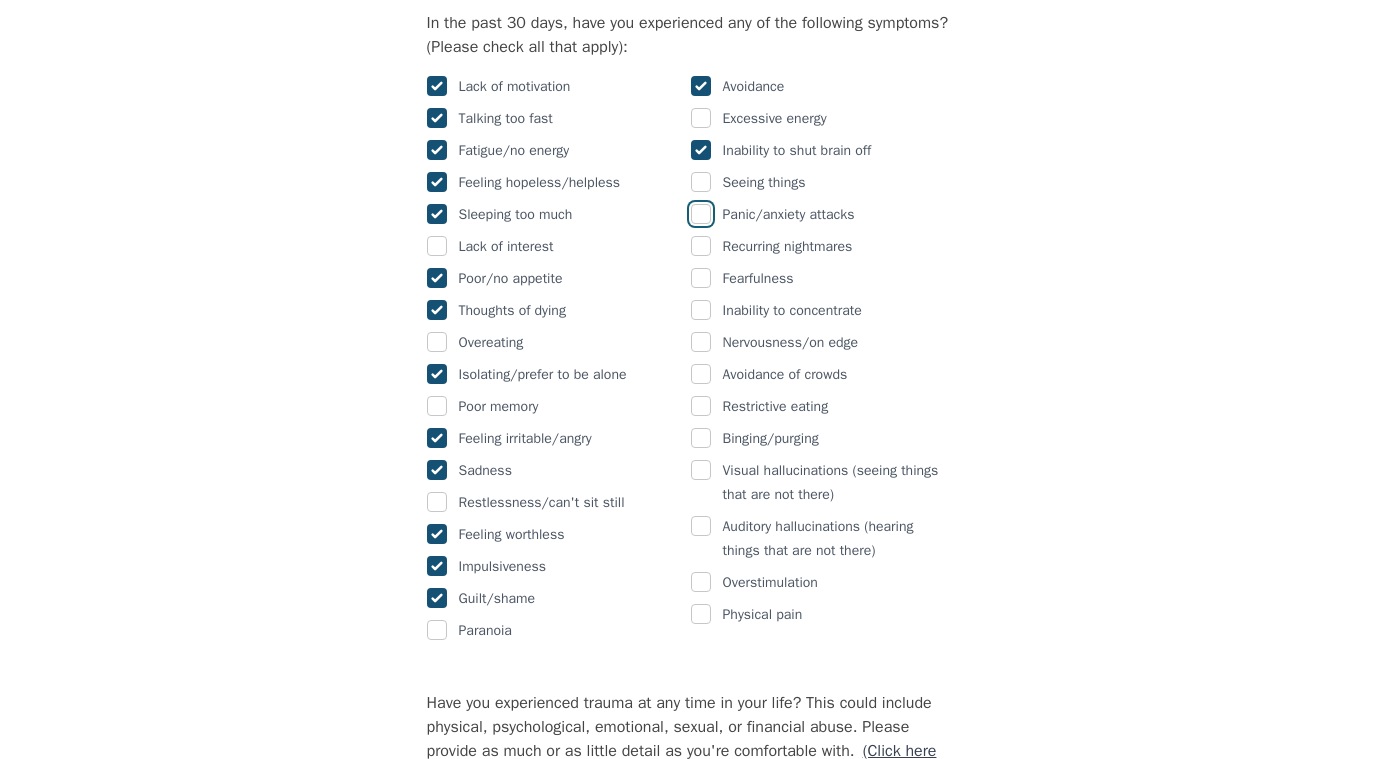 click at bounding box center (701, 214) 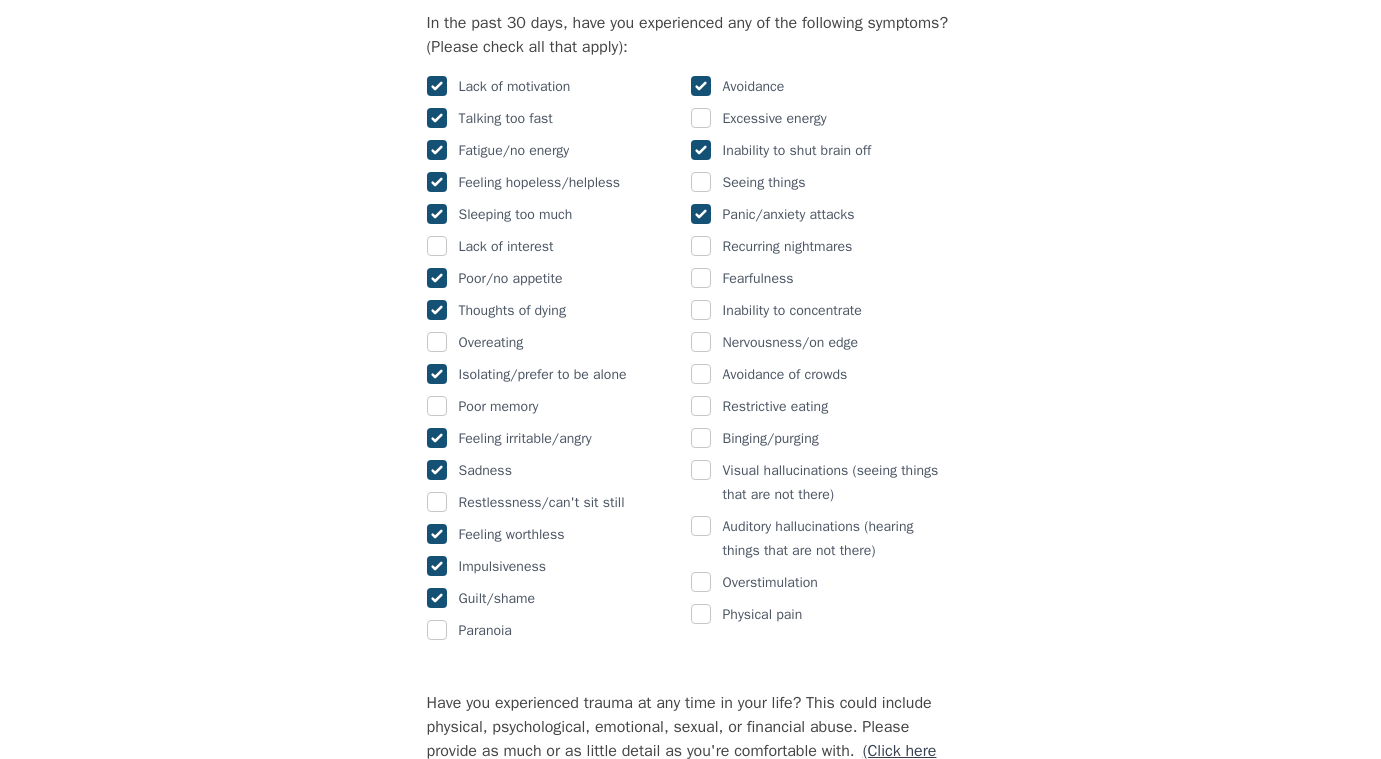 checkbox on "true" 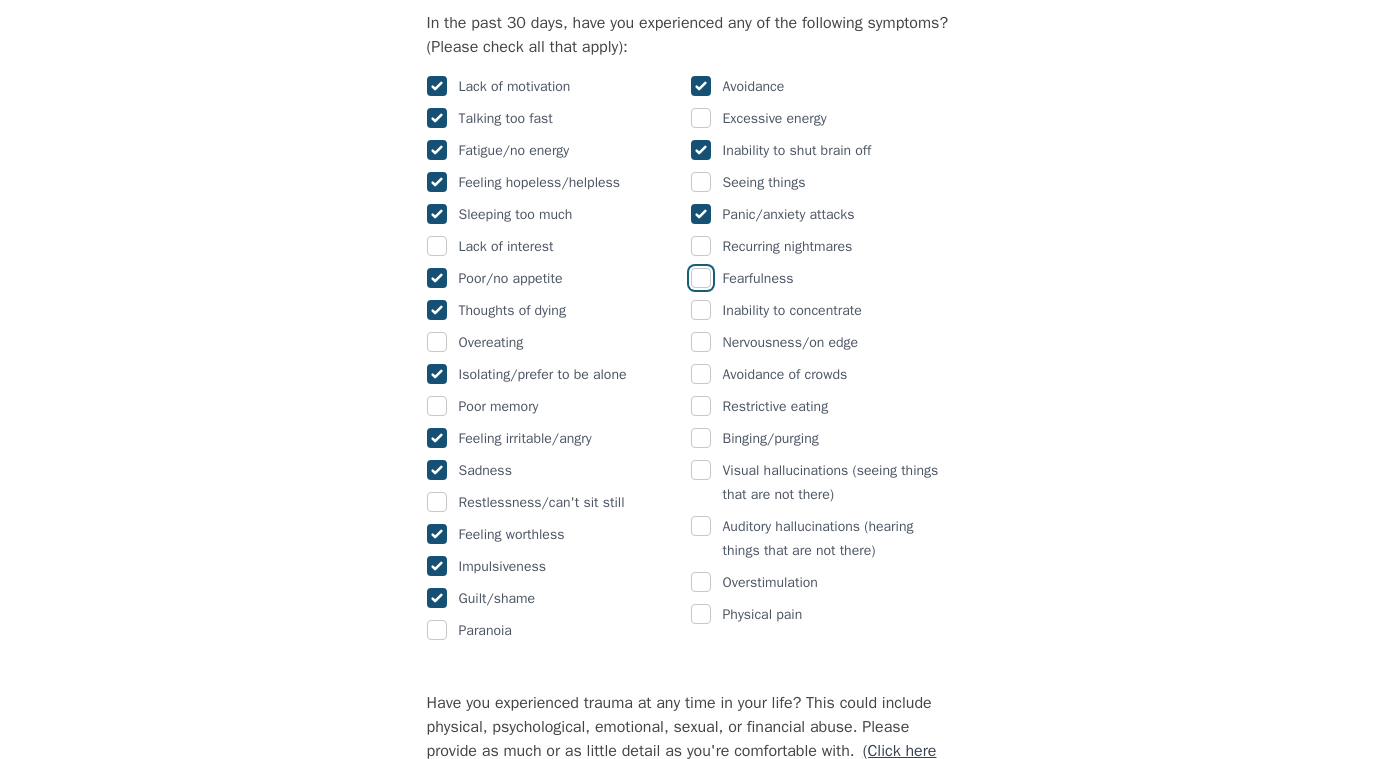 click at bounding box center [701, 278] 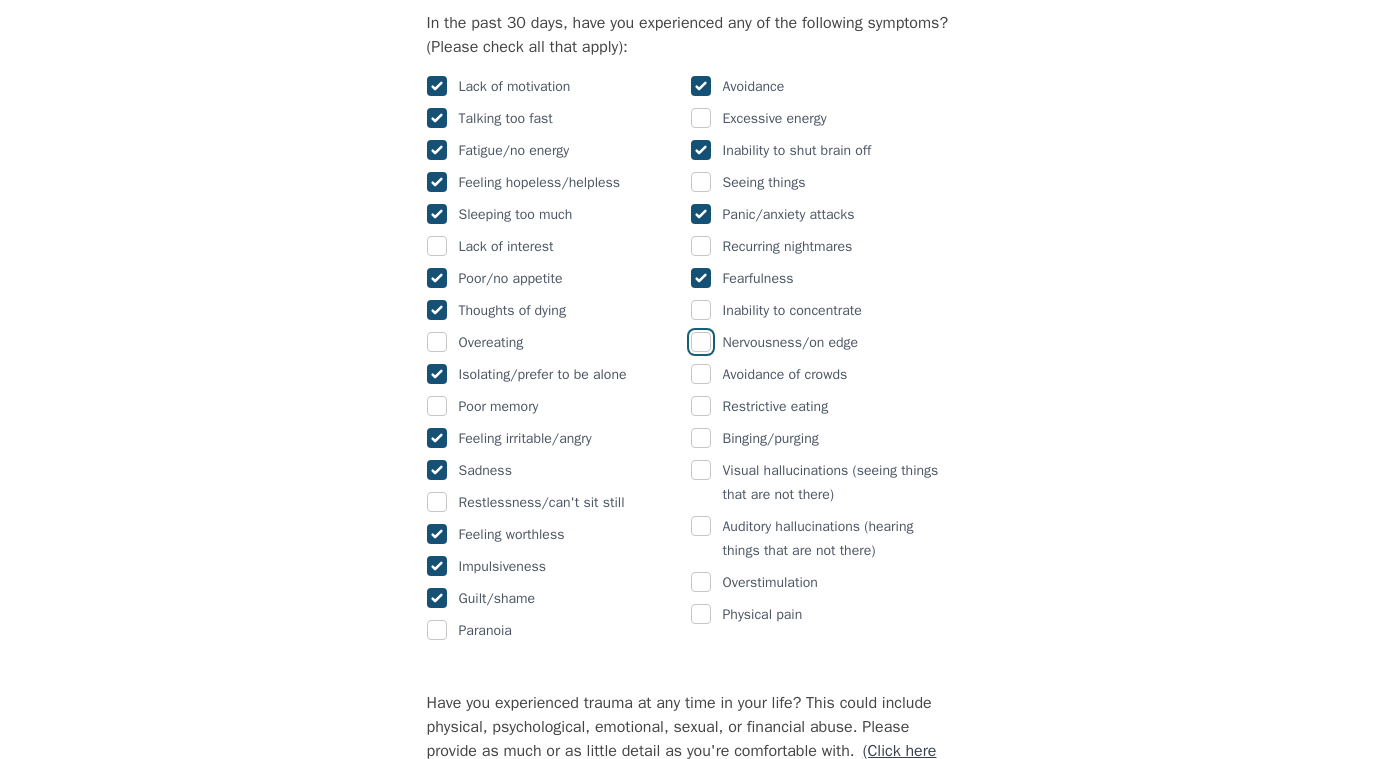 click at bounding box center [701, 342] 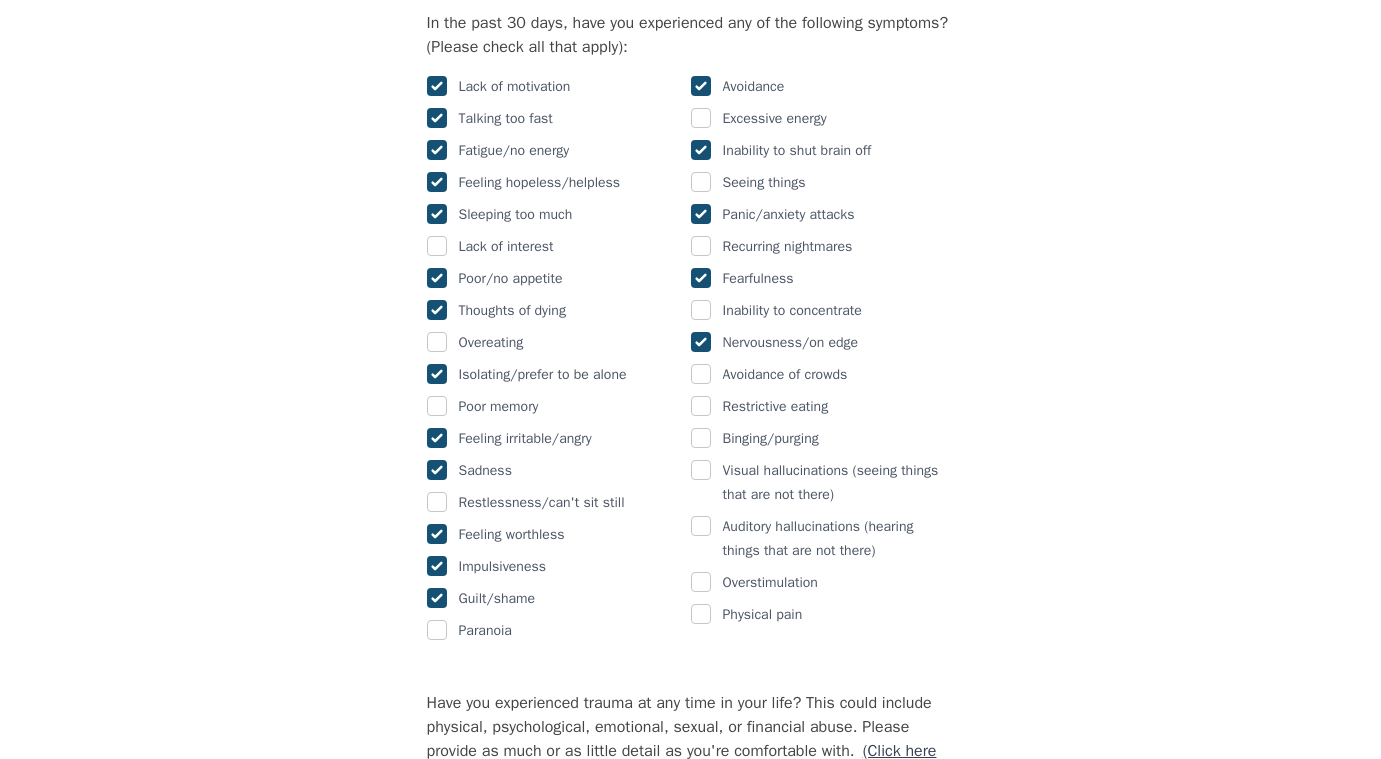 checkbox on "true" 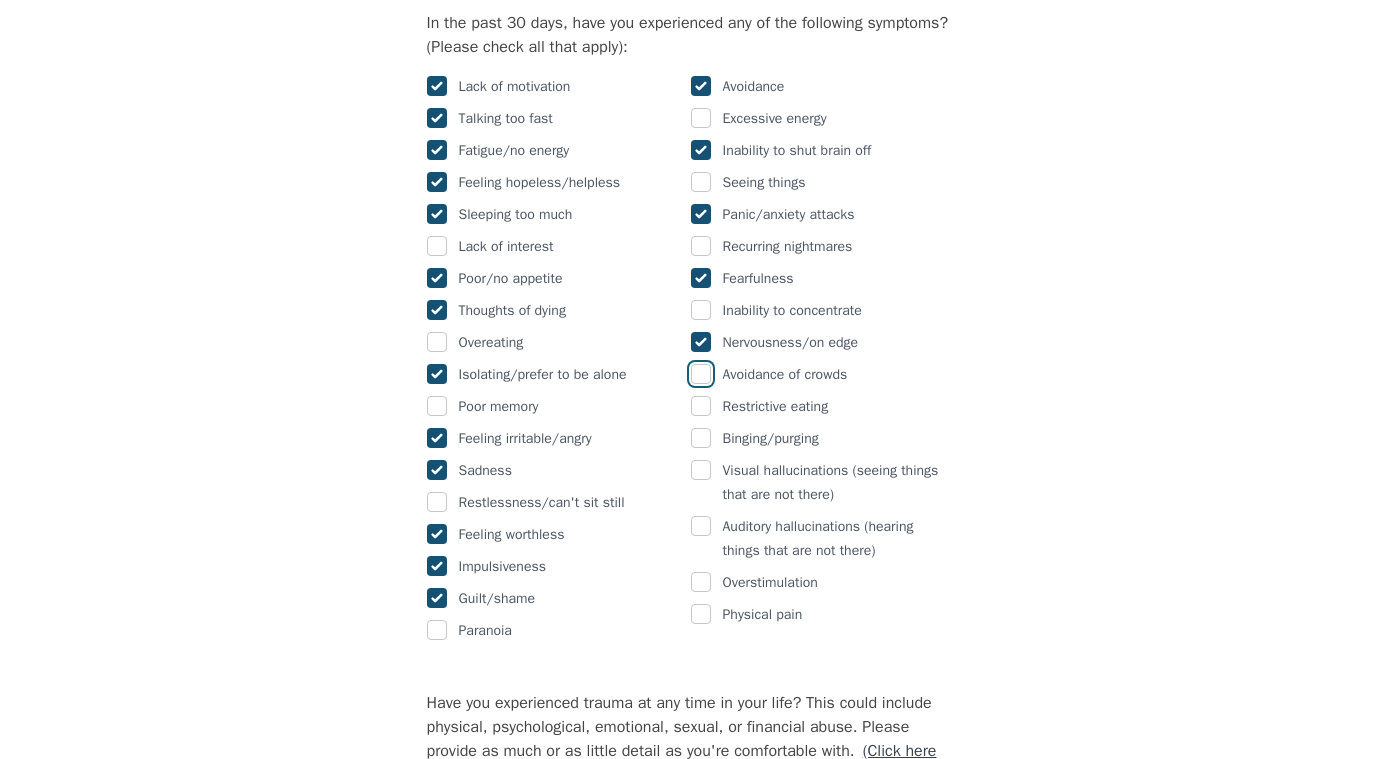 click at bounding box center (701, 374) 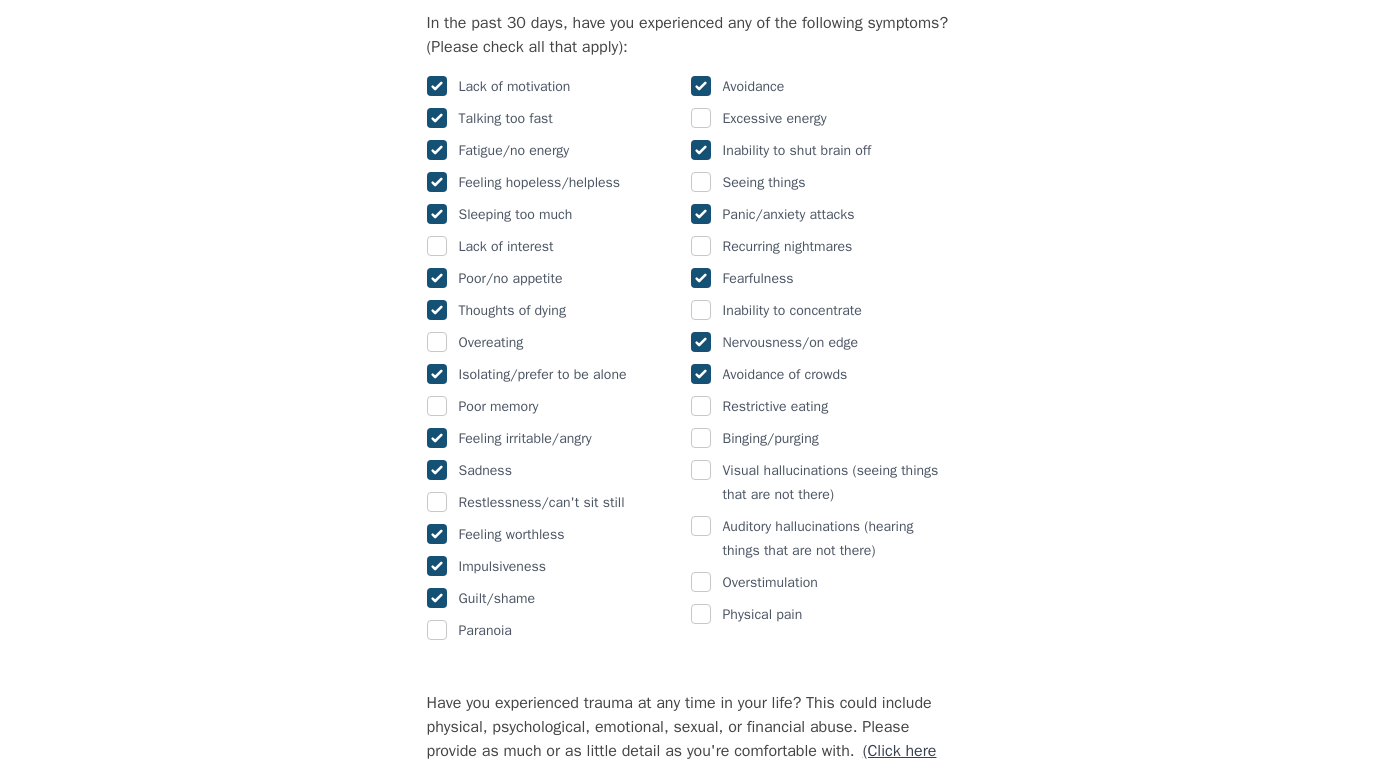 checkbox on "true" 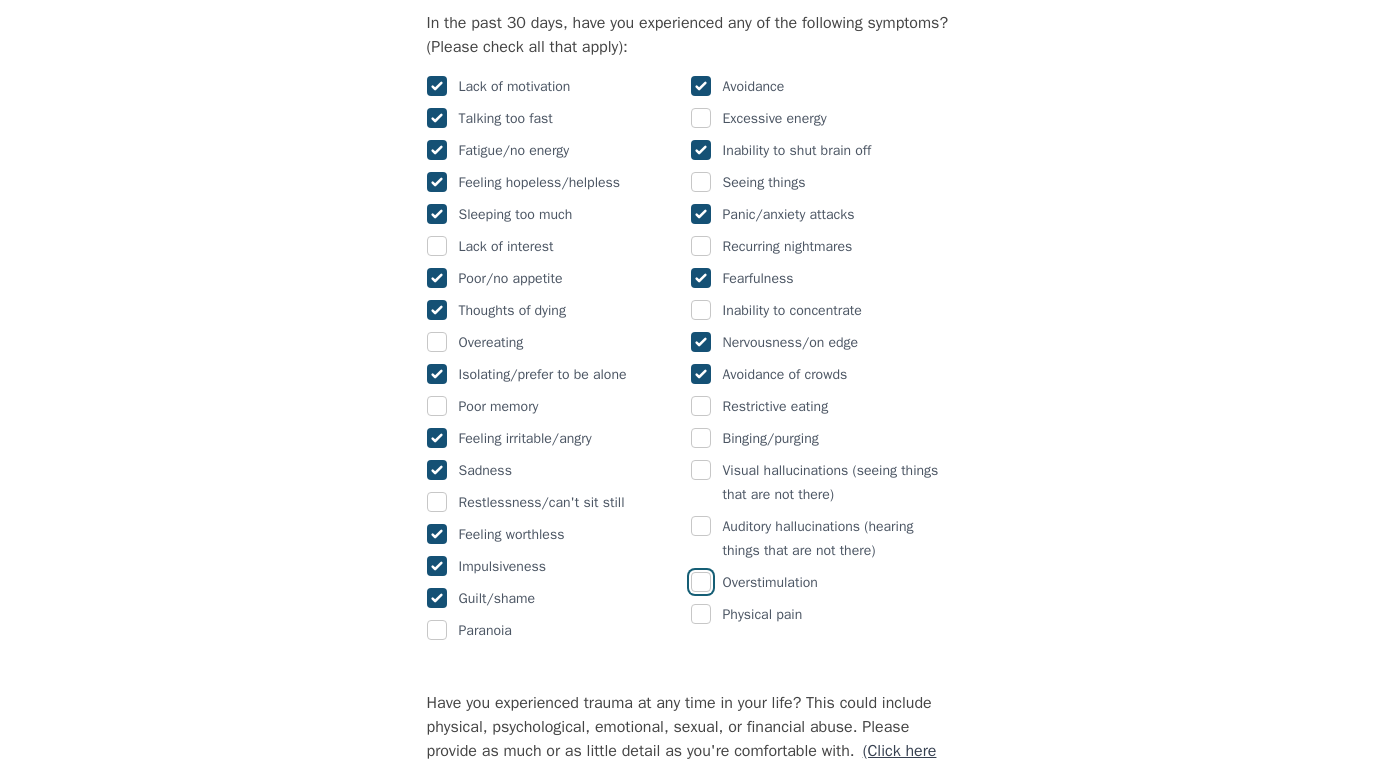 click at bounding box center [701, 582] 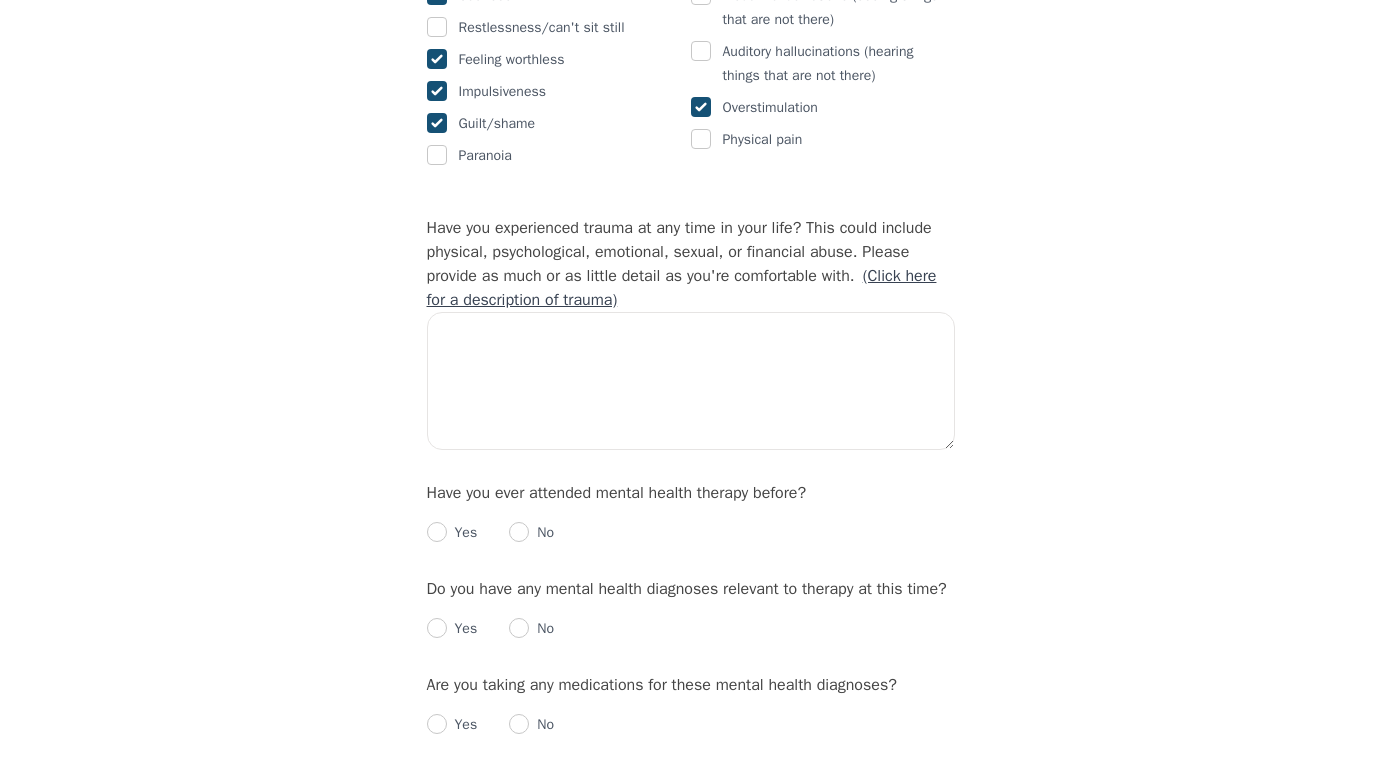 scroll, scrollTop: 1721, scrollLeft: 0, axis: vertical 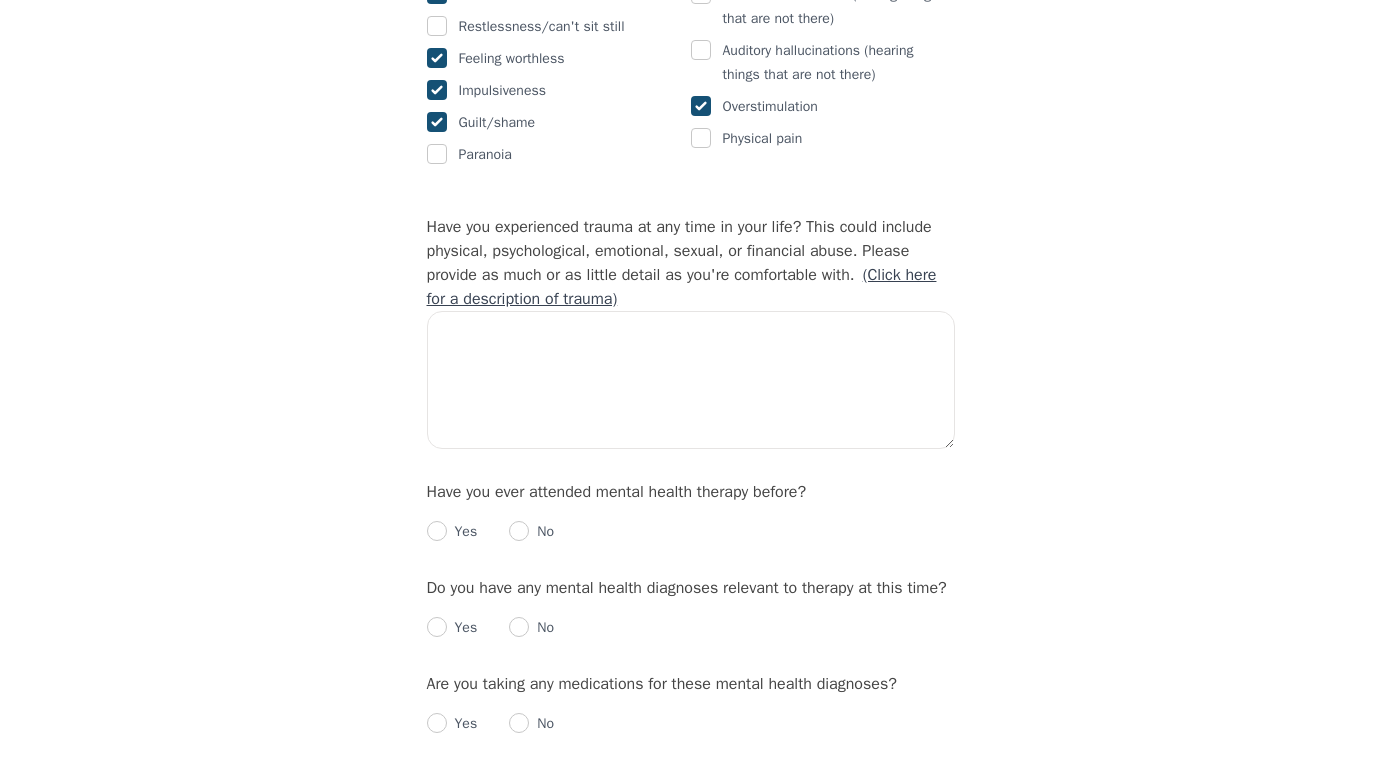 click on "(Click here for a description of trauma)" at bounding box center [682, 287] 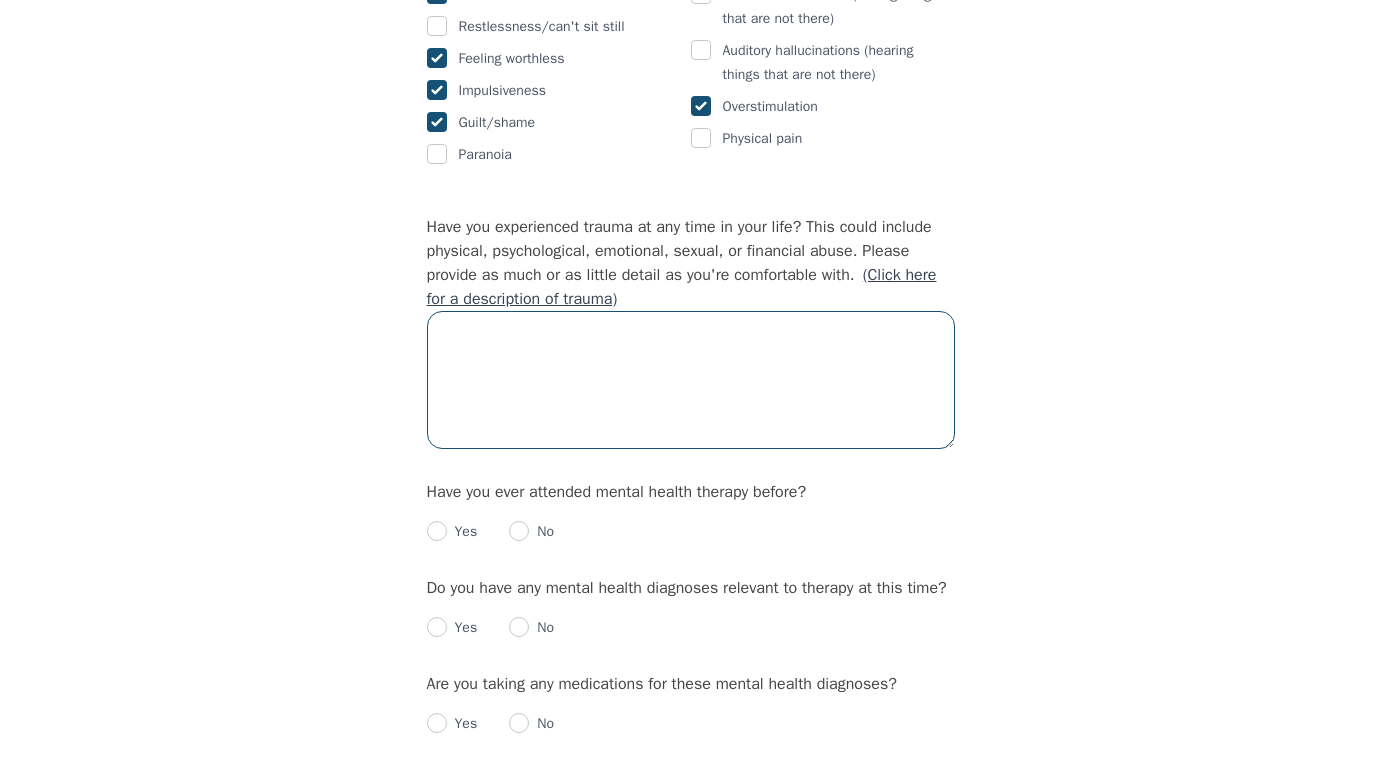 click at bounding box center [691, 380] 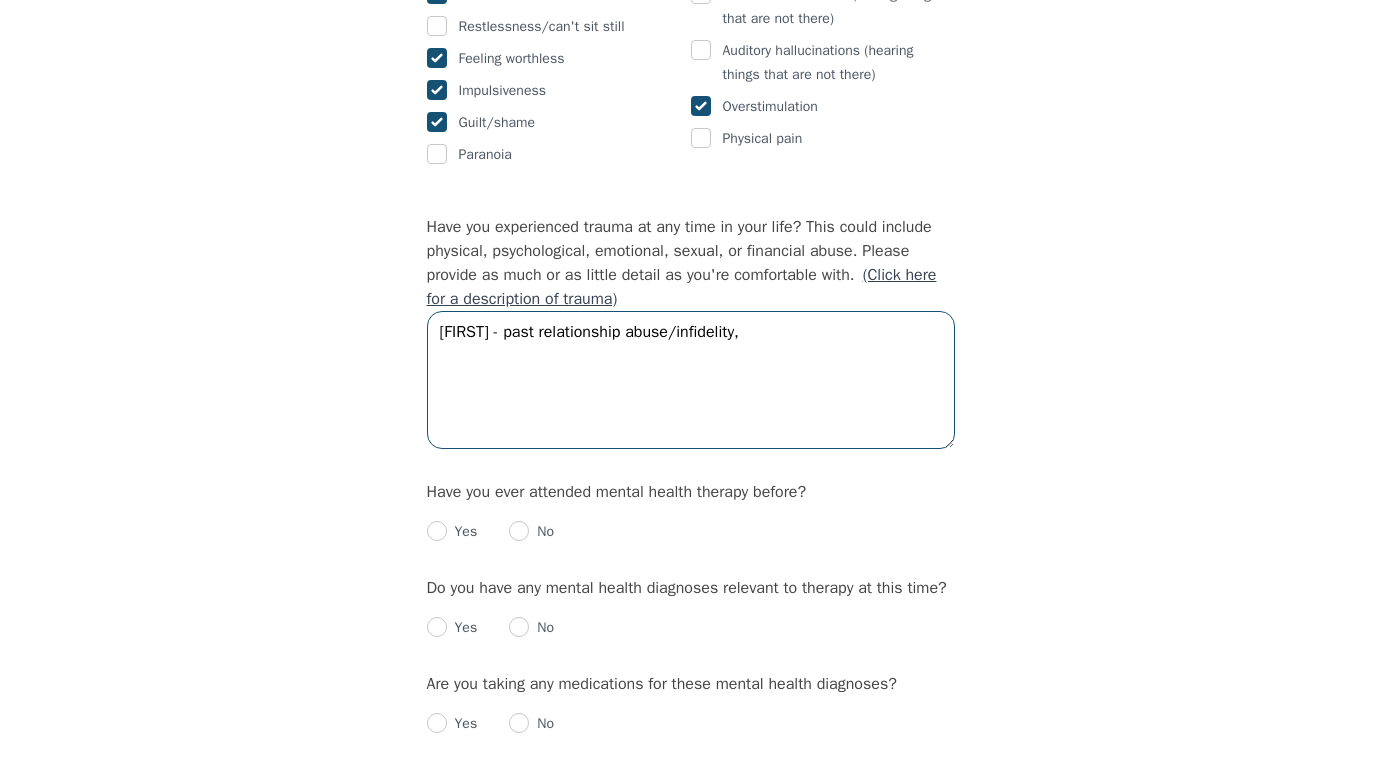 click on "[FIRST] - past relationship abuse/infidelity," at bounding box center [691, 380] 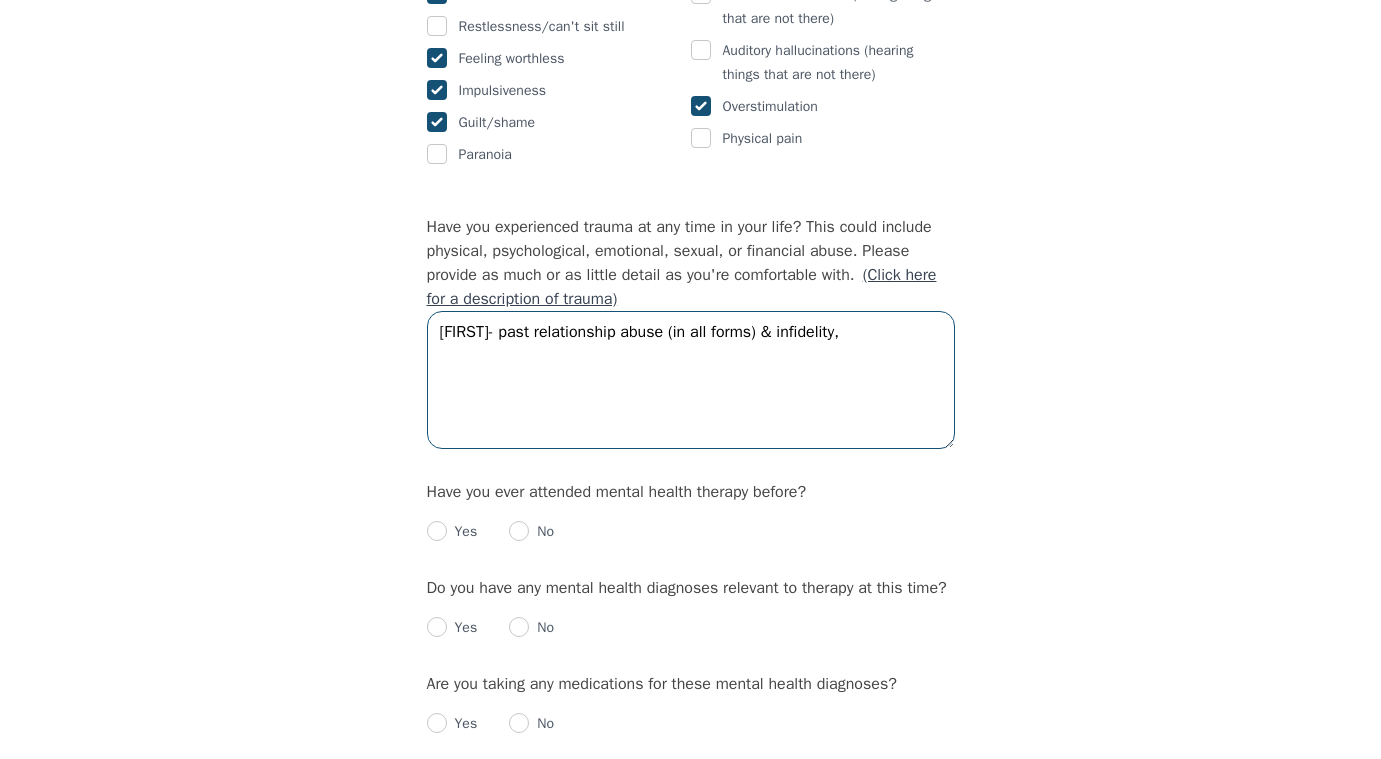 click on "[FIRST]- past relationship abuse (in all forms) & infidelity," at bounding box center (691, 380) 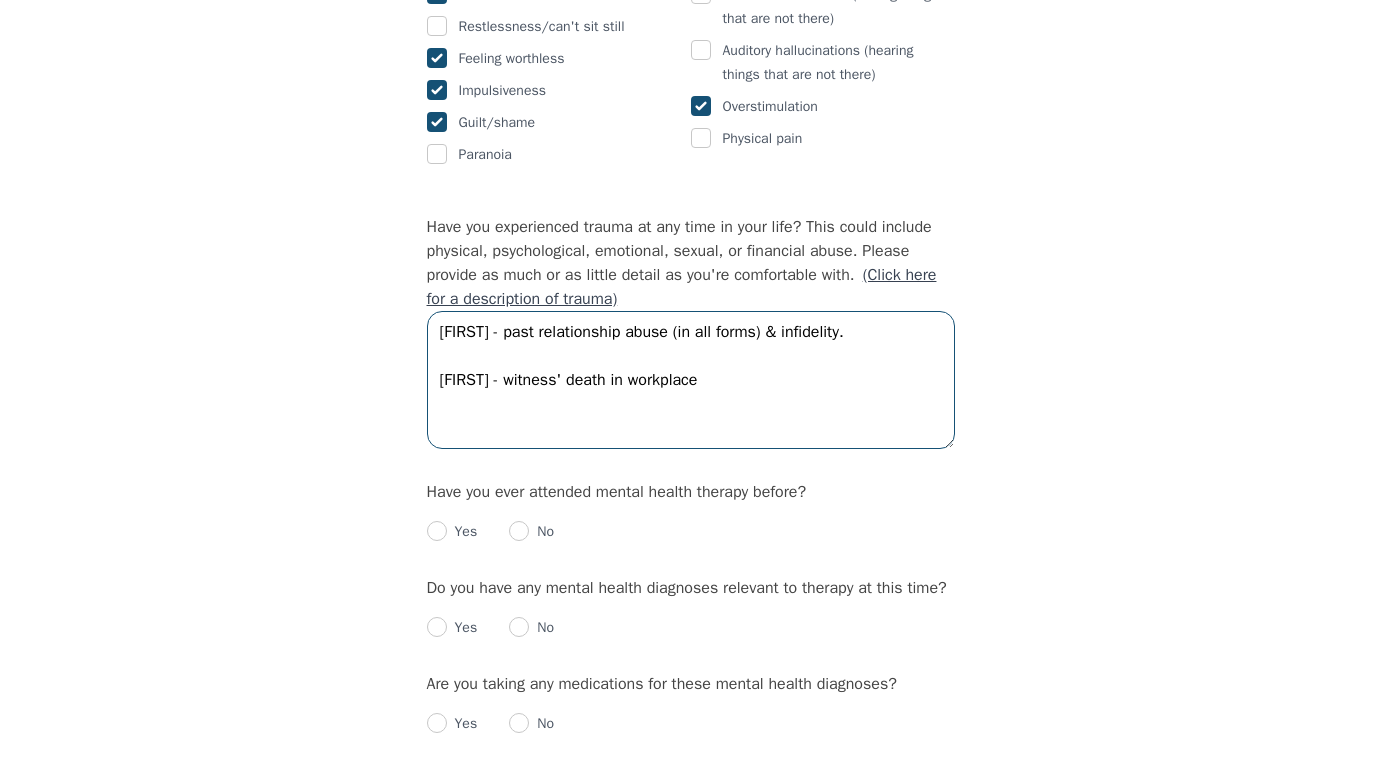 click on "[FIRST] - past relationship abuse (in all forms) & infidelity.
[FIRST] - witness' death in workplace" at bounding box center (691, 380) 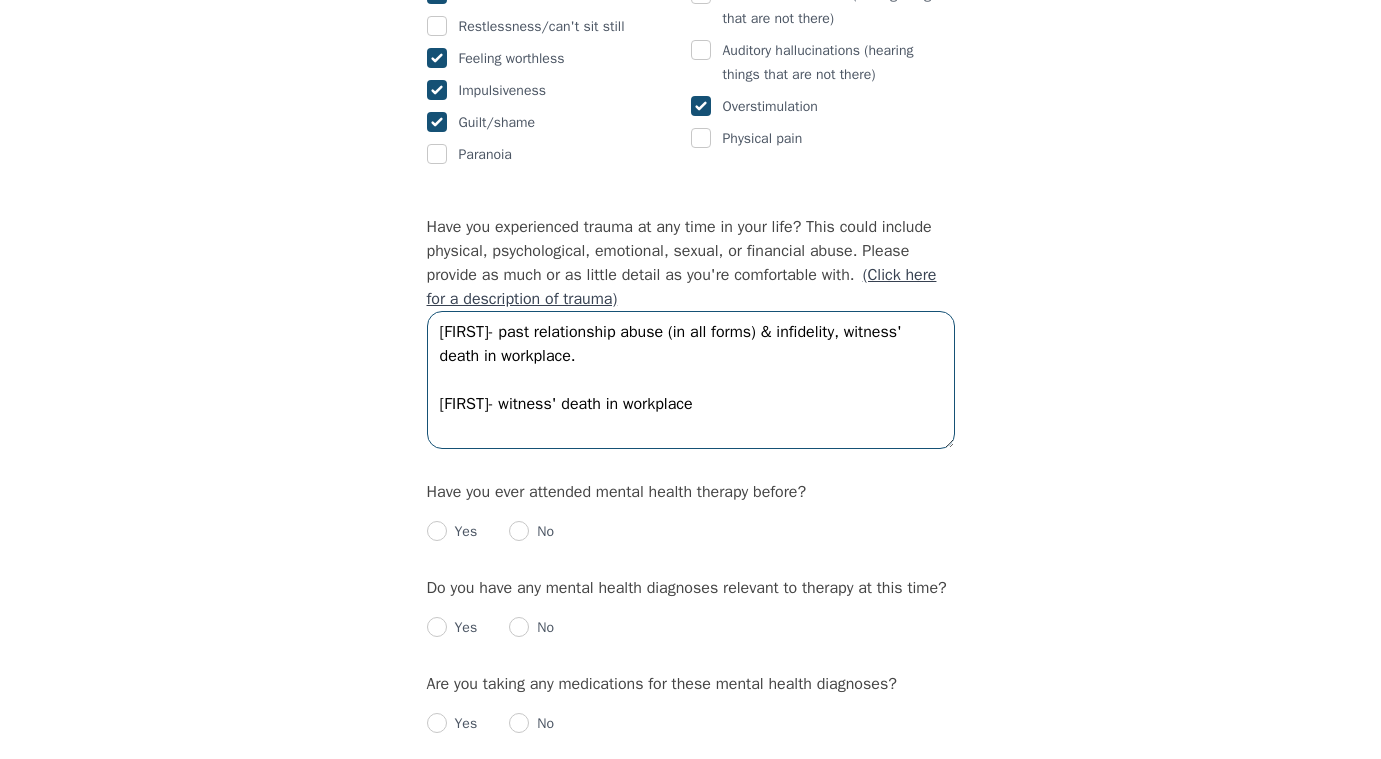 click on "[FIRST]- past relationship abuse (in all forms) & infidelity, witness' death in workplace.
[FIRST]- witness' death in workplace" at bounding box center [691, 380] 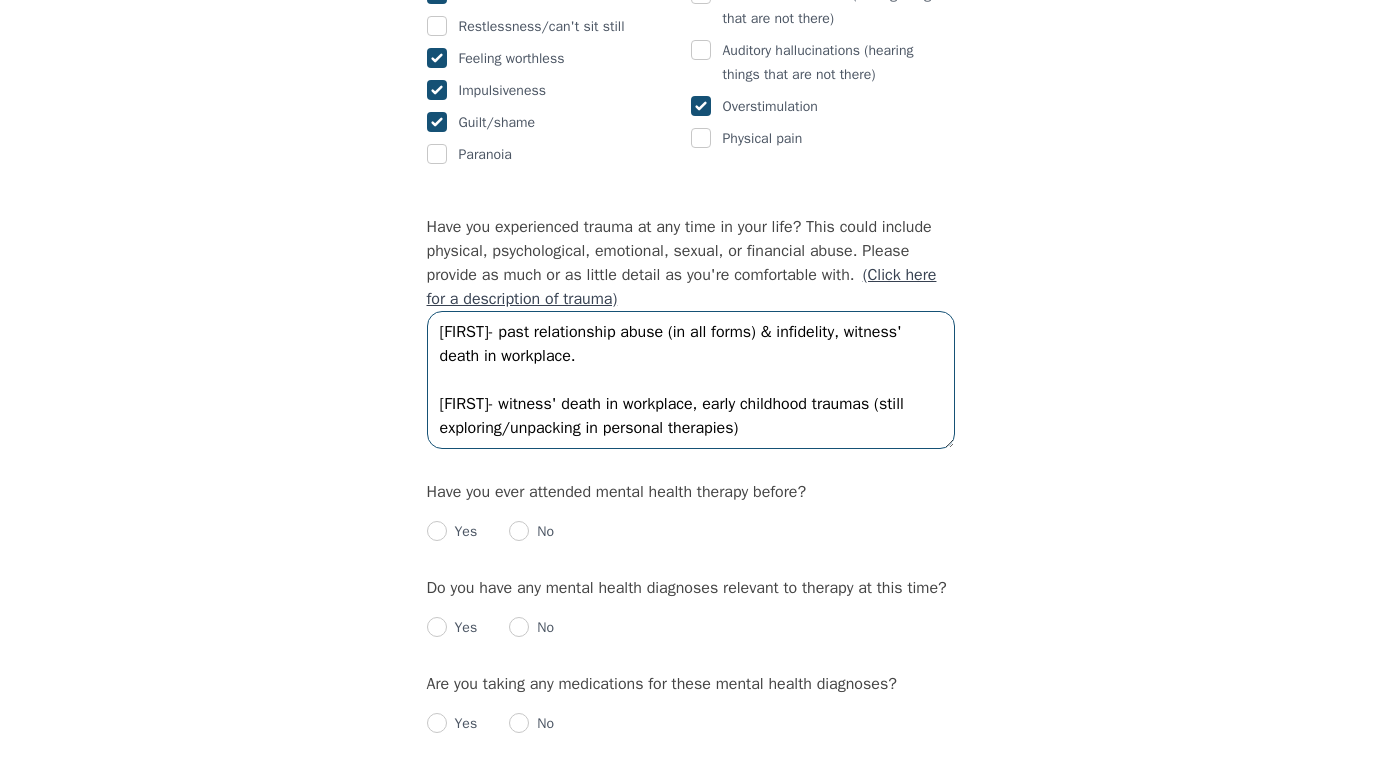 type on "[FIRST]- past relationship abuse (in all forms) & infidelity, witness' death in workplace.
[FIRST]- witness' death in workplace, early childhood traumas (still exploring/unpacking in personal therapies)" 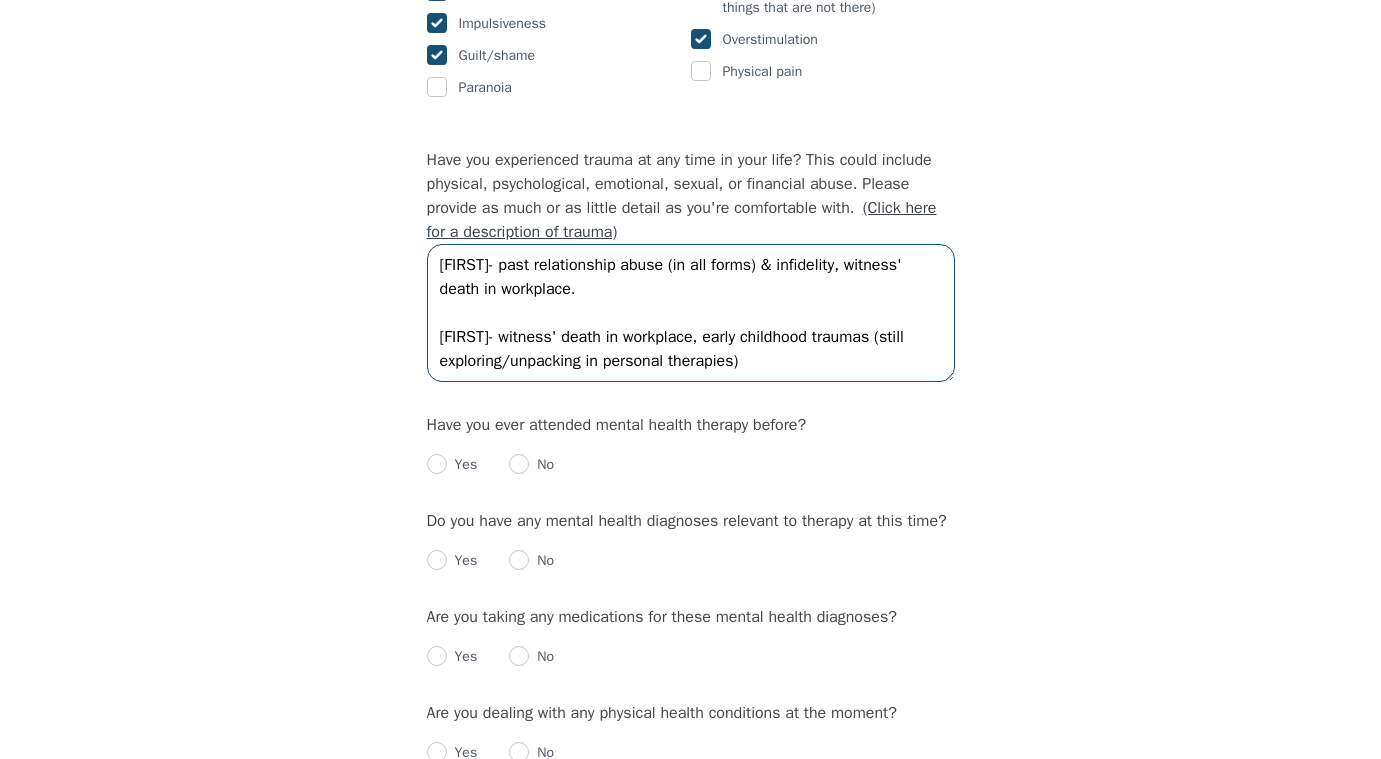 scroll, scrollTop: 1812, scrollLeft: 0, axis: vertical 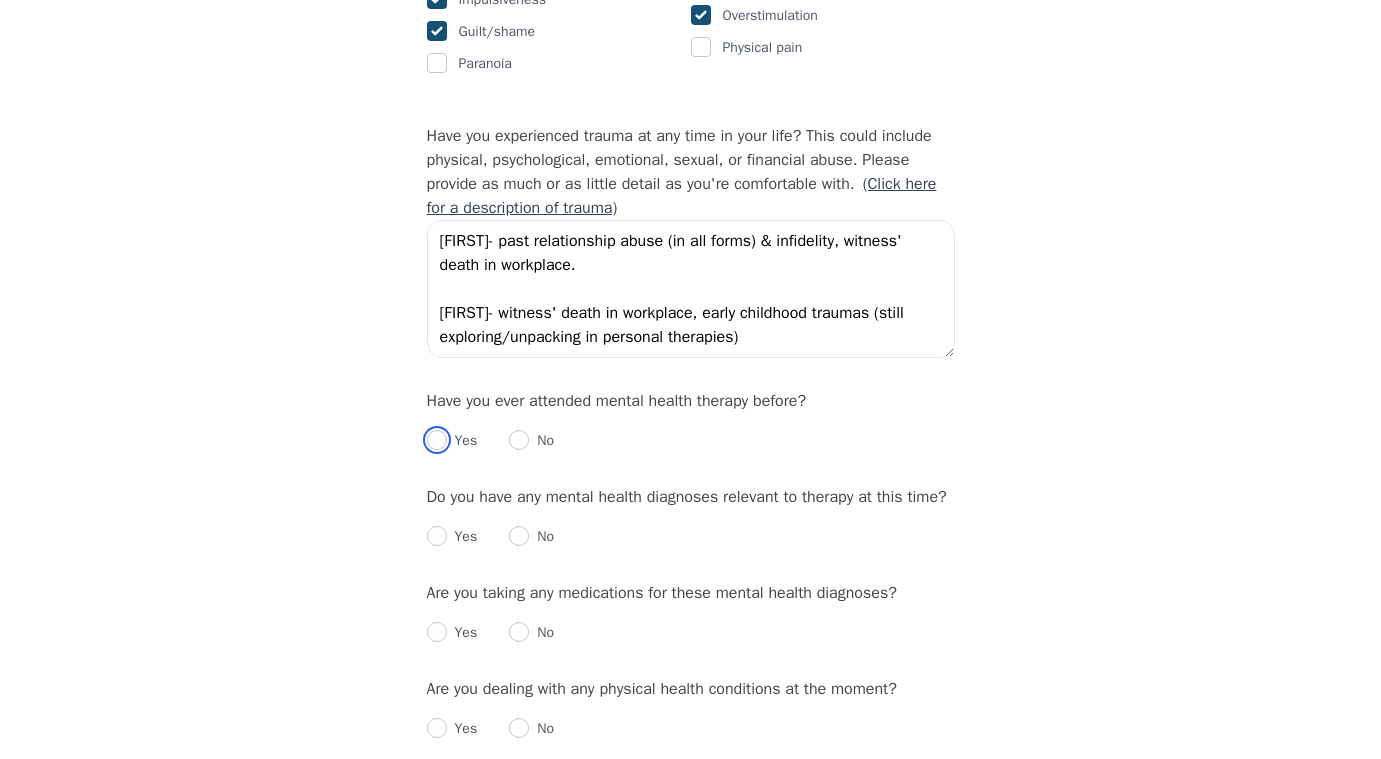 click at bounding box center [437, 440] 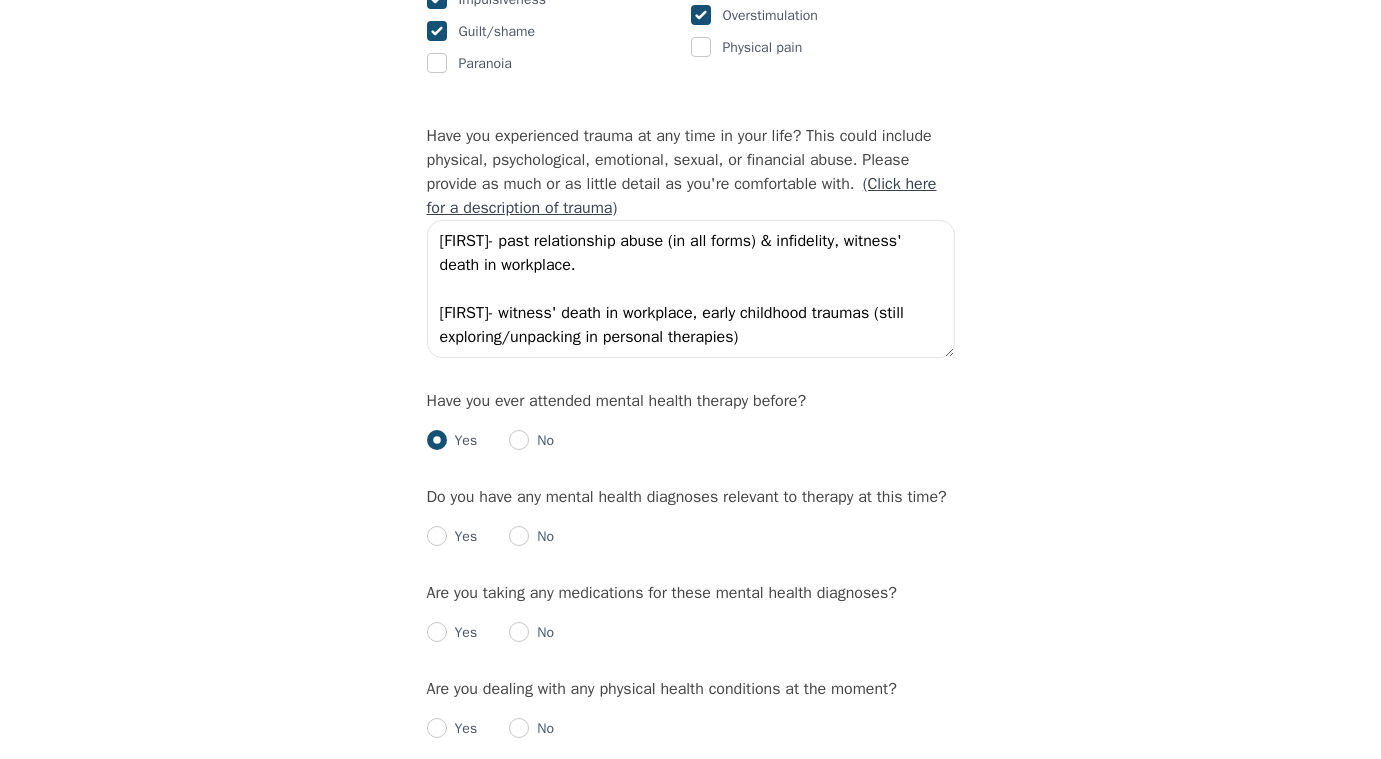 radio on "true" 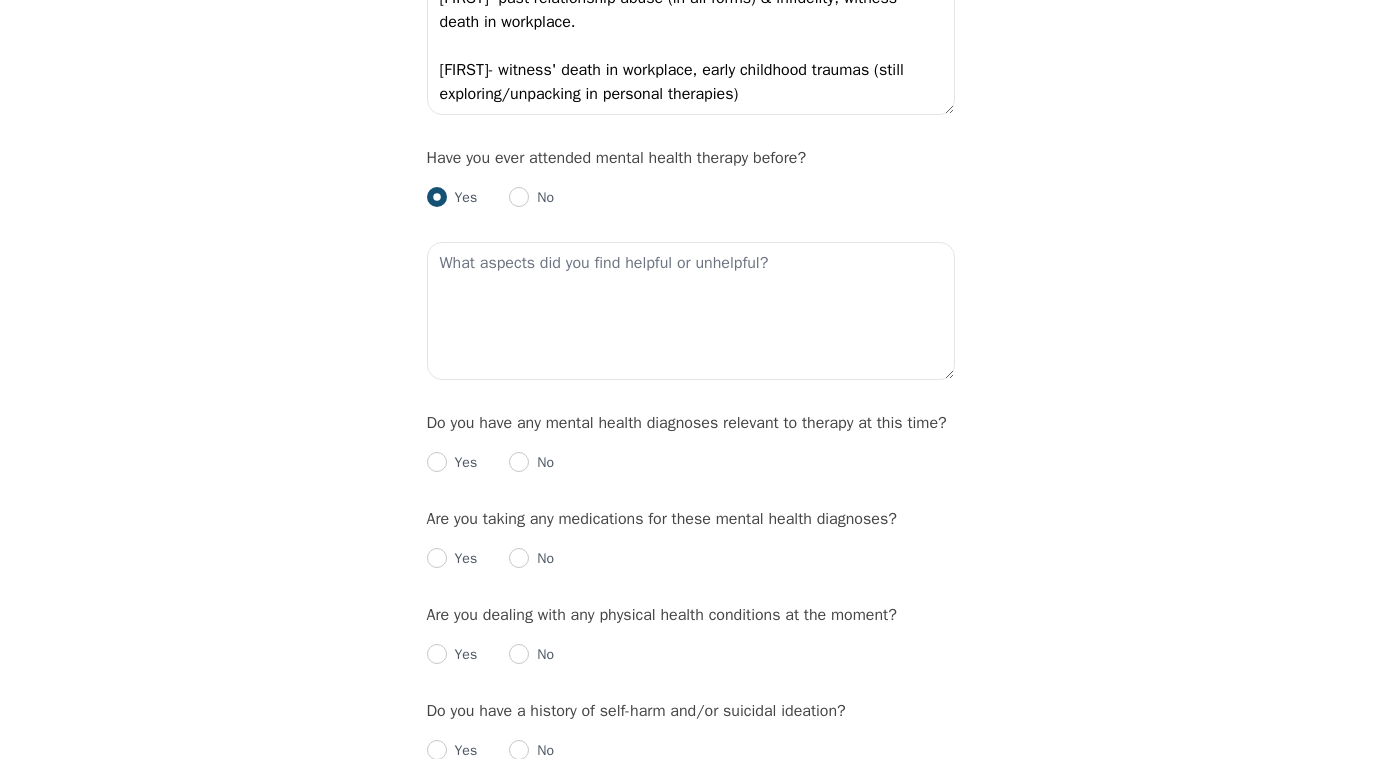 scroll, scrollTop: 2080, scrollLeft: 0, axis: vertical 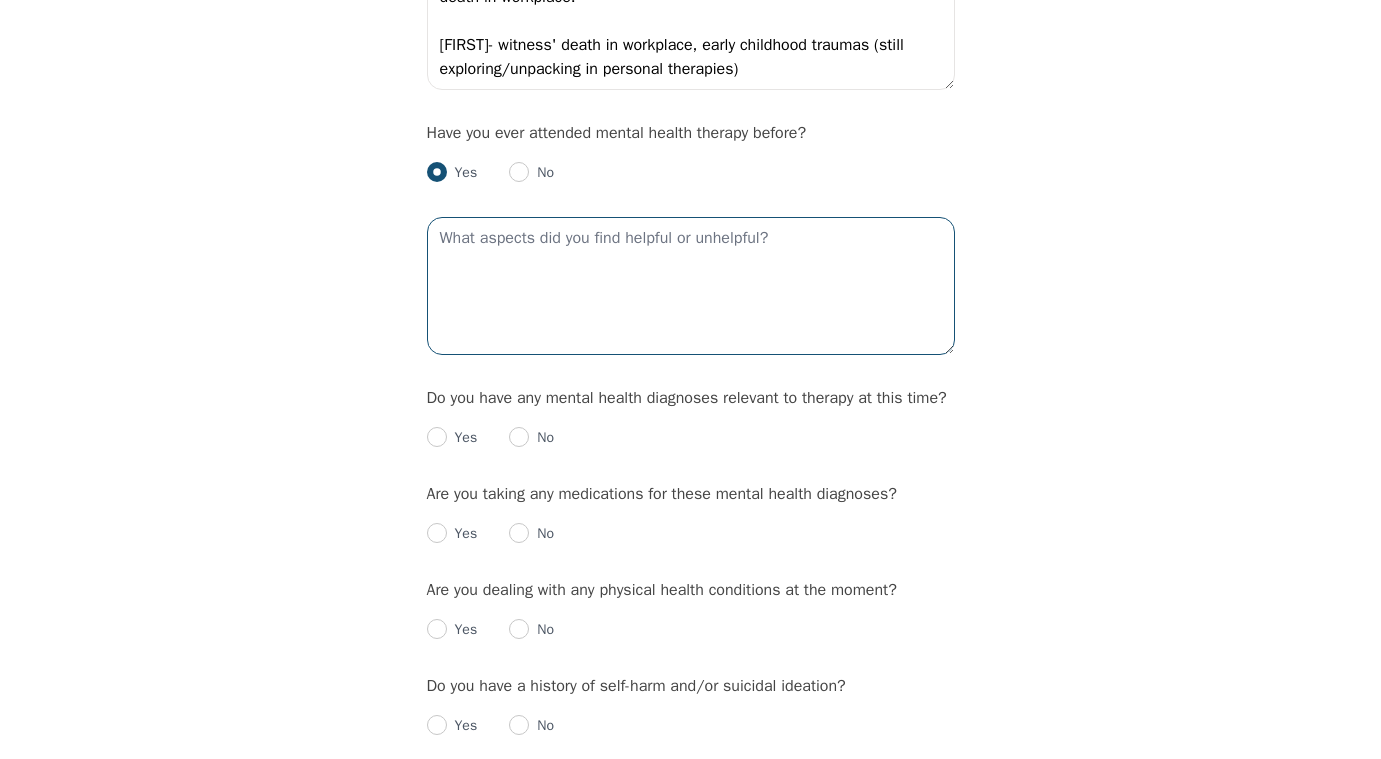 click at bounding box center [691, 286] 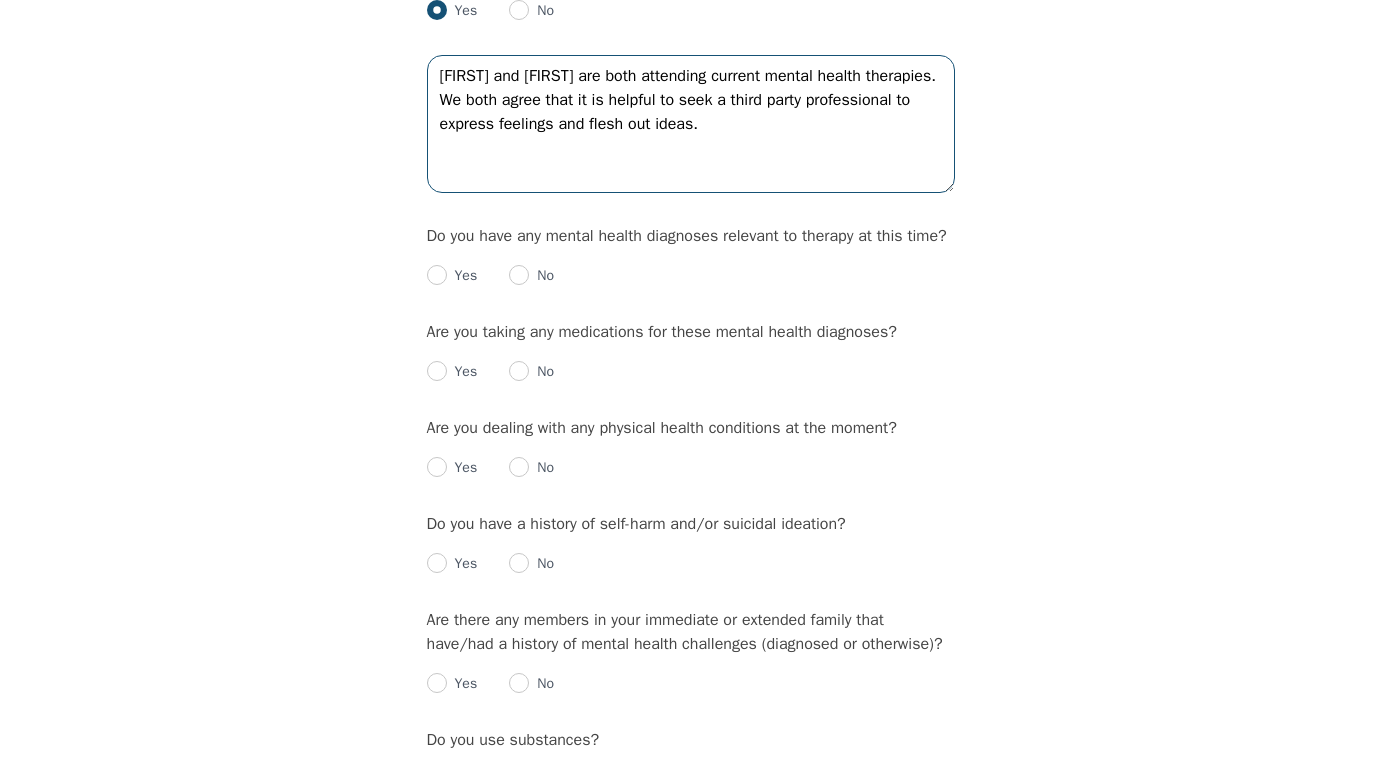 scroll, scrollTop: 2240, scrollLeft: 0, axis: vertical 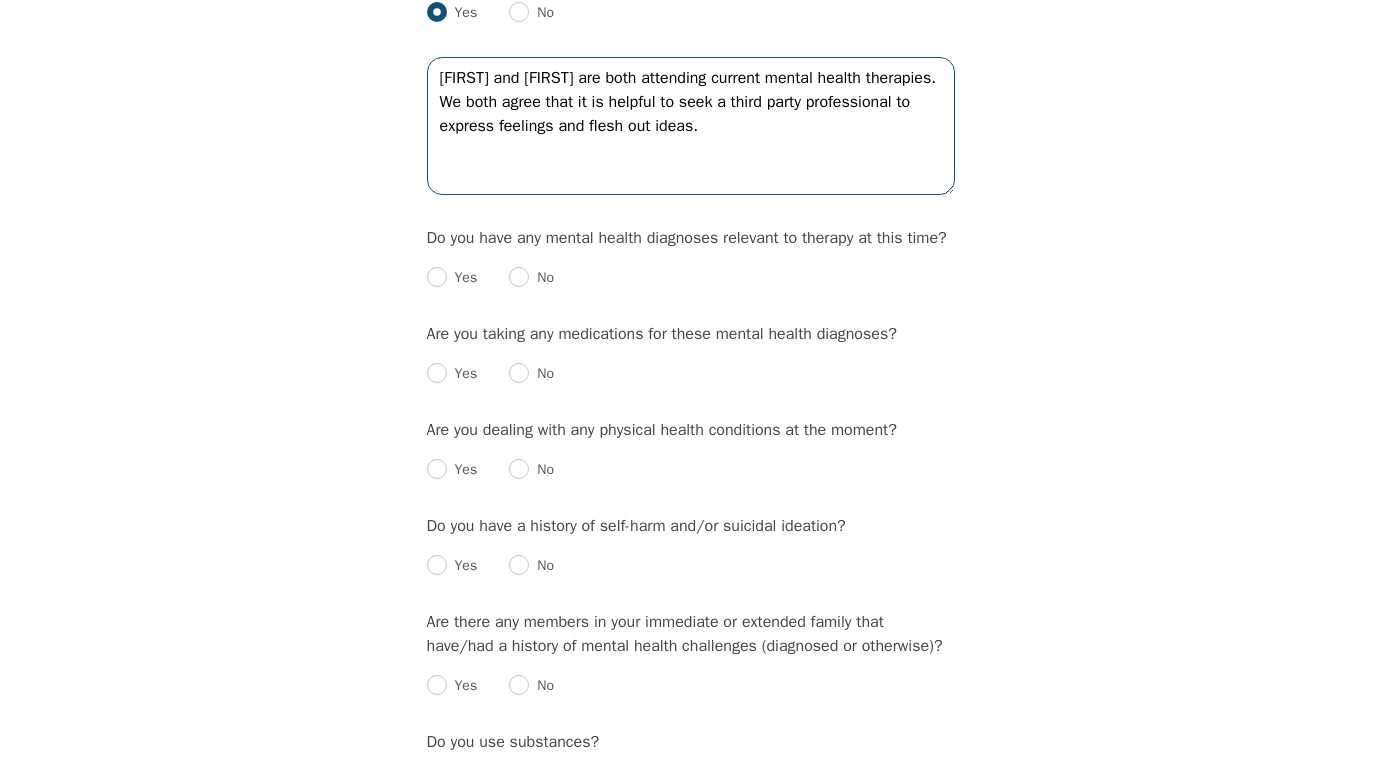 type on "[FIRST] and [FIRST] are both attending current mental health therapies. We both agree that it is helpful to seek a third party professional to express feelings and flesh out ideas." 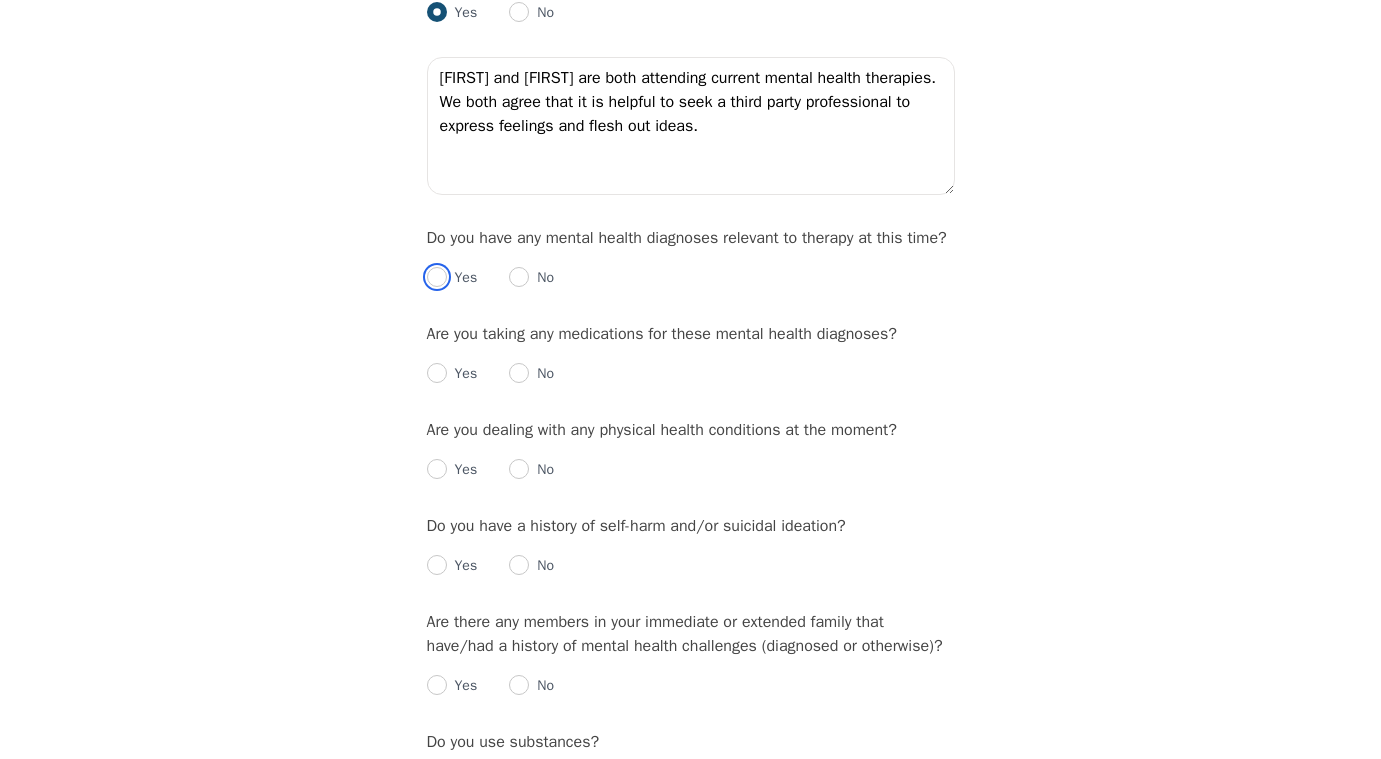 click at bounding box center [437, 277] 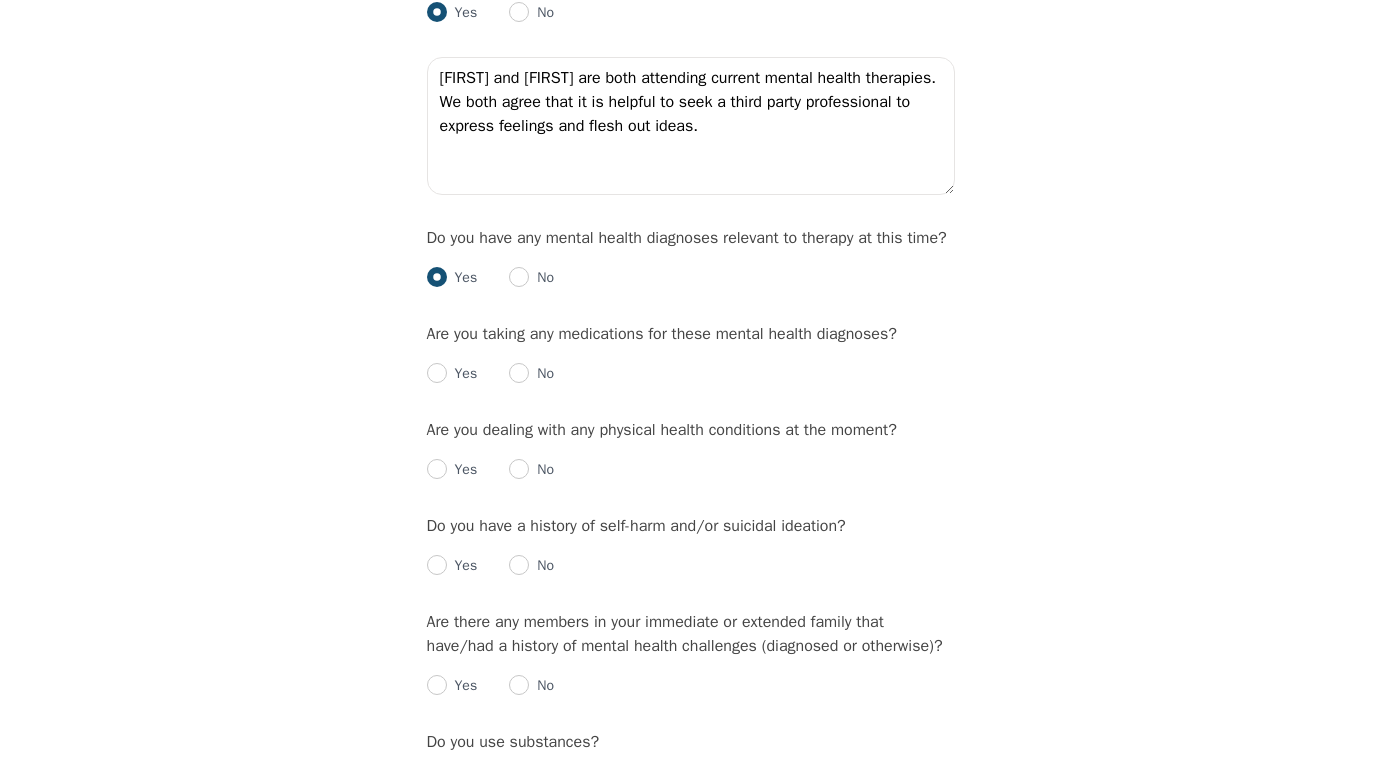 radio on "true" 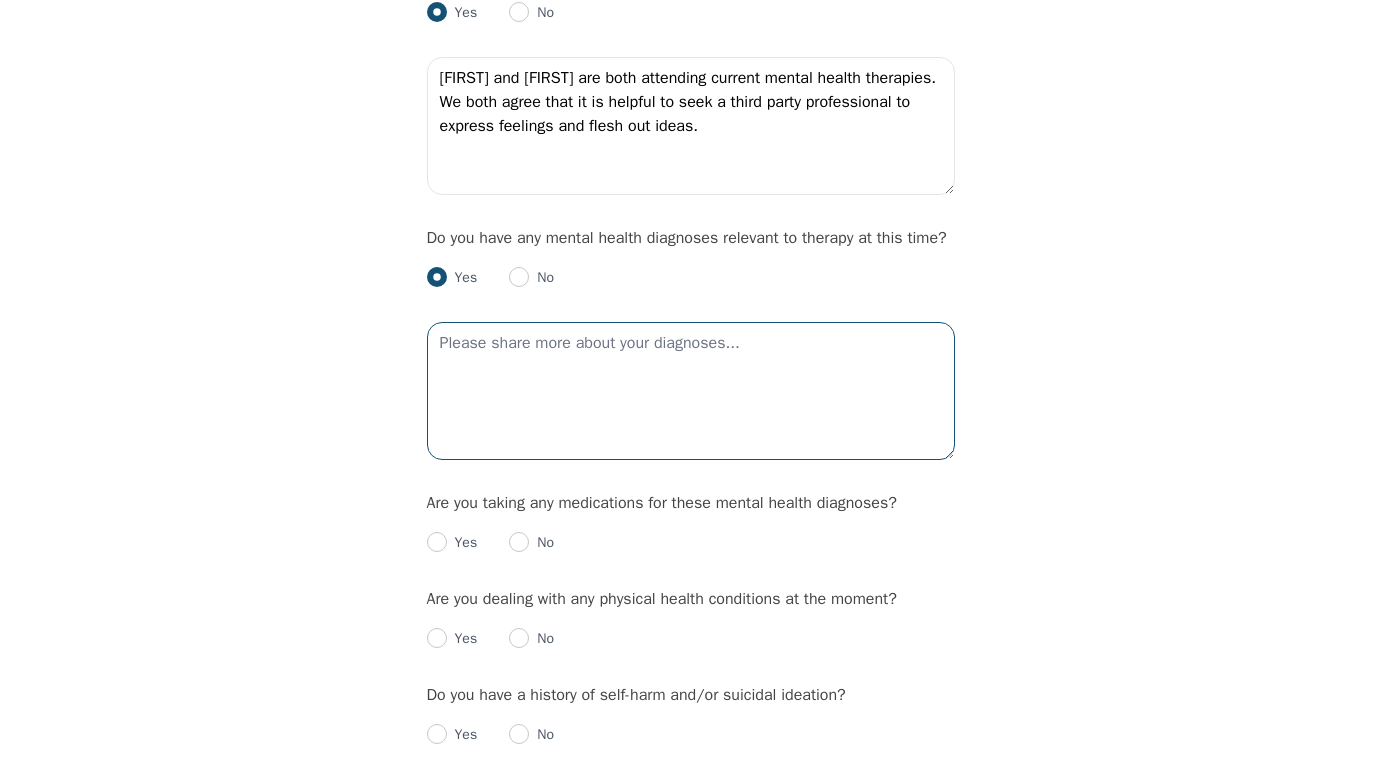 click at bounding box center (691, 391) 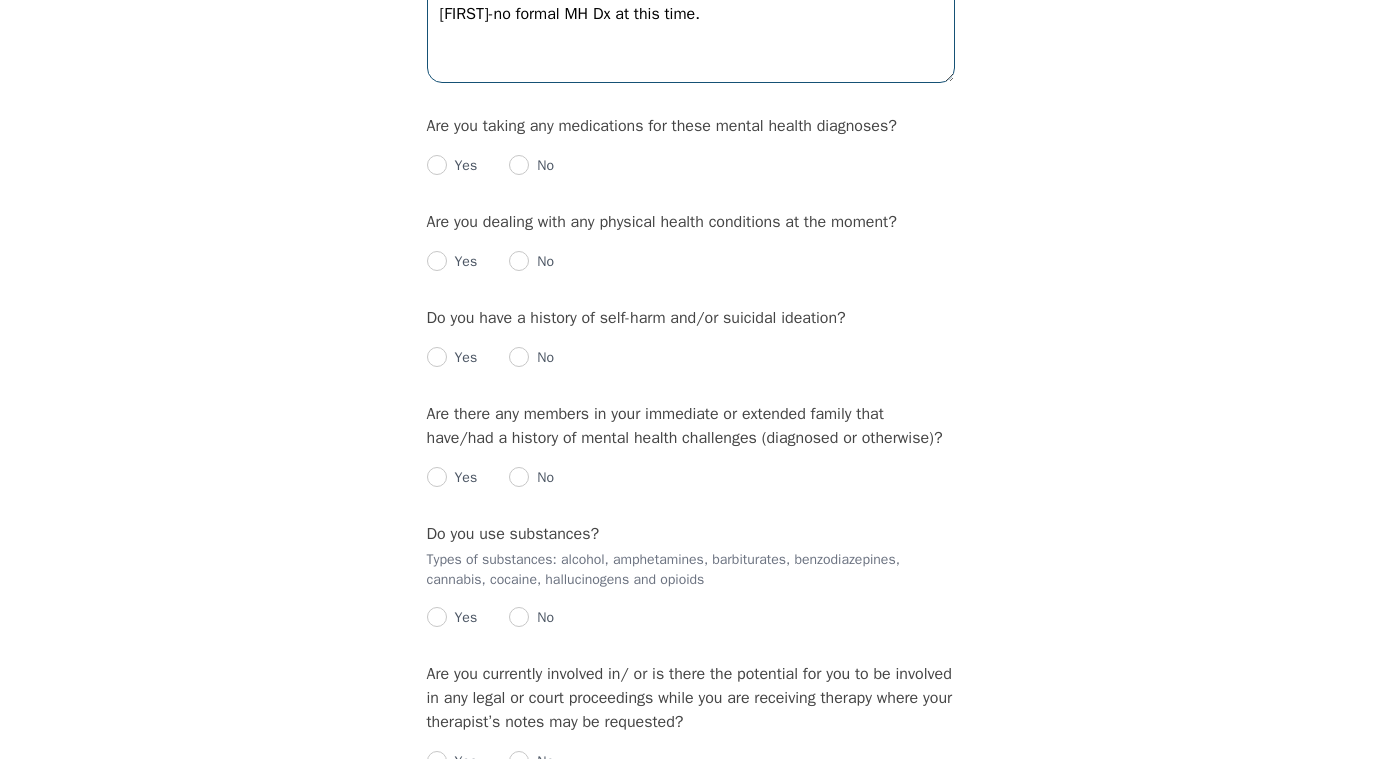 scroll, scrollTop: 2616, scrollLeft: 0, axis: vertical 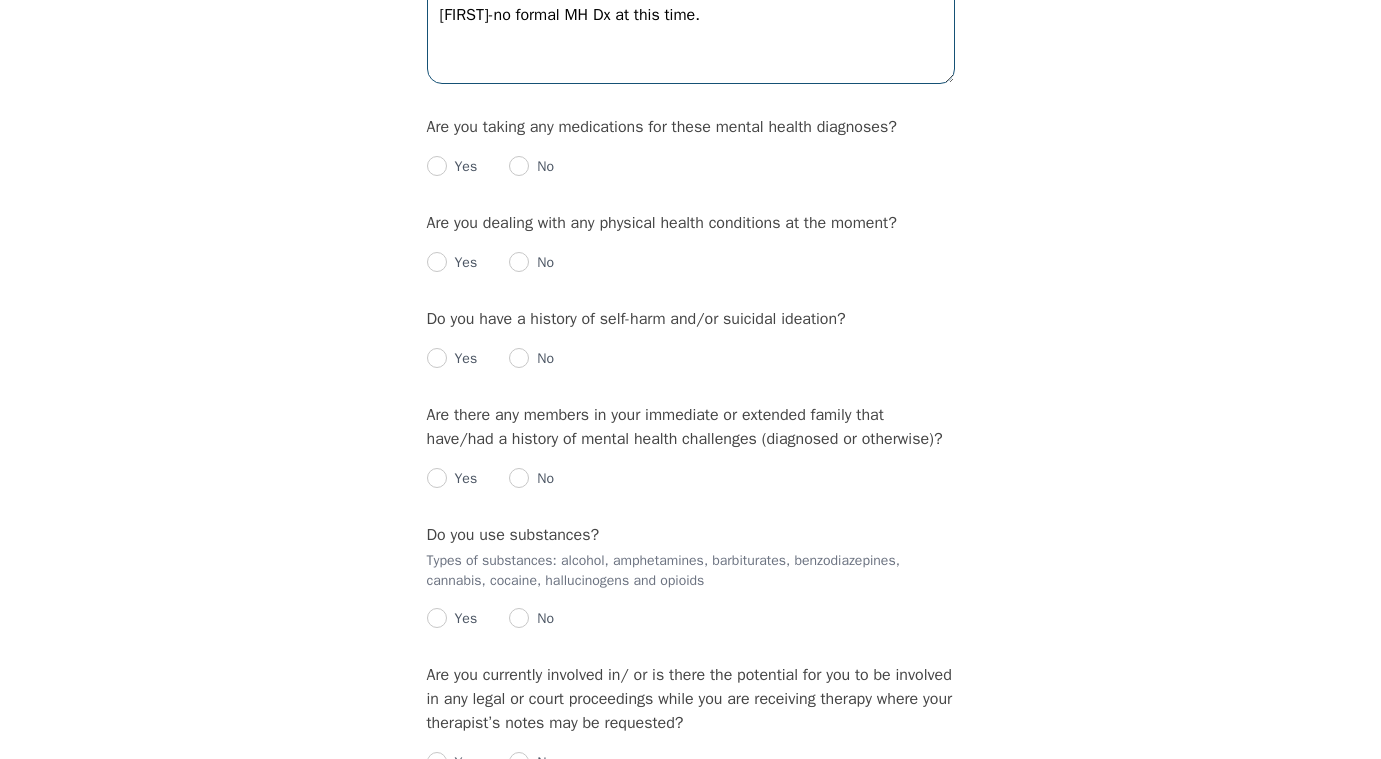 type on "[FIRST]-[DIAGNOSIS], [DIAGNOSIS], [DIAGNOSIS]
[FIRST]-no formal MH Dx at this time." 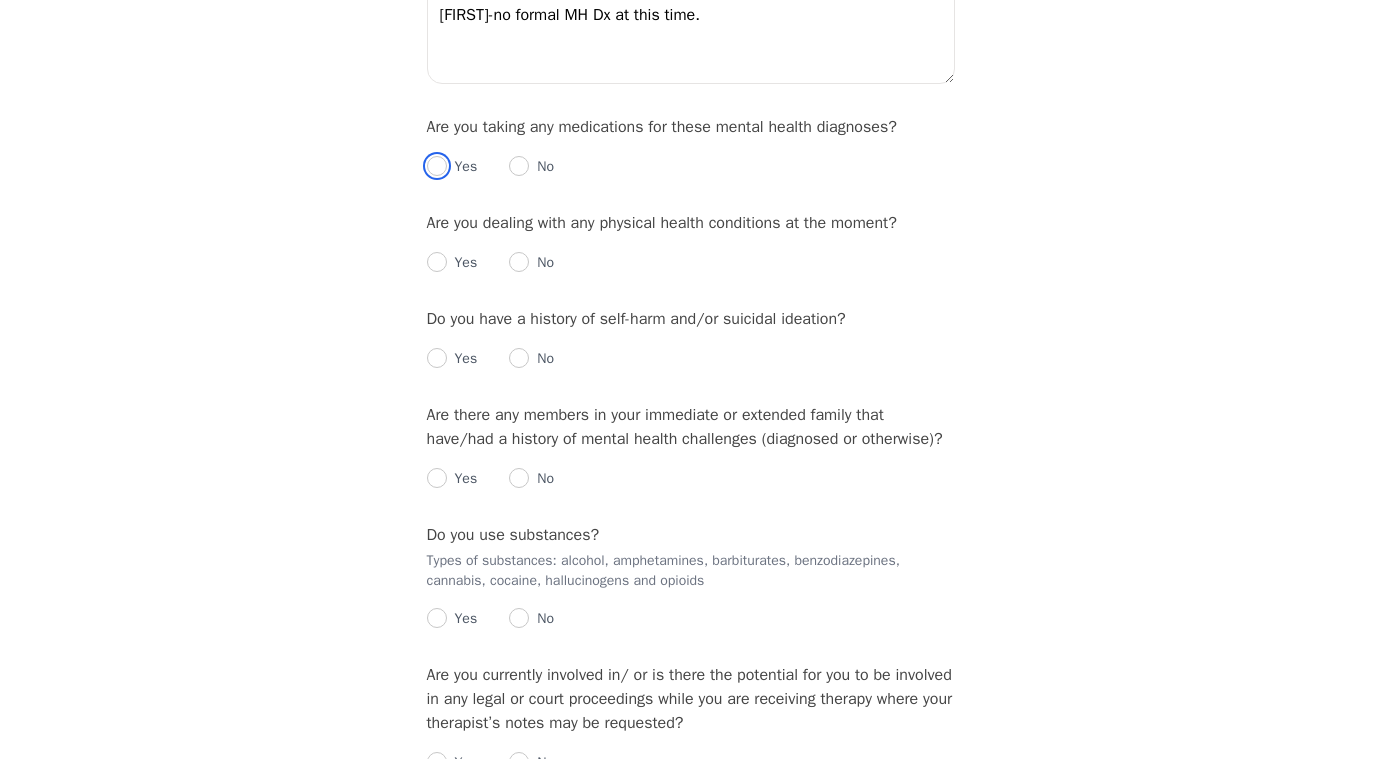 click at bounding box center (437, 166) 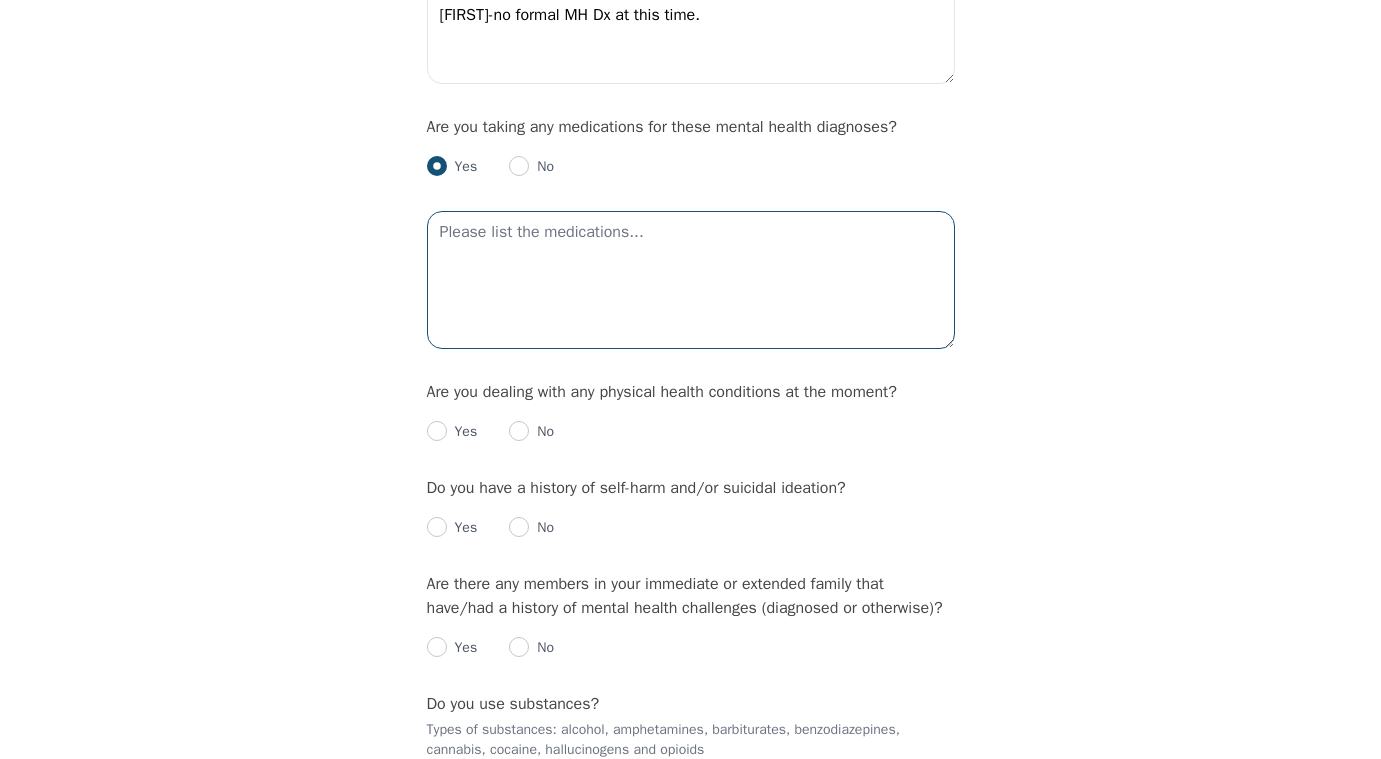 click at bounding box center (691, 280) 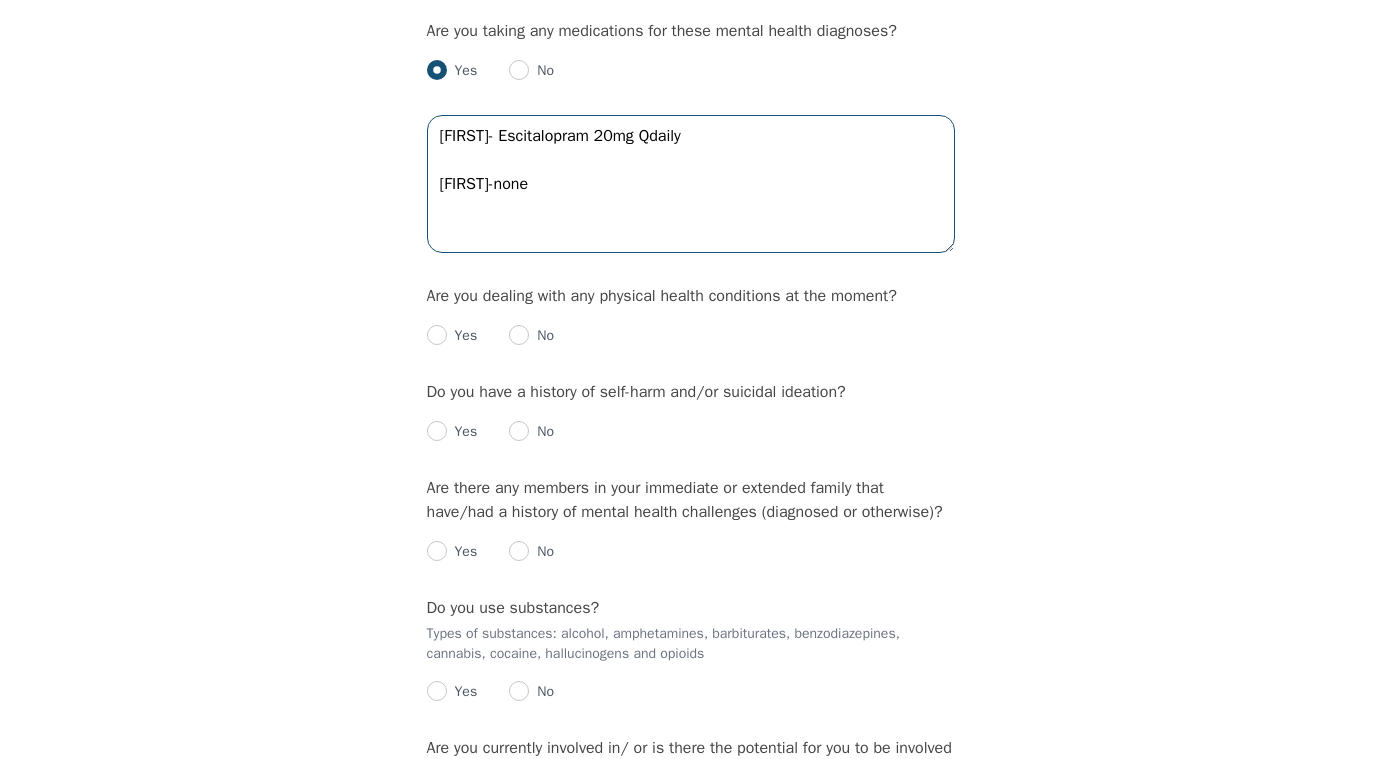 scroll, scrollTop: 2738, scrollLeft: 0, axis: vertical 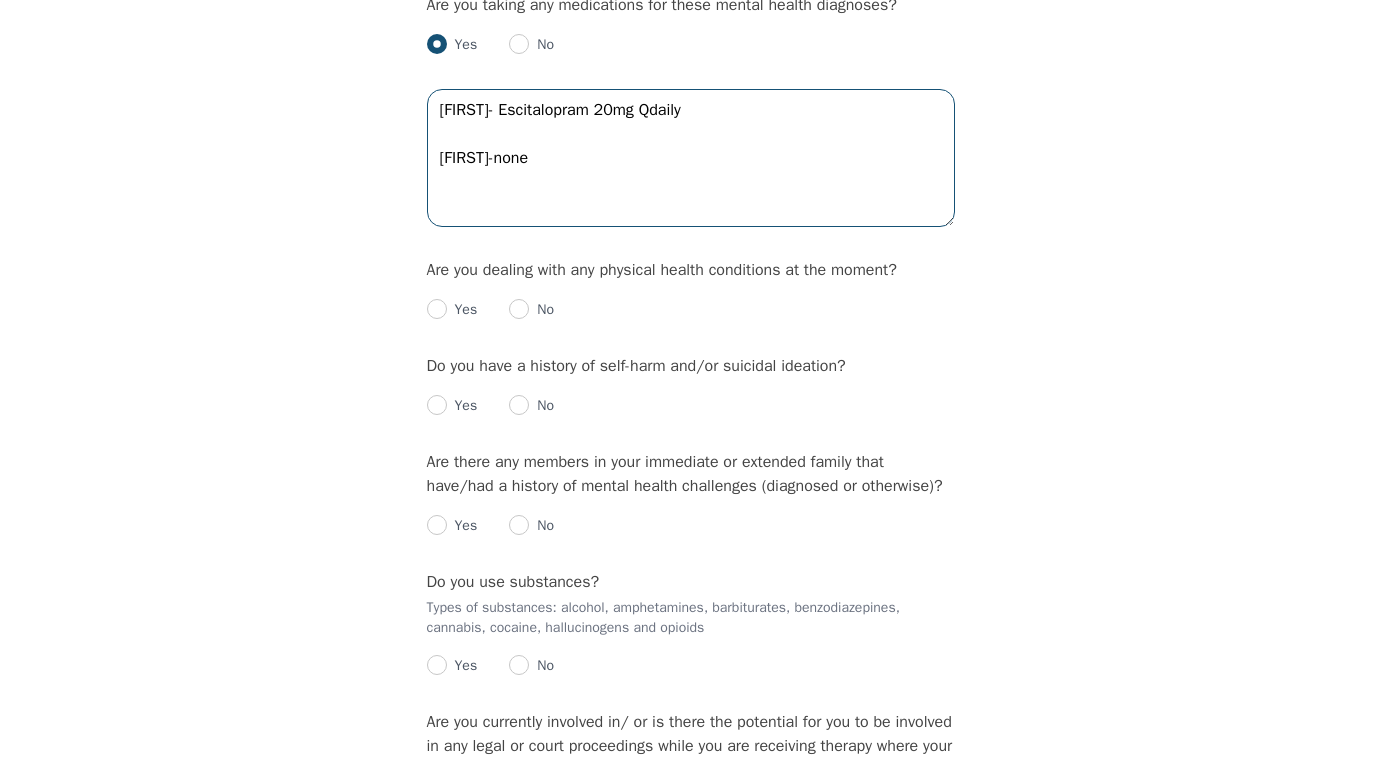 type on "[FIRST]- Escitalopram 20mg Qdaily
[FIRST]-none" 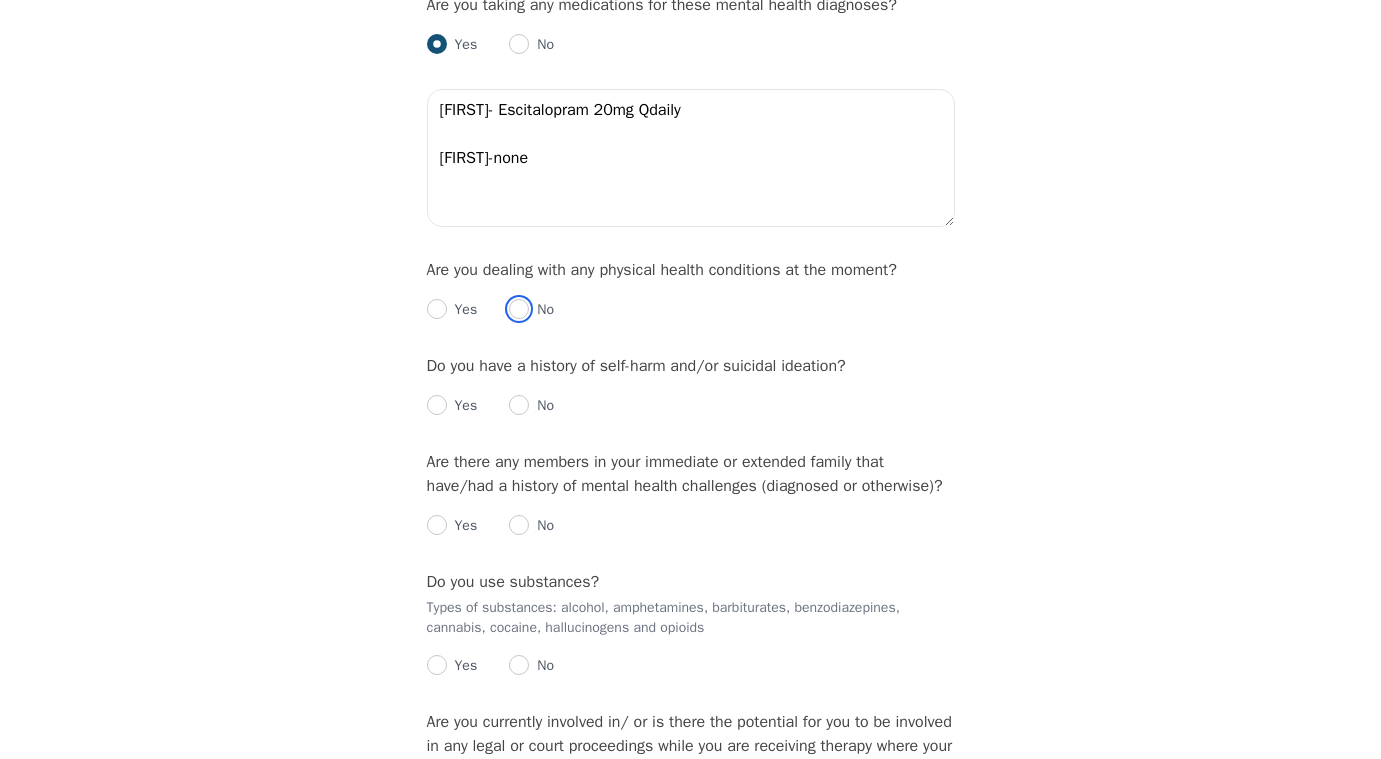 click at bounding box center [519, 309] 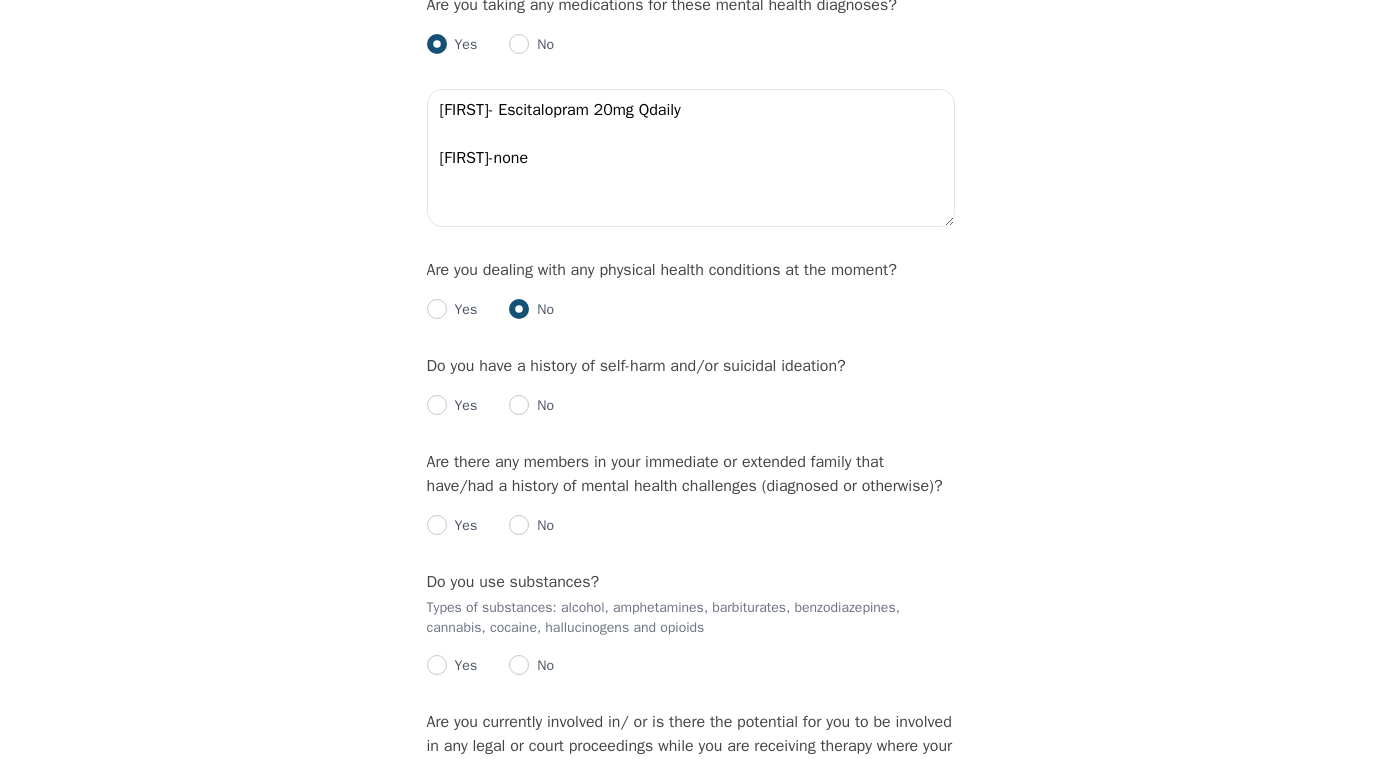 scroll, scrollTop: 2879, scrollLeft: 0, axis: vertical 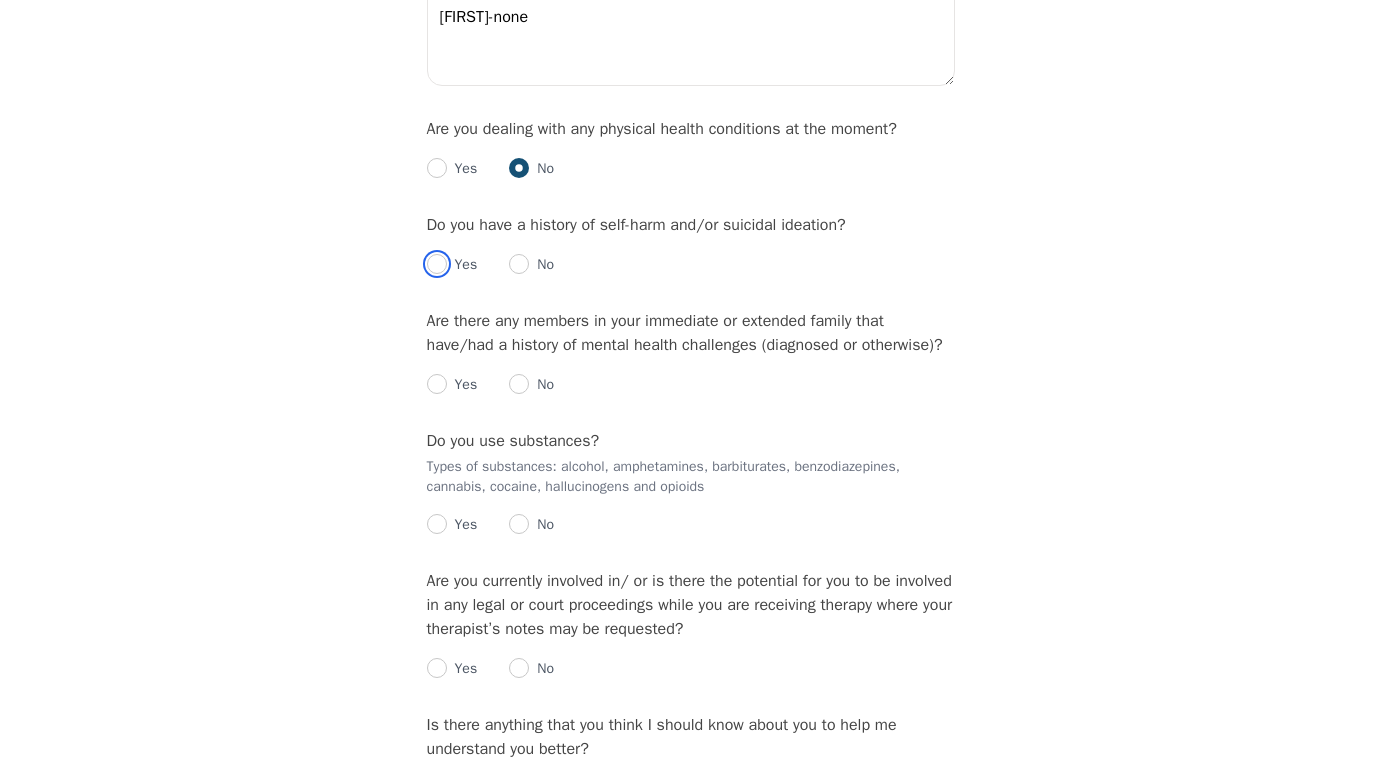 click at bounding box center [437, 264] 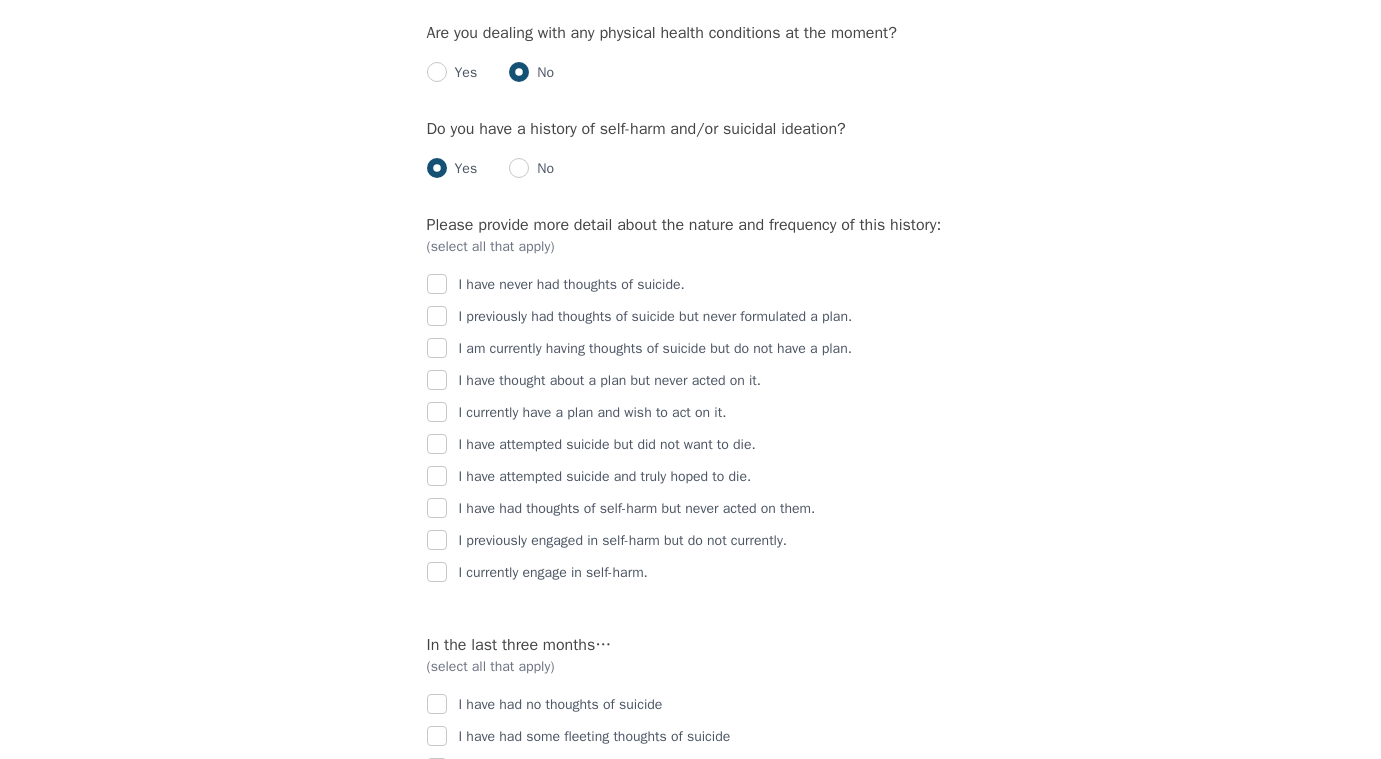 scroll, scrollTop: 3018, scrollLeft: 0, axis: vertical 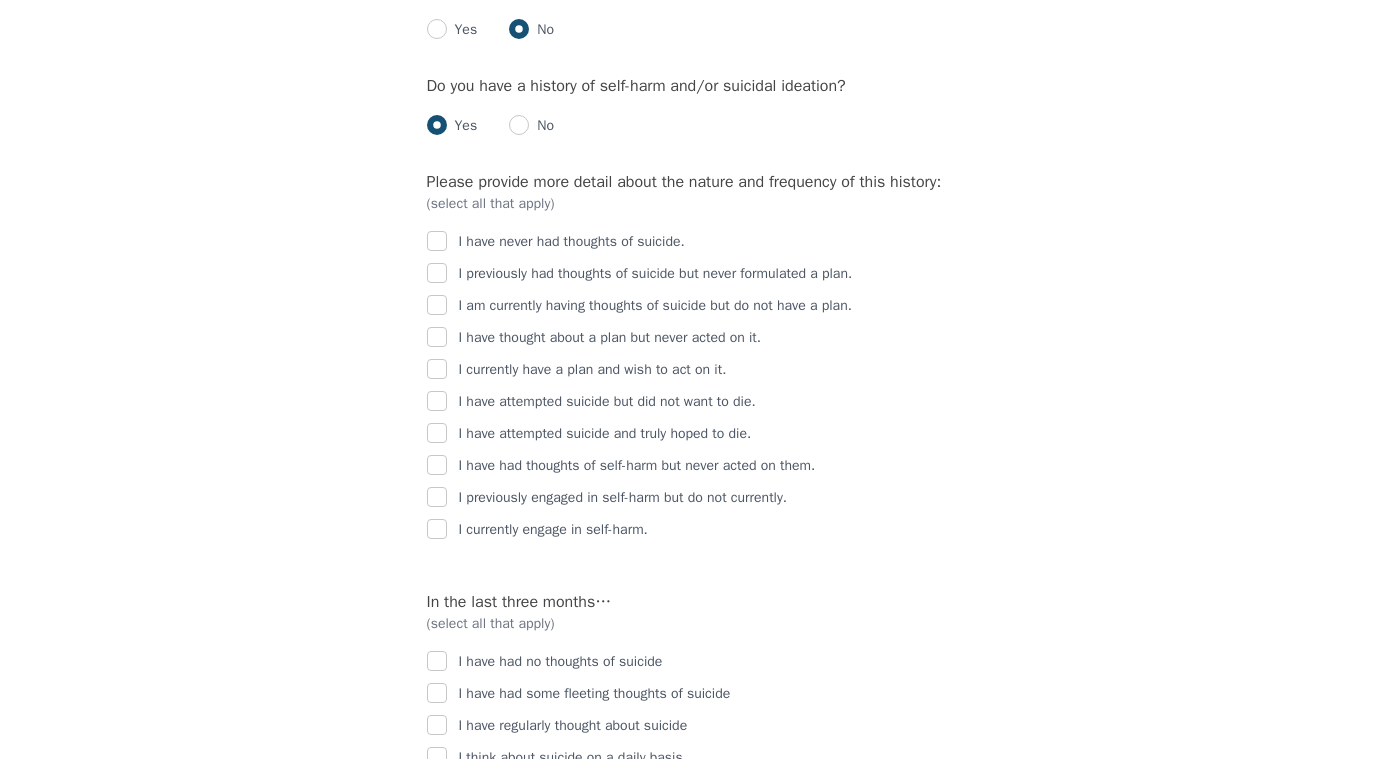 click on "Intake Assessment for [FIRST] Matthews Part 2 of 2: Clinical Self-Report Please complete the following information before your initial session. This step is crucial to kickstart your therapeutic journey with your therapist: Please describe what has brought you to seek therapy at this time? My partner [FIRST] and I decided to seek therapy at this time to strengthen our relationship. We have been together over one year and wish to increase connection, understanding, and decrease conflict and hurt. How are your current issues affecting your daily life, and for how long have you been experiencing them? We currently struggle with communication in our relationship. We both attend individual therapy for our own mental health. However, we wish to seek further support together therapeutically benefit our relationship. On a daily basis, how do you typically feel? Rate your current emotional intensity on a scale of 1 (Low) to 10 (High): 1 2 3 4 5 6 7 8 9 10 Low Intensity High Intensity Lack of motivation Talking too fast" at bounding box center [691, -570] 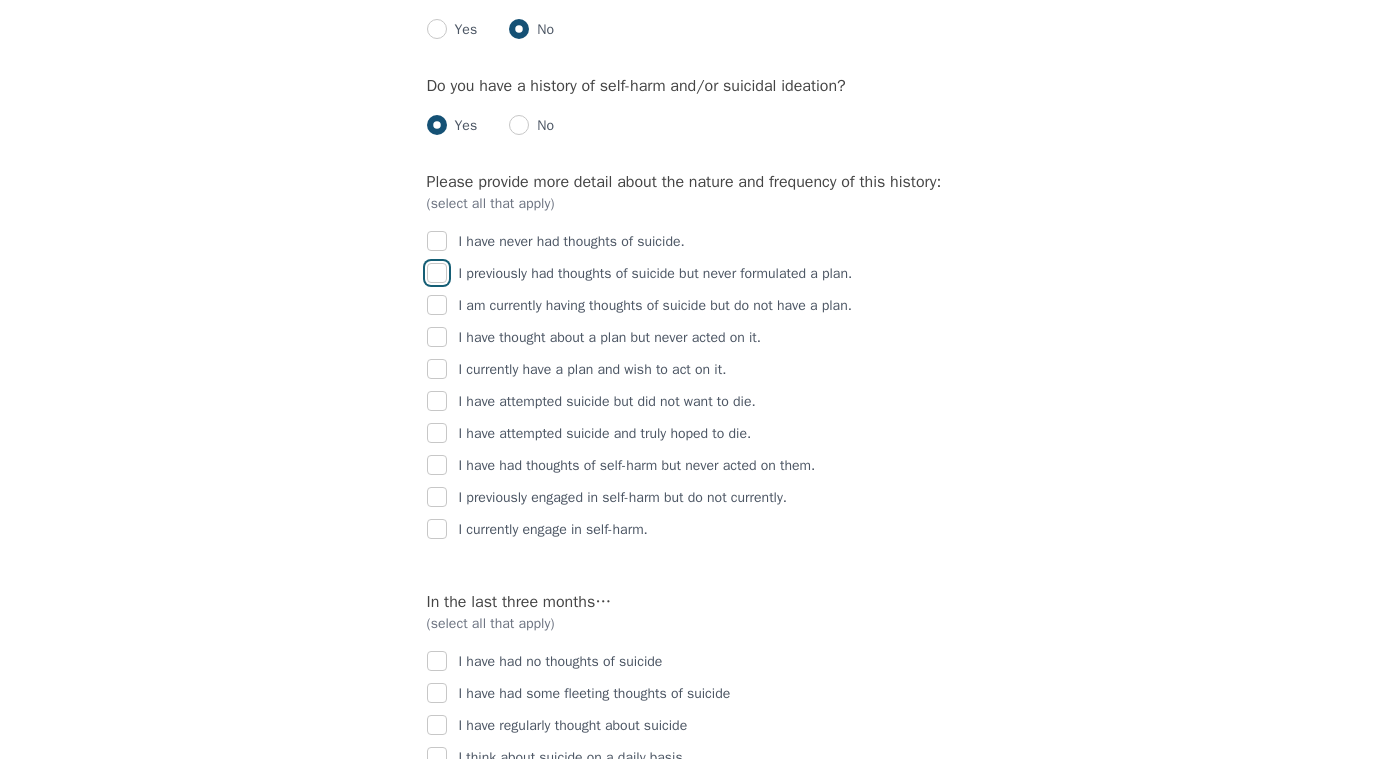 click at bounding box center [437, 273] 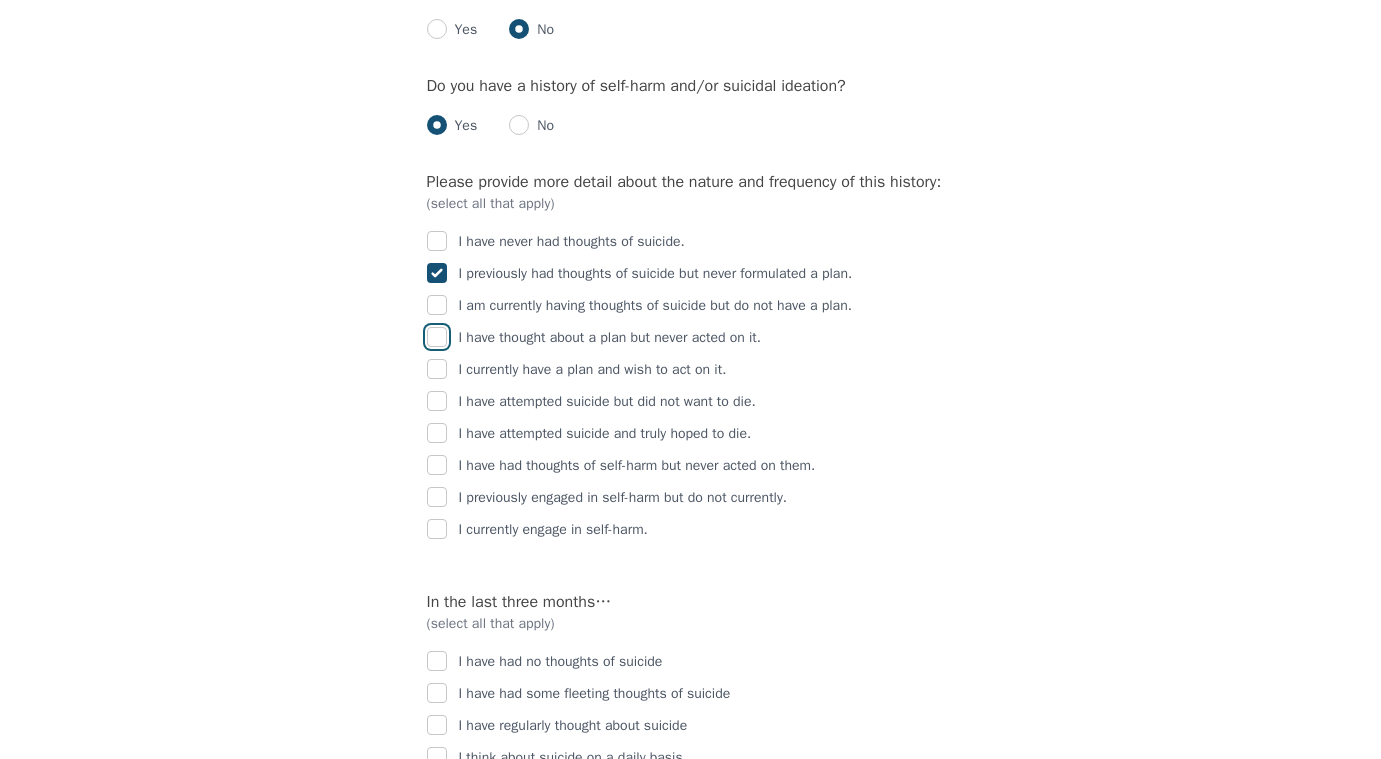 click at bounding box center (437, 337) 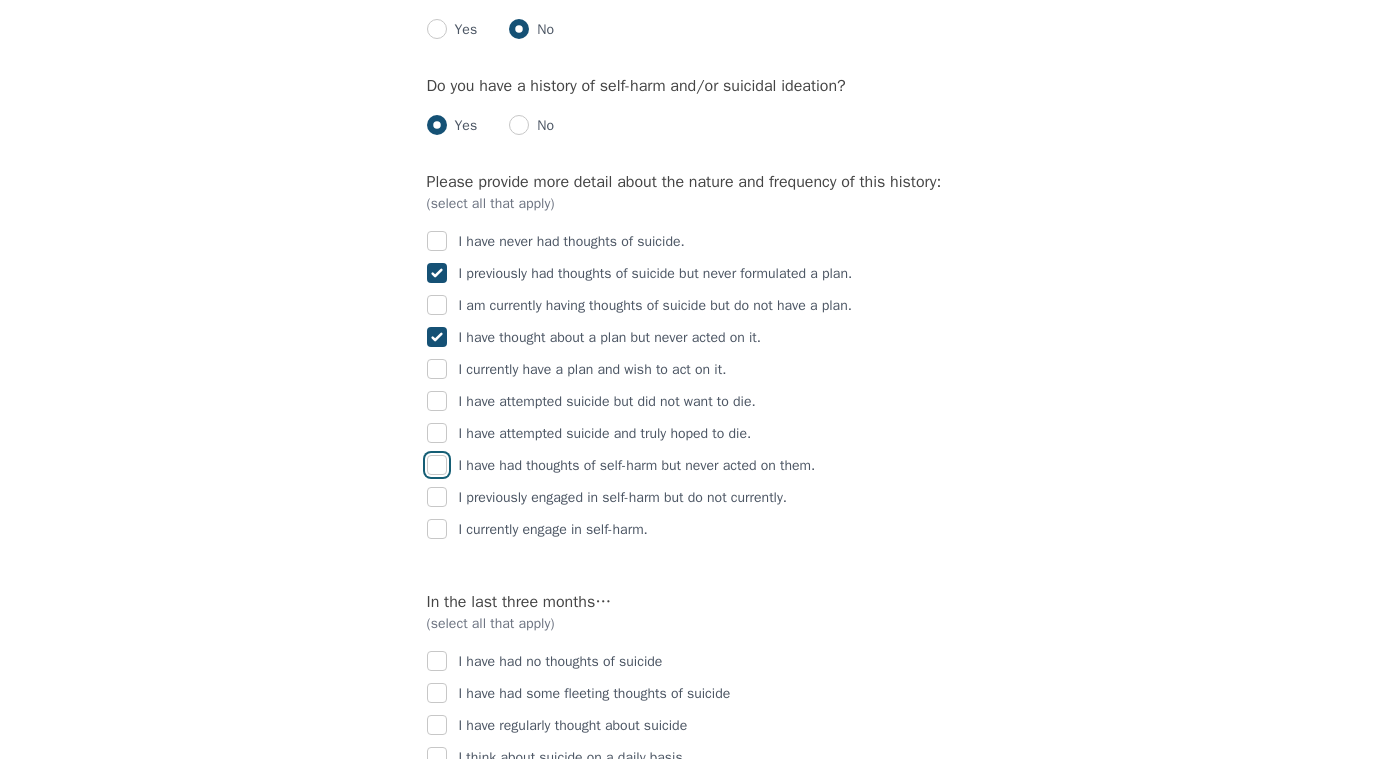 click at bounding box center [437, 465] 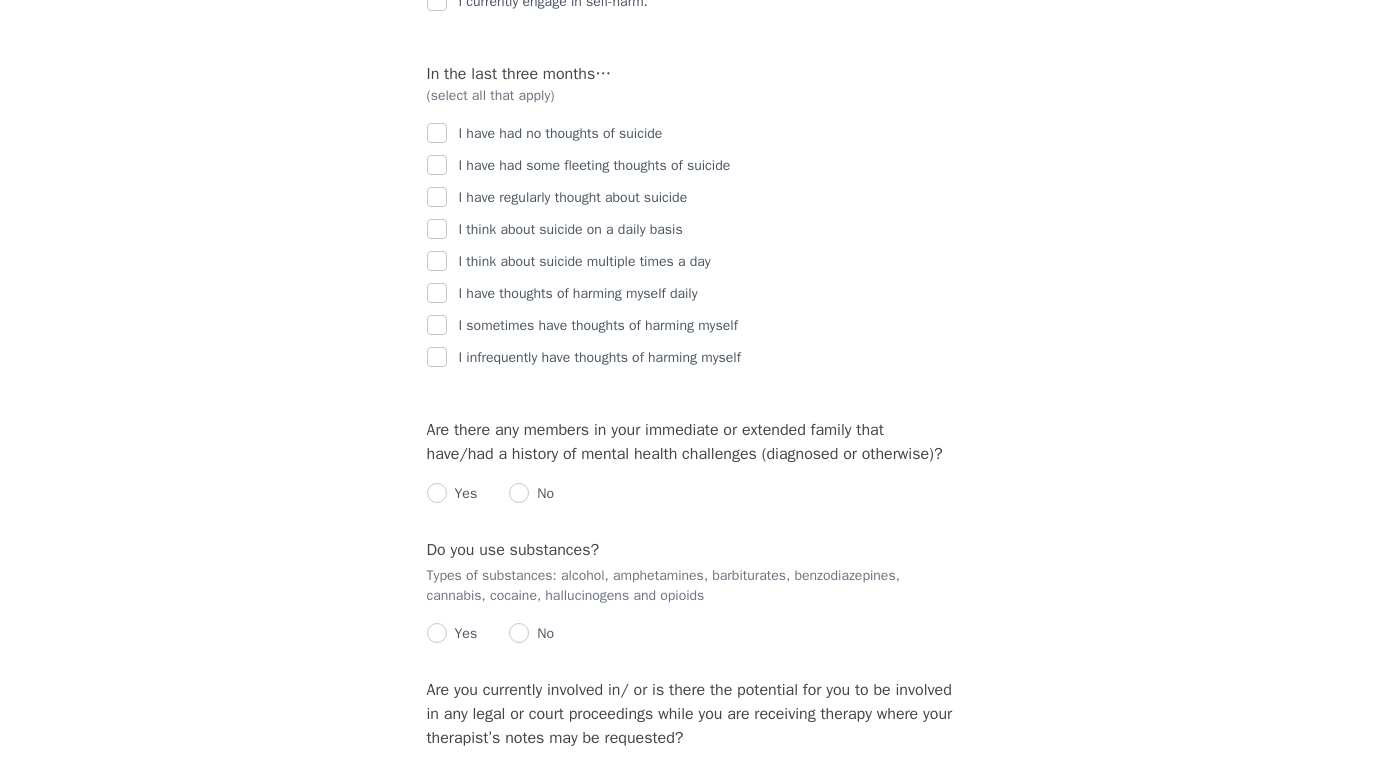 scroll, scrollTop: 3541, scrollLeft: 0, axis: vertical 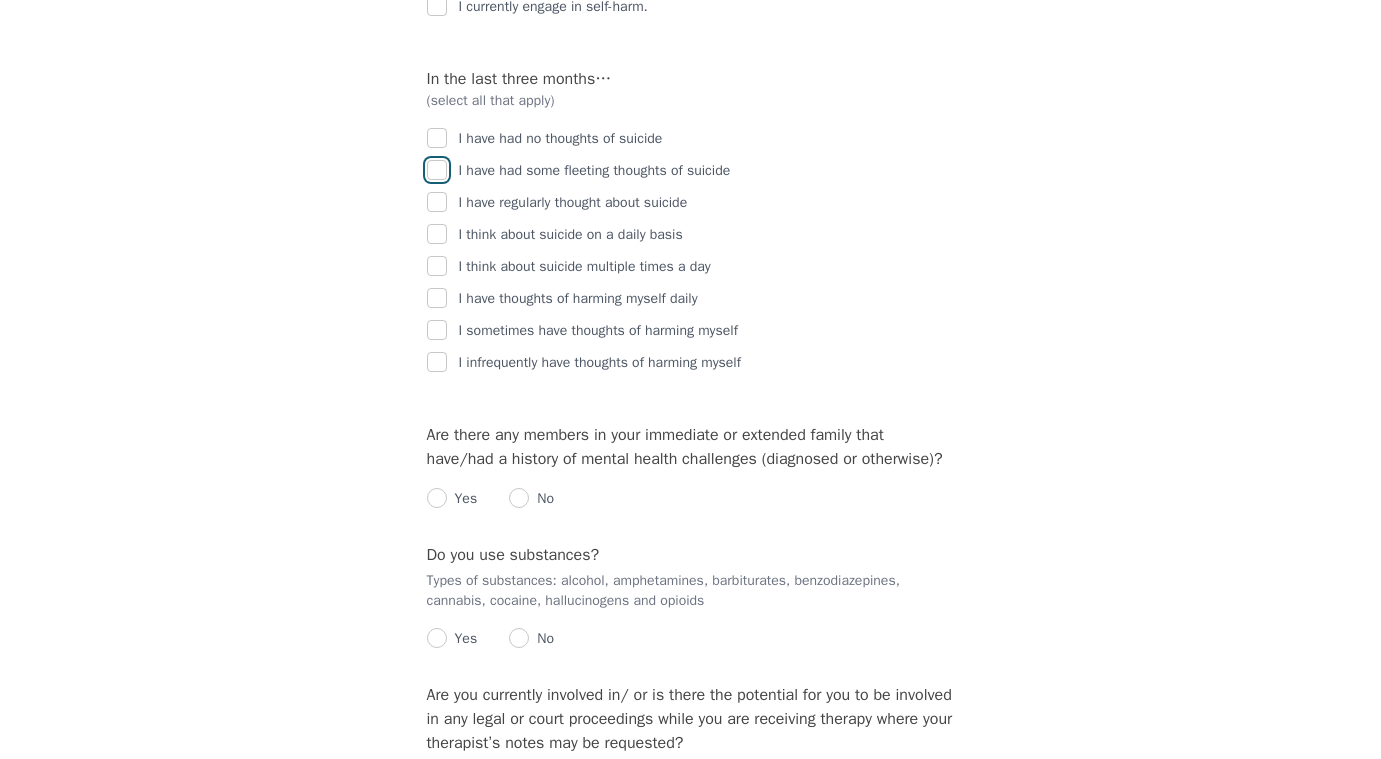 click at bounding box center [437, 170] 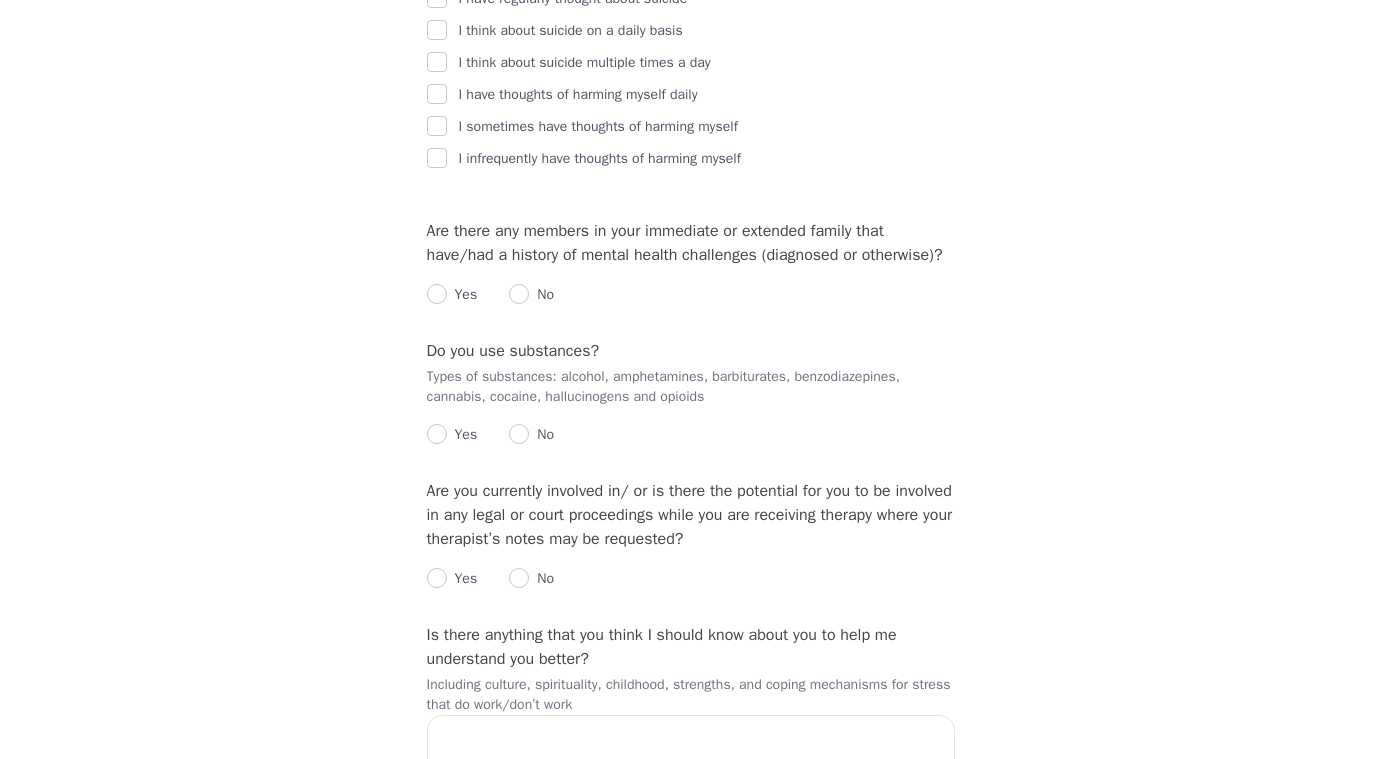 scroll, scrollTop: 3755, scrollLeft: 0, axis: vertical 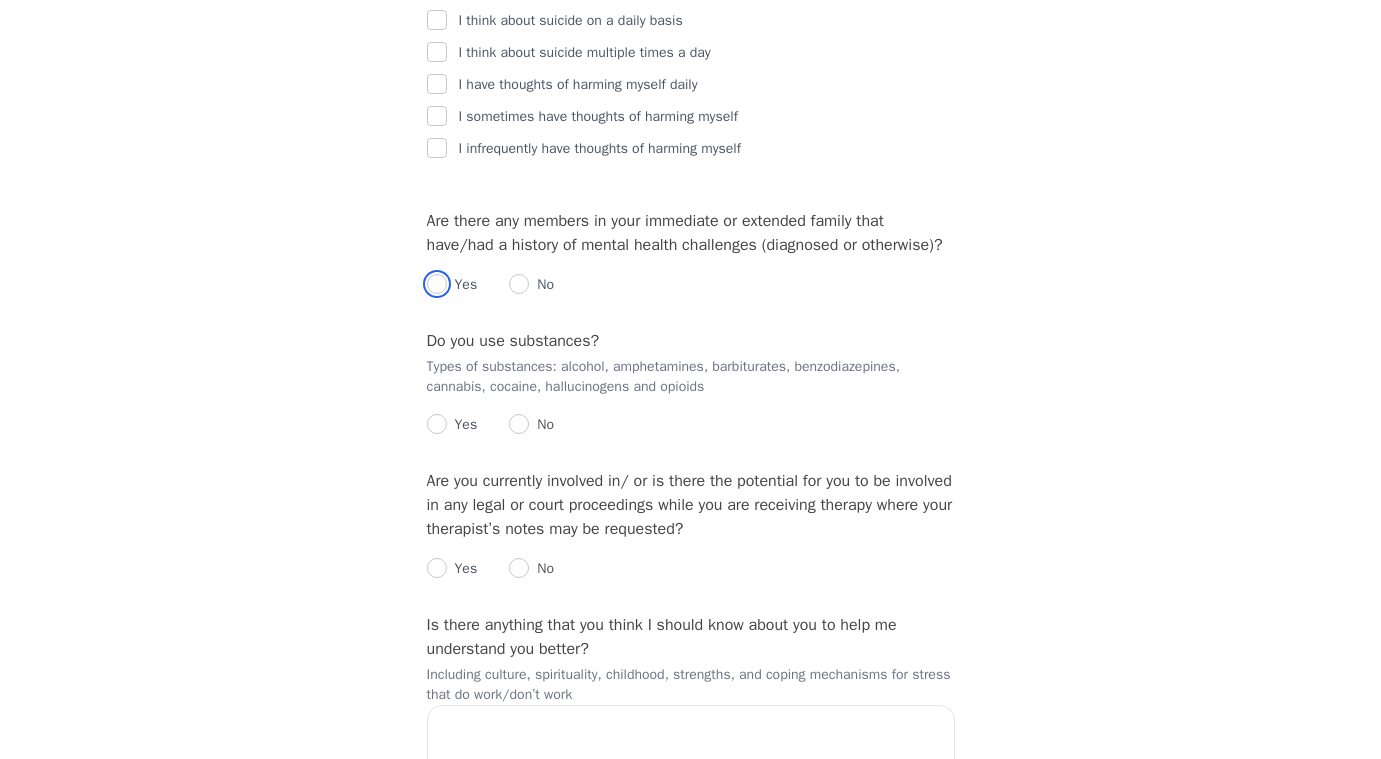 click at bounding box center [437, 284] 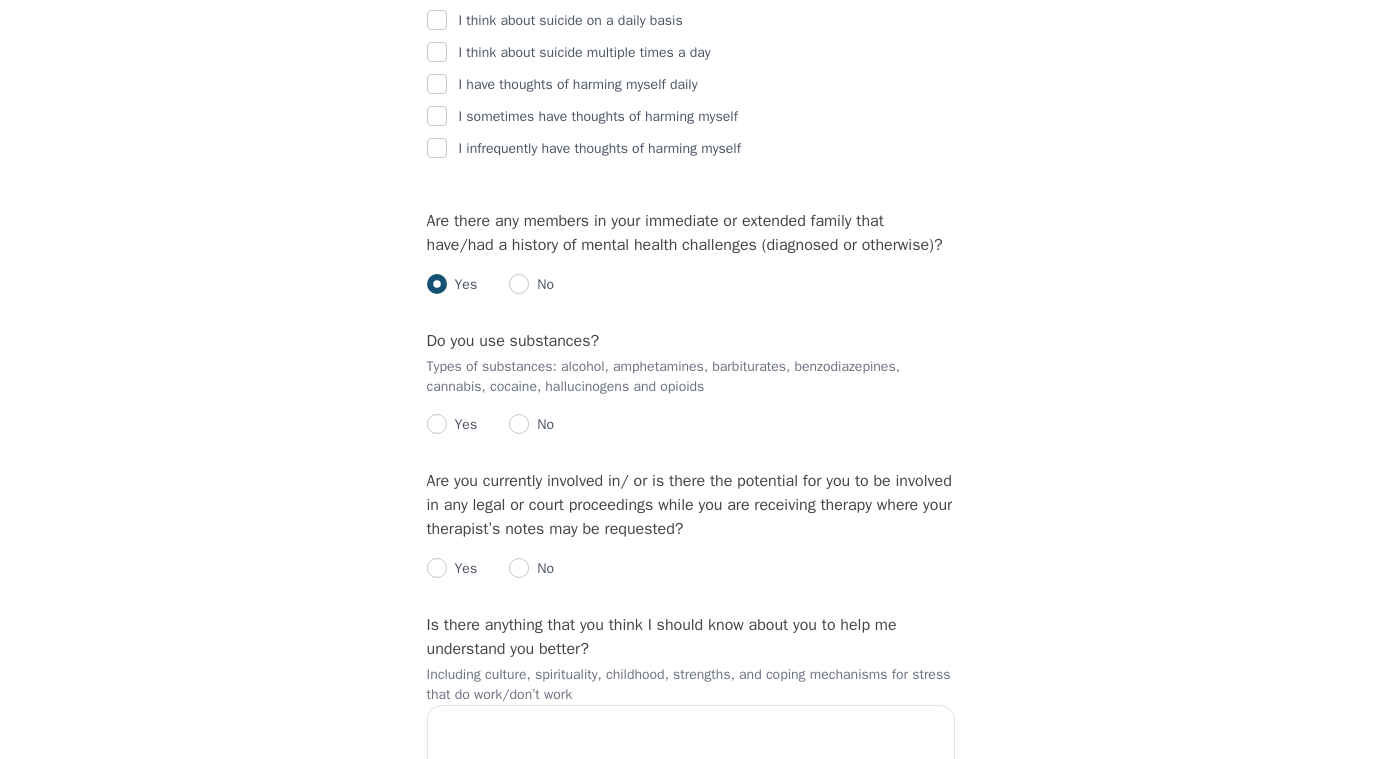 radio on "true" 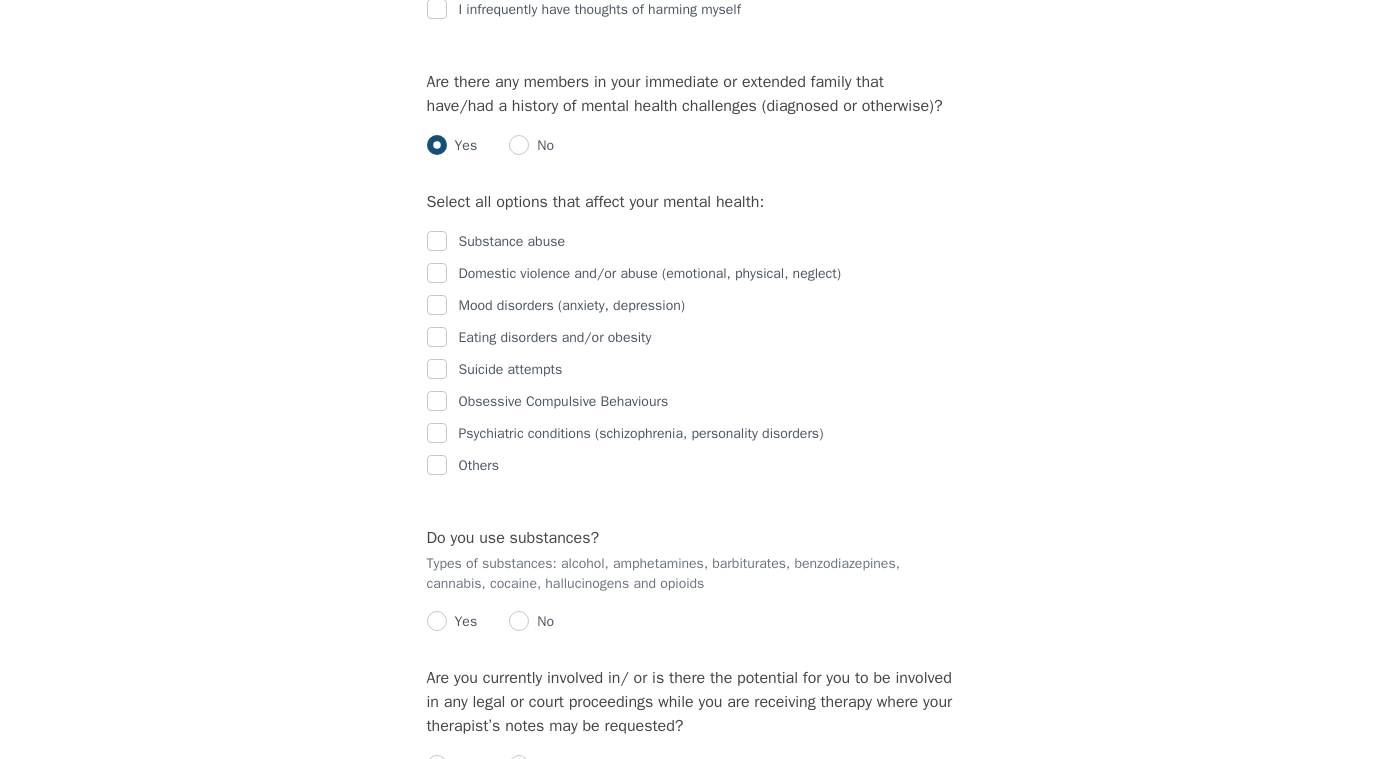 scroll, scrollTop: 3895, scrollLeft: 0, axis: vertical 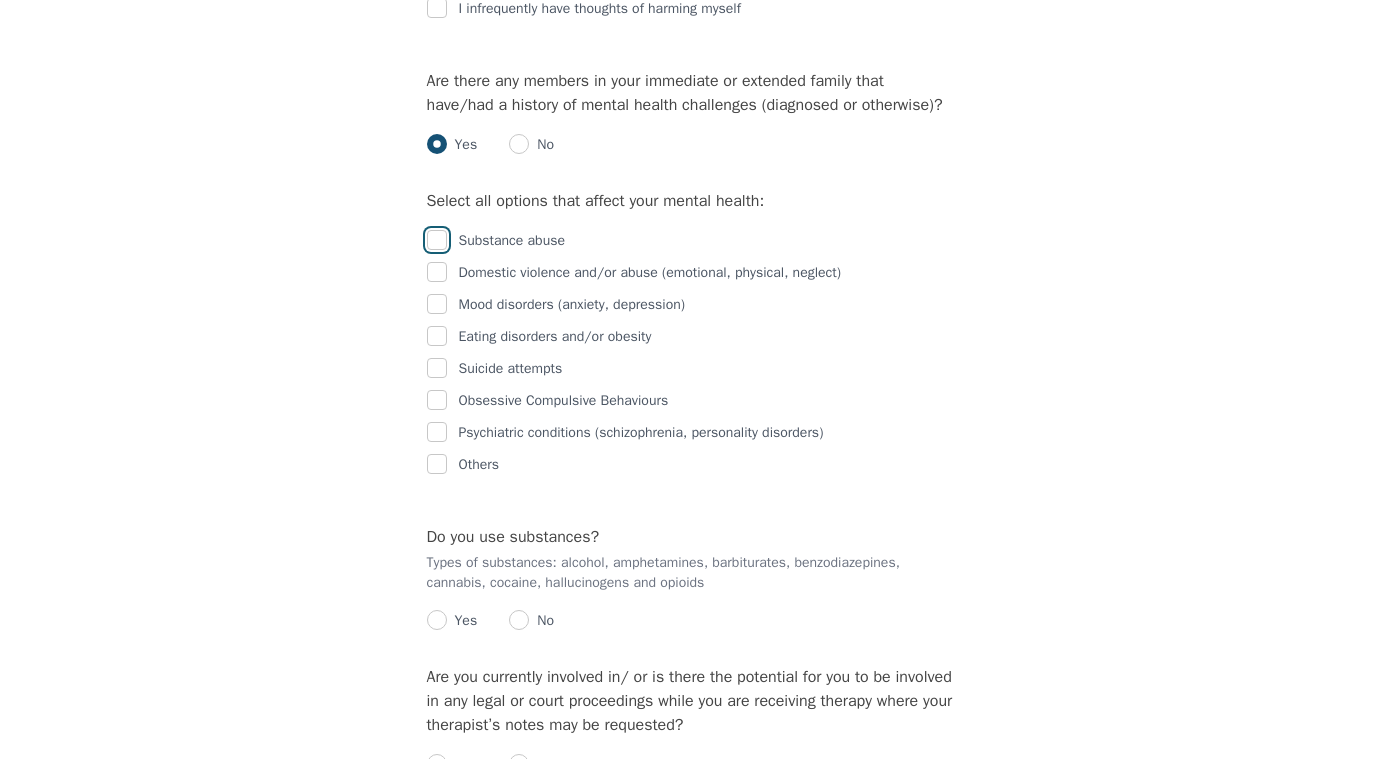 click at bounding box center (437, 241) 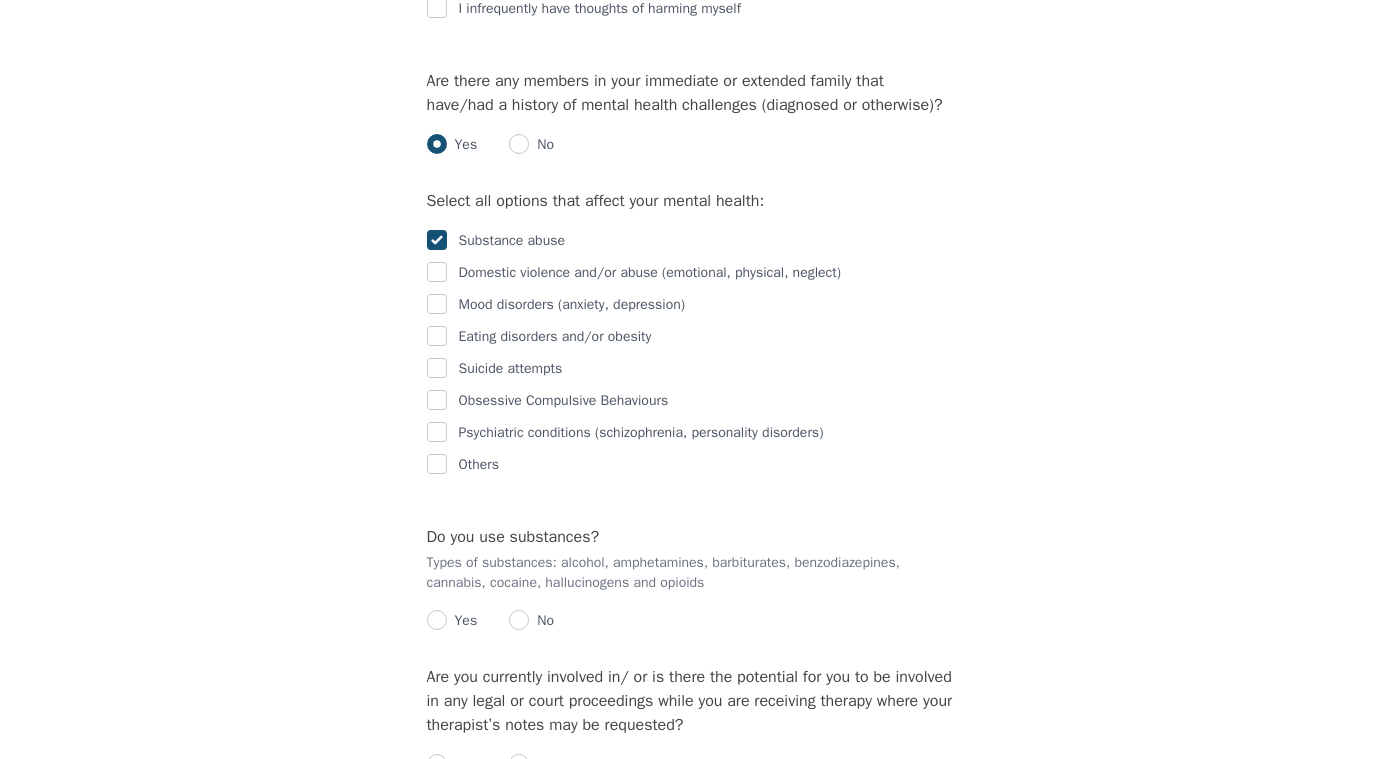 checkbox on "true" 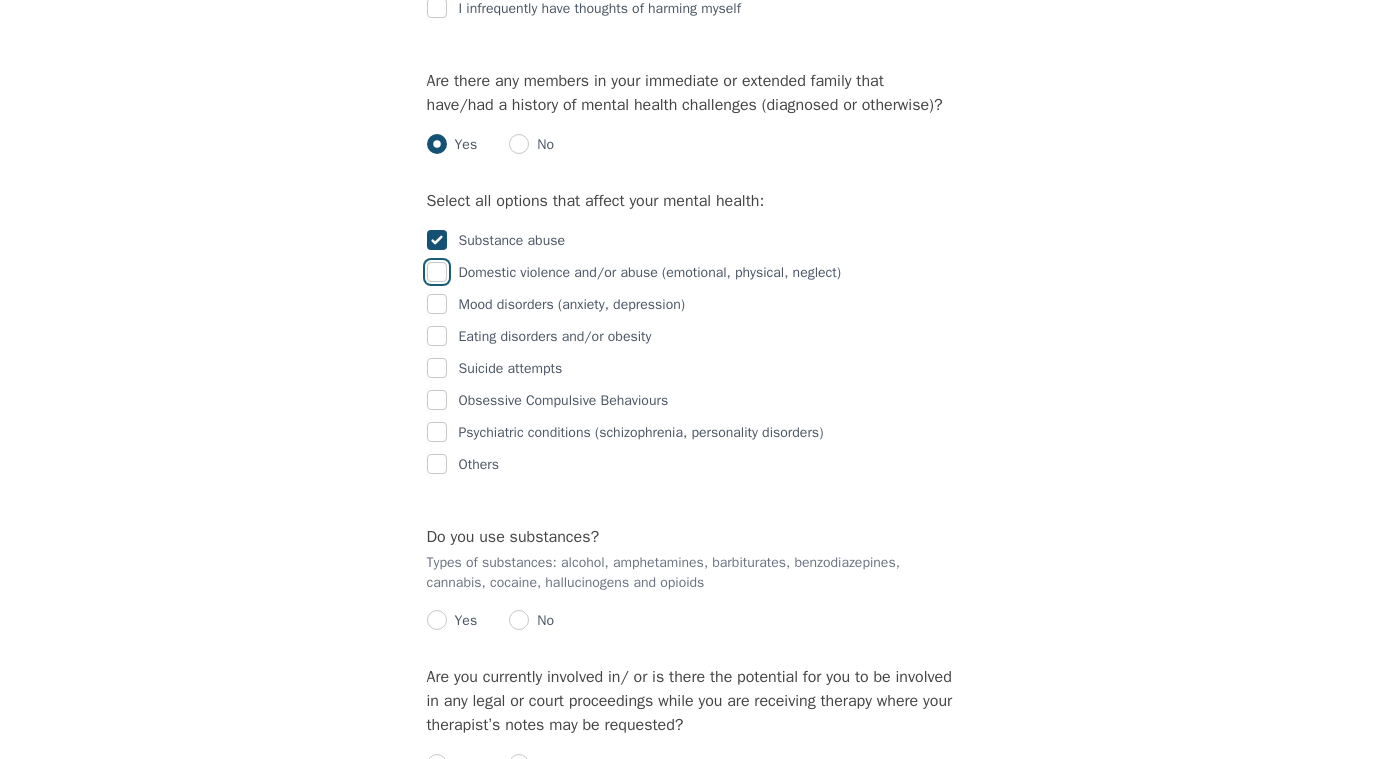 click at bounding box center (437, 272) 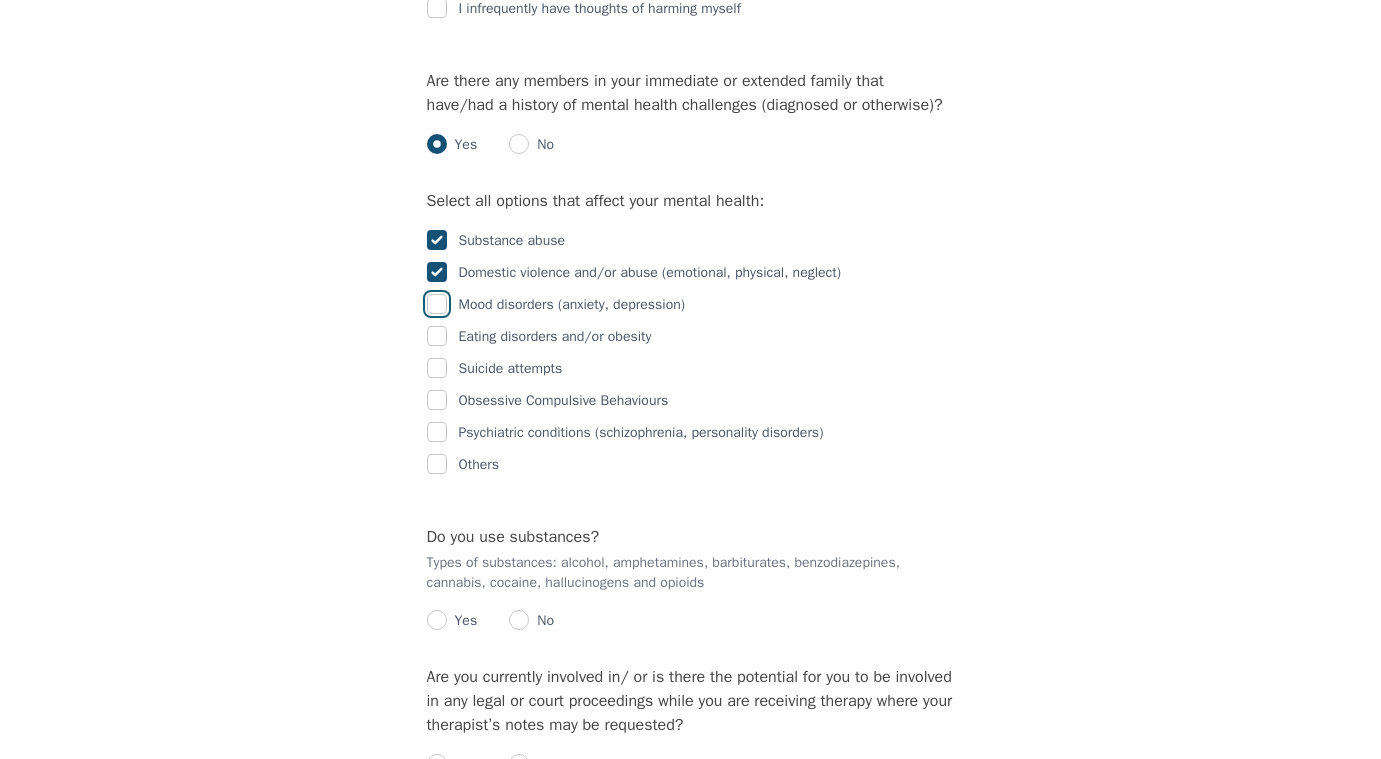 click at bounding box center (437, 304) 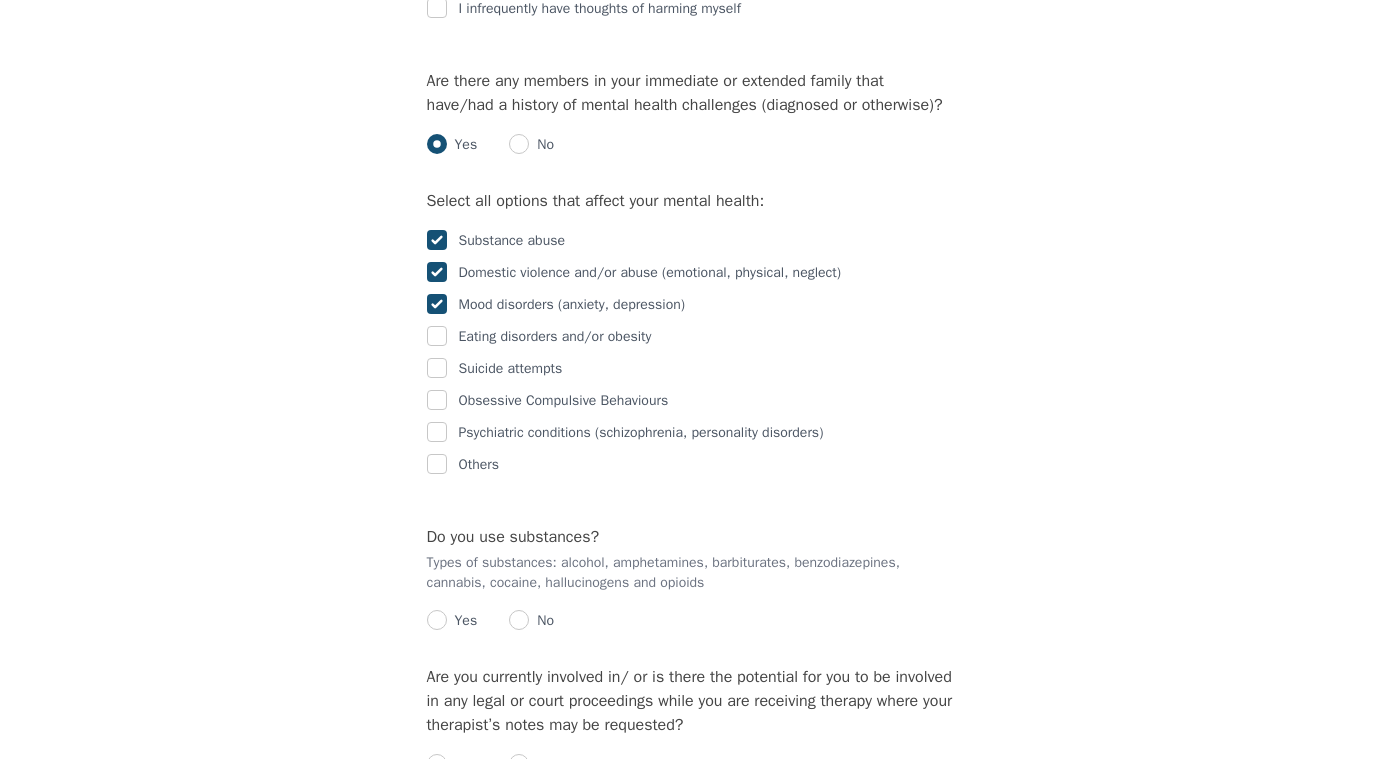checkbox on "true" 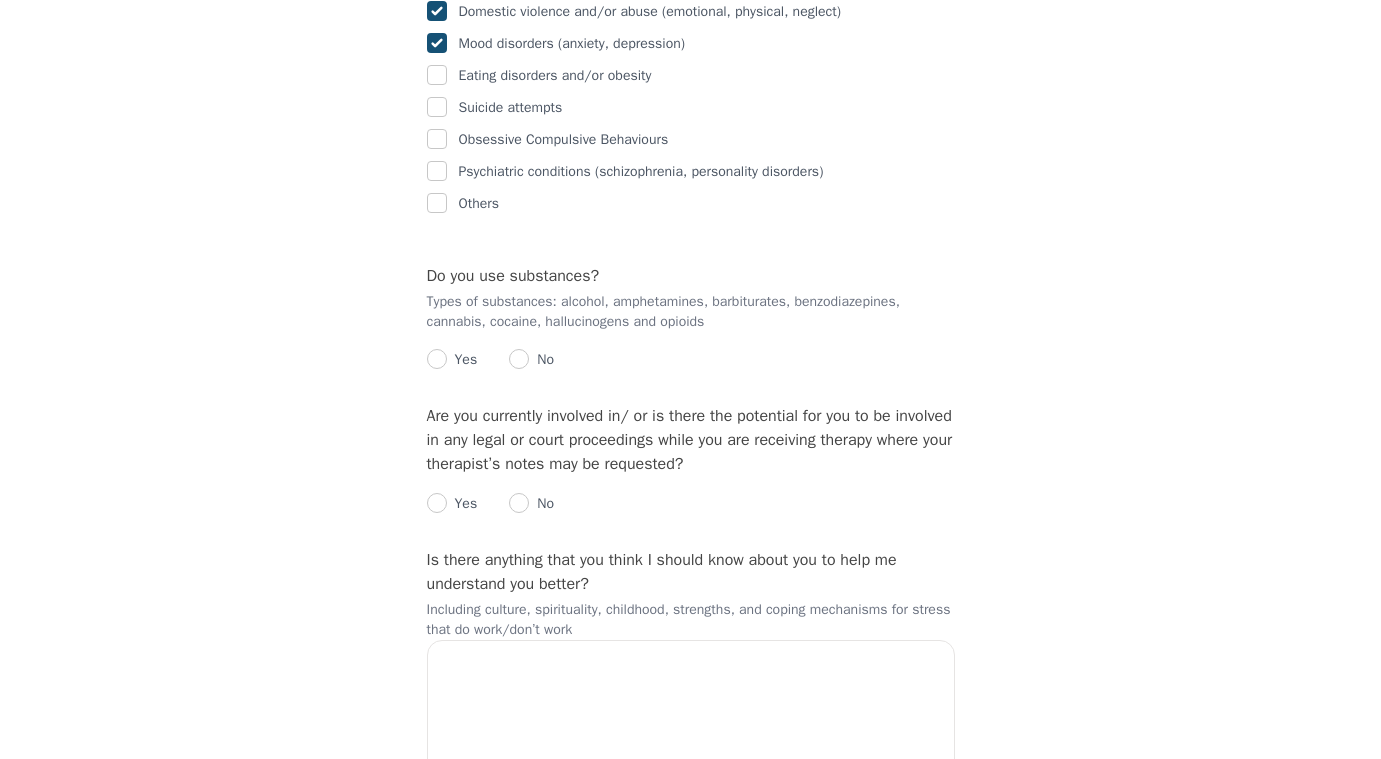 scroll, scrollTop: 4169, scrollLeft: 0, axis: vertical 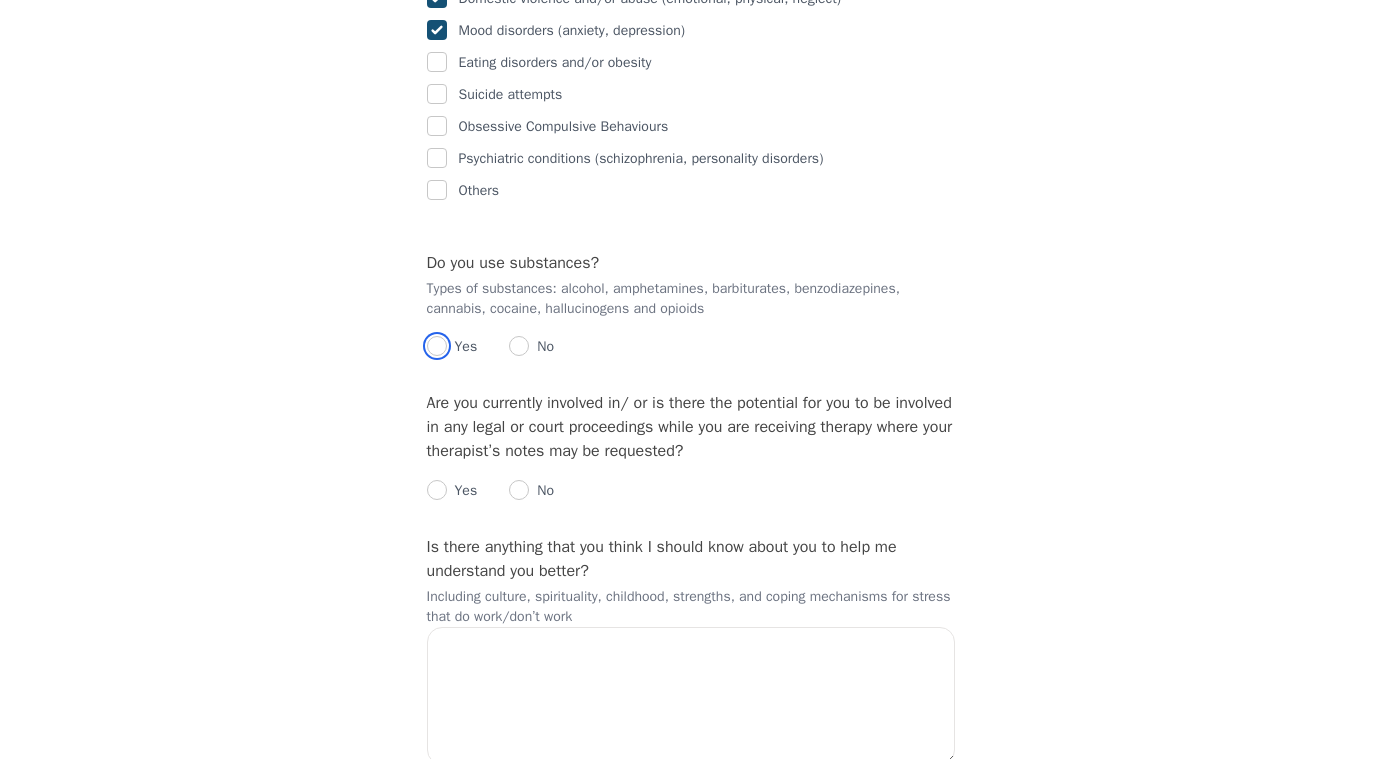 click at bounding box center [437, 346] 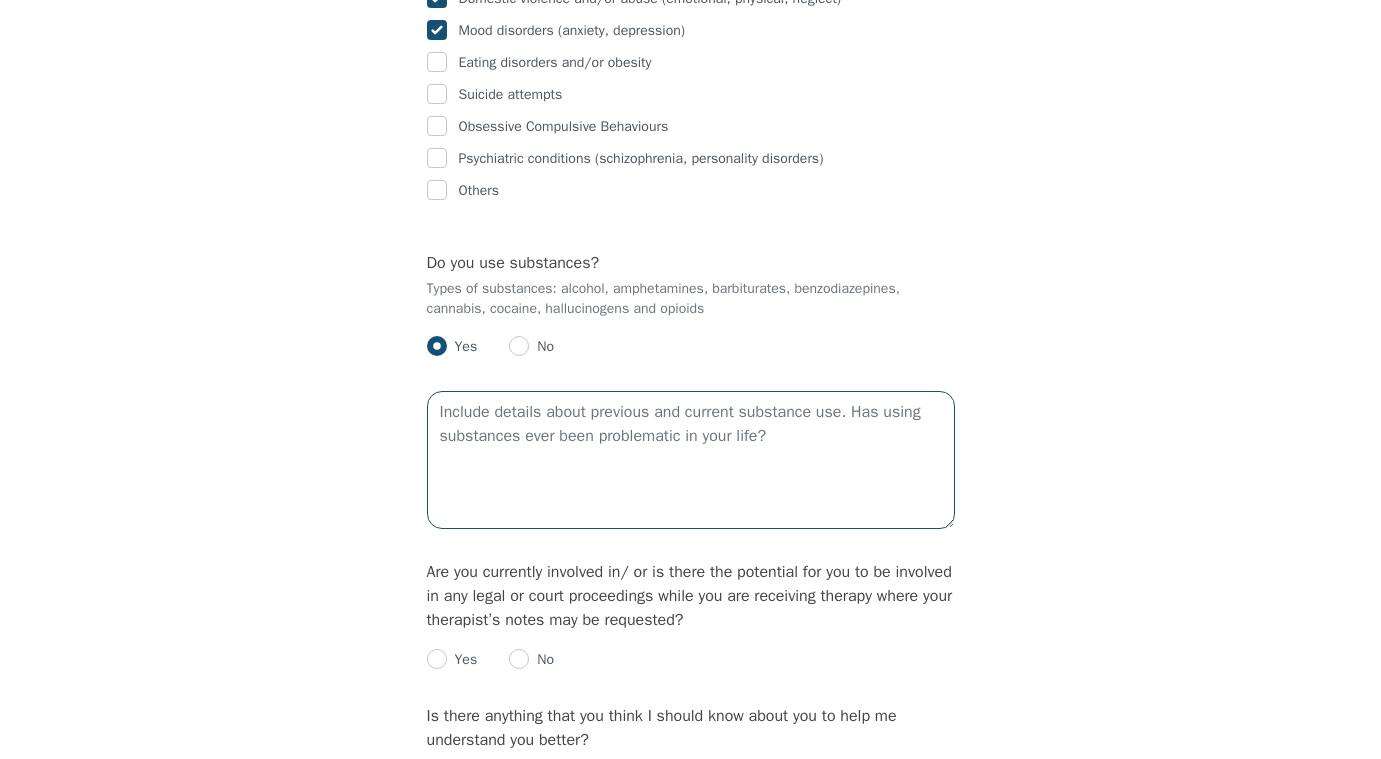 click at bounding box center (691, 460) 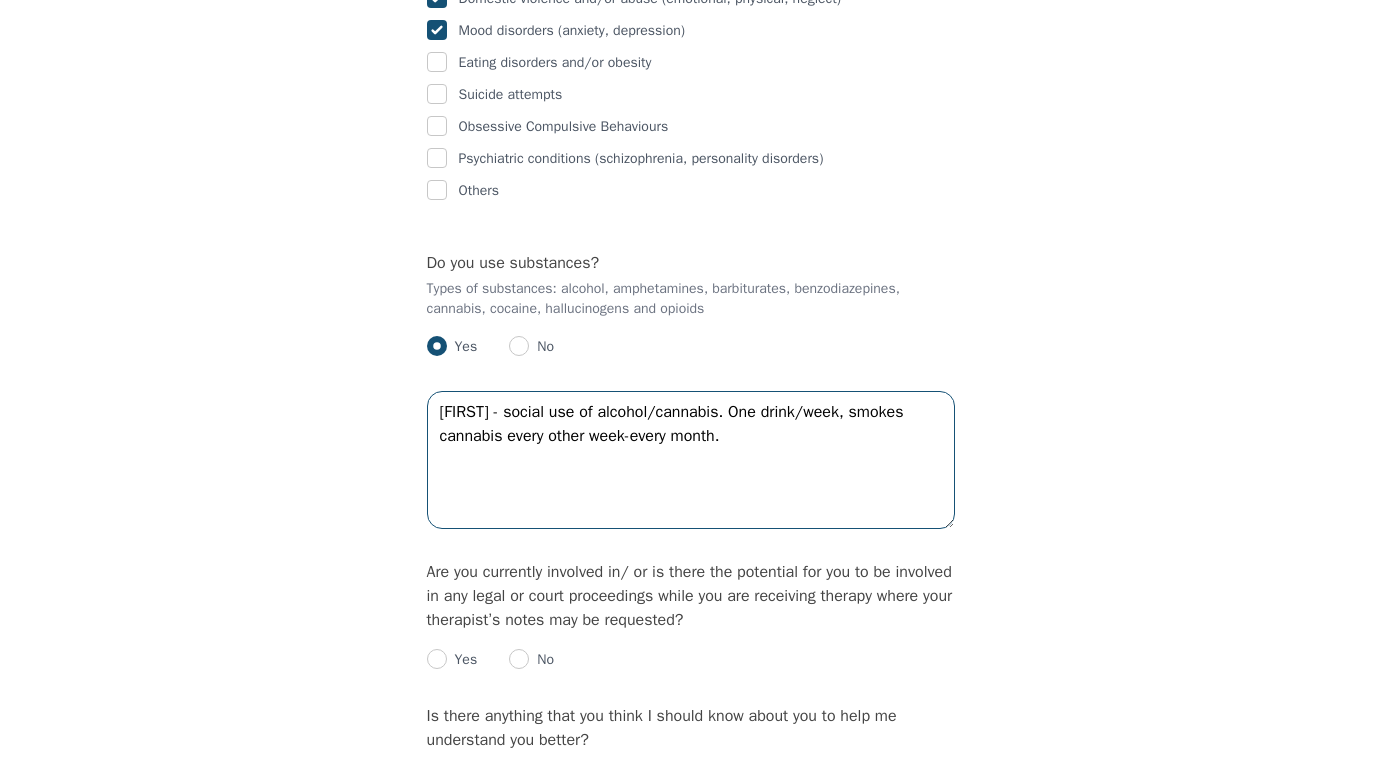 click on "[FIRST] - social use of alcohol/cannabis. One drink/week, smokes cannabis every other week-every month." at bounding box center (691, 460) 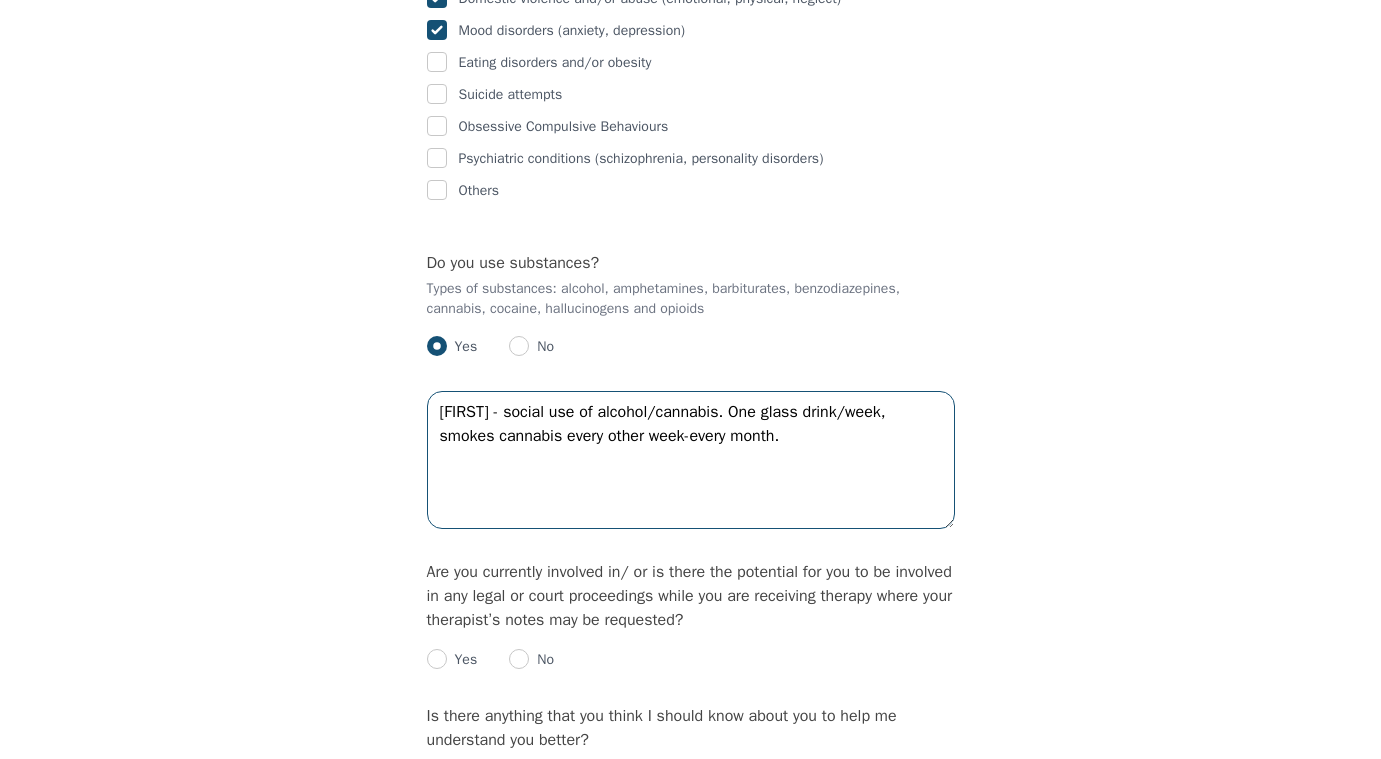 click on "[FIRST] - social use of alcohol/cannabis. One glass drink/week, smokes cannabis every other week-every month." at bounding box center [691, 460] 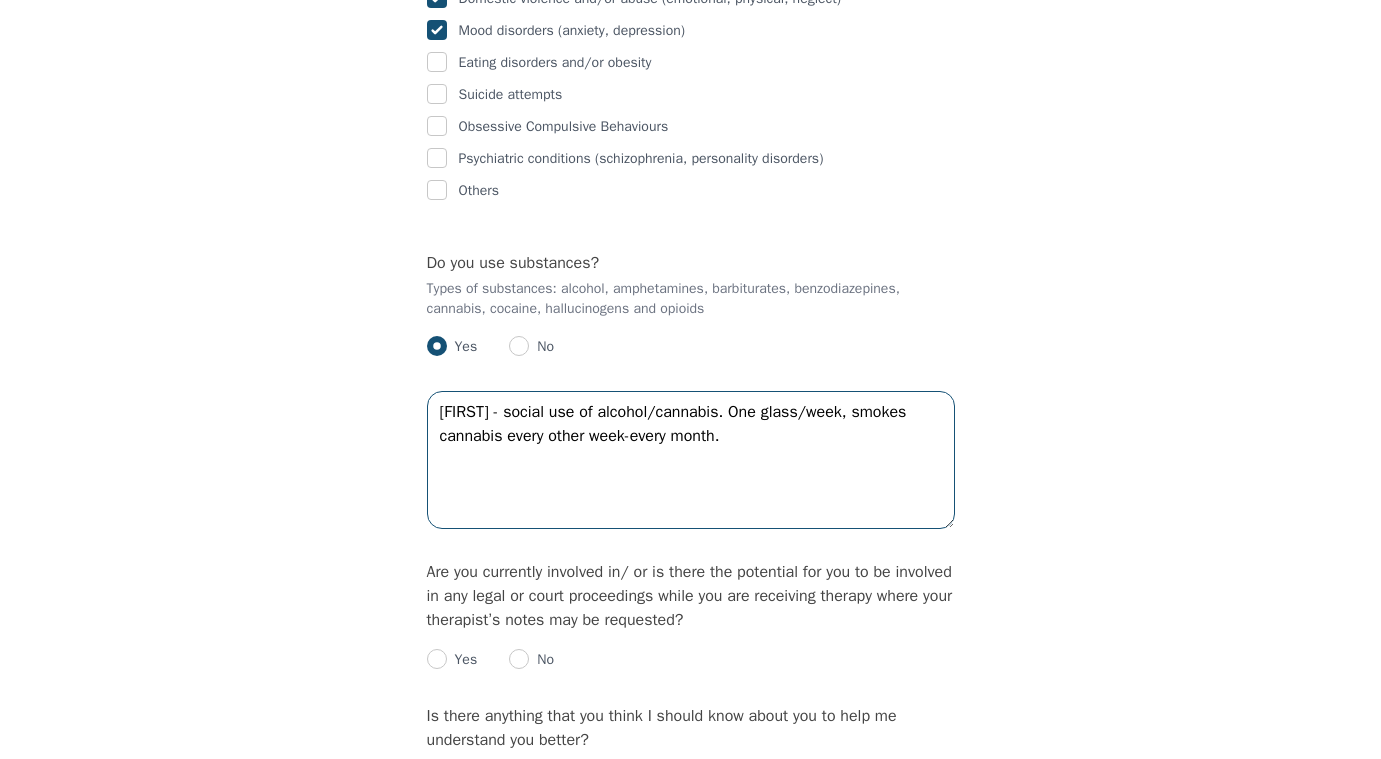 click on "[FIRST] - social use of alcohol/cannabis. One glass/week, smokes cannabis every other week-every month." at bounding box center [691, 460] 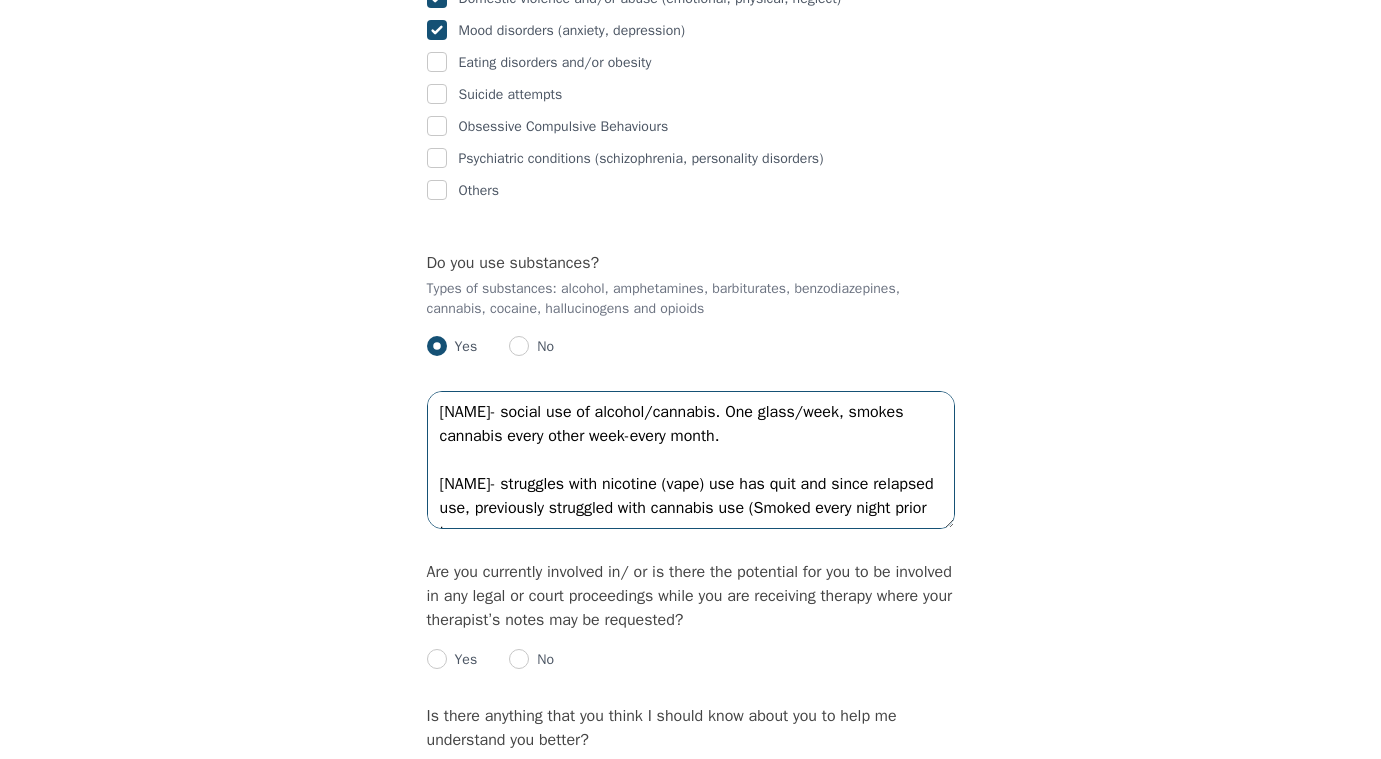 scroll, scrollTop: 13, scrollLeft: 0, axis: vertical 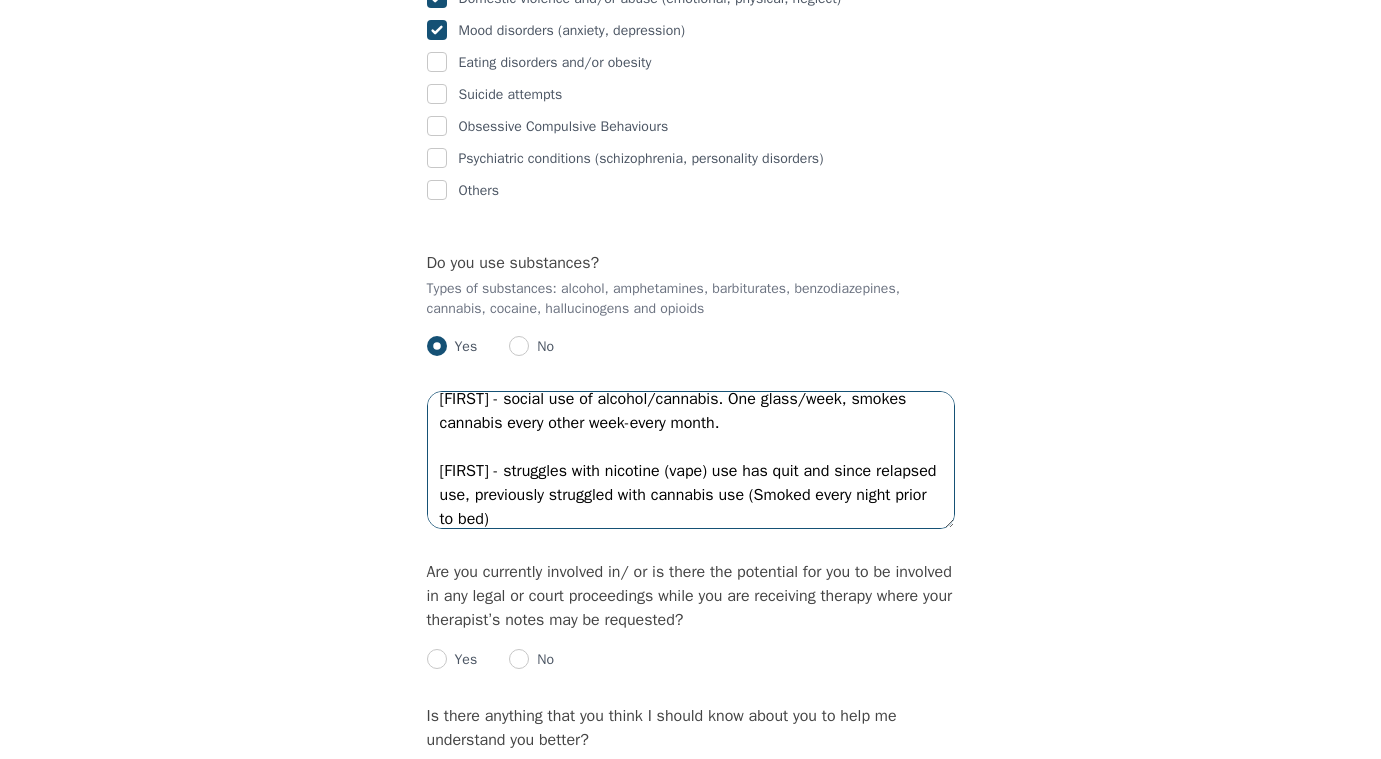 click on "[FIRST] - social use of alcohol/cannabis. One glass/week, smokes cannabis every other week-every month.
[FIRST] - struggles with nicotine (vape) use has quit and since relapsed use, previously struggled with cannabis use (Smoked every night prior to bed)" at bounding box center (691, 460) 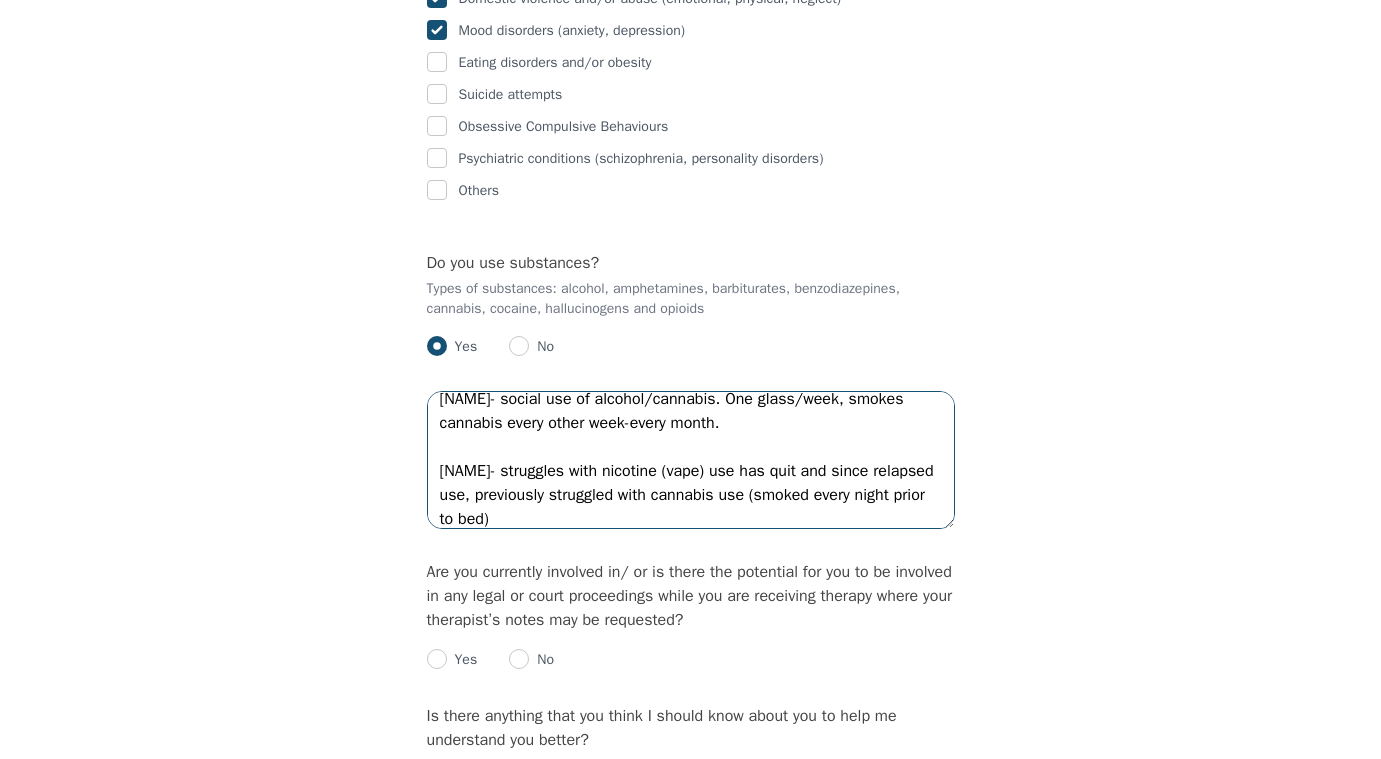click on "[NAME]- social use of alcohol/cannabis. One glass/week, smokes cannabis every other week-every month.
[NAME]- struggles with nicotine (vape) use has quit and since relapsed use, previously struggled with cannabis use (smoked every night prior to bed)" at bounding box center [691, 460] 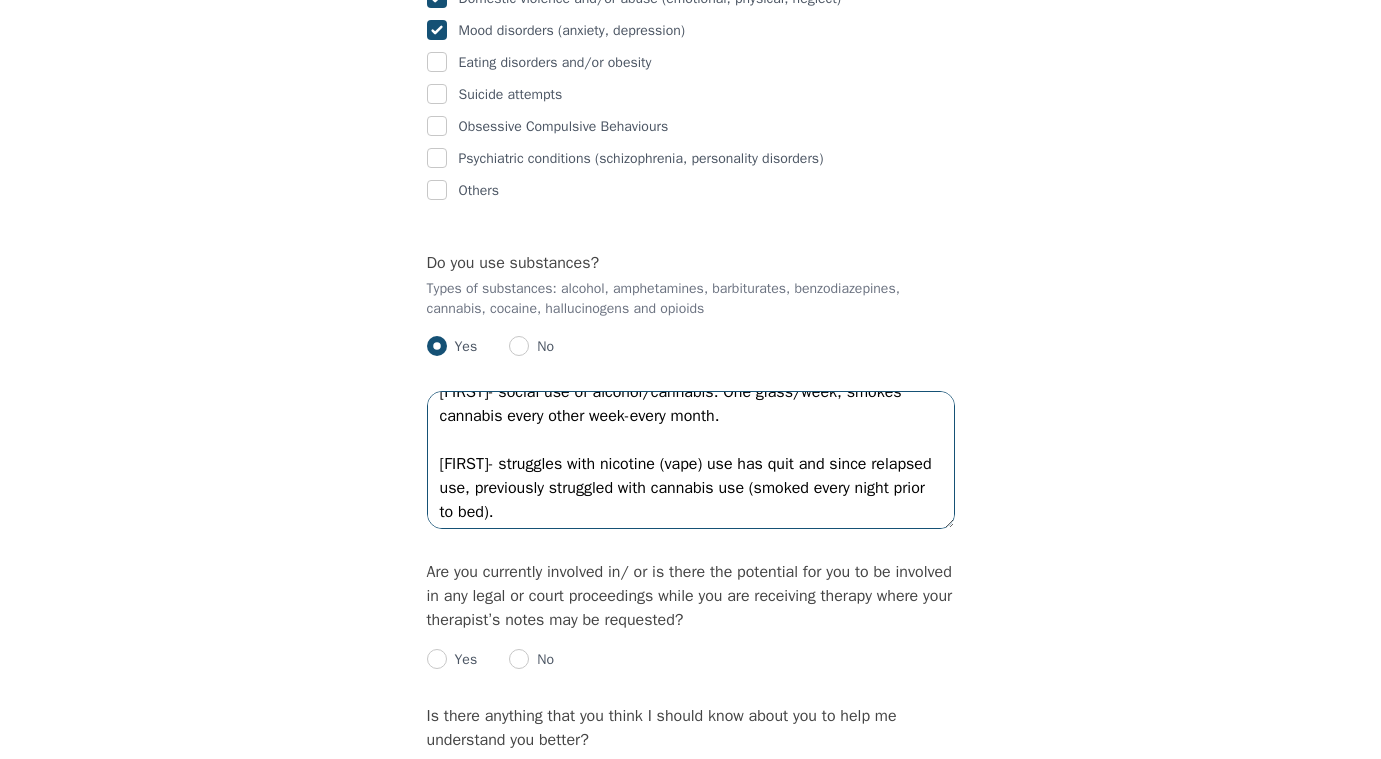 scroll, scrollTop: 0, scrollLeft: 0, axis: both 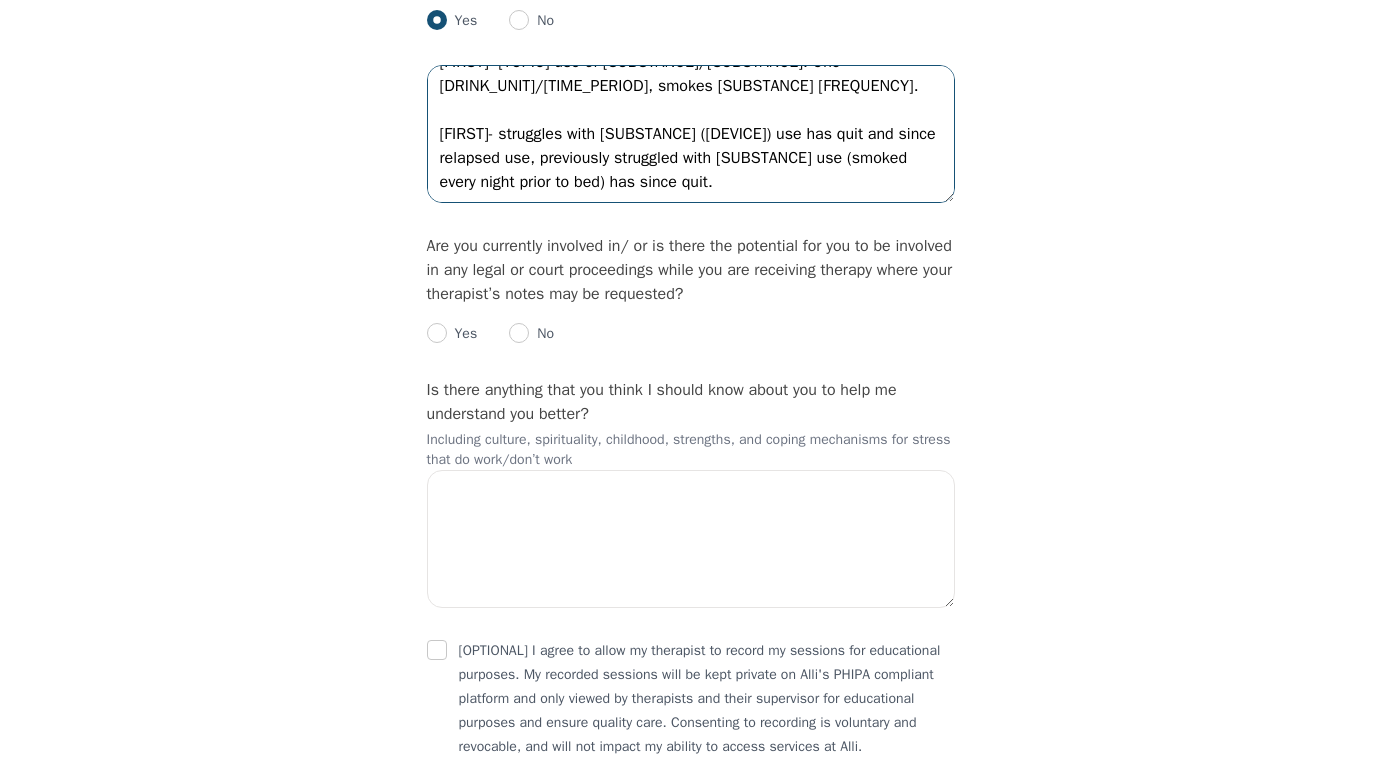 type on "[FIRST]- [TOPIC] use of [SUBSTANCE]/[SUBSTANCE]. One [DRINK_UNIT]/[TIME_PERIOD], smokes [SUBSTANCE] [FREQUENCY].
[FIRST]- struggles with [SUBSTANCE] ([DEVICE]) use has quit and since relapsed use, previously struggled with [SUBSTANCE] use (smoked every night prior to bed) has since quit." 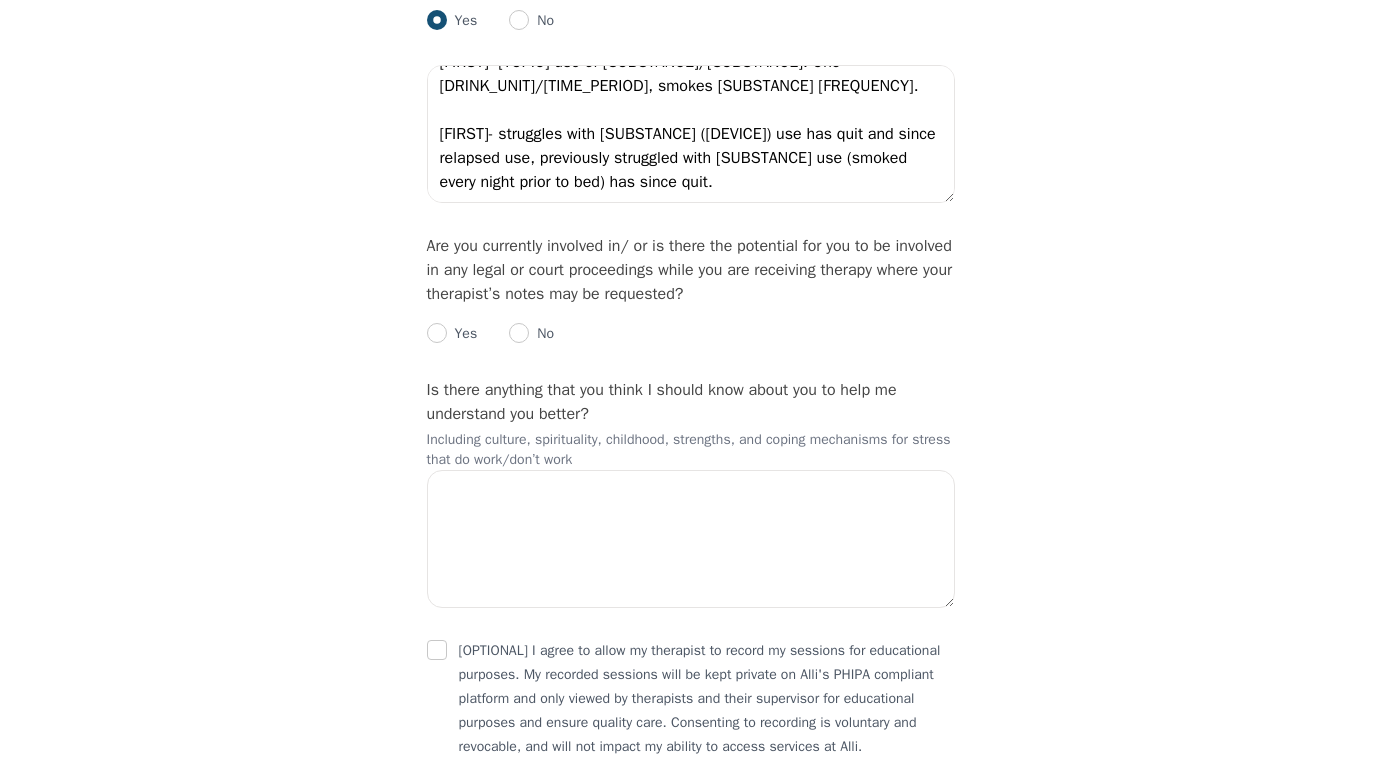 click on "No" at bounding box center (541, 334) 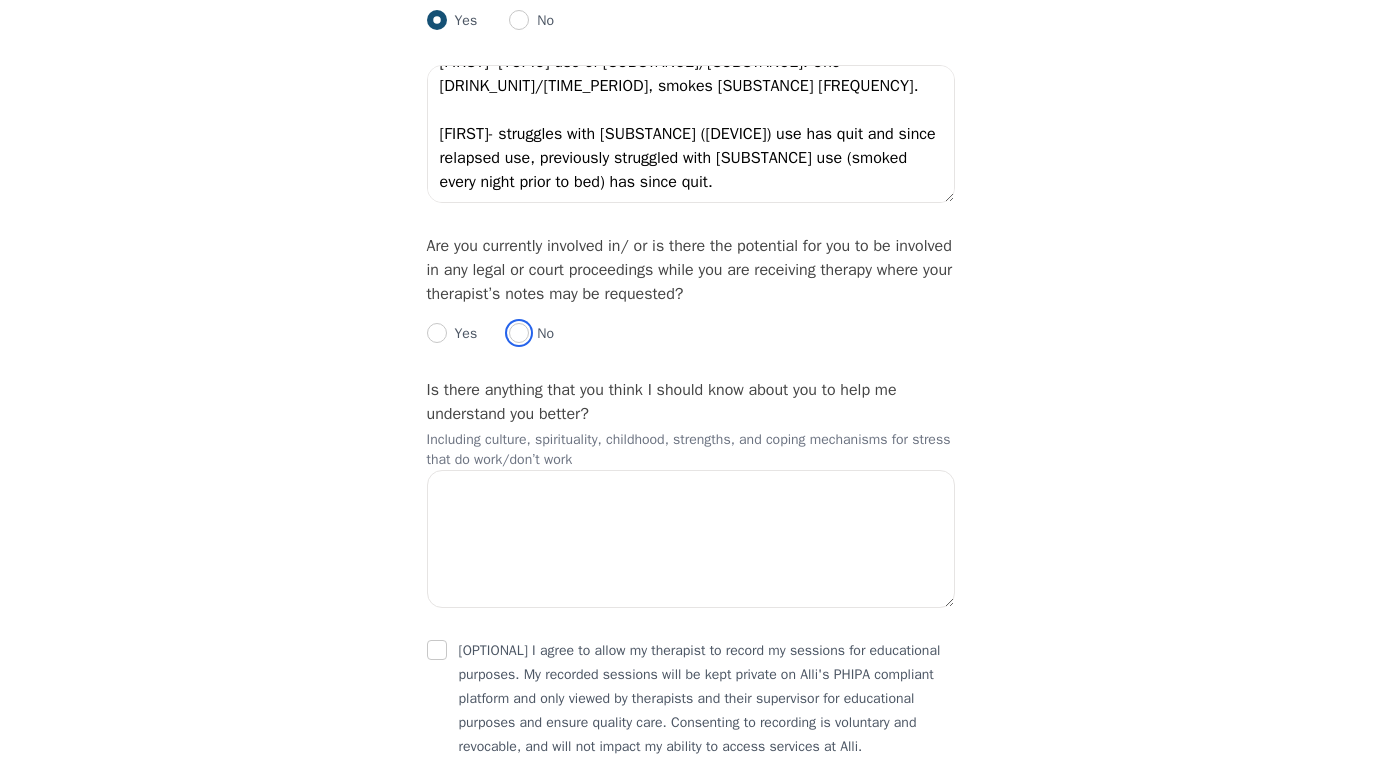 click at bounding box center (519, 333) 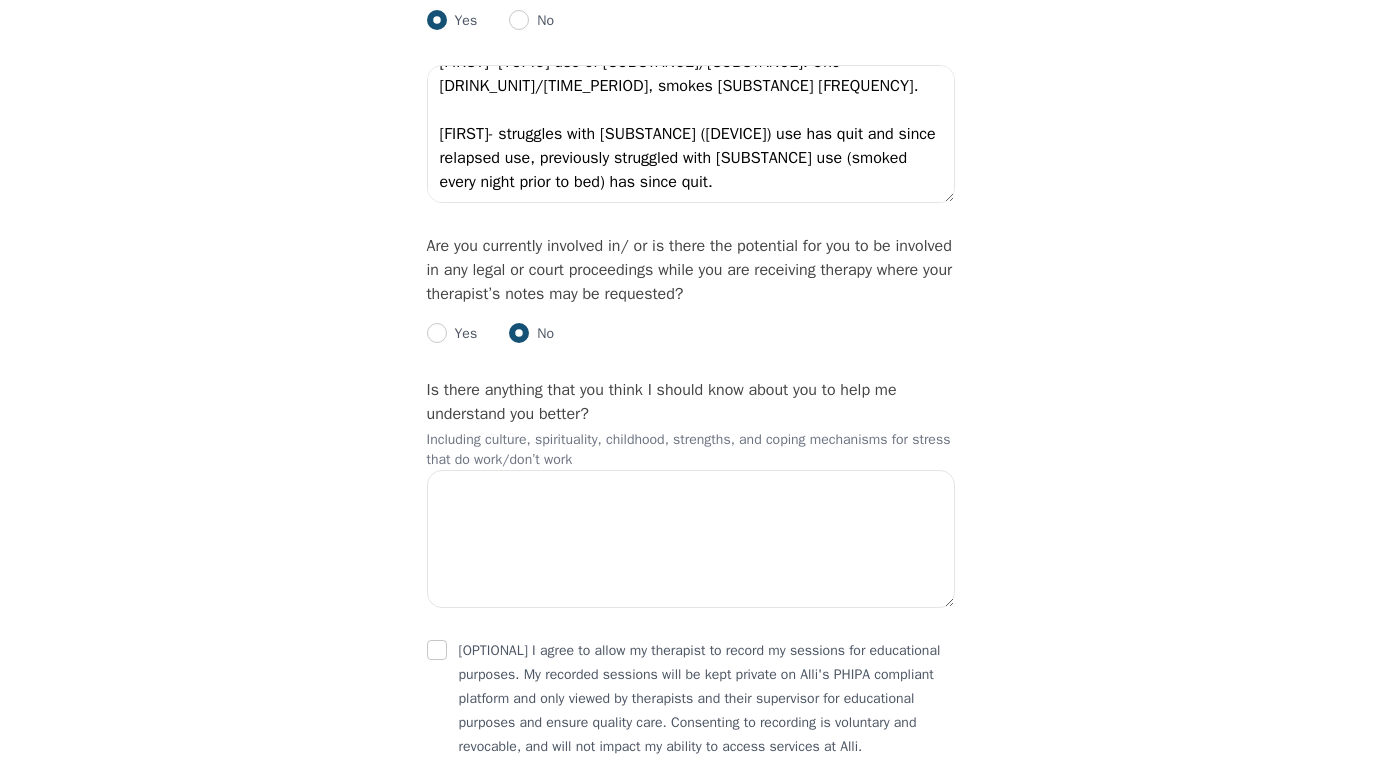 scroll, scrollTop: 4669, scrollLeft: 0, axis: vertical 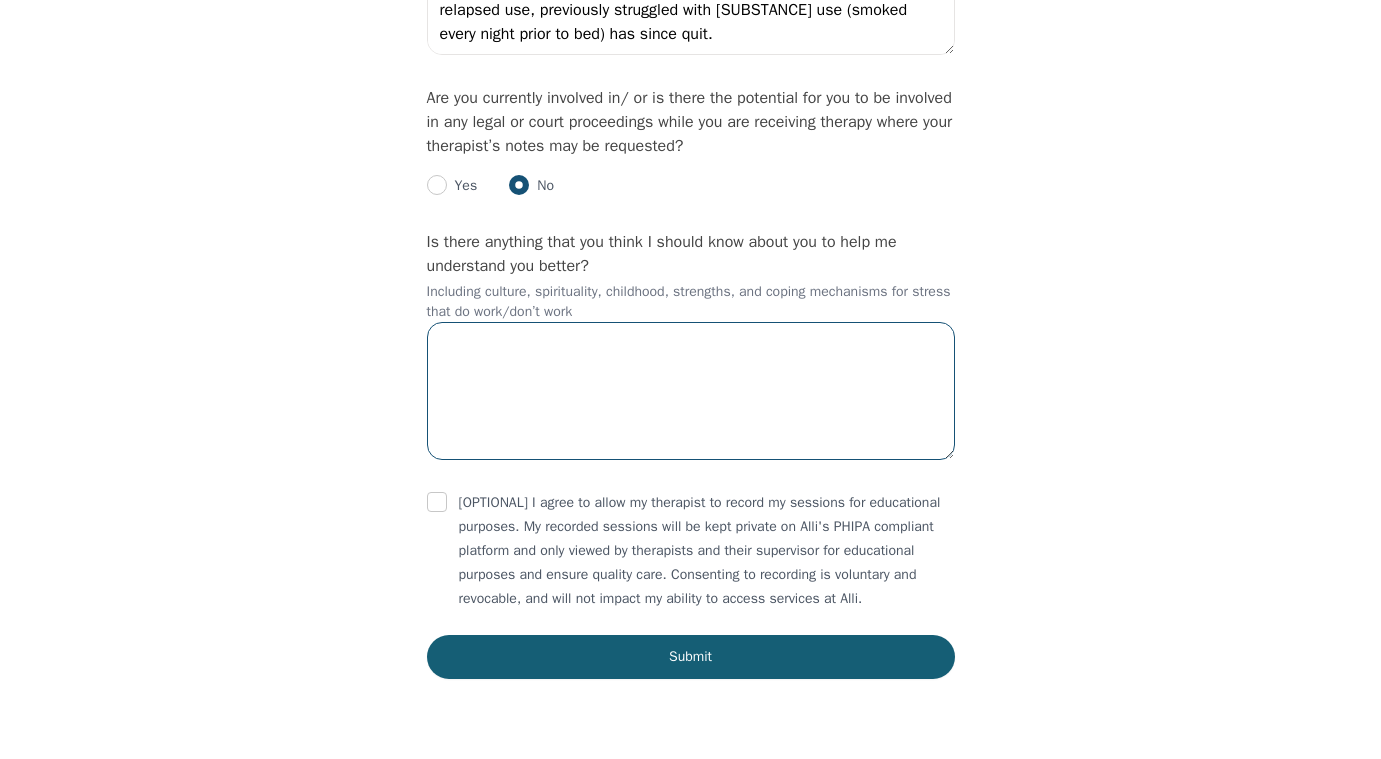 click at bounding box center [691, 391] 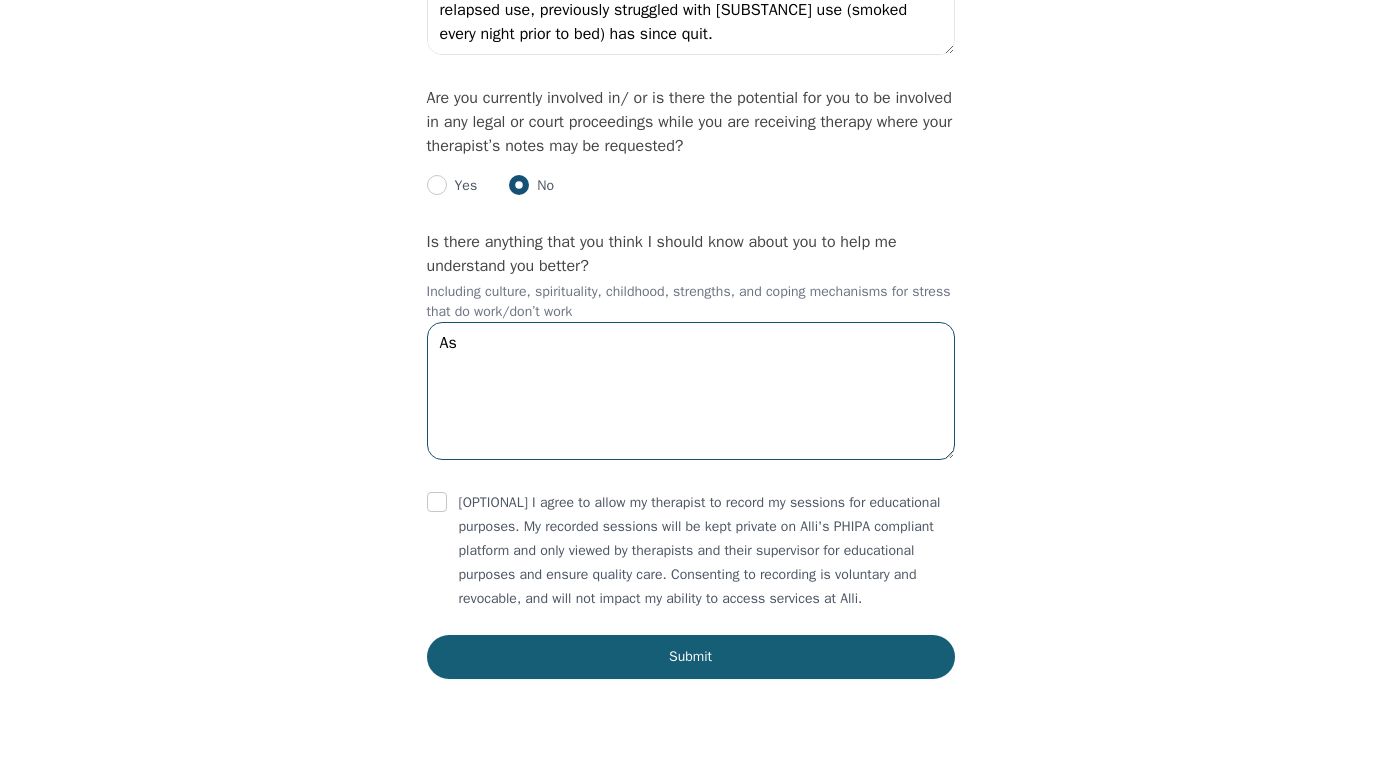 type on "A" 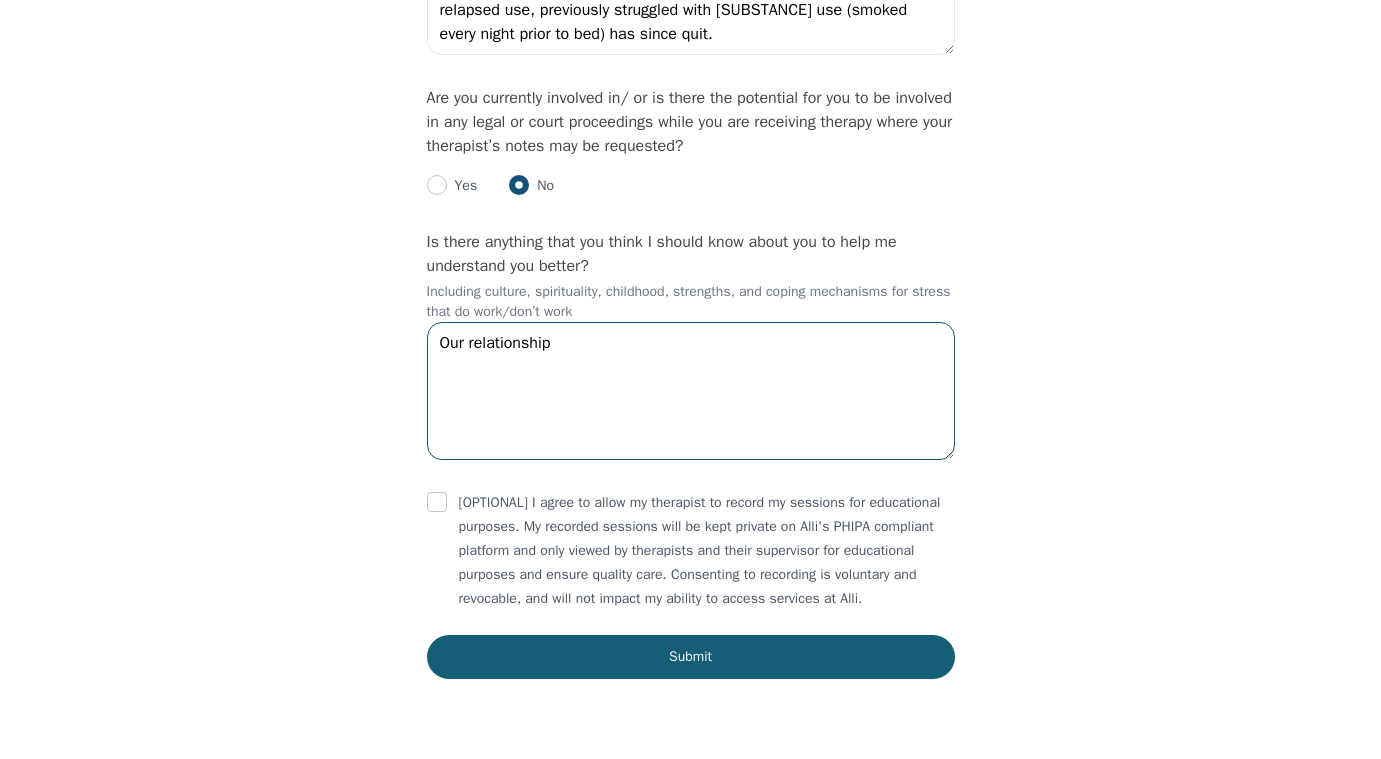 type on "Our relationship" 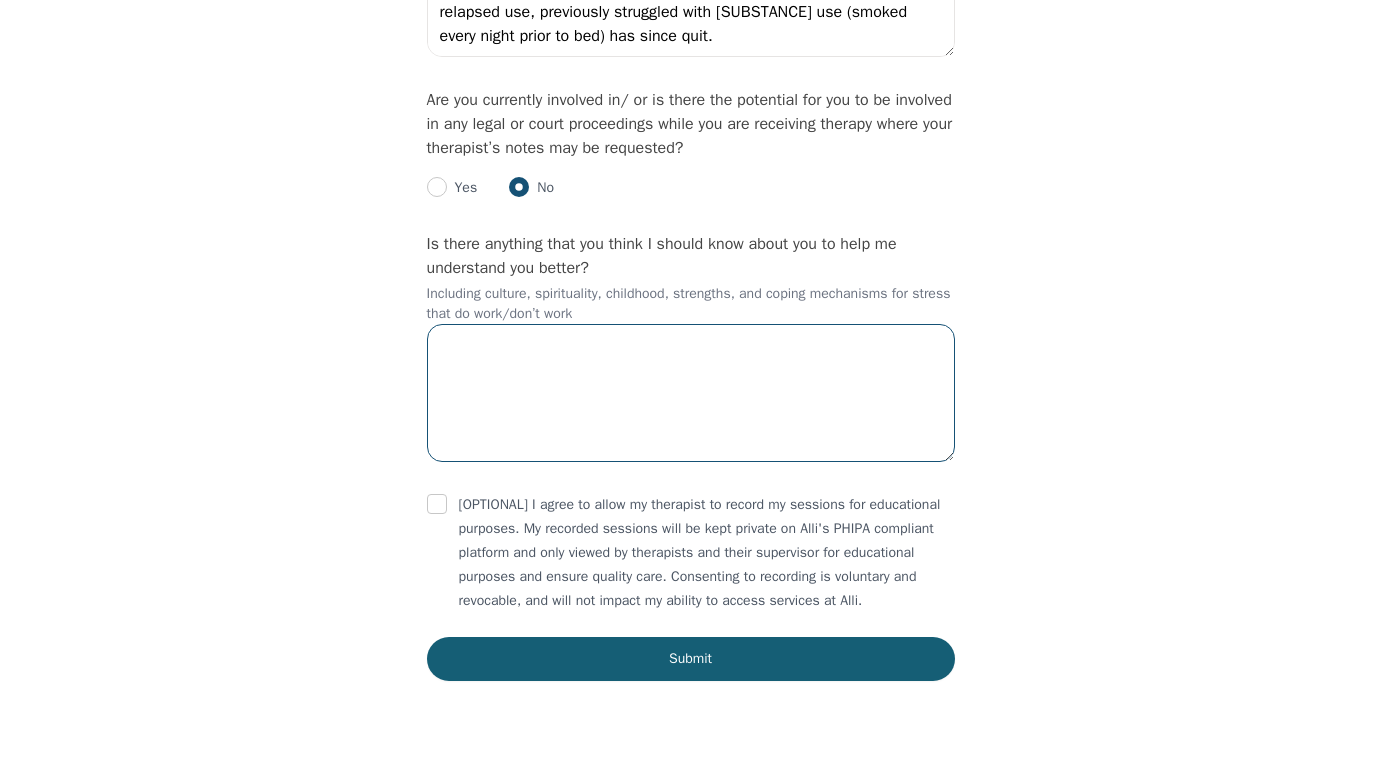 scroll, scrollTop: 4669, scrollLeft: 0, axis: vertical 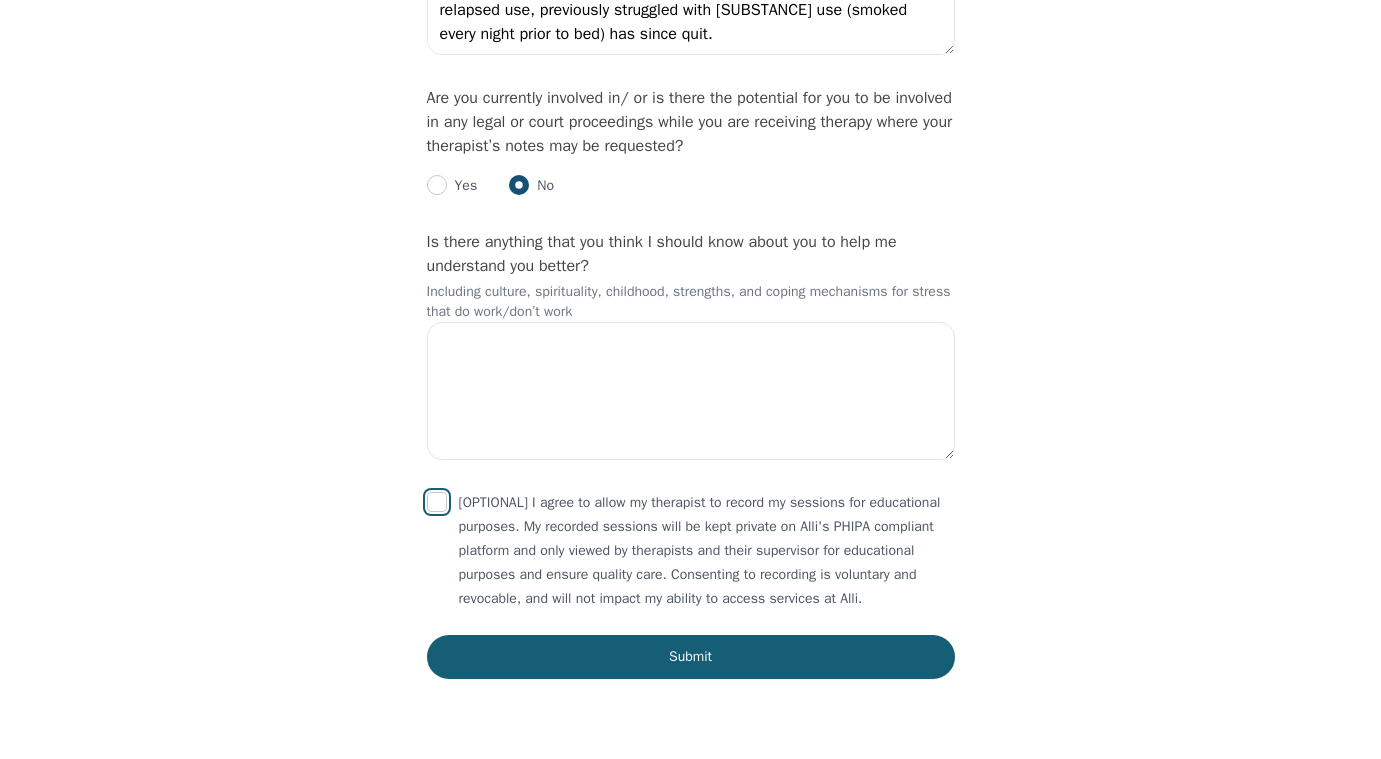 click at bounding box center (437, 502) 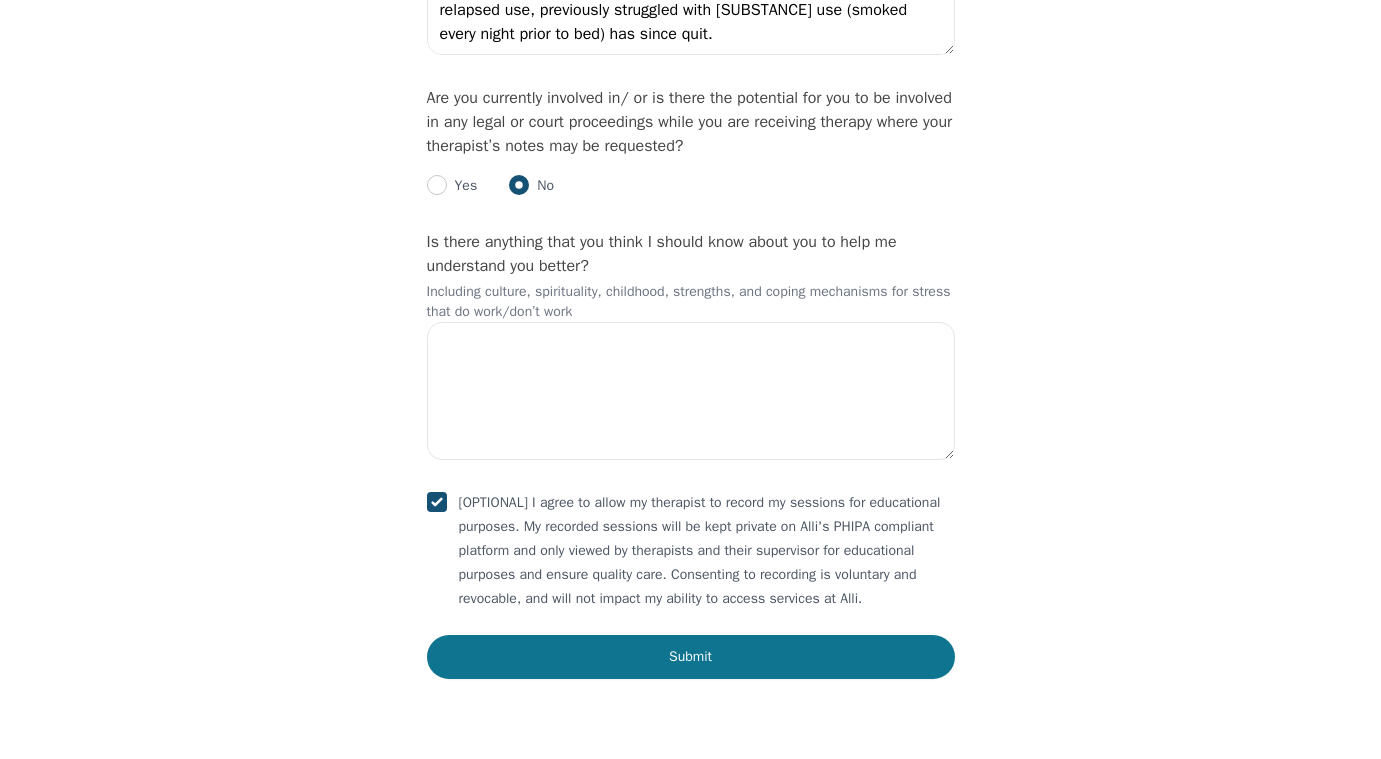 click on "Submit" at bounding box center (691, 657) 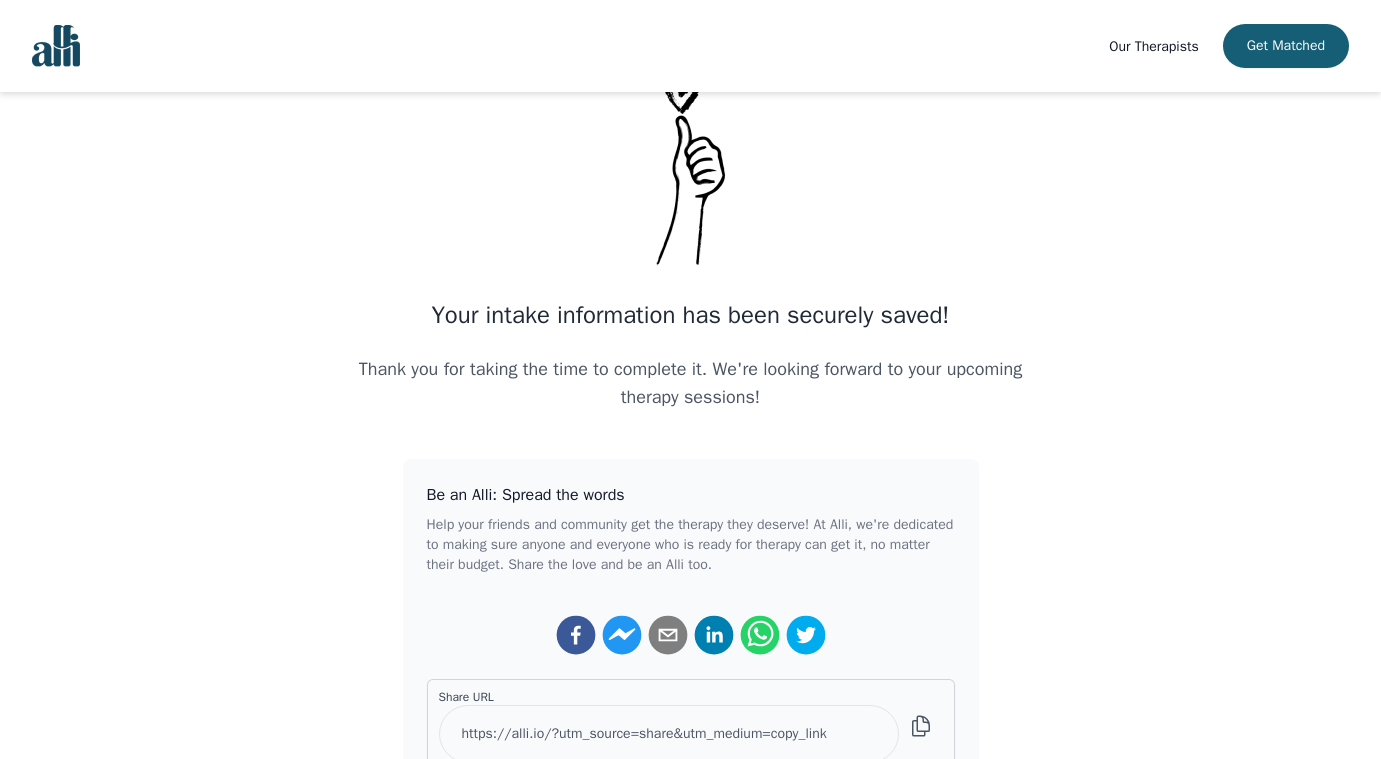 scroll, scrollTop: 88, scrollLeft: 0, axis: vertical 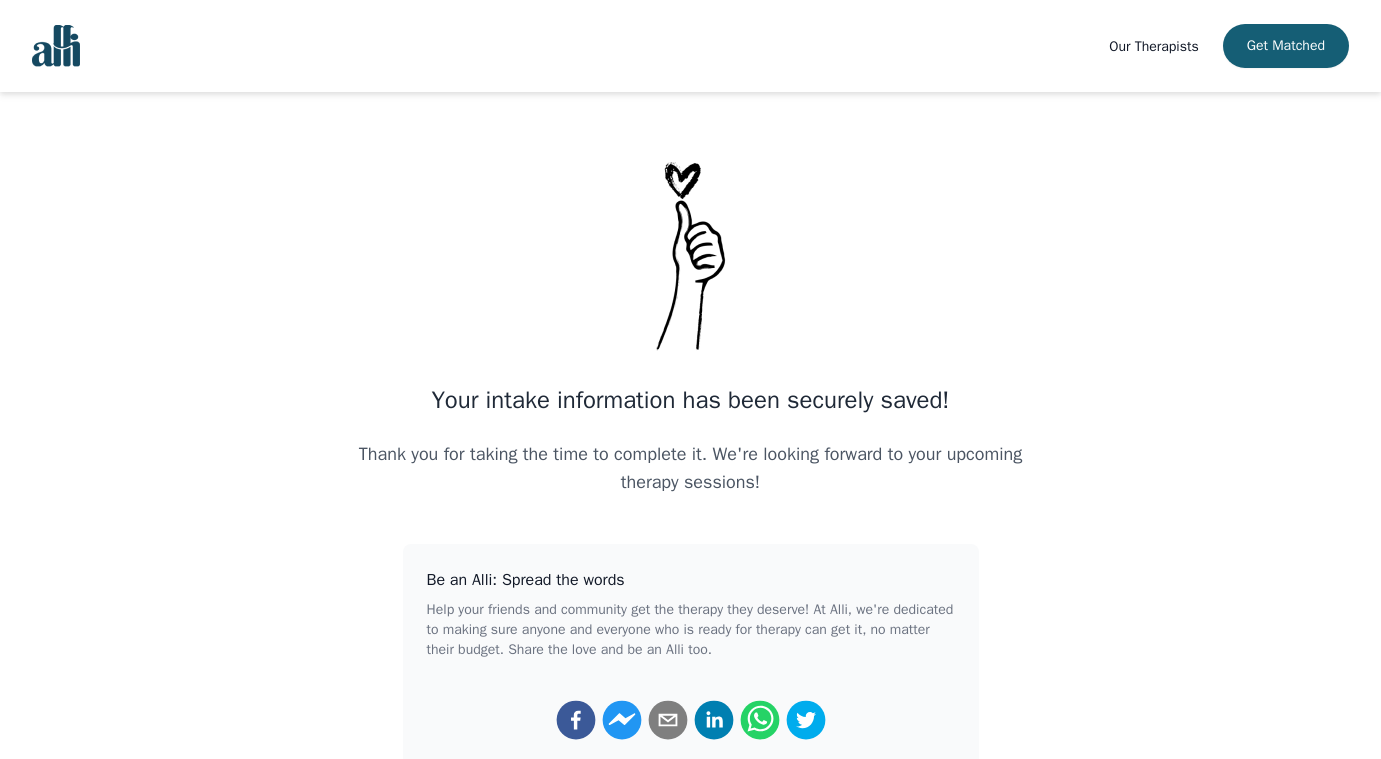click at bounding box center (56, 46) 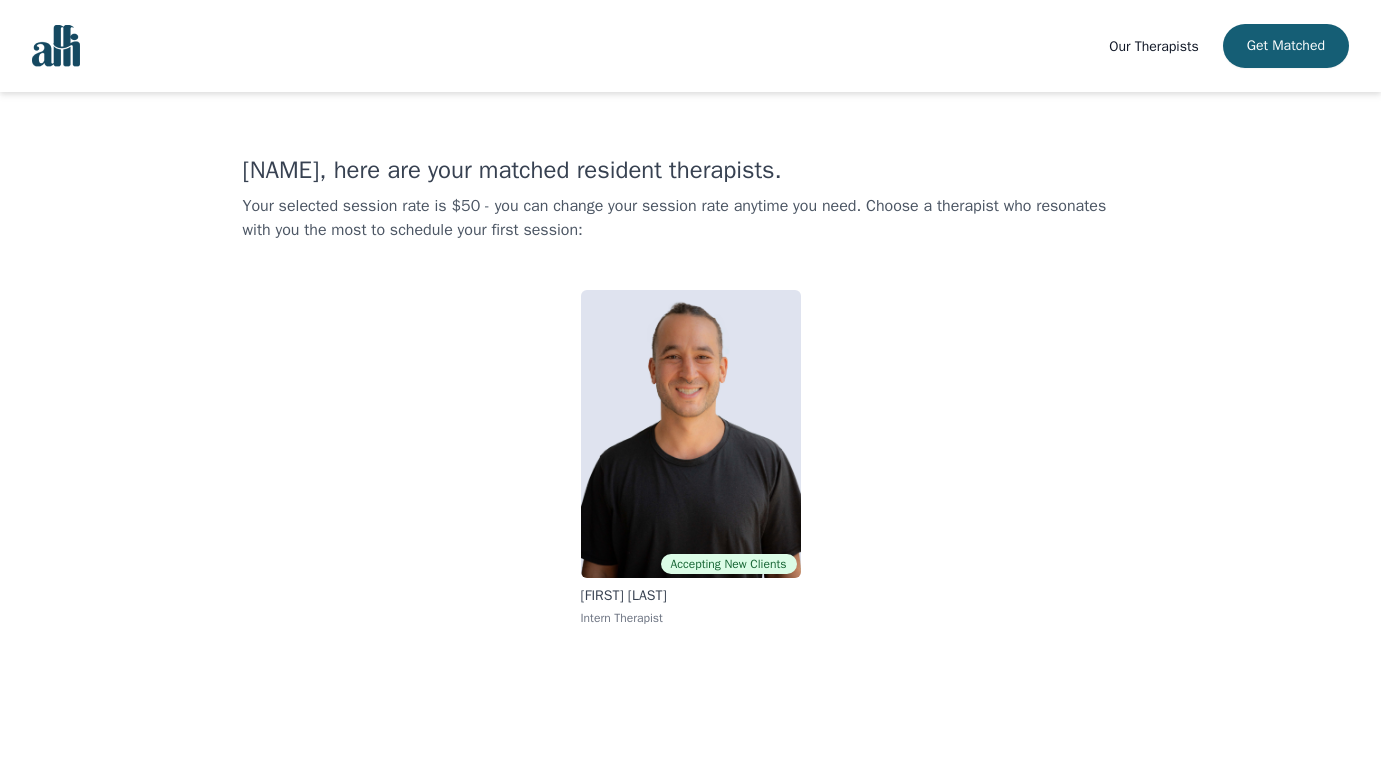 scroll, scrollTop: 0, scrollLeft: 0, axis: both 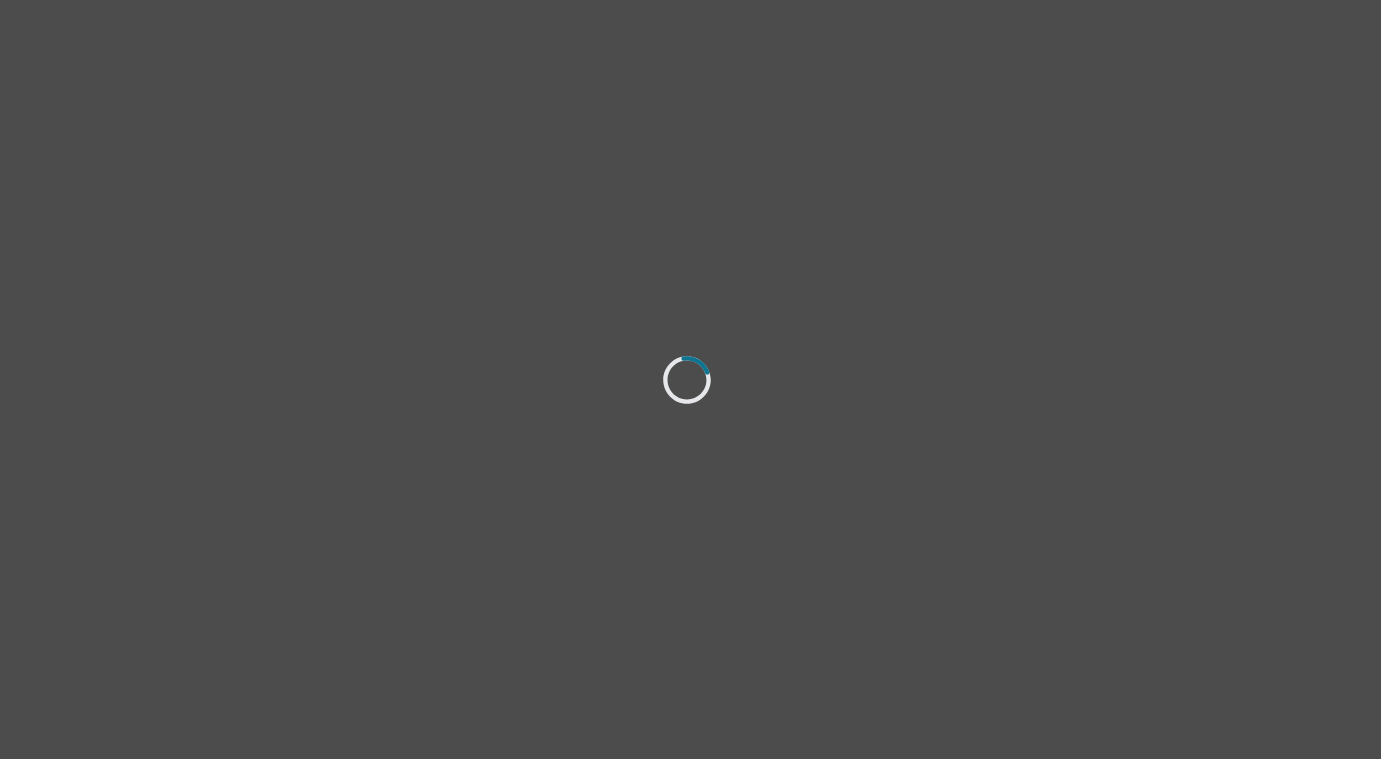 select on "female" 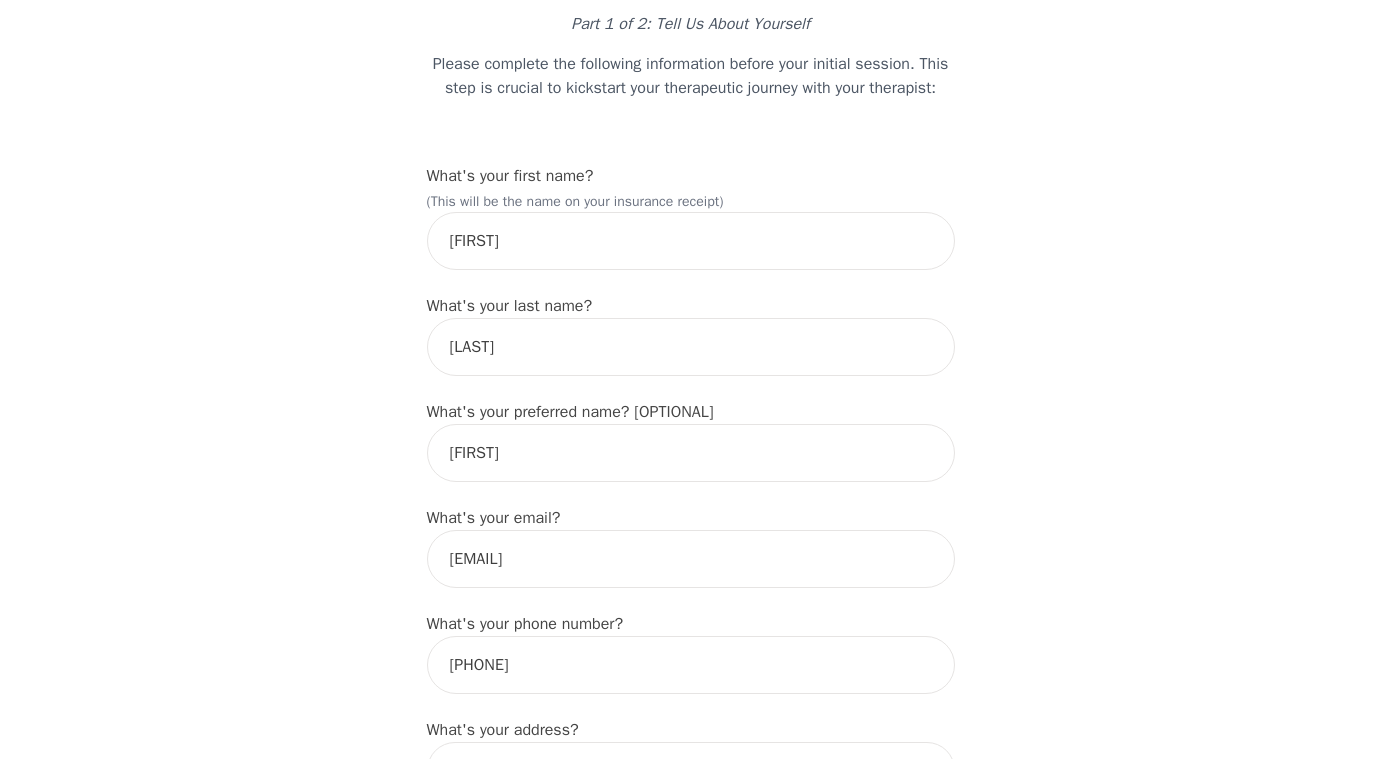 scroll, scrollTop: 0, scrollLeft: 0, axis: both 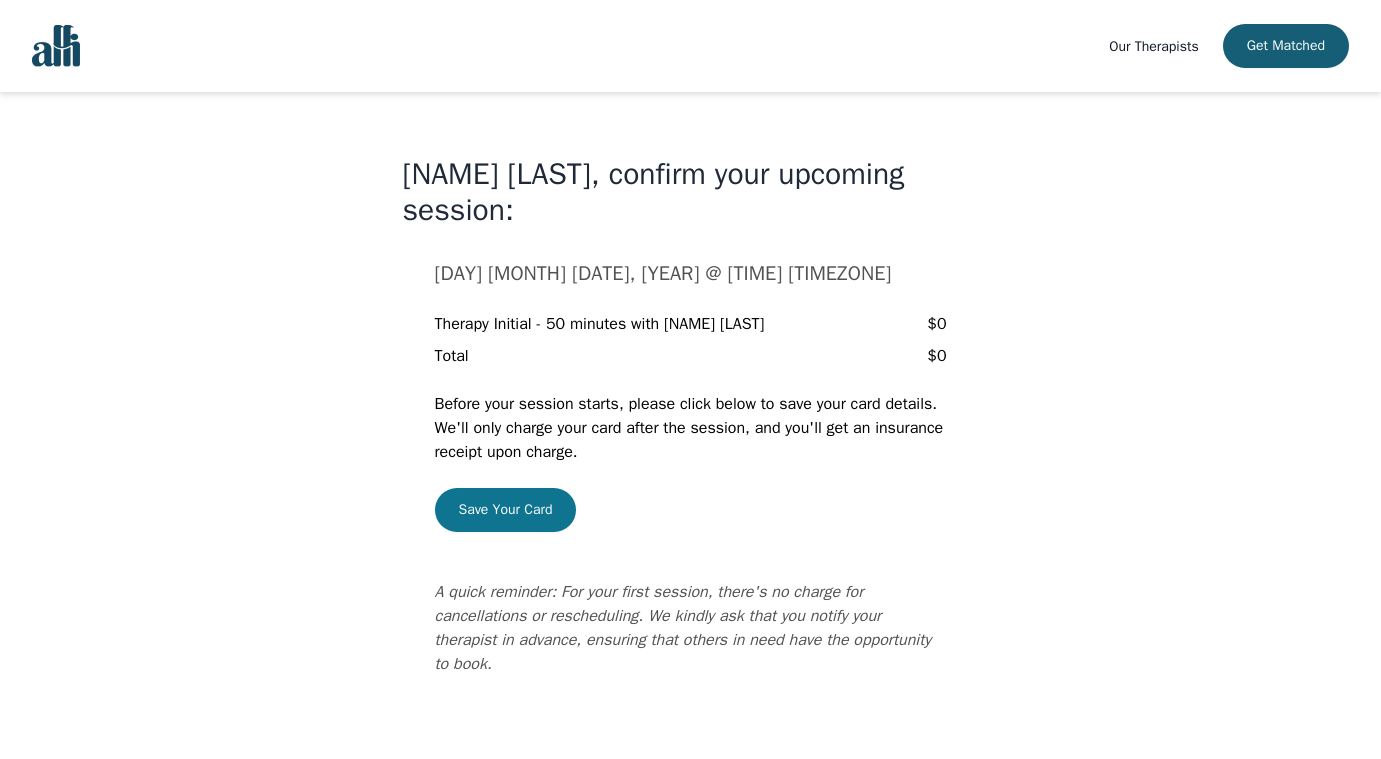 click on "Save Your Card" at bounding box center [506, 510] 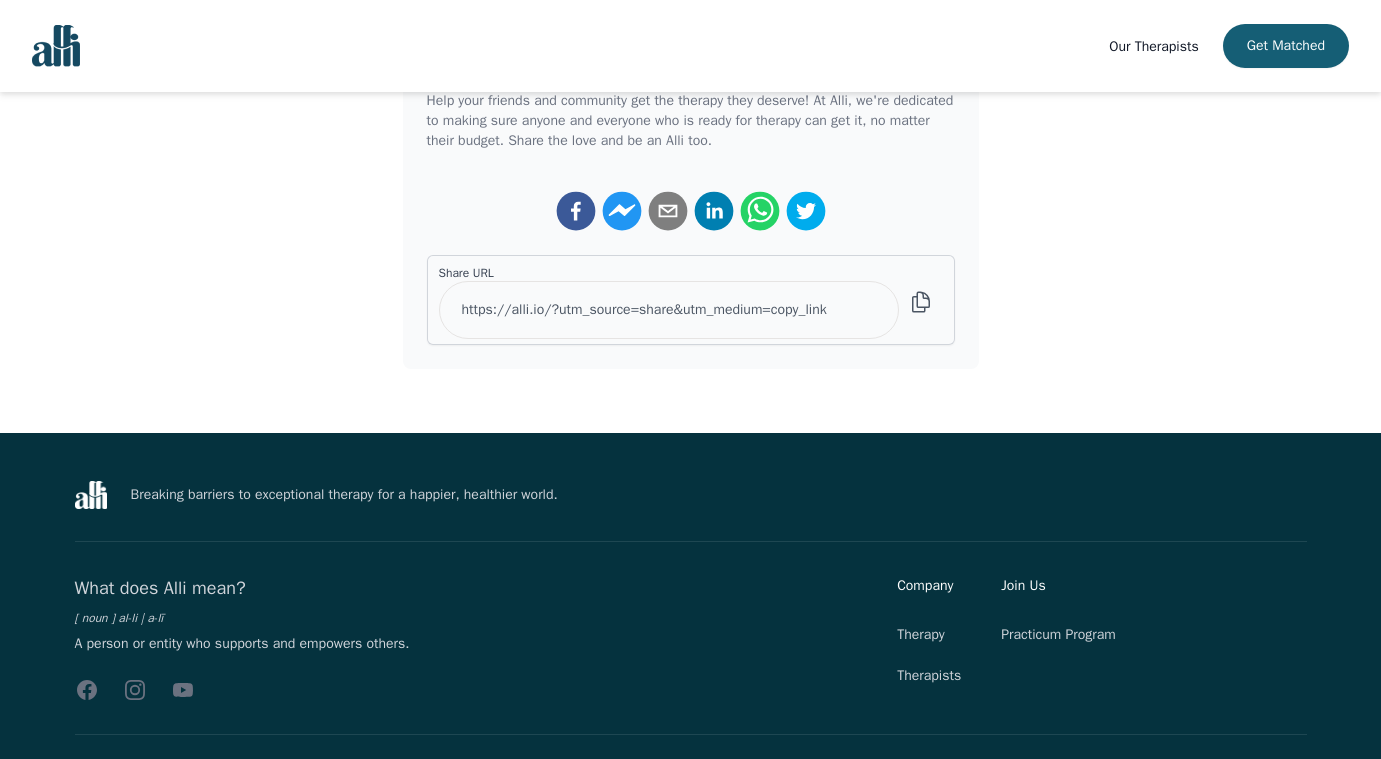 scroll, scrollTop: 541, scrollLeft: 0, axis: vertical 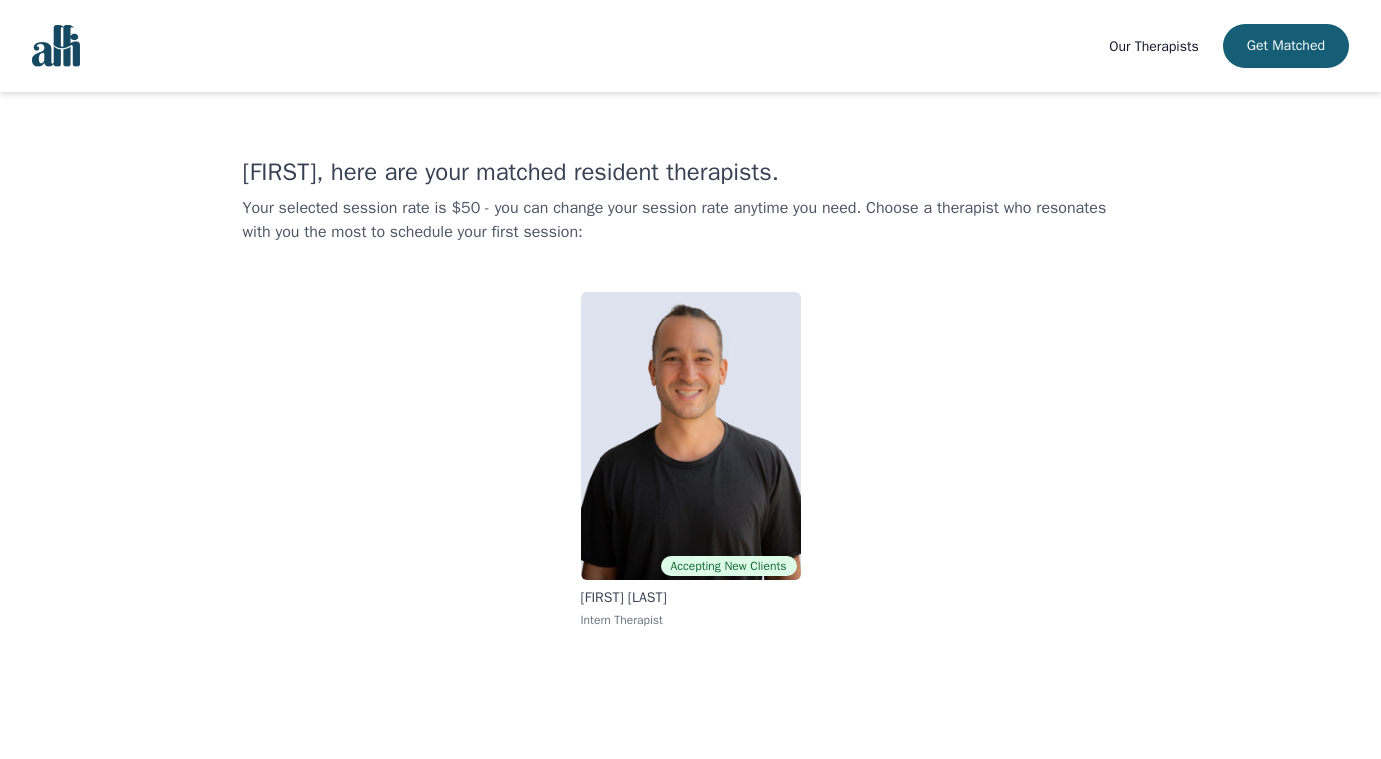 click on "Our Therapists Get Matched" at bounding box center [690, 46] 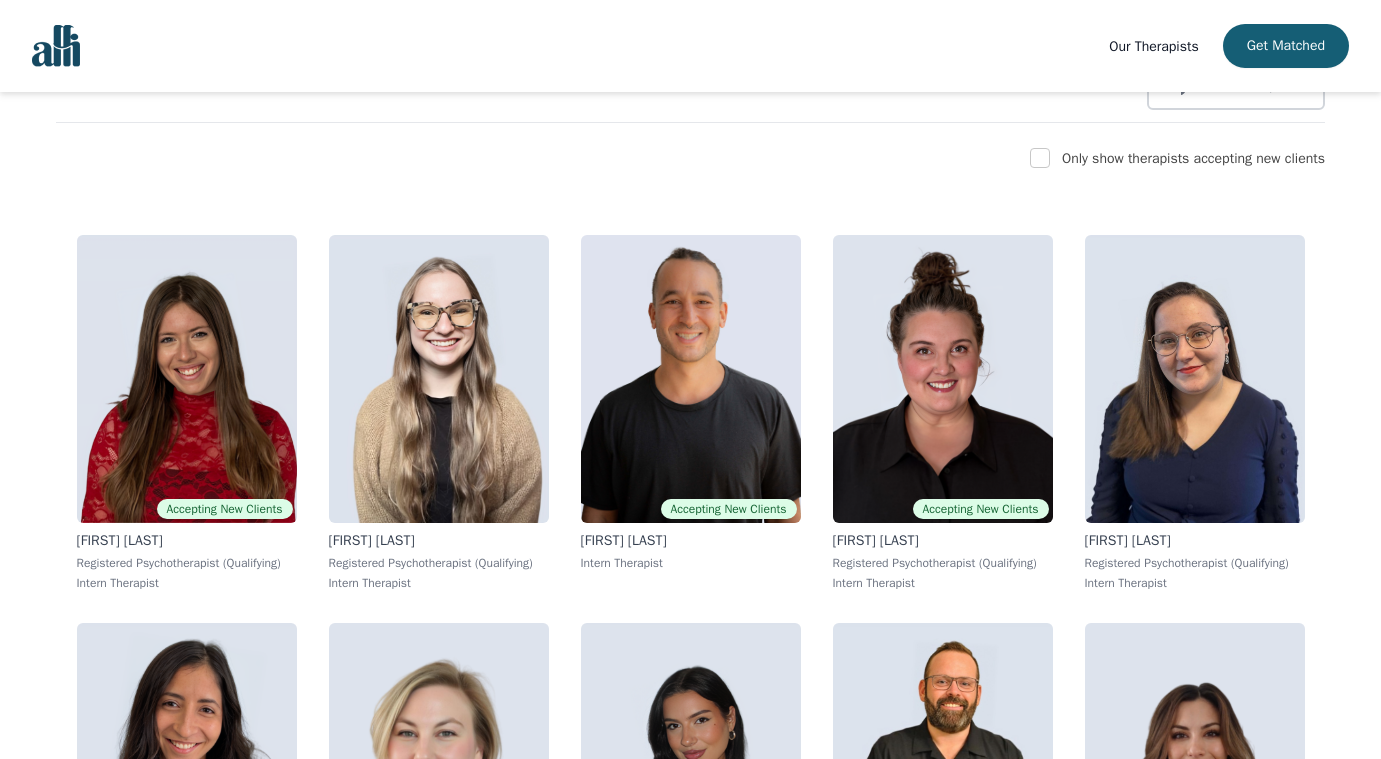 scroll, scrollTop: 0, scrollLeft: 0, axis: both 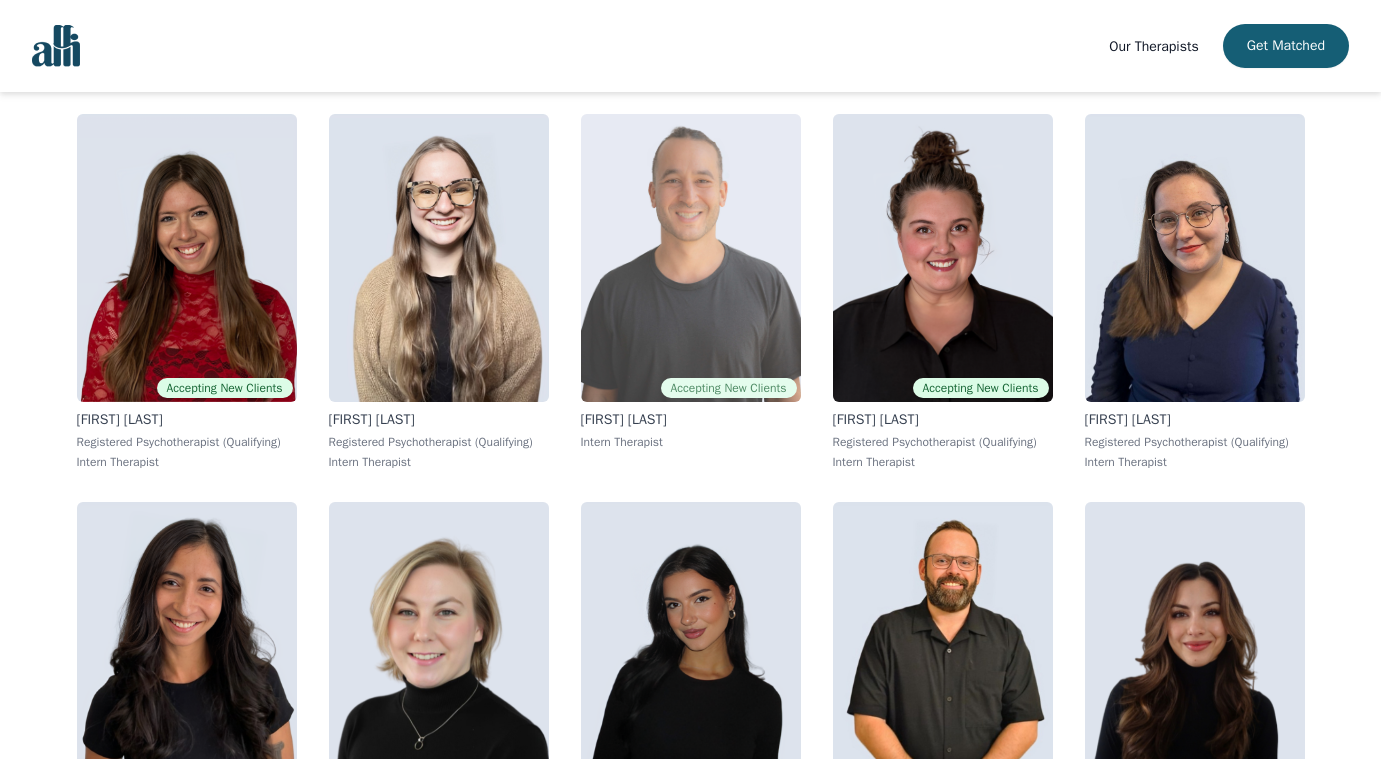 click at bounding box center (691, 258) 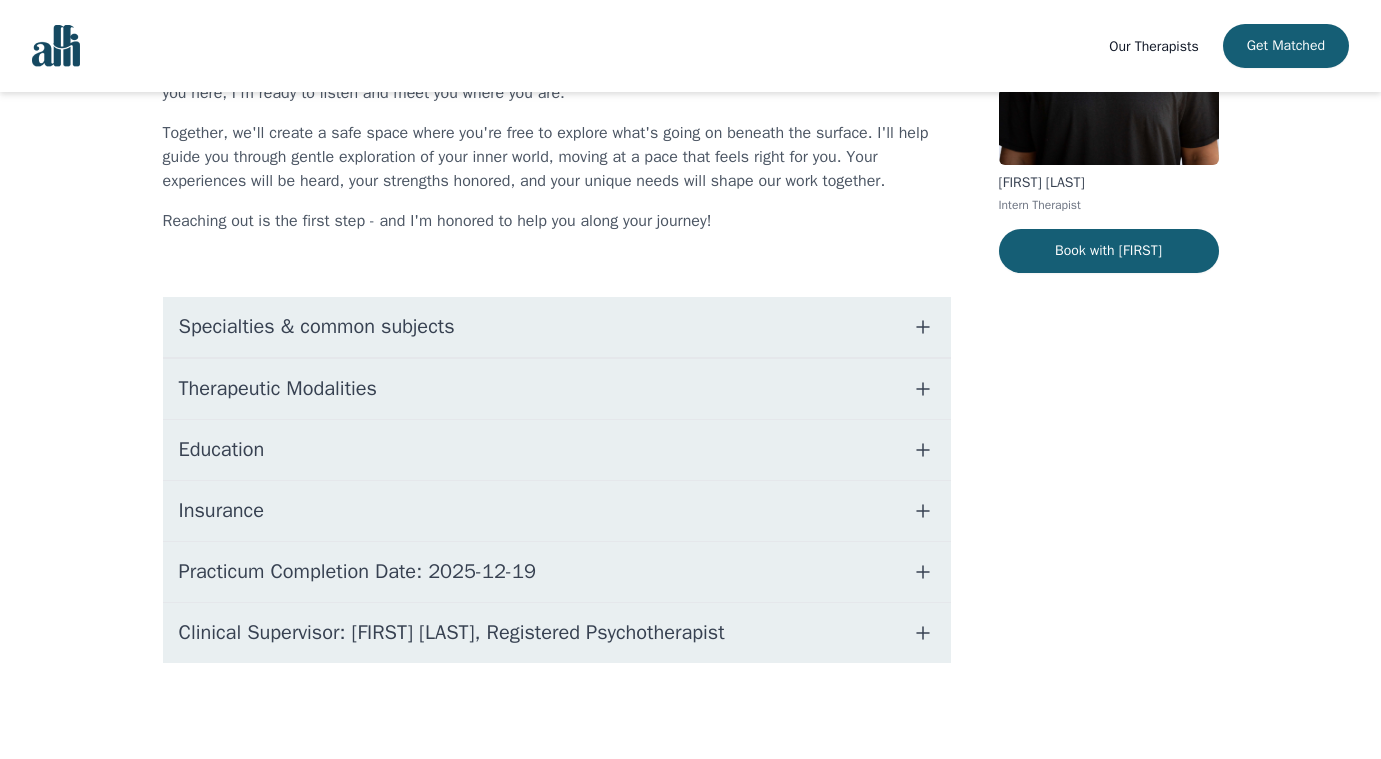 scroll, scrollTop: 0, scrollLeft: 0, axis: both 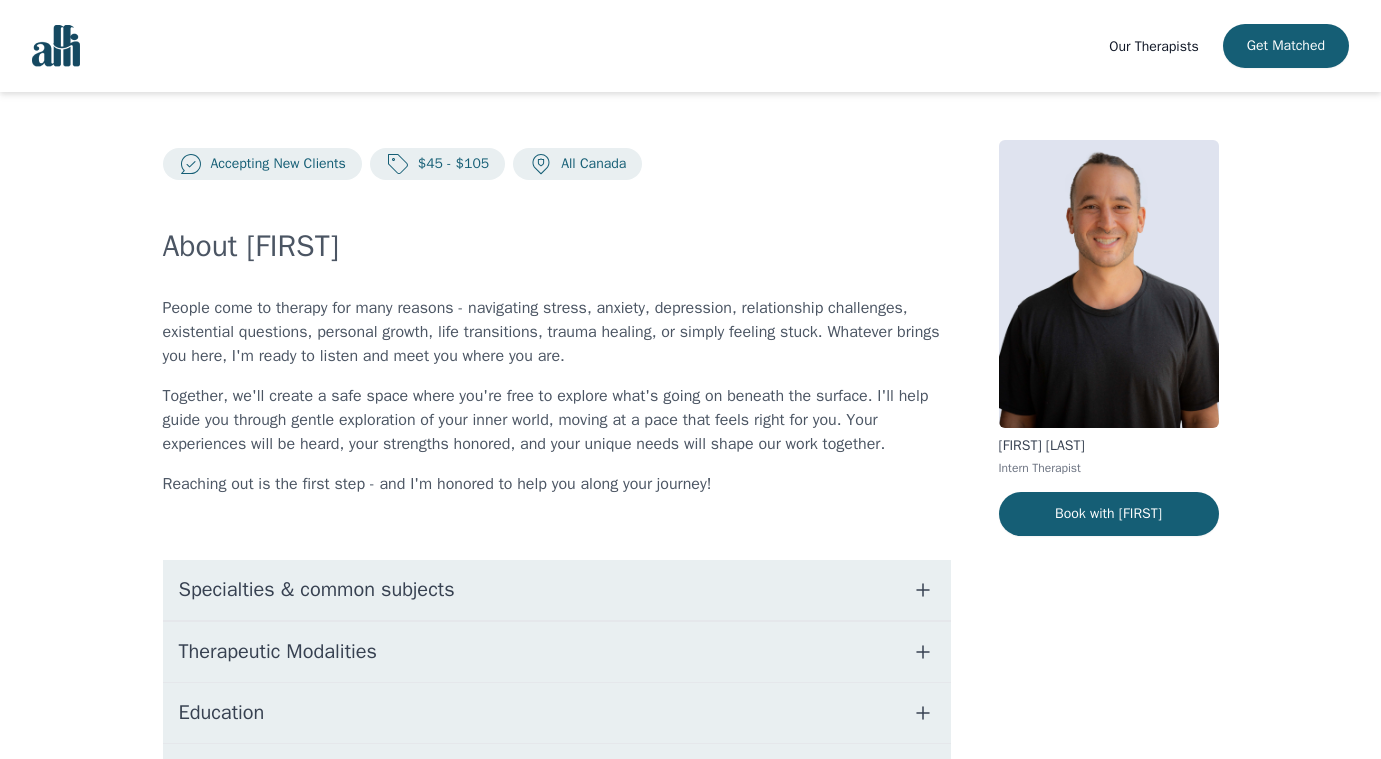 click at bounding box center [1109, 284] 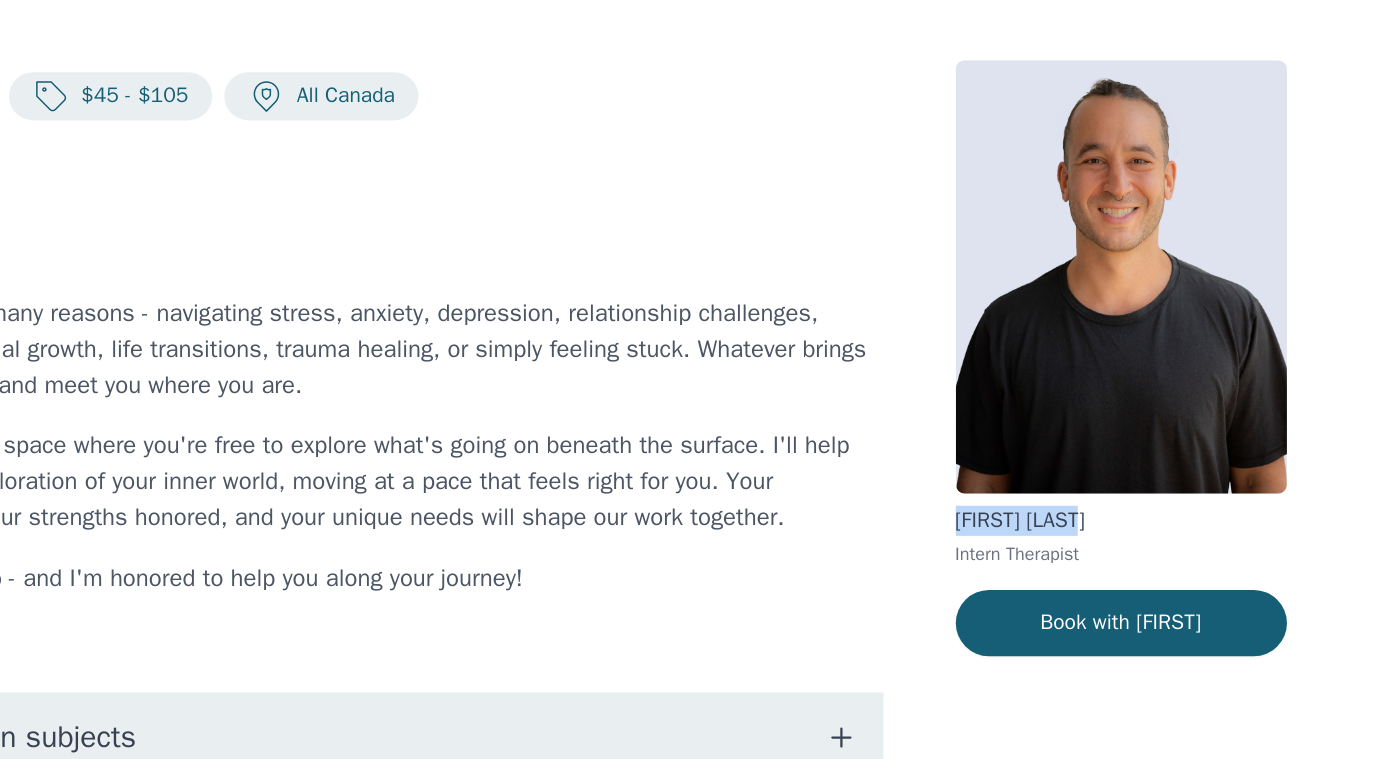 drag, startPoint x: 995, startPoint y: 446, endPoint x: 1101, endPoint y: 445, distance: 106.004715 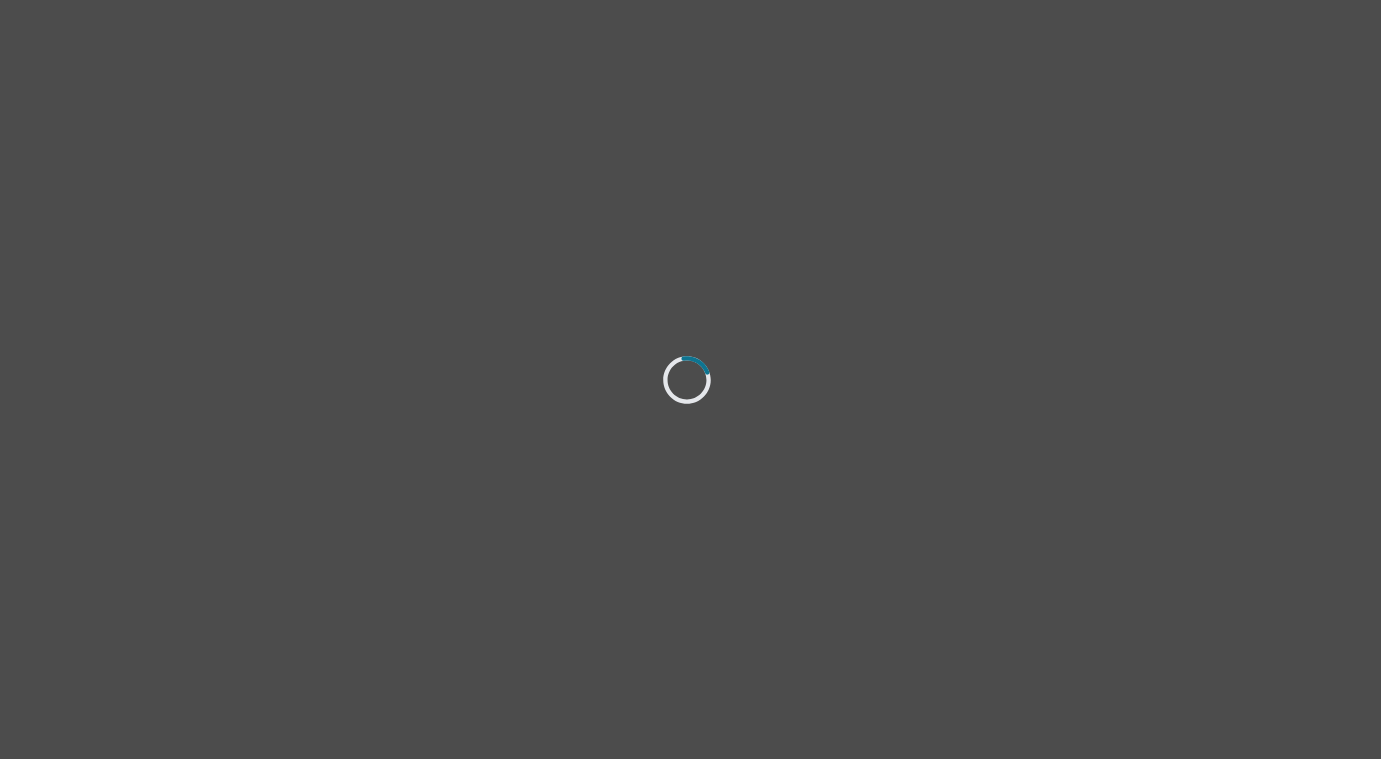 scroll, scrollTop: 0, scrollLeft: 0, axis: both 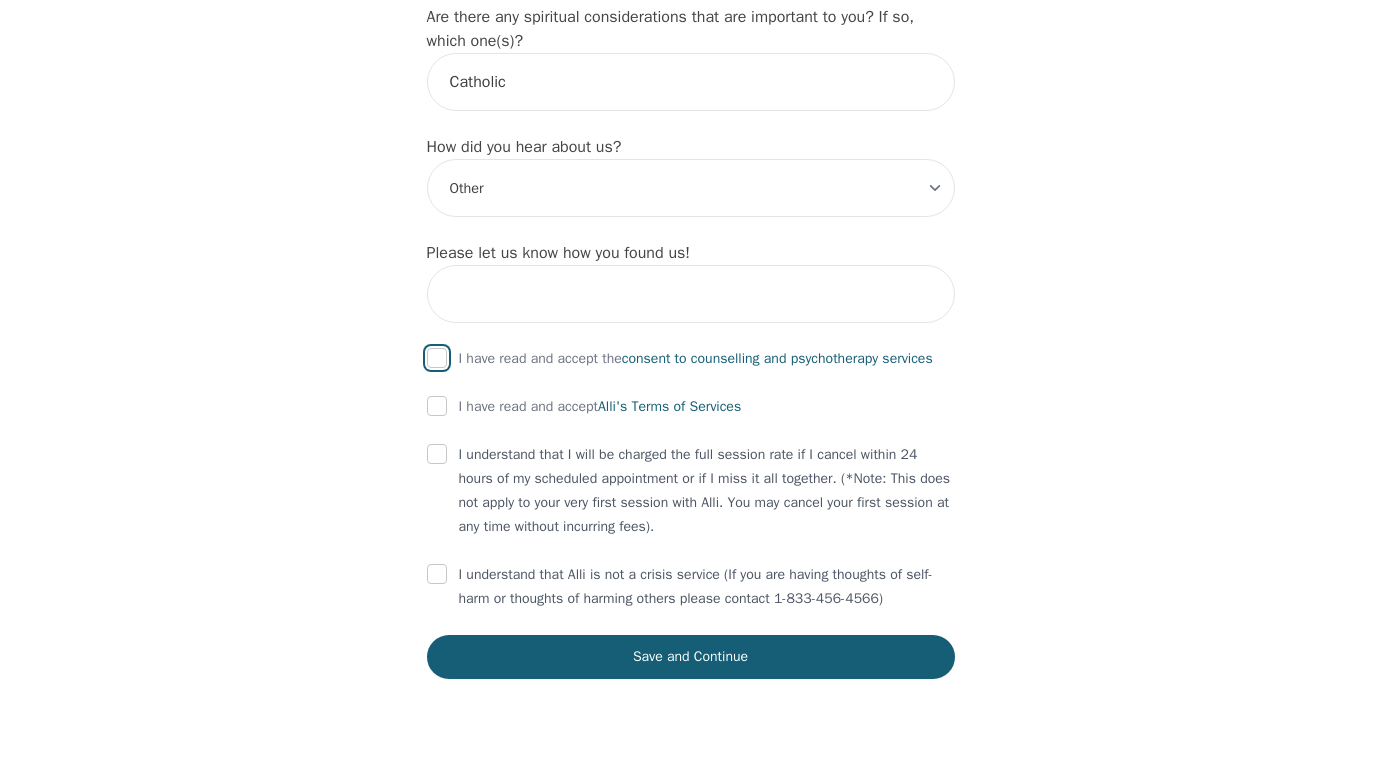click at bounding box center [437, 358] 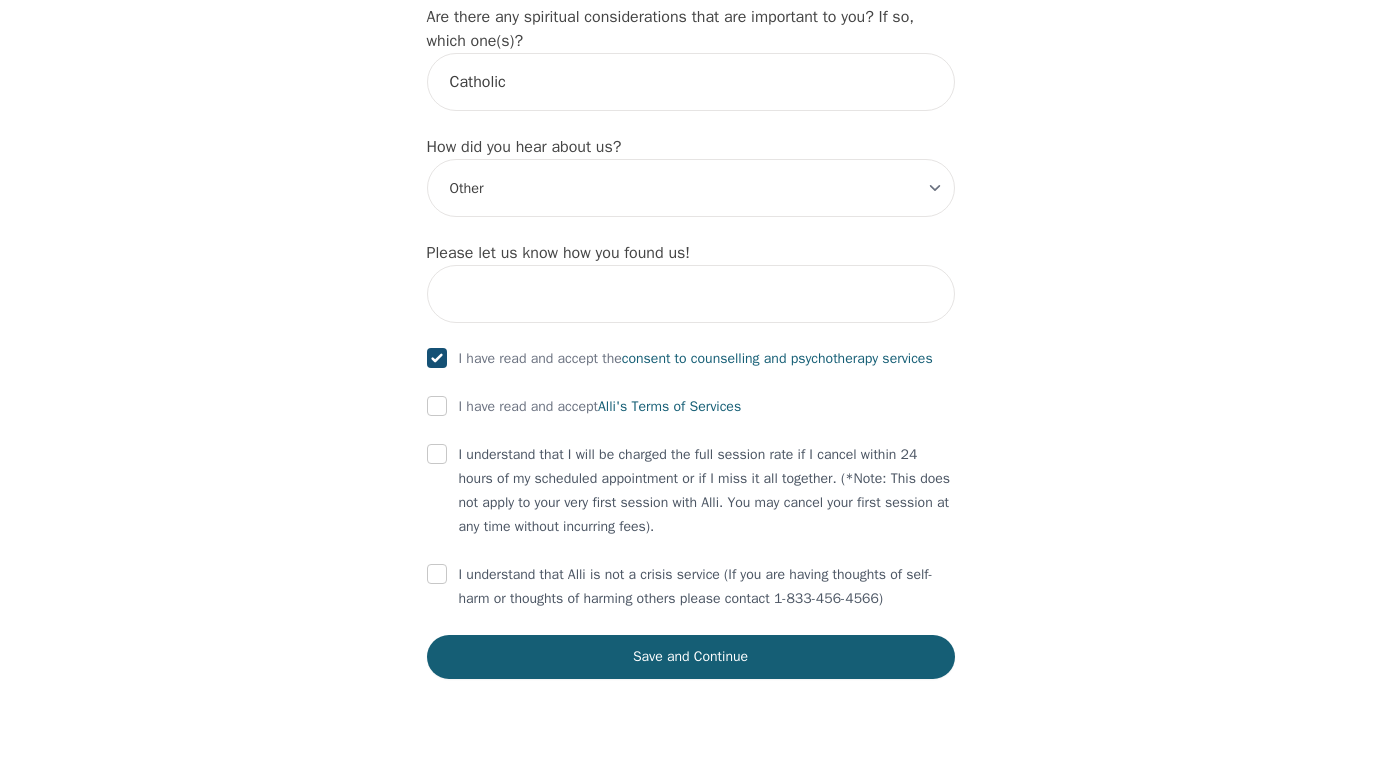 checkbox on "true" 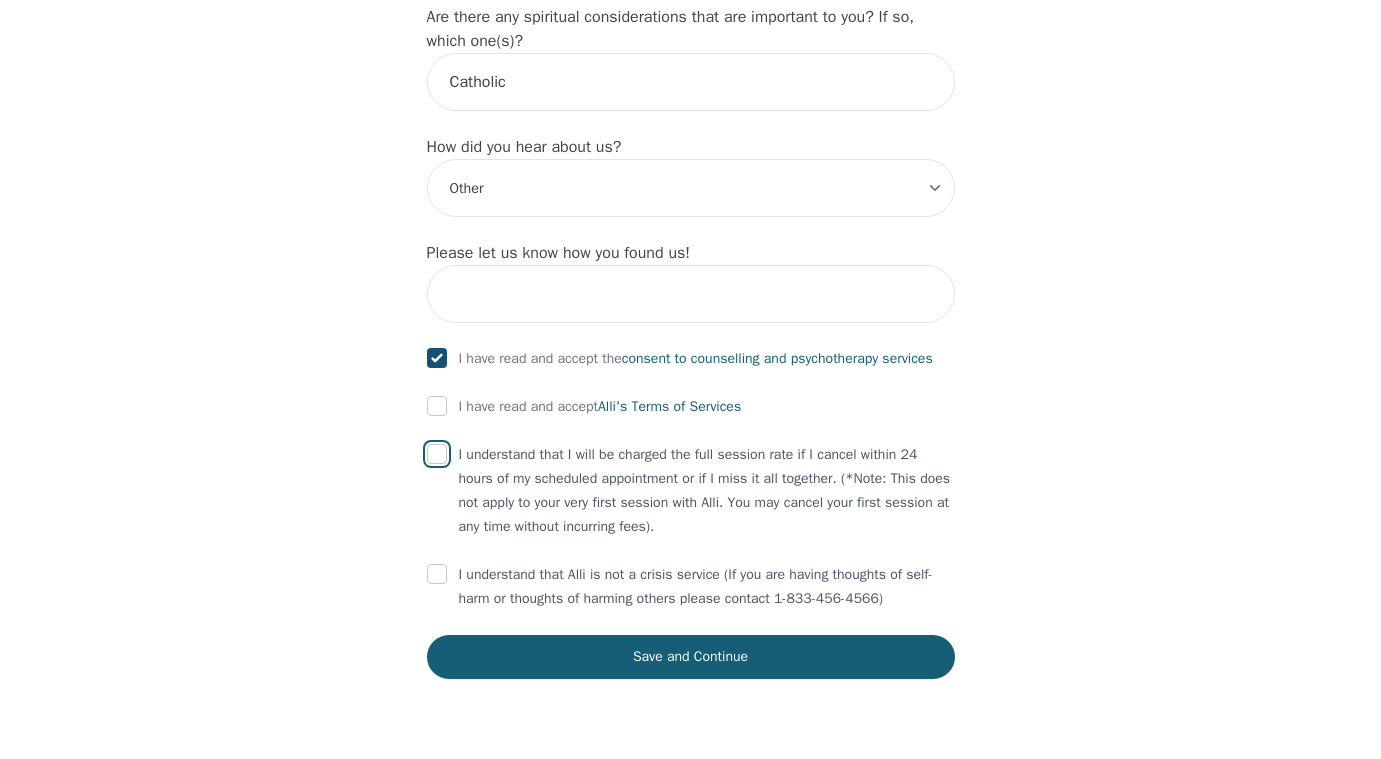 click at bounding box center (437, 454) 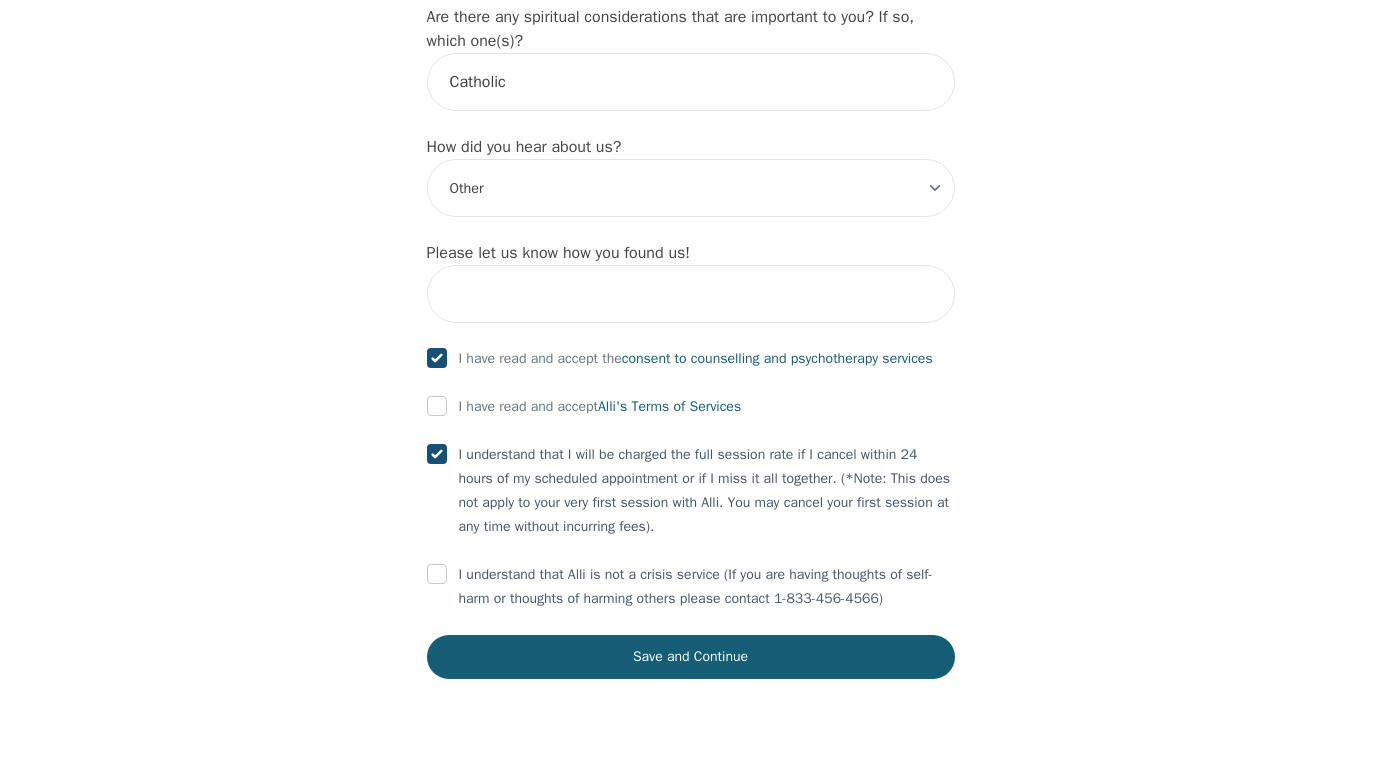 checkbox on "true" 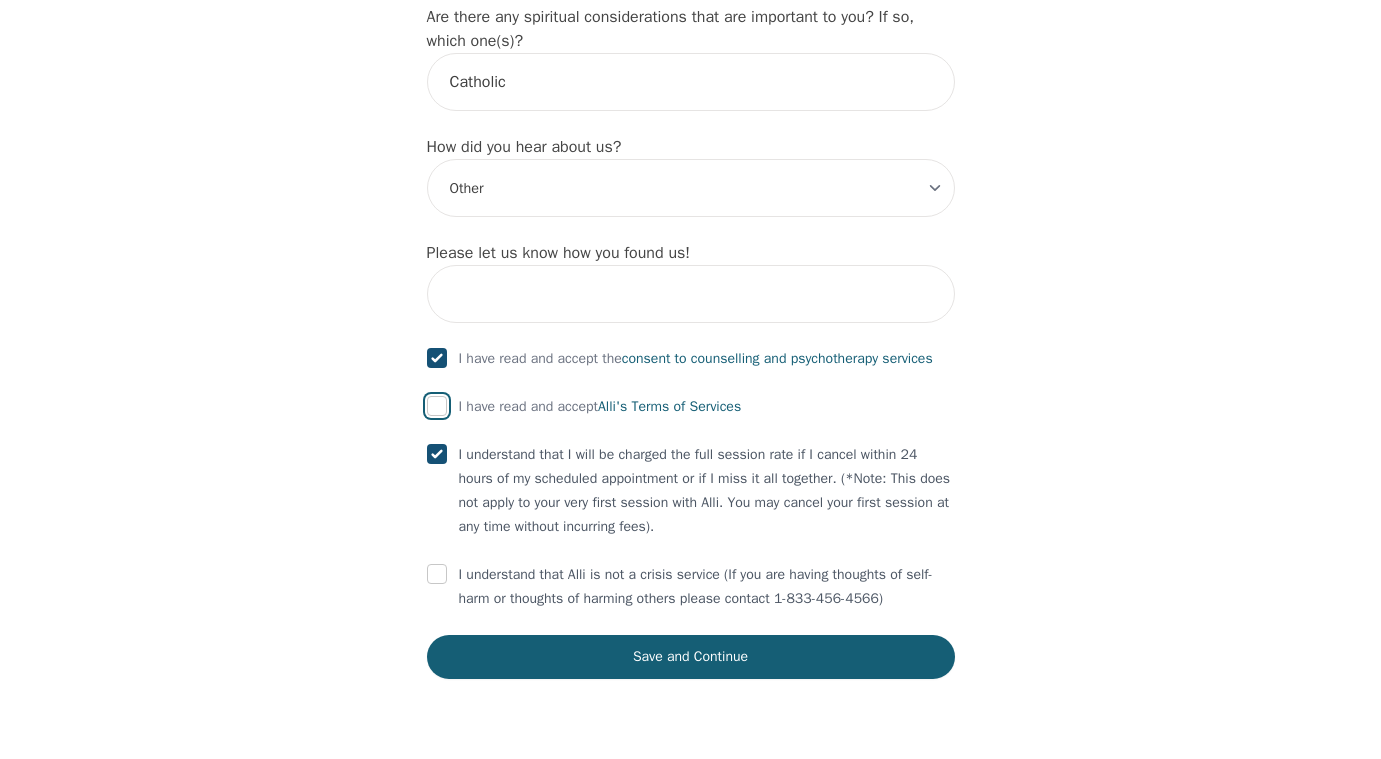 click at bounding box center [437, 406] 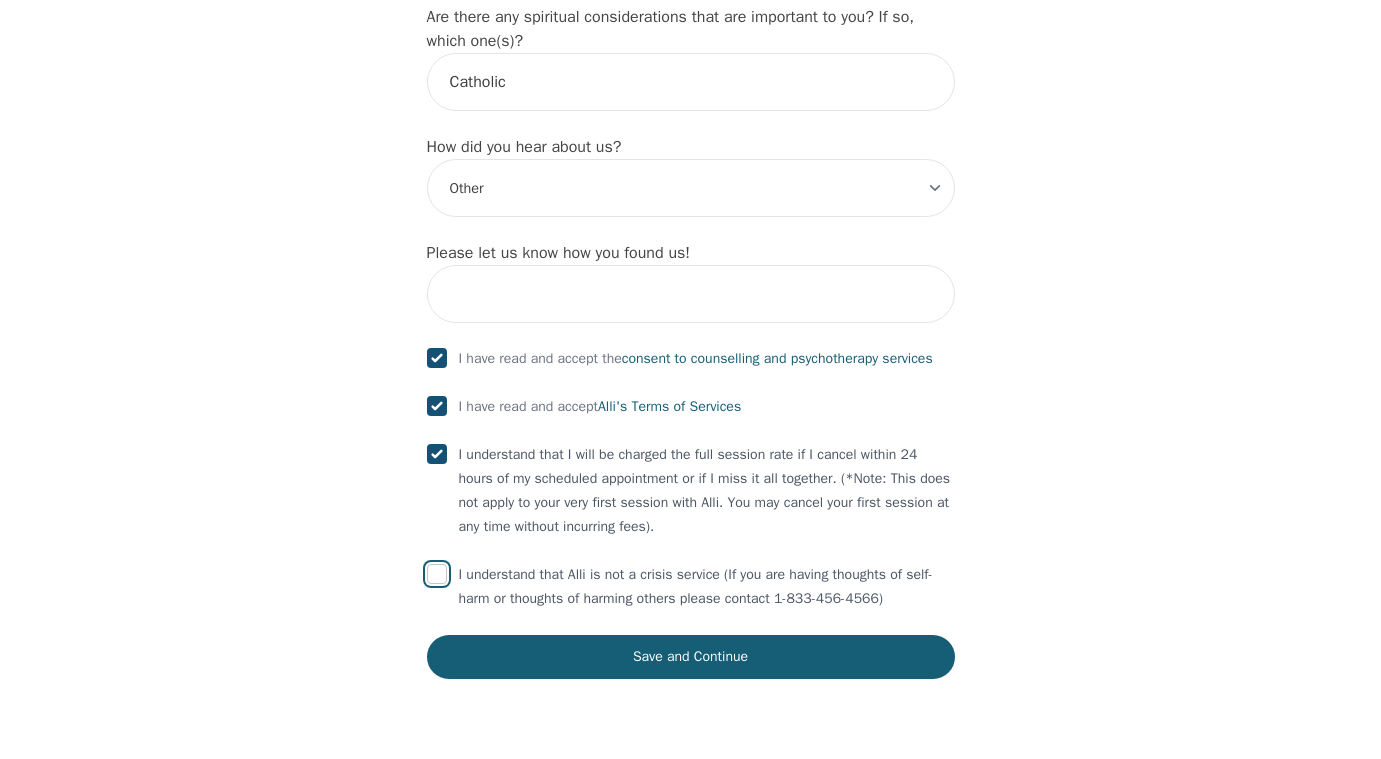 click at bounding box center [437, 574] 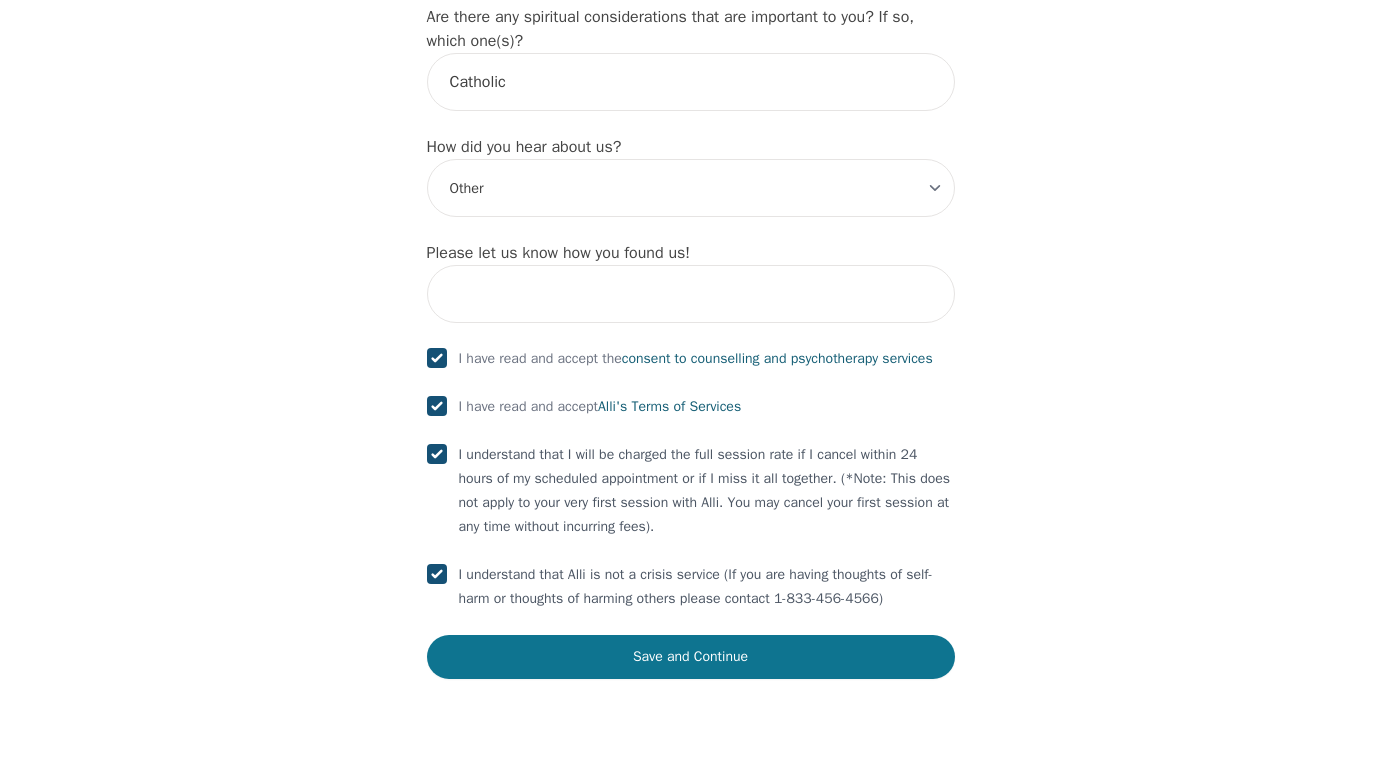 click on "Save and Continue" at bounding box center (691, 657) 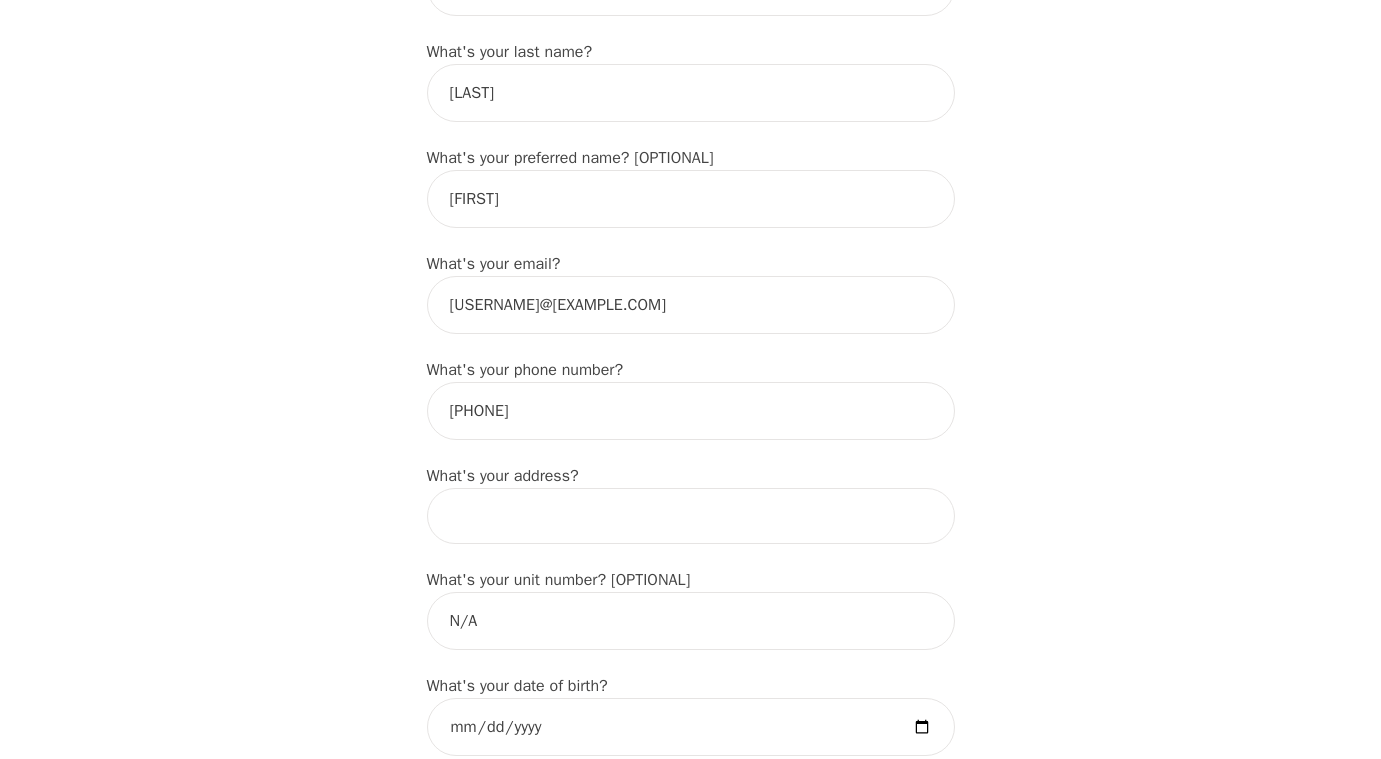 scroll, scrollTop: 327, scrollLeft: 0, axis: vertical 